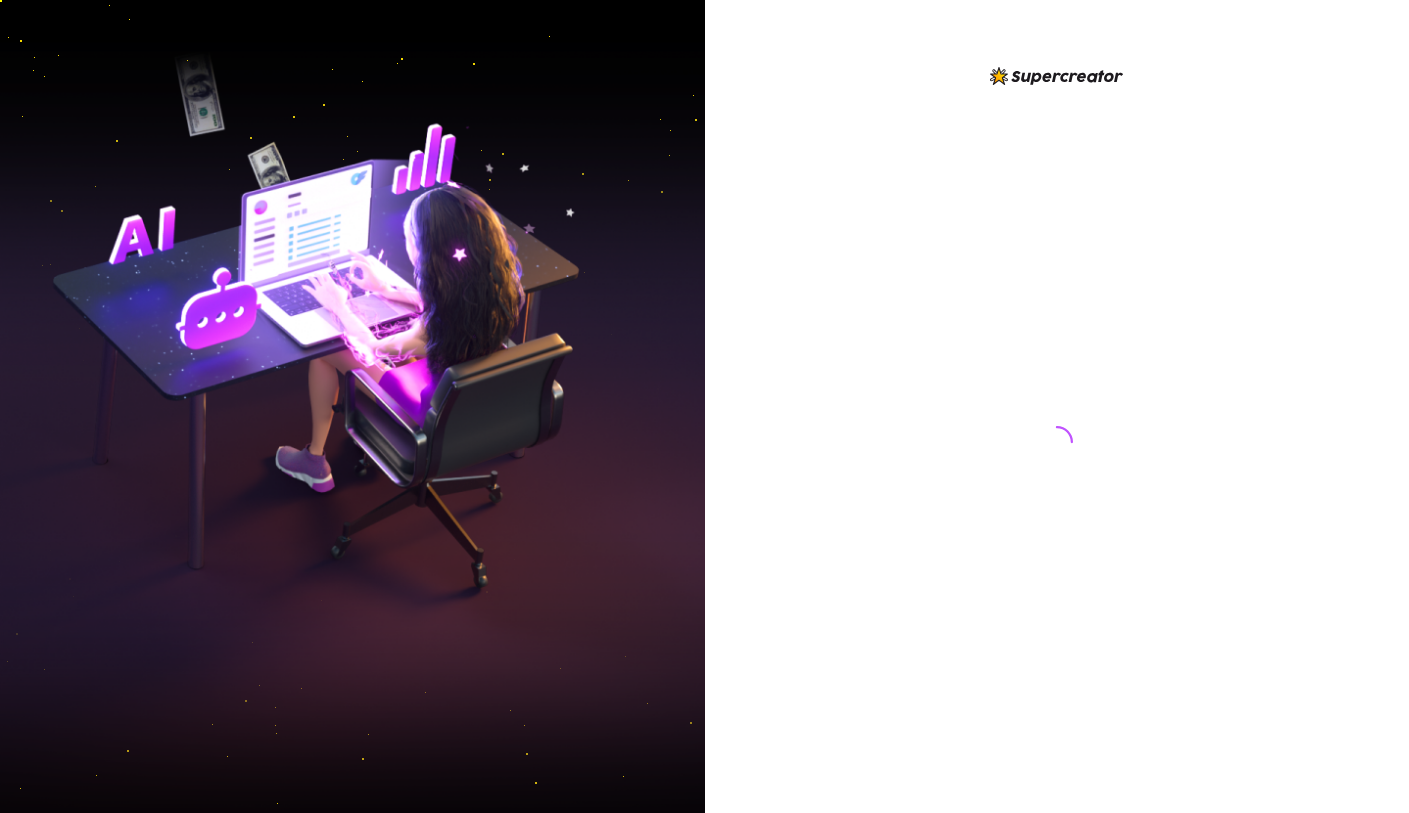 scroll, scrollTop: 0, scrollLeft: 0, axis: both 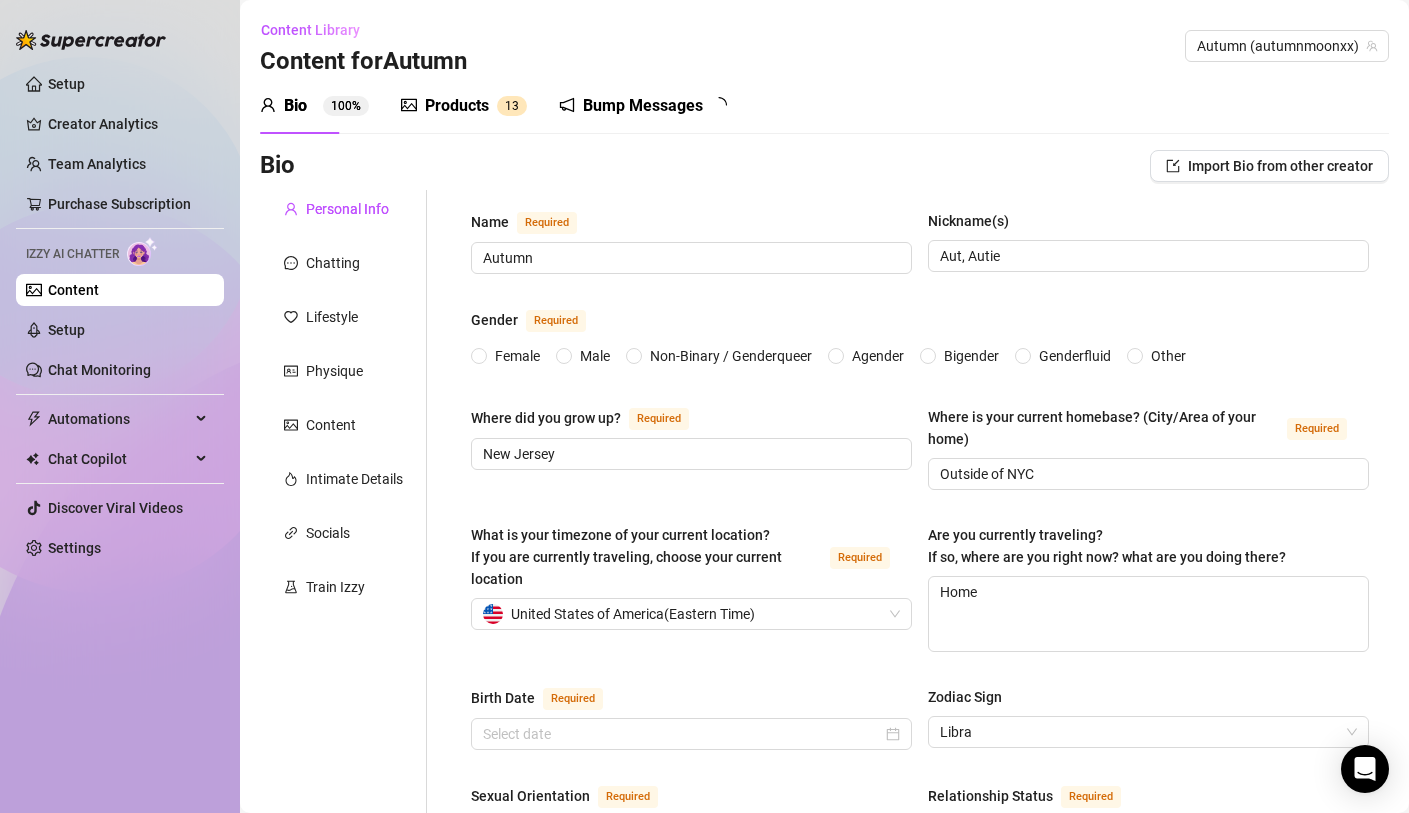 type 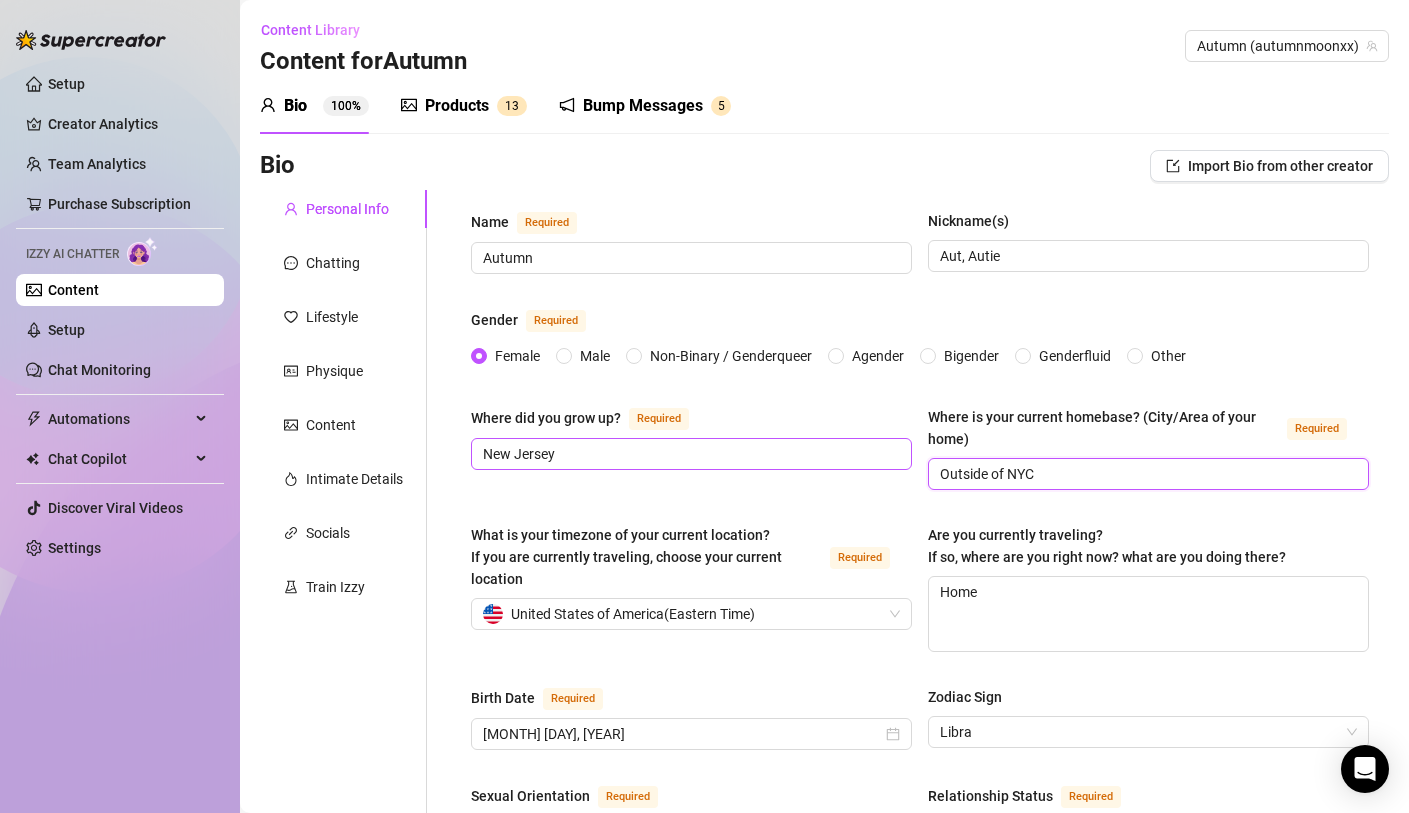 drag, startPoint x: 1043, startPoint y: 468, endPoint x: 846, endPoint y: 435, distance: 199.74484 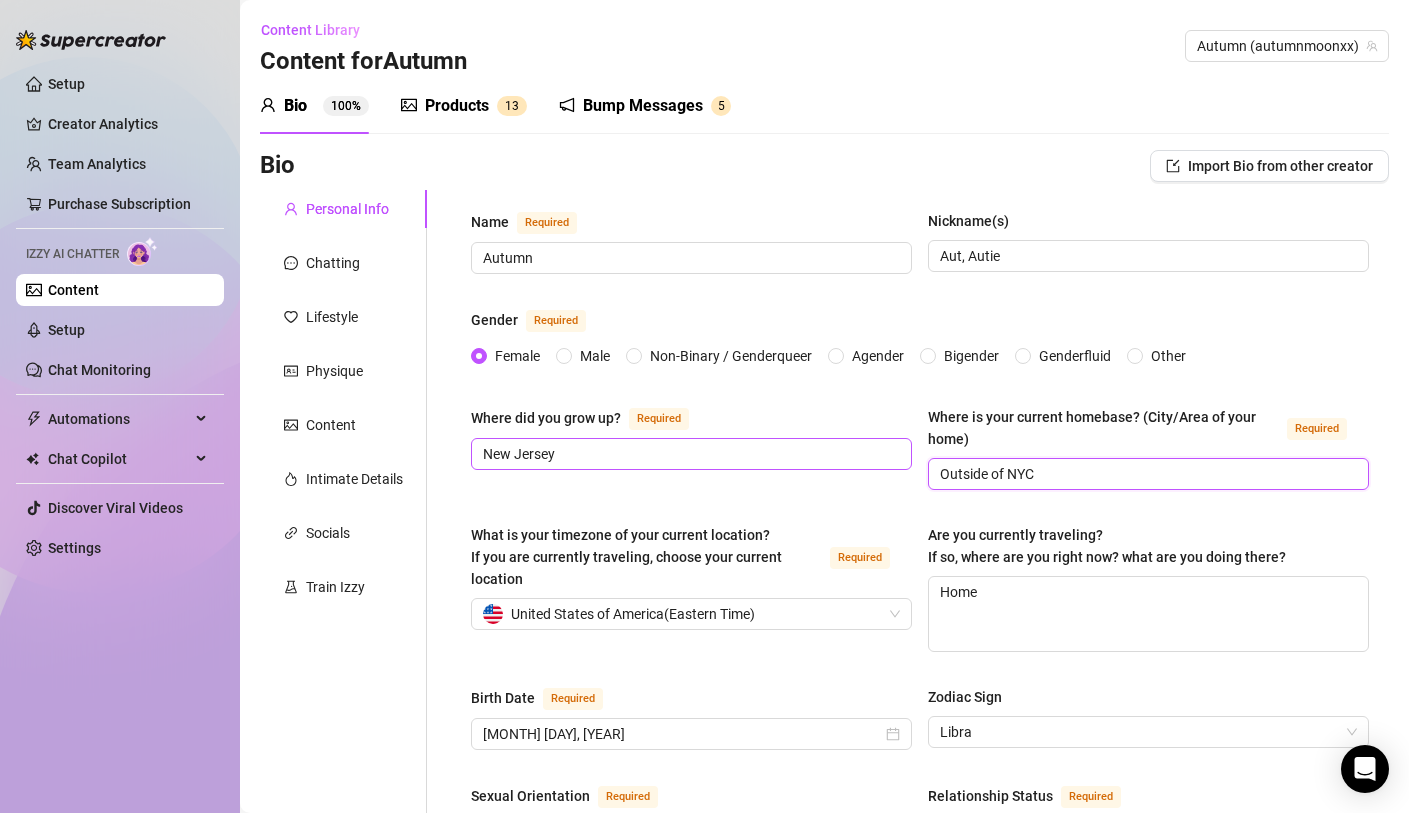 click on "Where did you grow up? Required [STATE] Where is your current homebase? (City/Area of your home) Required Outside of NYC" at bounding box center (920, 457) 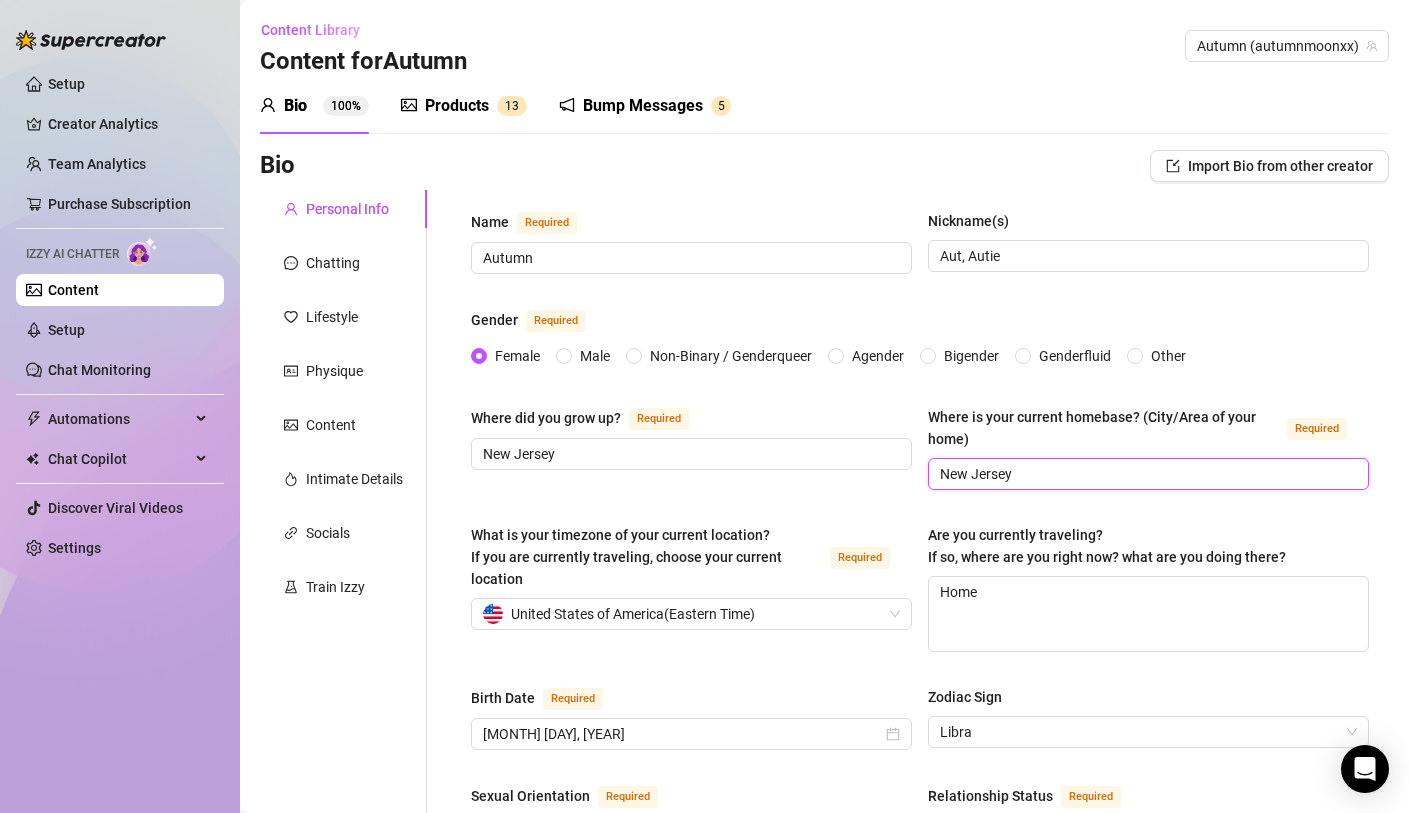 type on "New Jersey" 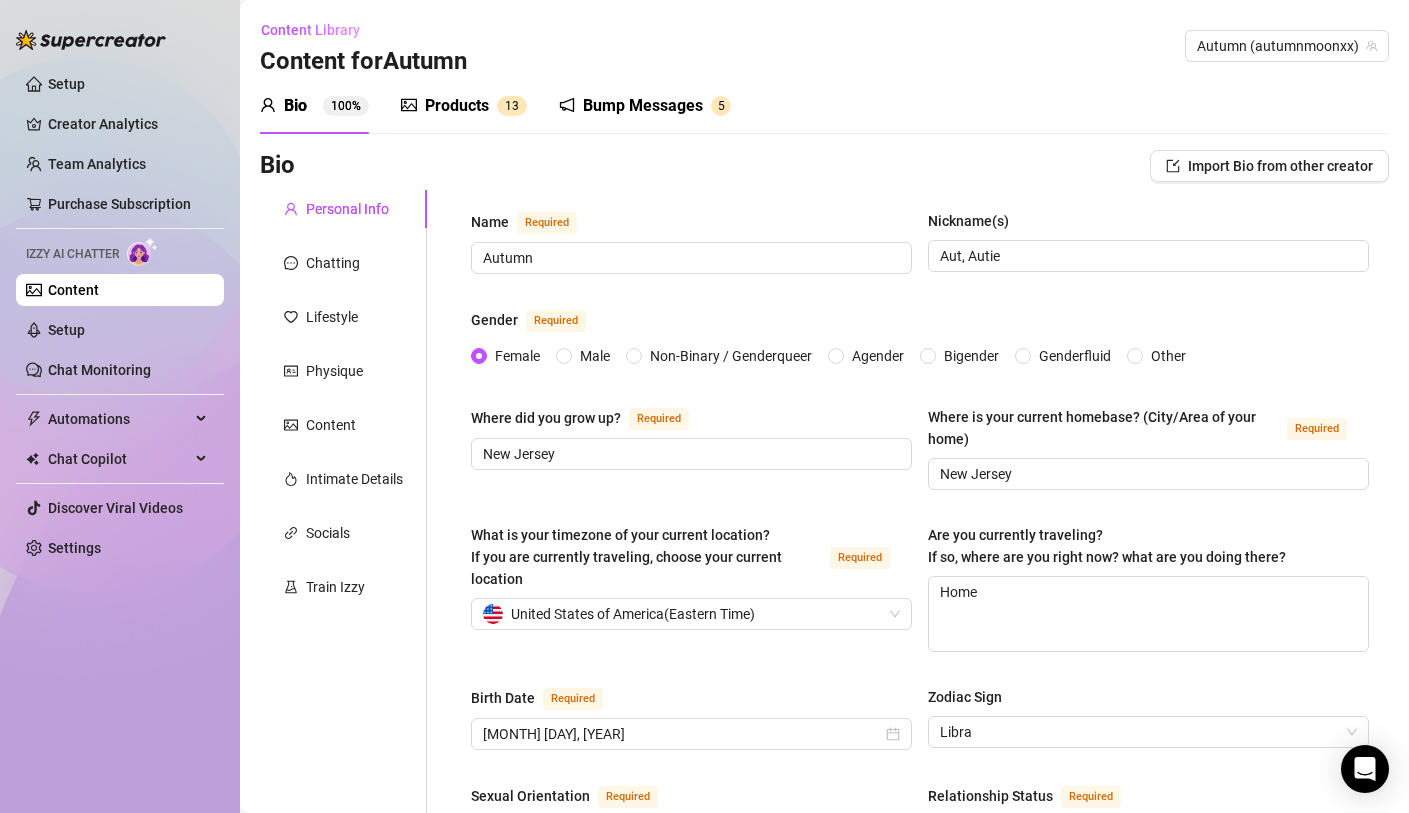 click on "Bio Import Bio from other creator" at bounding box center [824, 166] 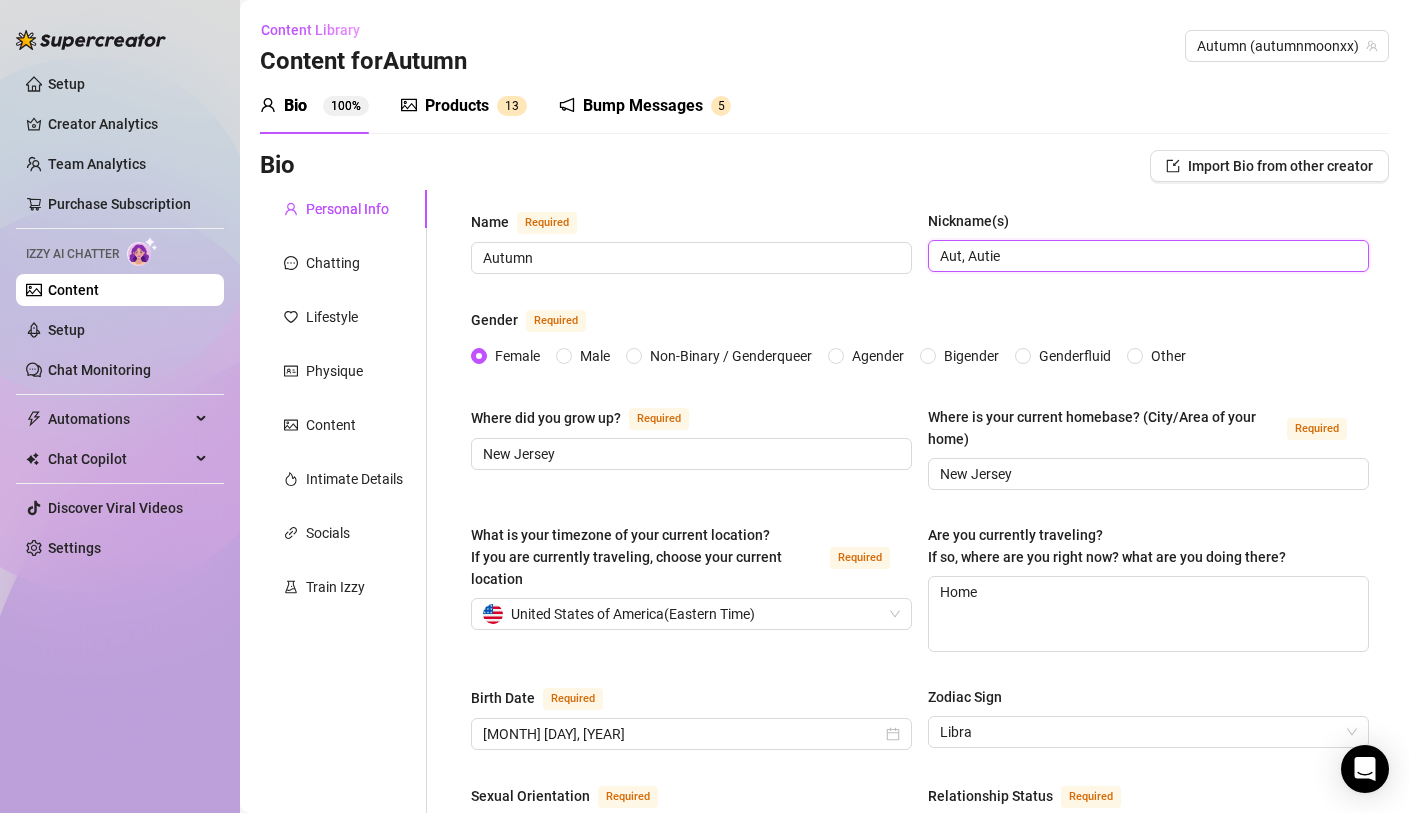 drag, startPoint x: 1030, startPoint y: 258, endPoint x: 879, endPoint y: 233, distance: 153.05554 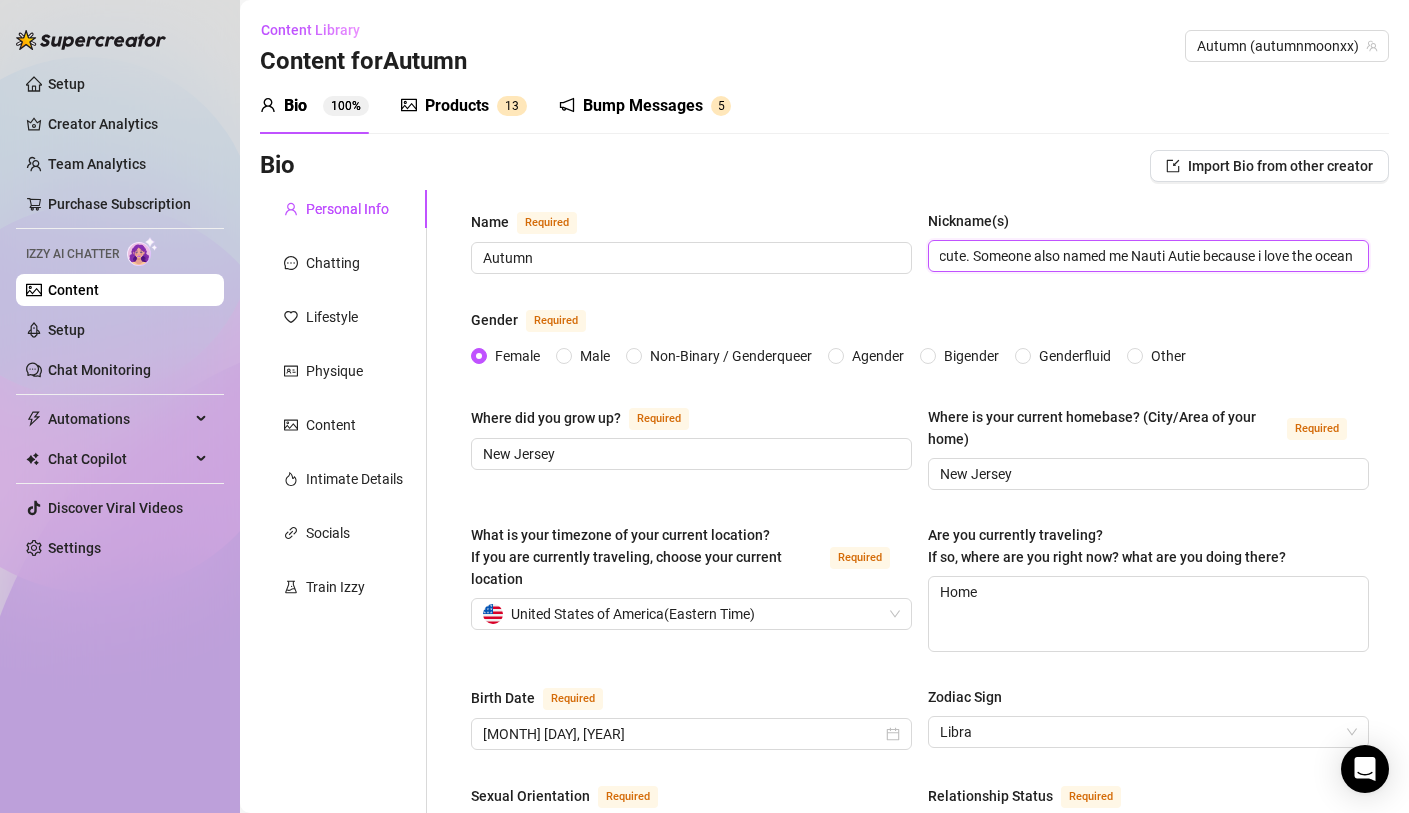 scroll, scrollTop: 0, scrollLeft: 366, axis: horizontal 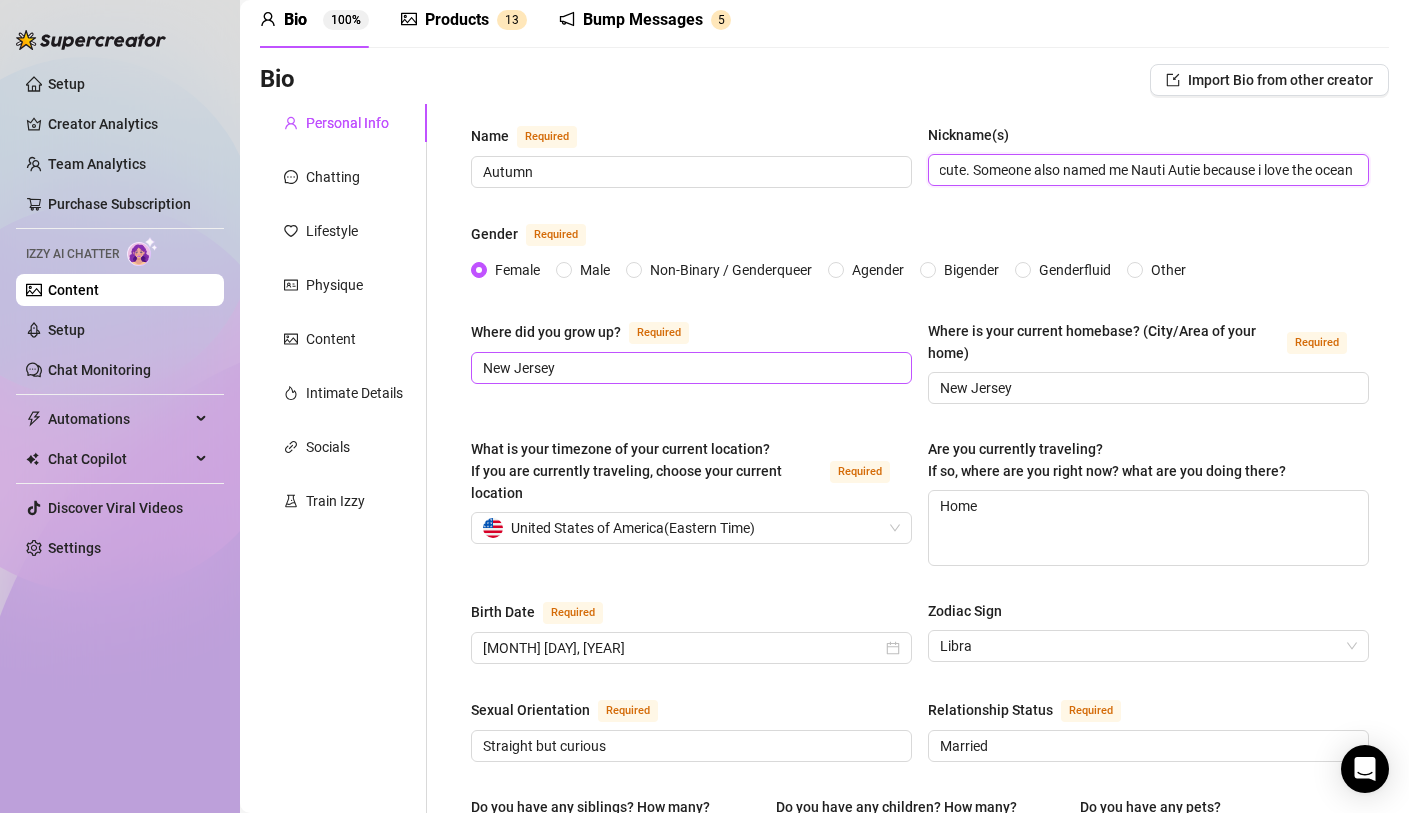 type on "I love being called Aut or sometimes Autie. Idk I think its cute. Someone also named me Nauti Autie because i love the ocean" 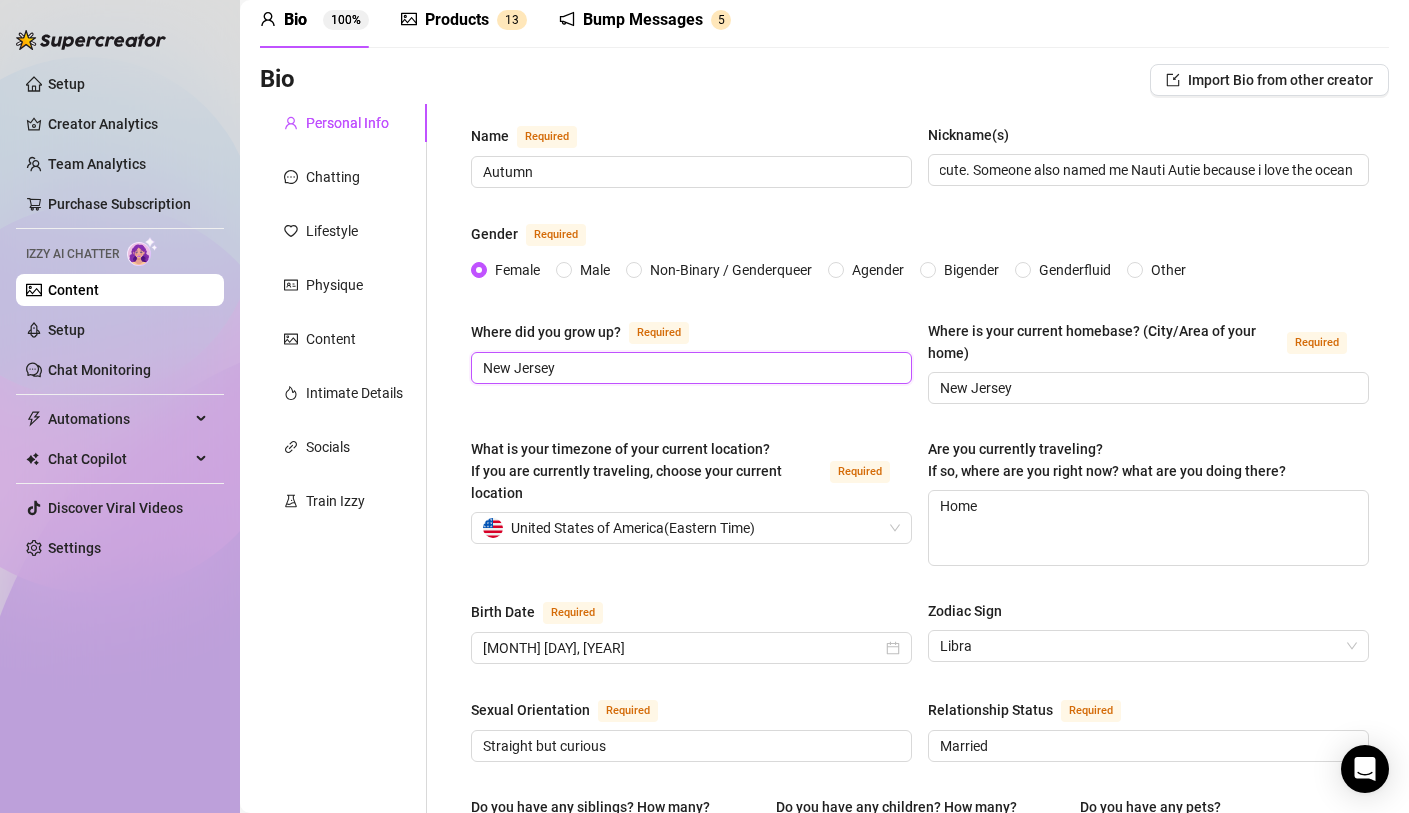 click on "New Jersey" at bounding box center (689, 368) 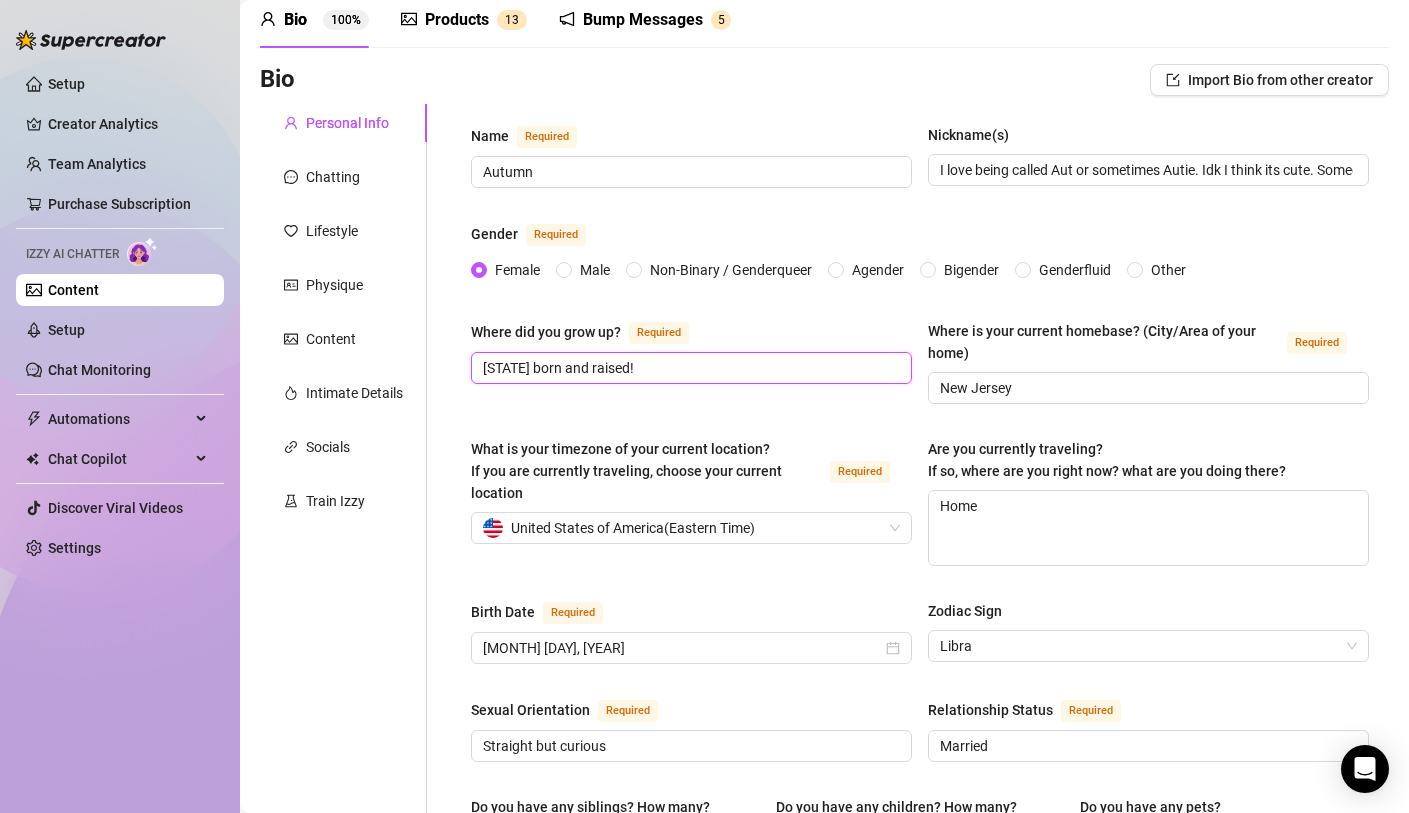 type on "[STATE] born and raised!" 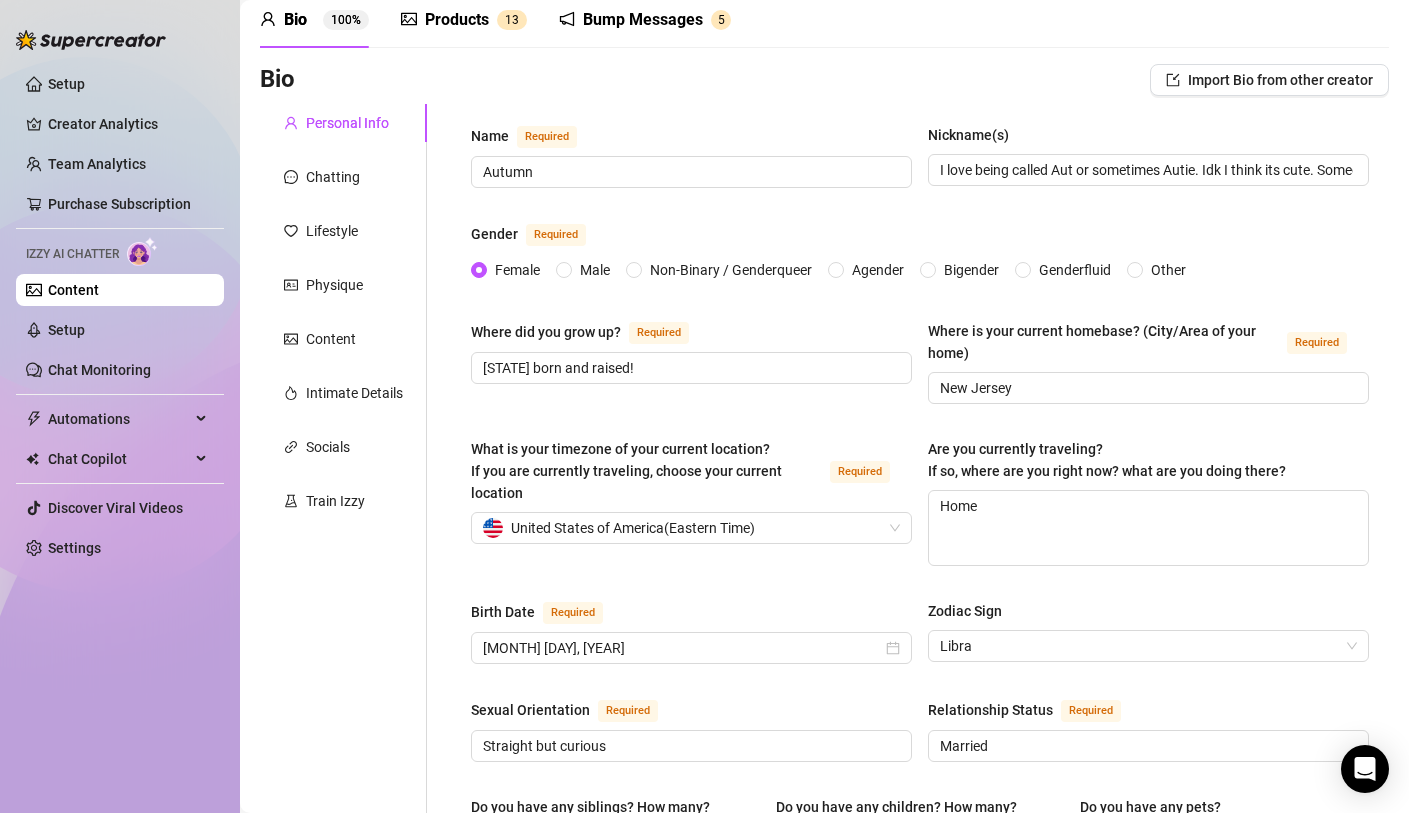 click on "Name Required" at bounding box center [691, 140] 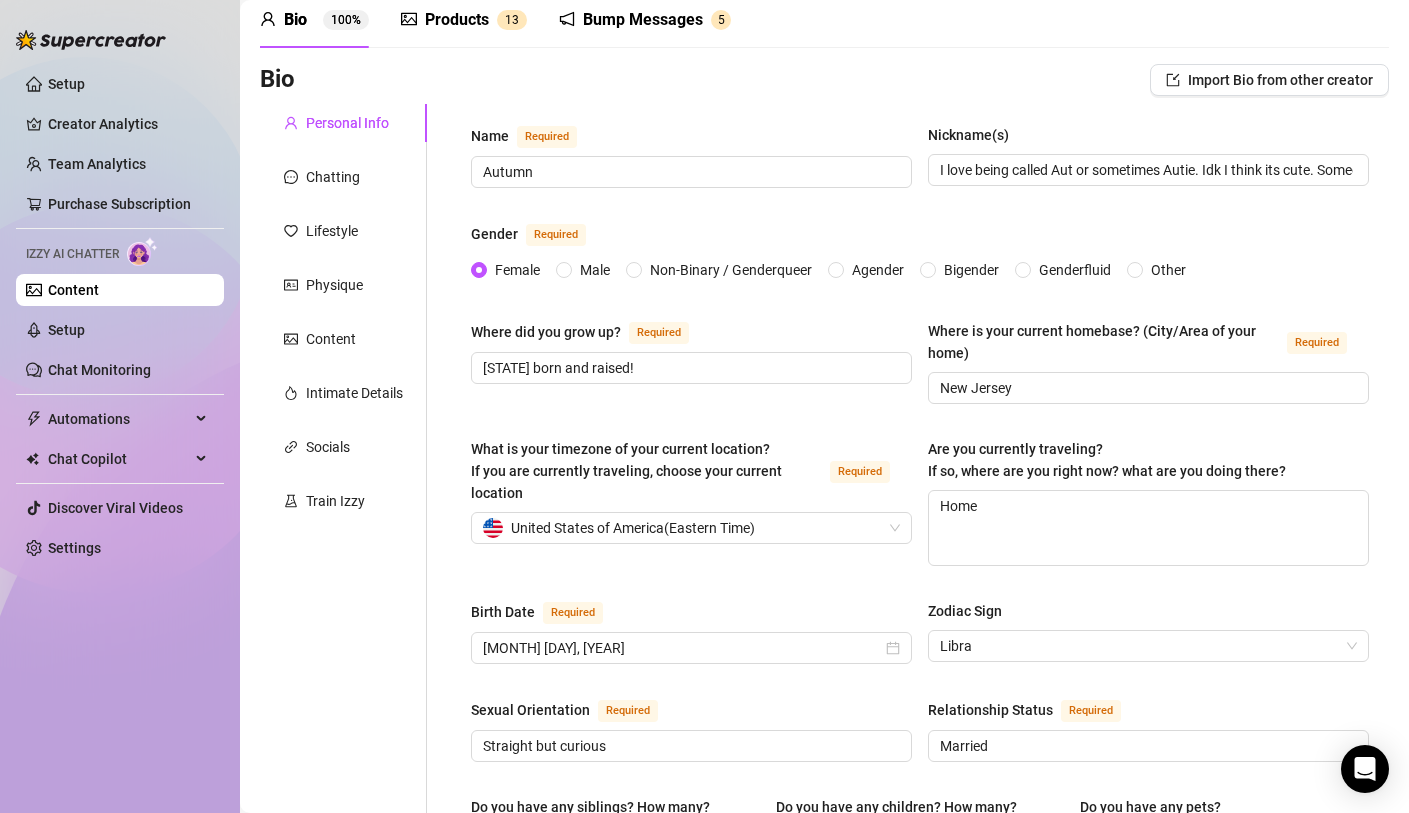 scroll, scrollTop: 1189, scrollLeft: 0, axis: vertical 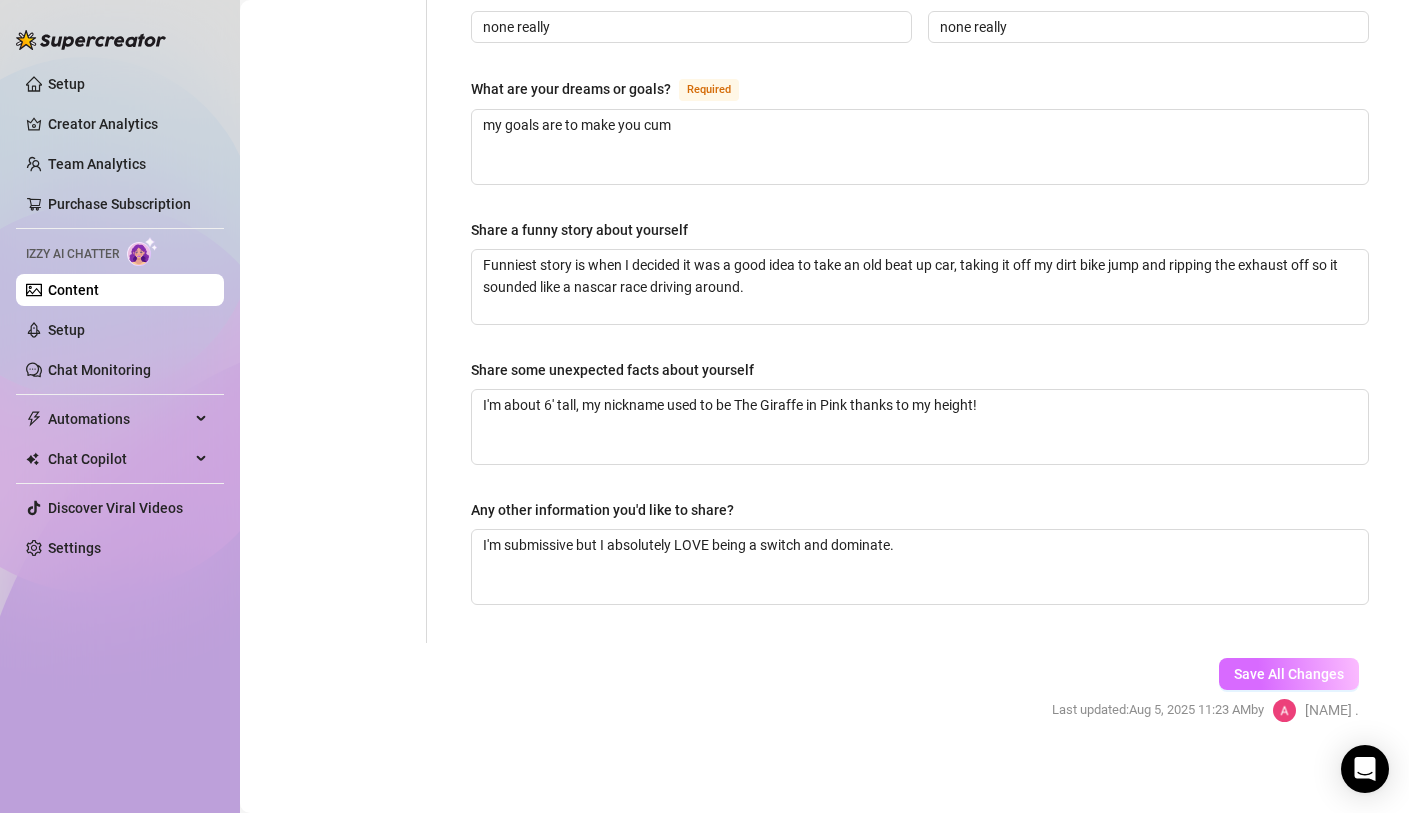 click on "Save All Changes" at bounding box center (1289, 674) 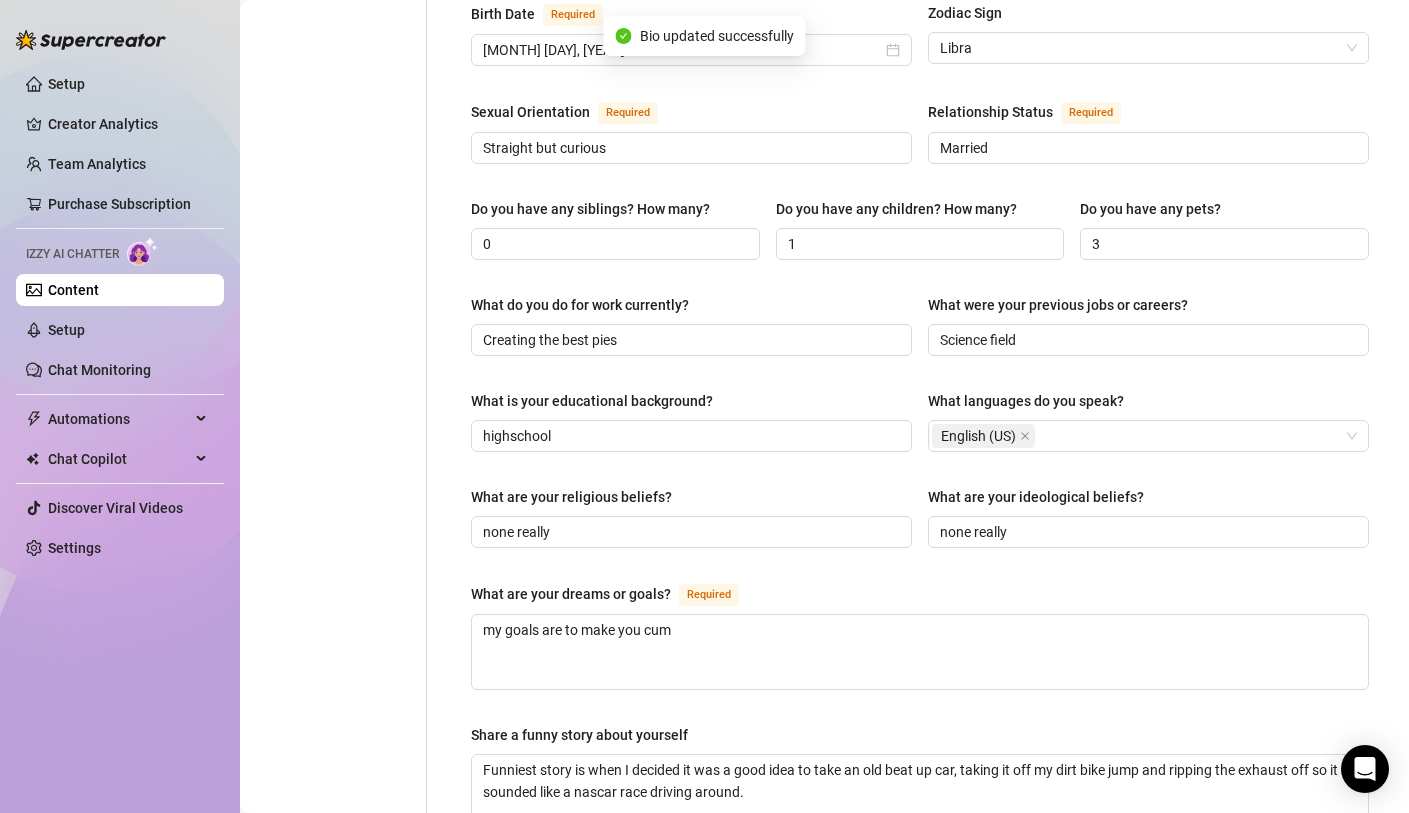 scroll, scrollTop: 547, scrollLeft: 0, axis: vertical 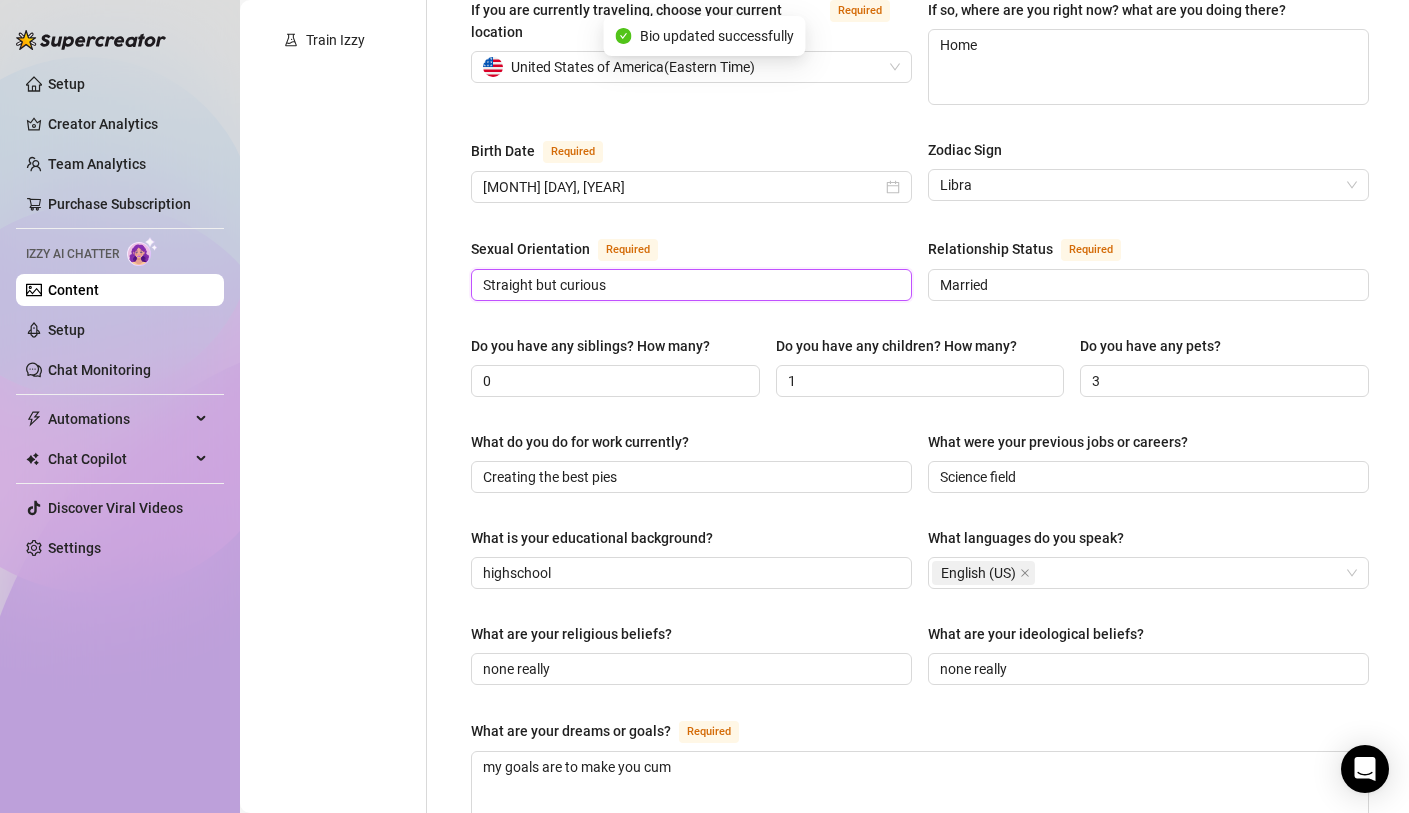click on "Straight but curious" at bounding box center (689, 285) 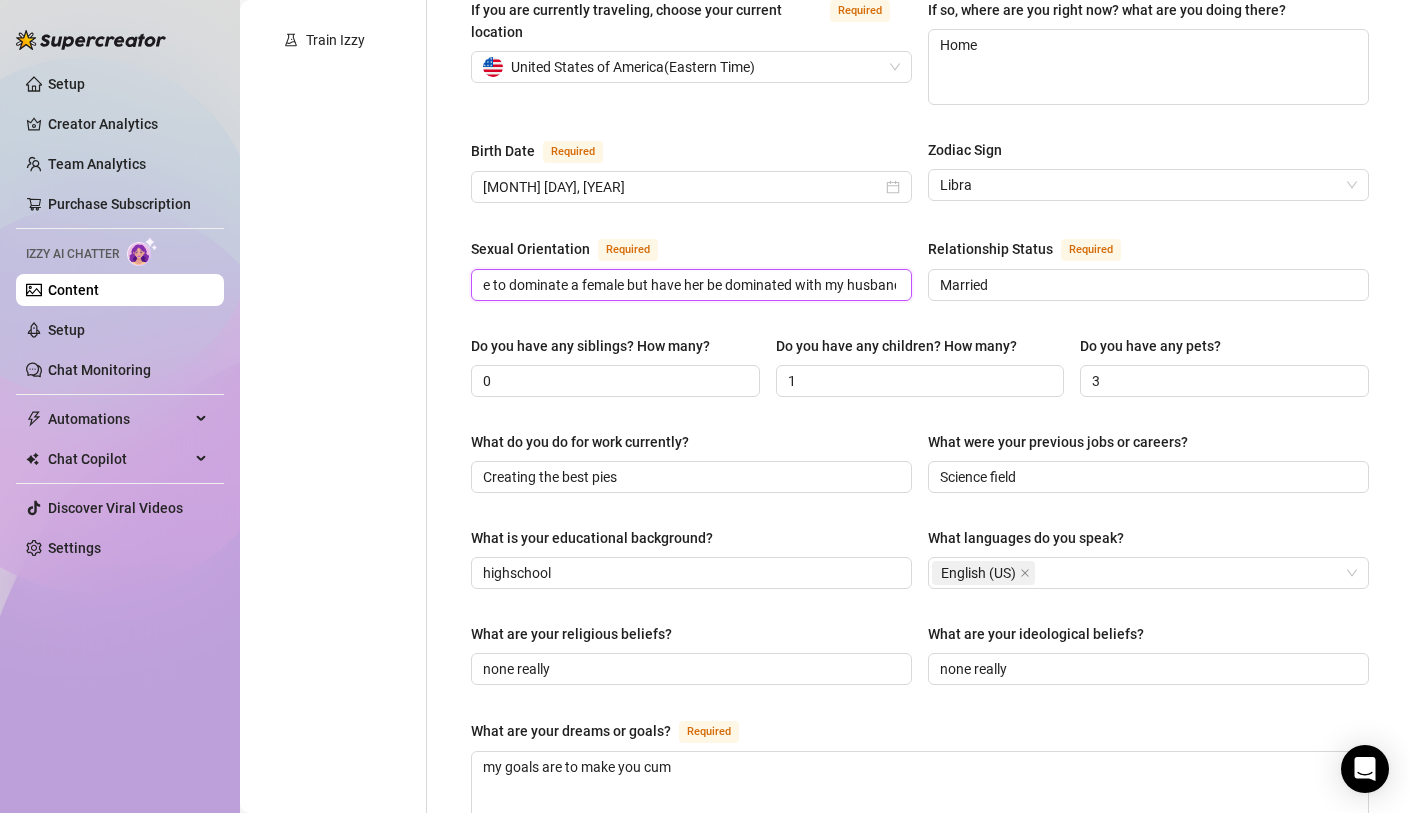 scroll, scrollTop: 0, scrollLeft: 183, axis: horizontal 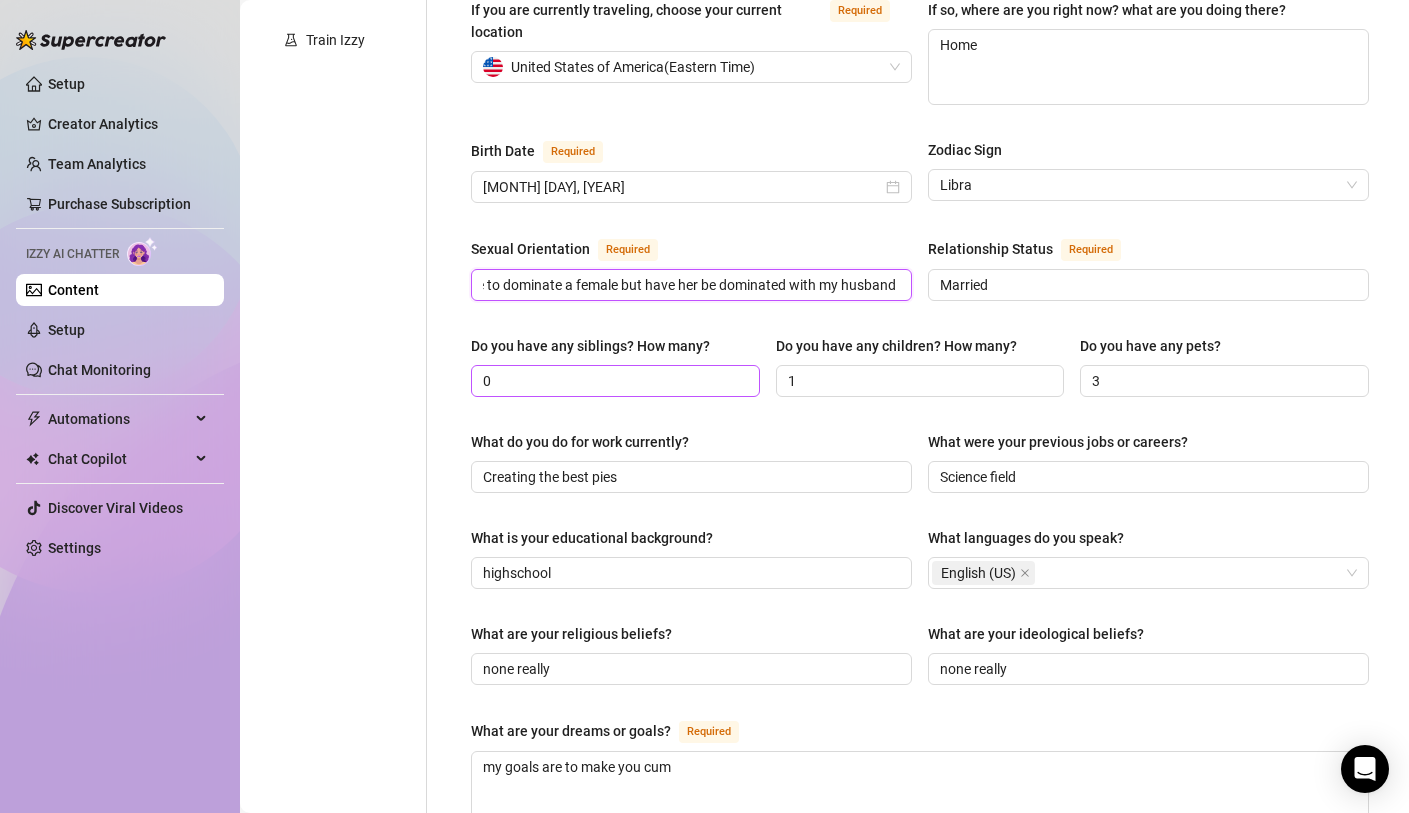 type on "Straight but curious - I'd love to dominate a female but have her be dominated with my husband" 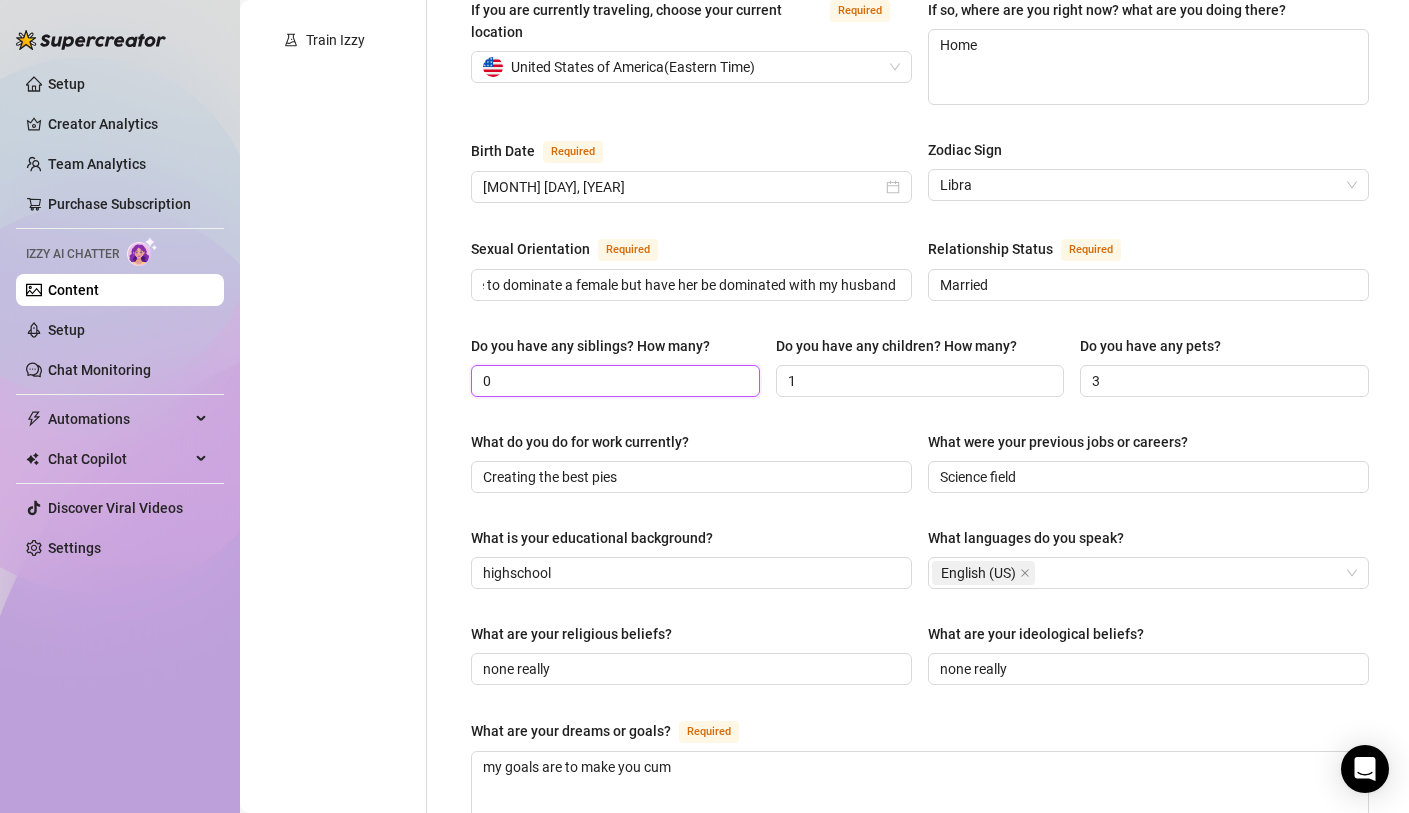 scroll, scrollTop: 0, scrollLeft: 0, axis: both 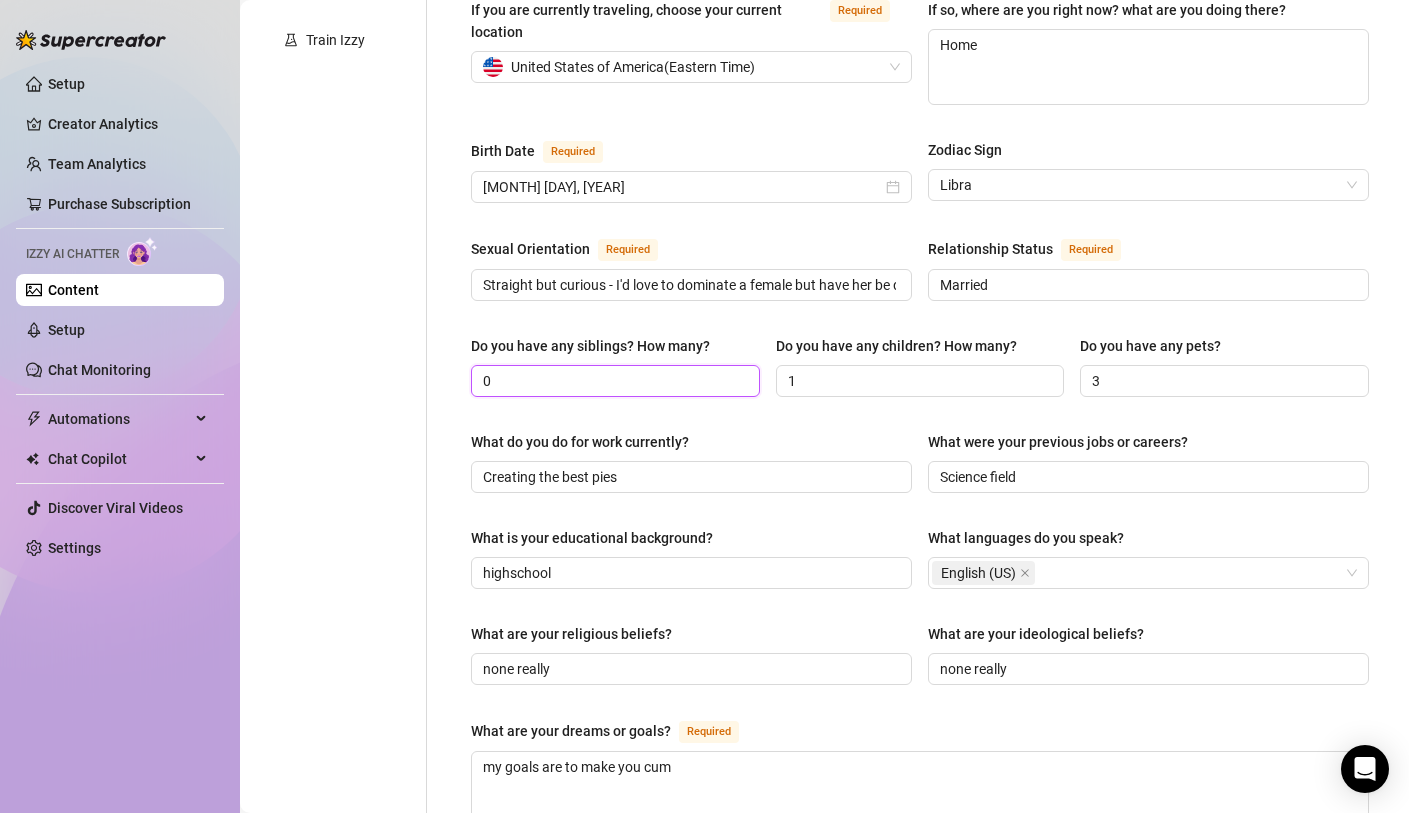drag, startPoint x: 596, startPoint y: 375, endPoint x: 351, endPoint y: 346, distance: 246.71036 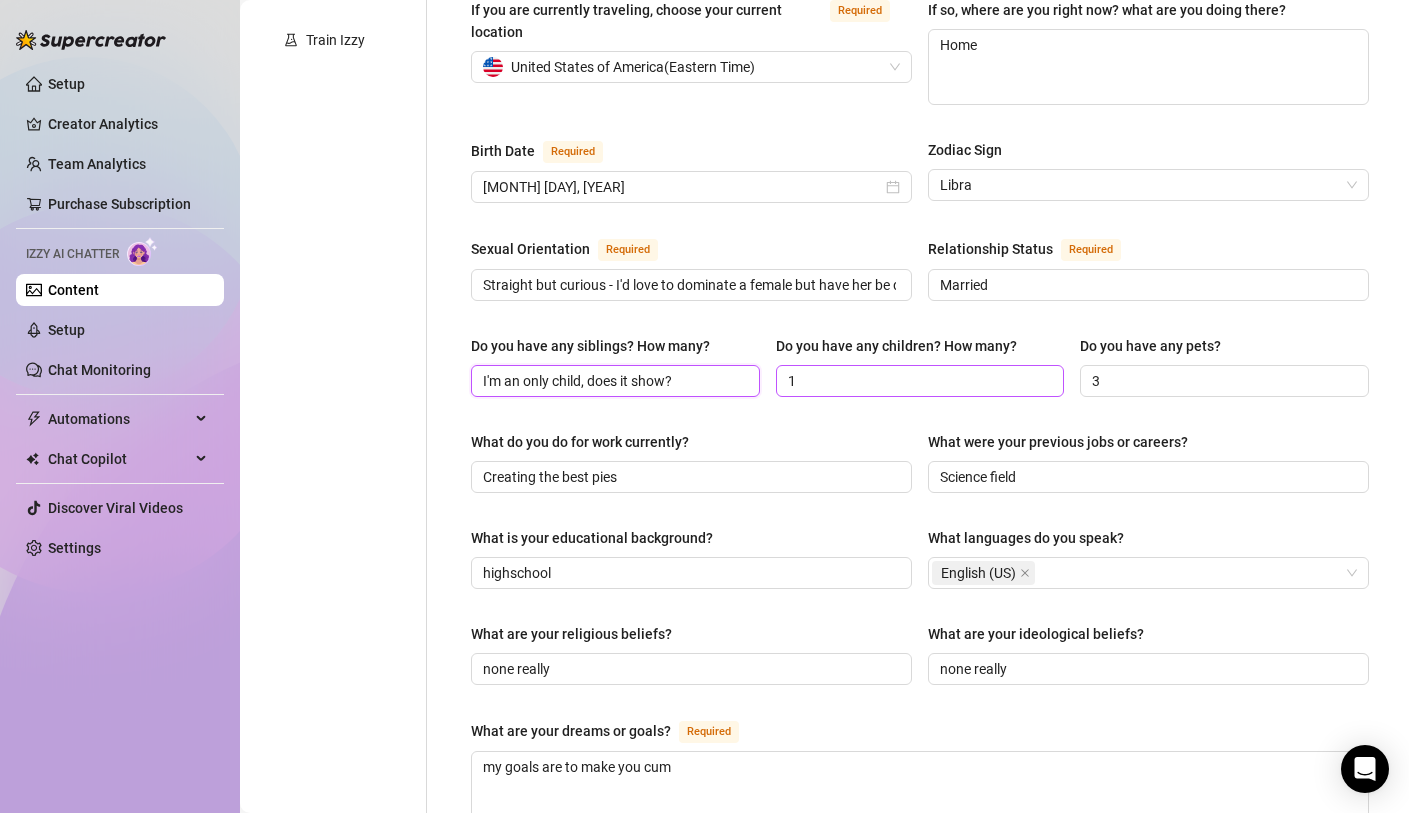 type on "I'm an only child, does it show?" 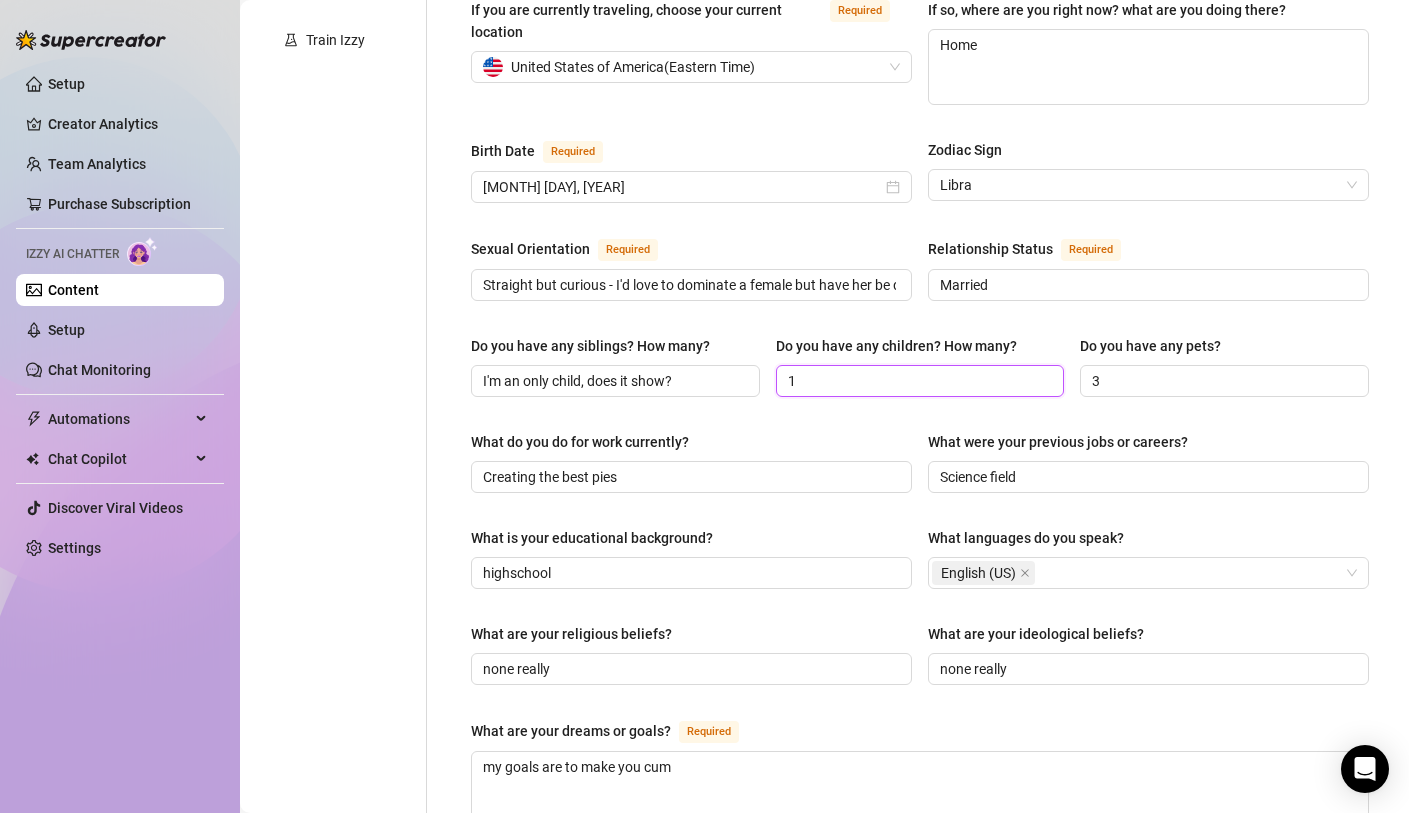 click on "1" at bounding box center [918, 381] 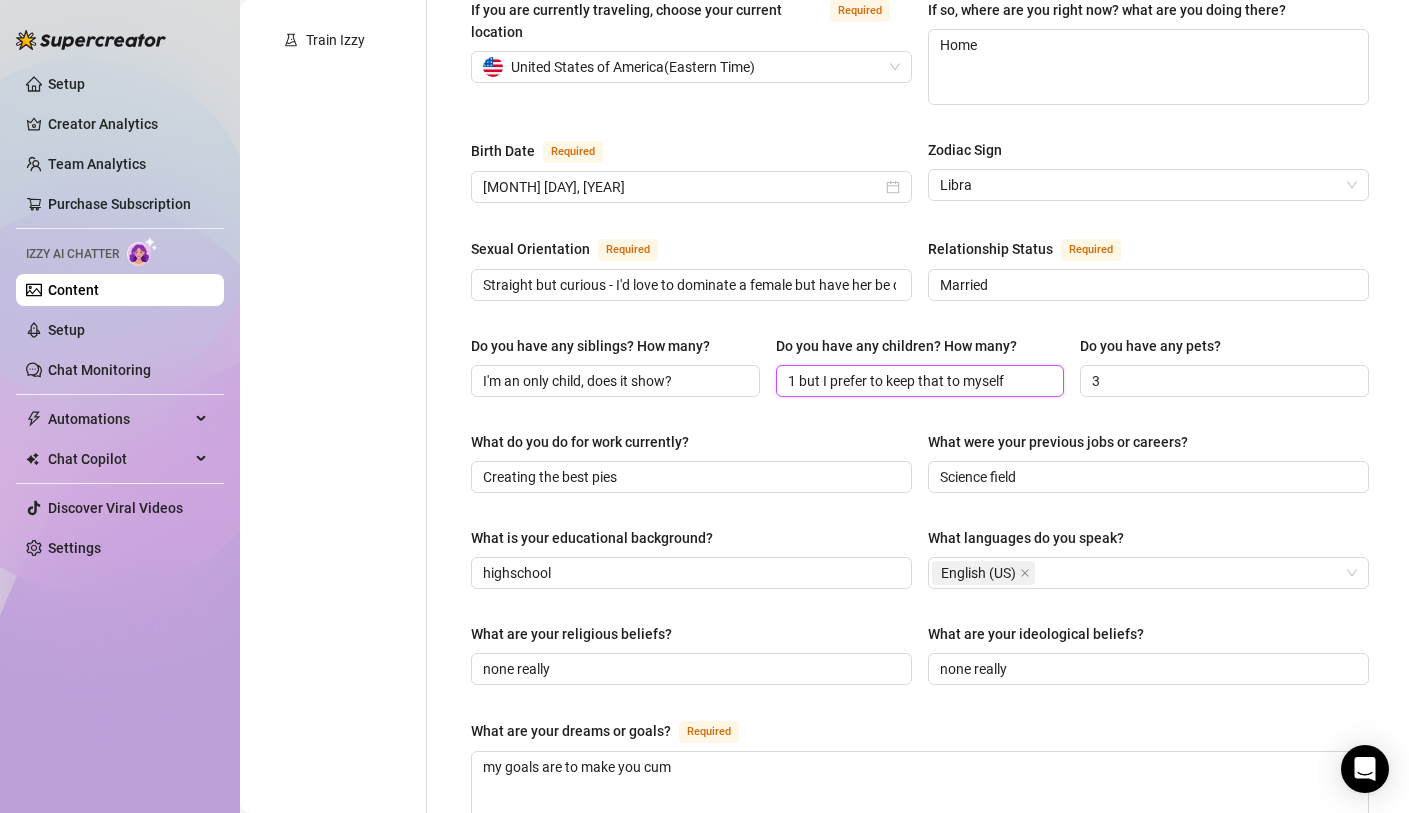 type on "1 but I prefer to keep that to myself" 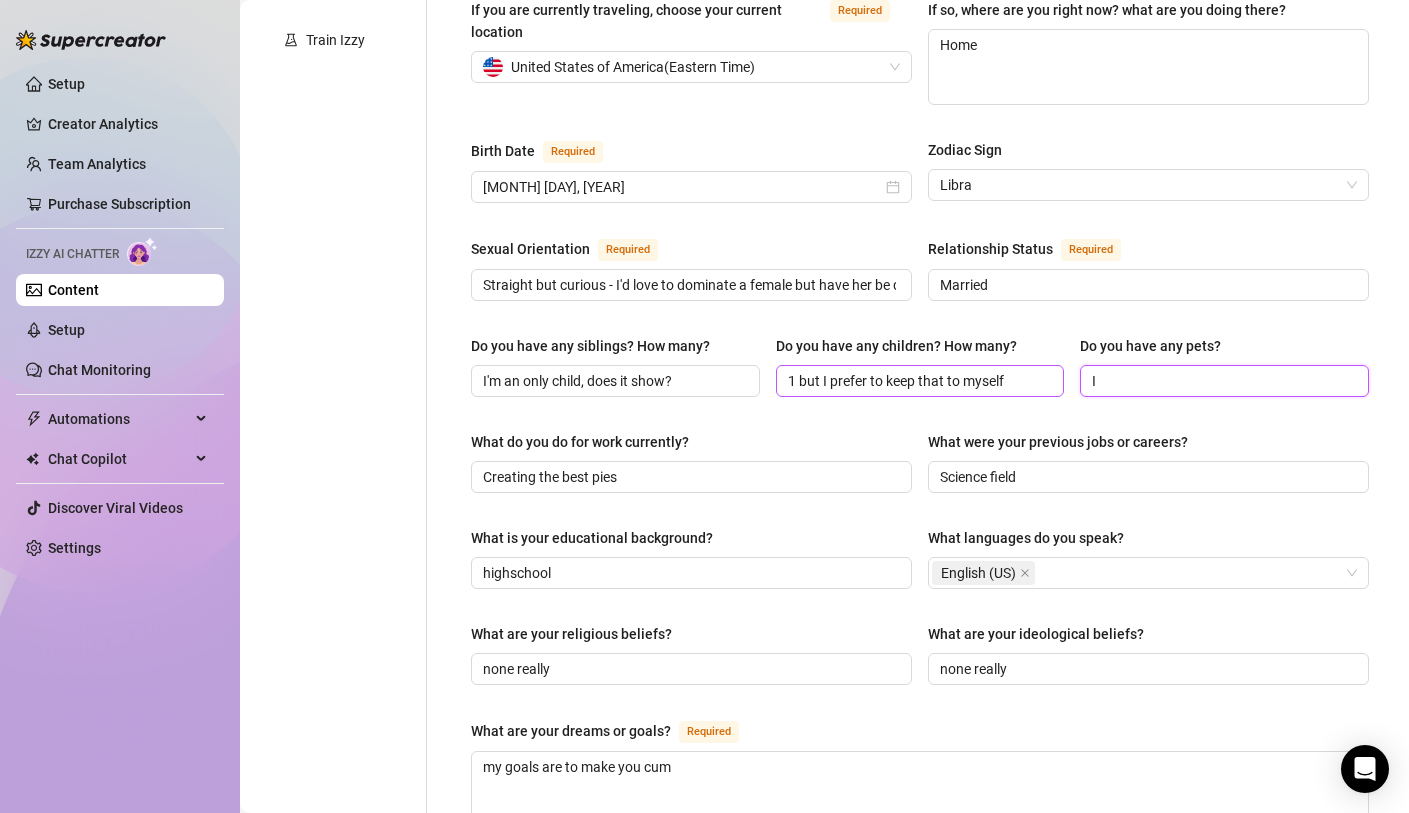 type on "I" 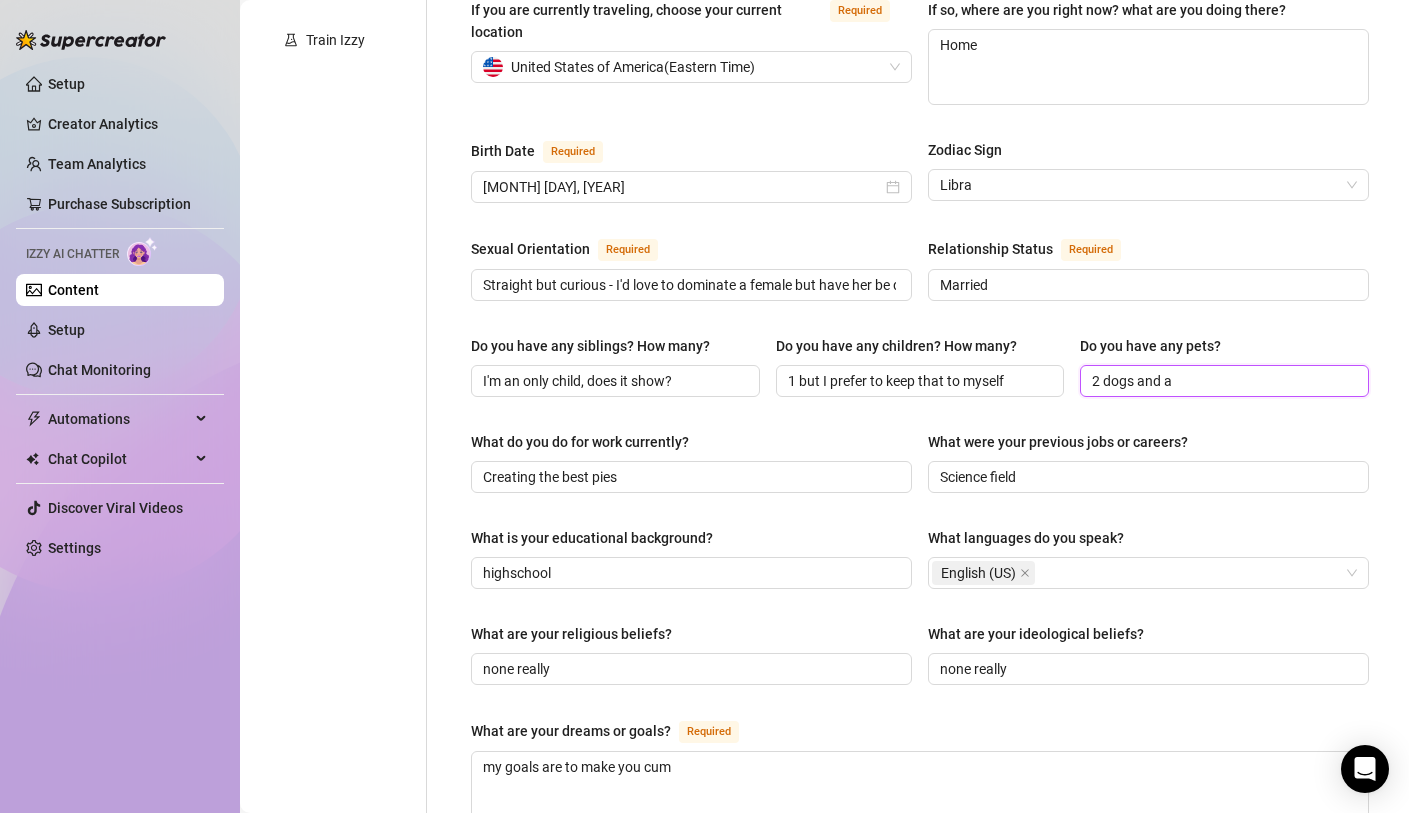 type on "2 dogs and a" 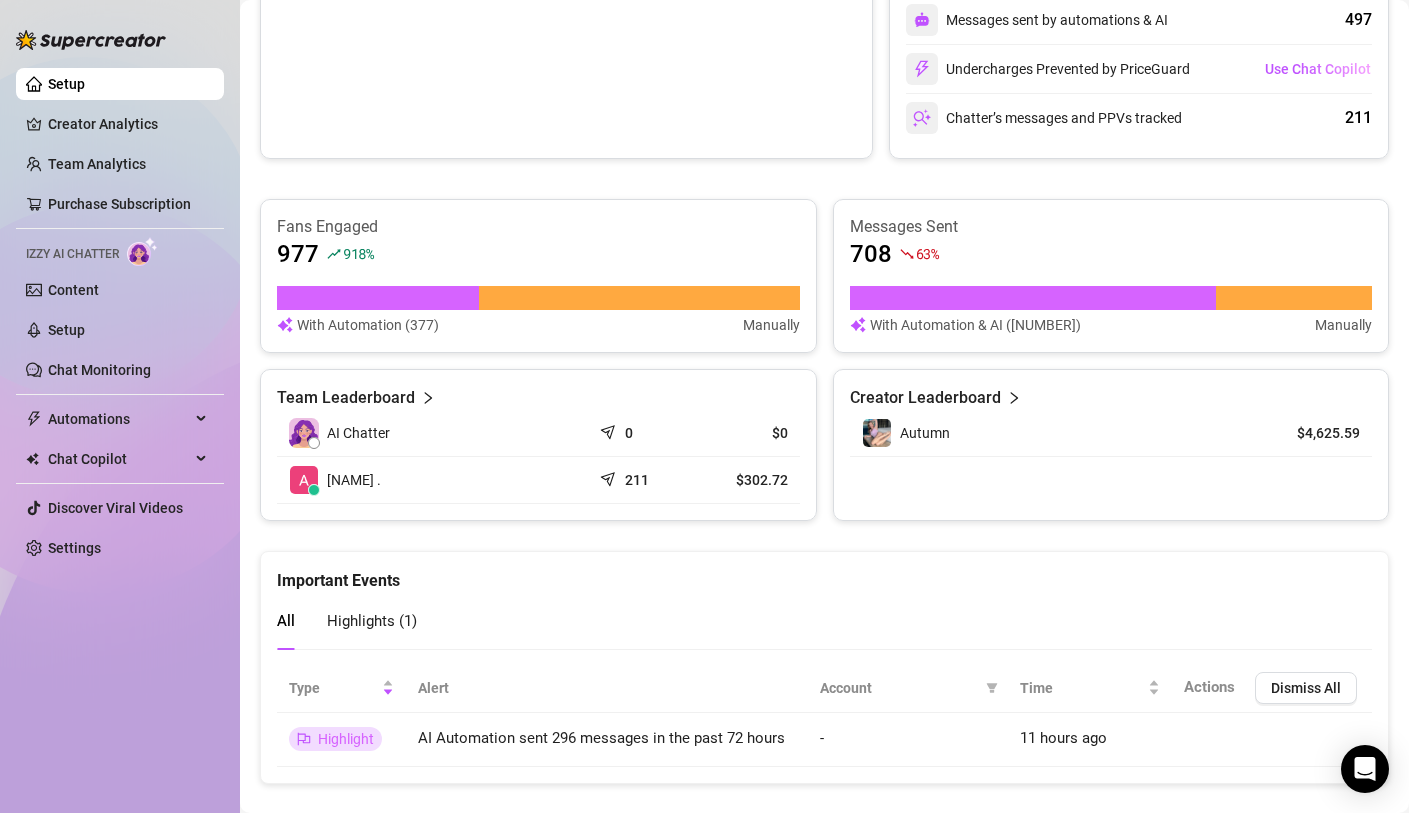 scroll, scrollTop: 1146, scrollLeft: 0, axis: vertical 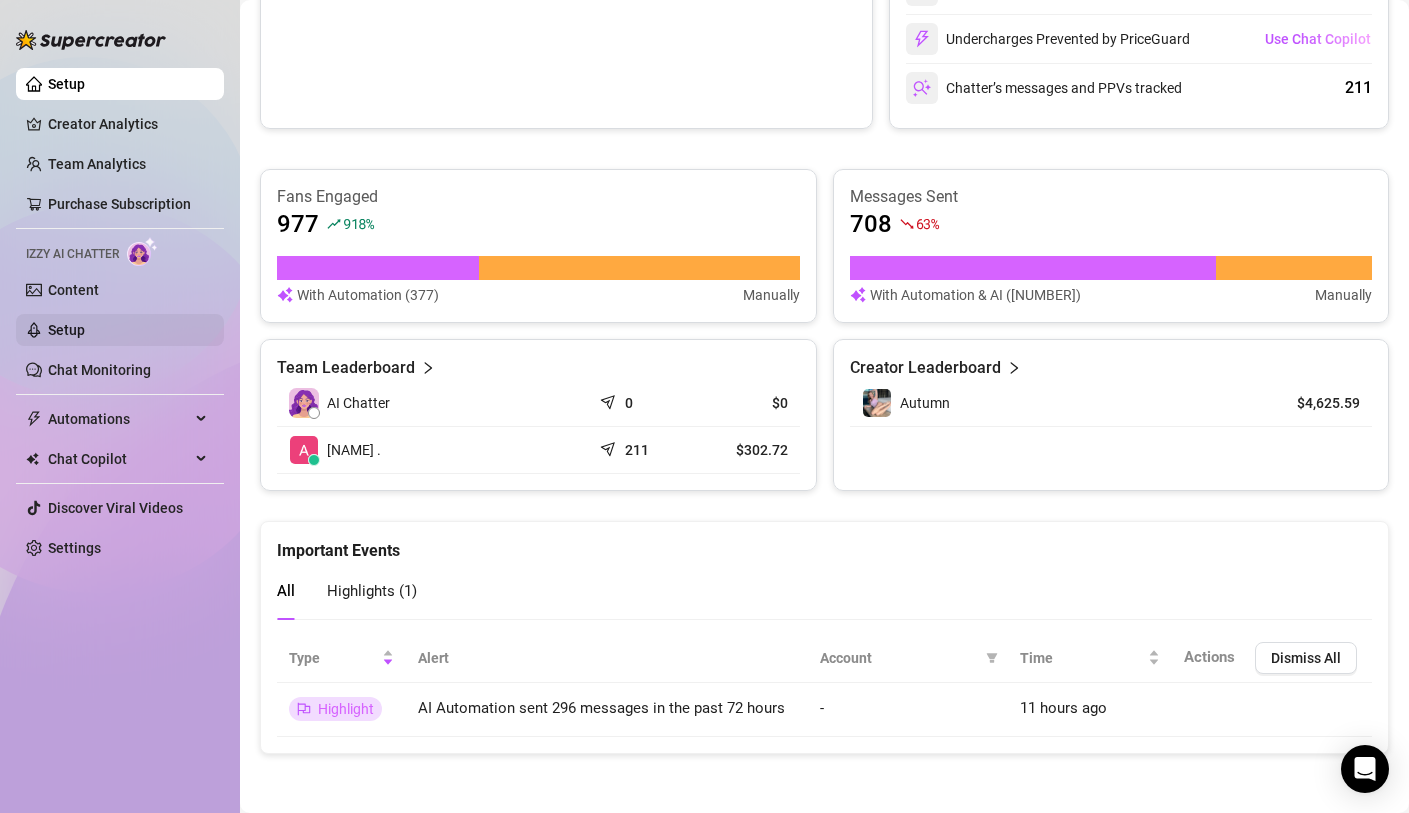 click on "Setup" at bounding box center [66, 330] 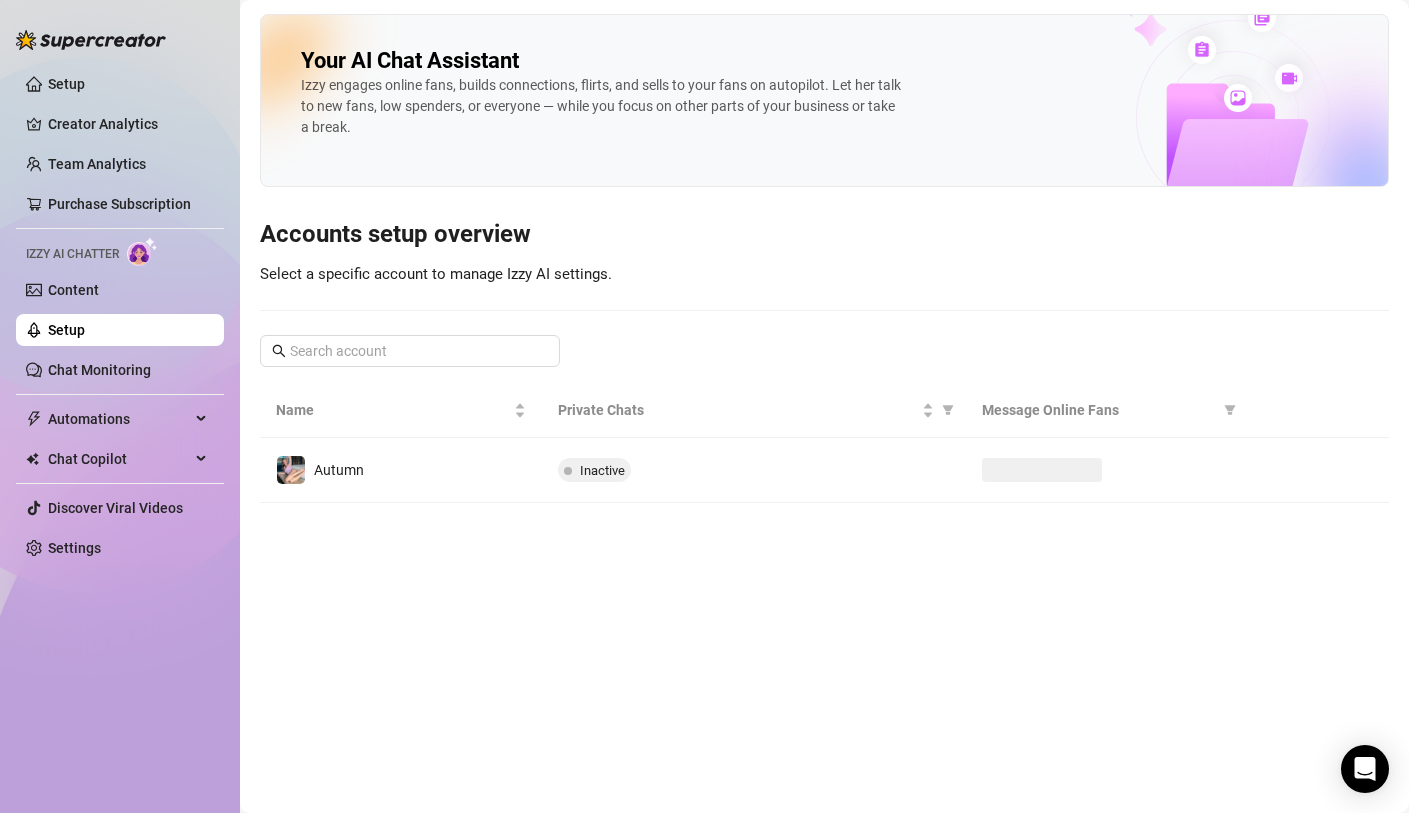 scroll, scrollTop: 0, scrollLeft: 0, axis: both 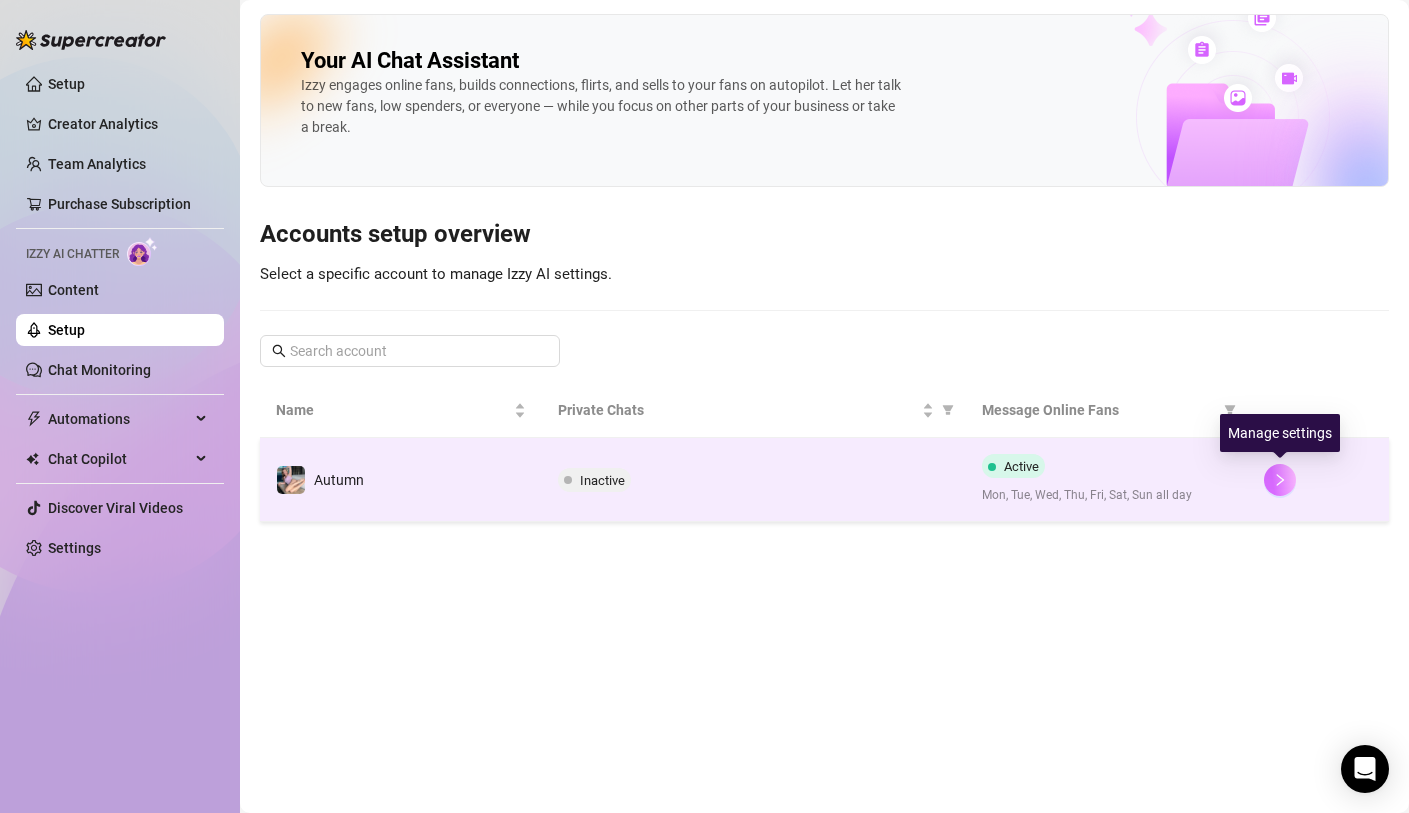 click 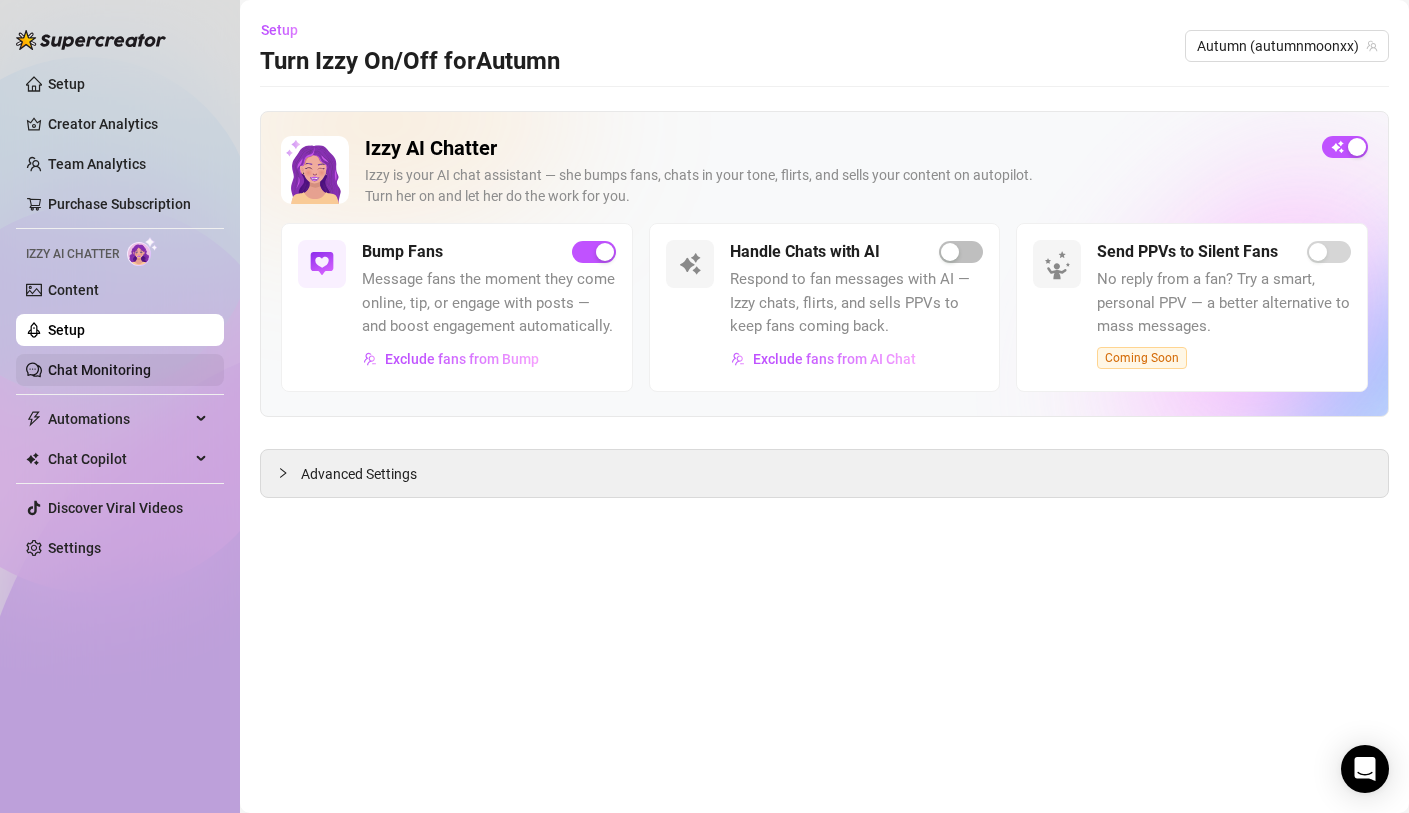 click on "Chat Monitoring" at bounding box center [99, 370] 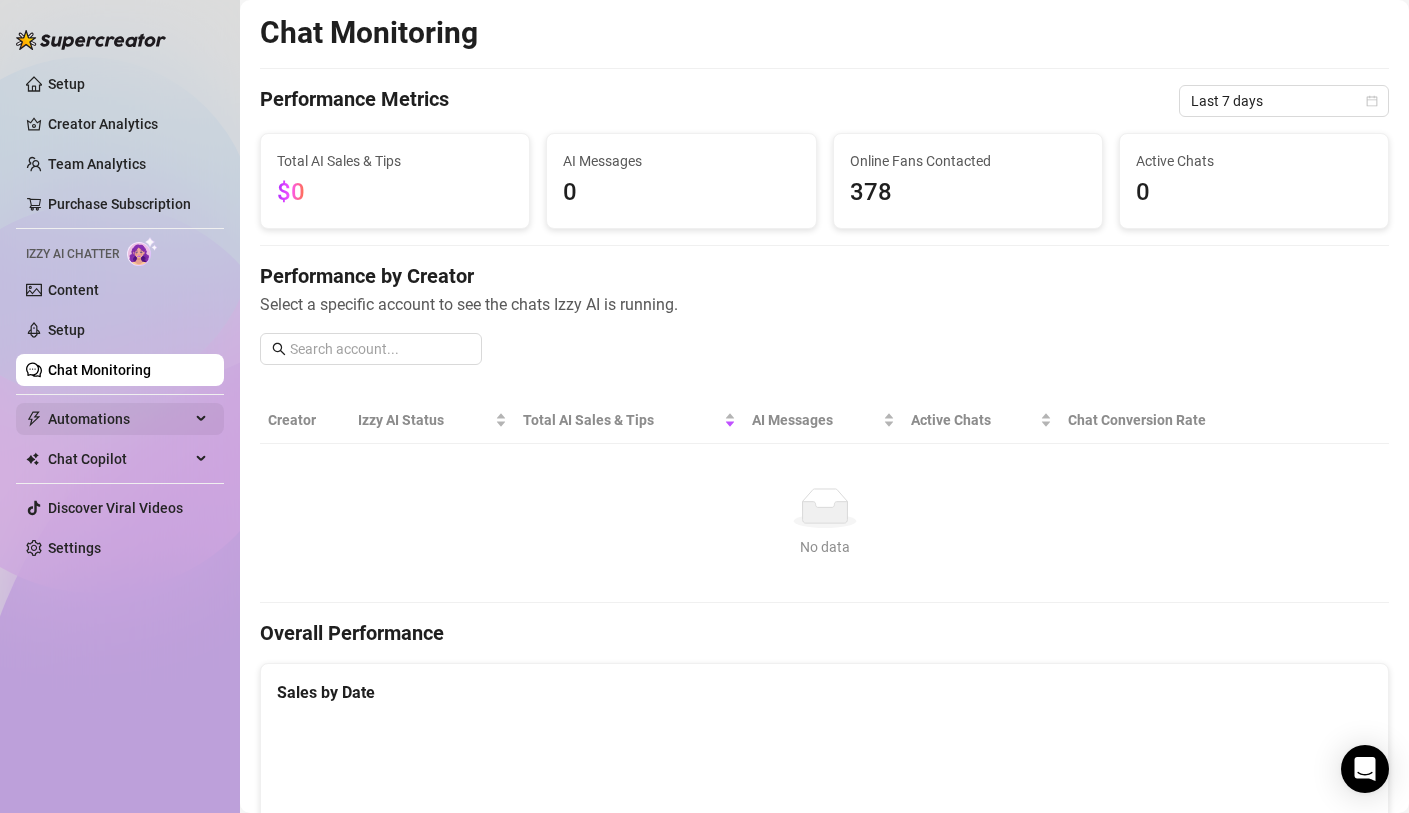 click at bounding box center [203, 419] 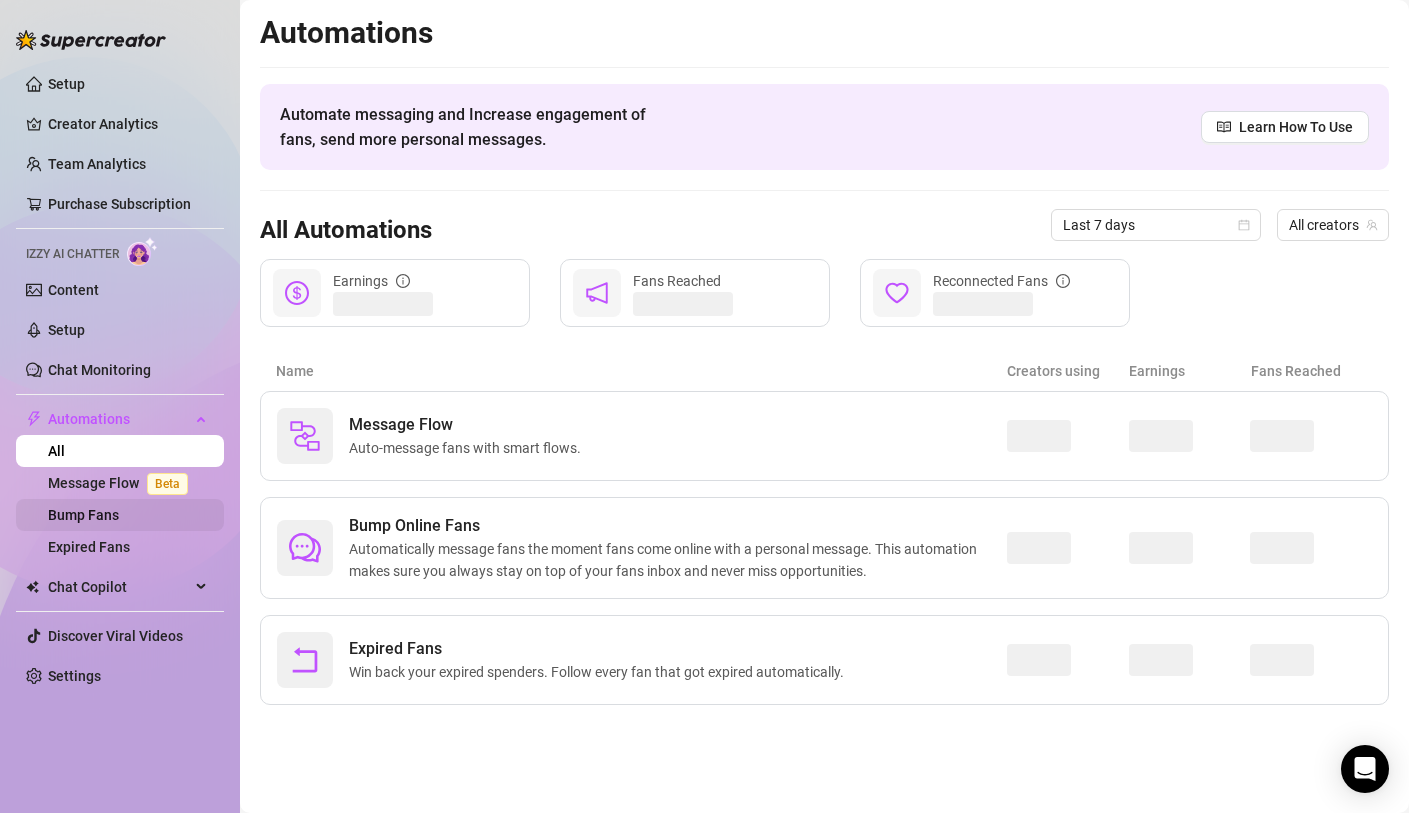 click on "Bump Fans" at bounding box center [83, 515] 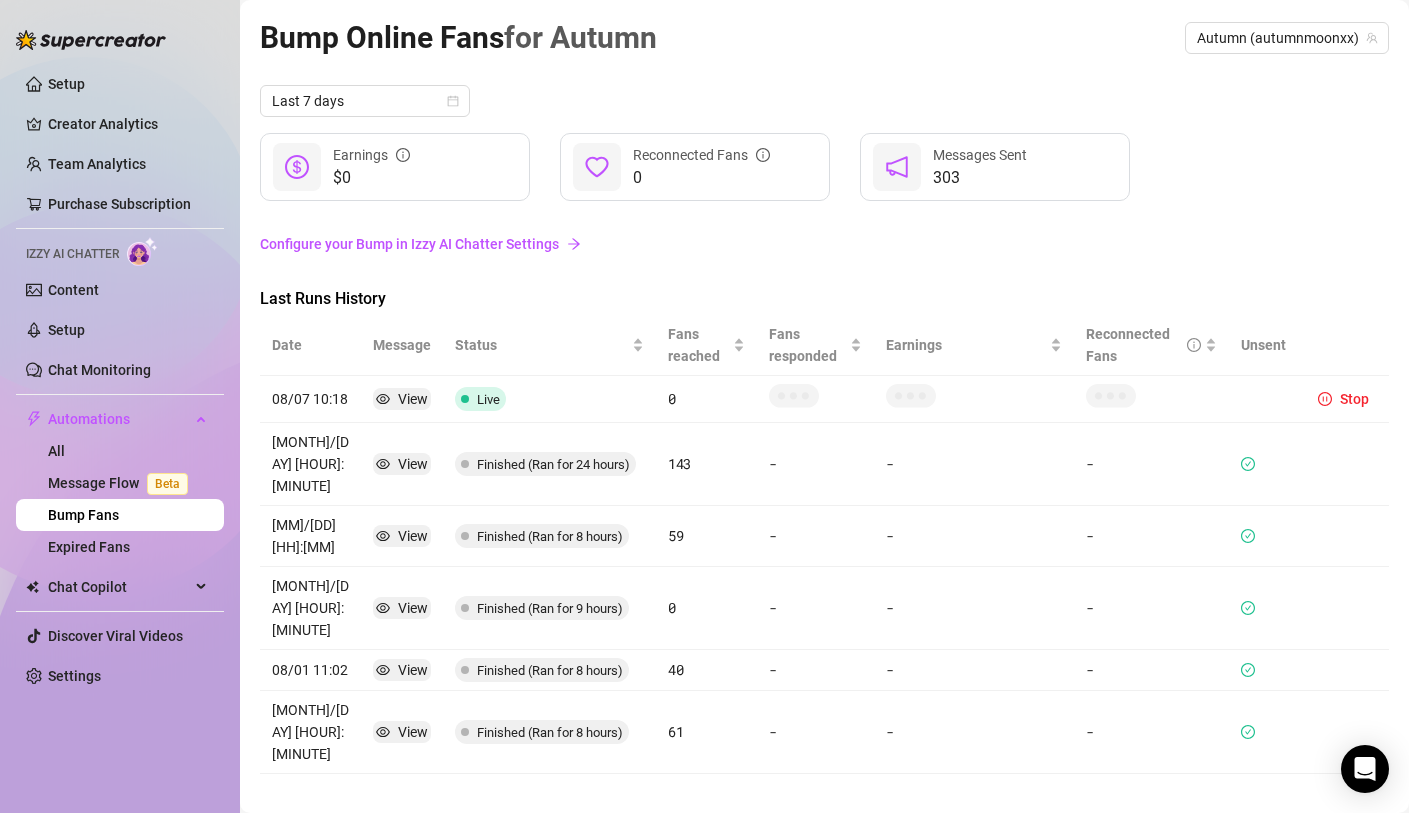click 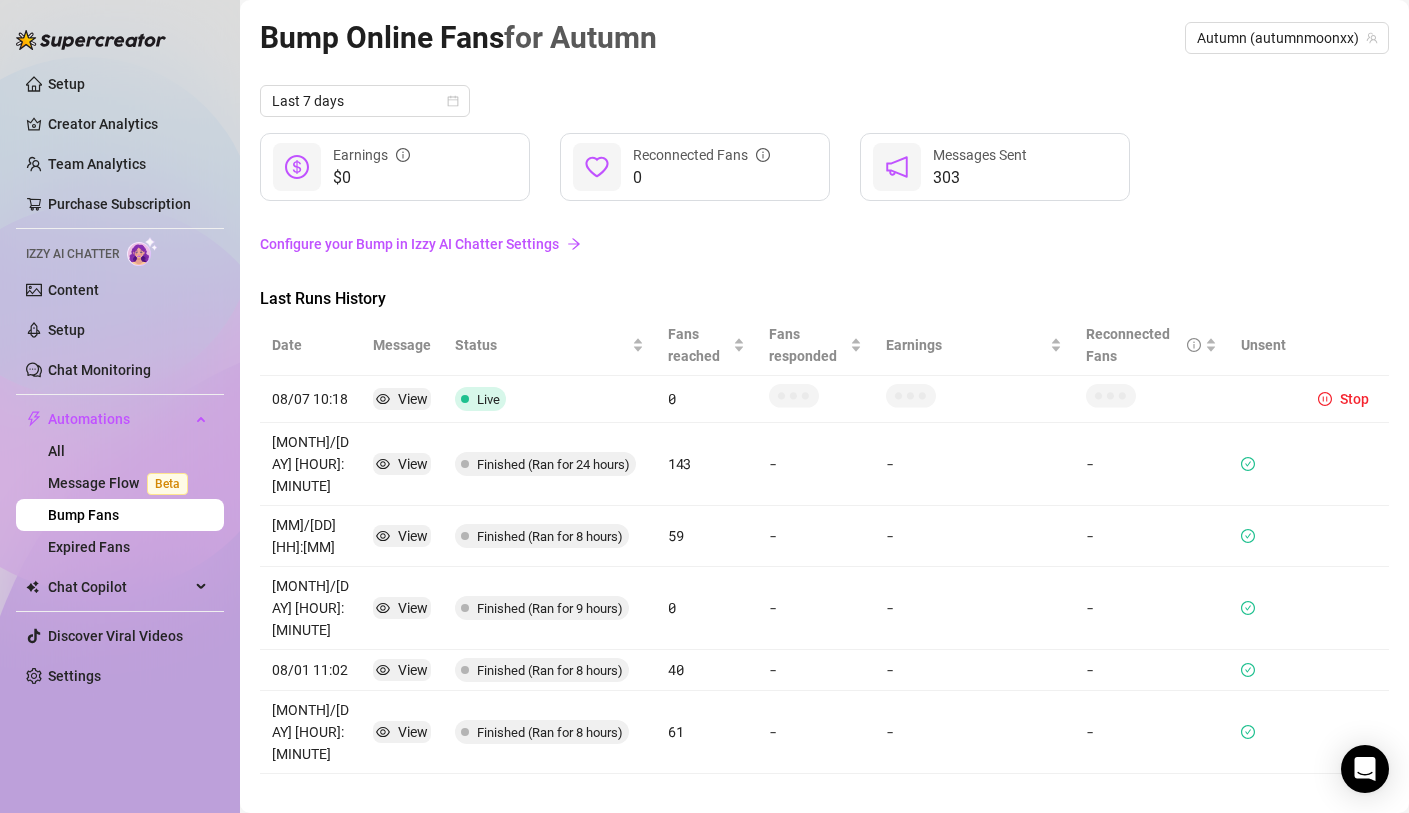 click on "Configure your Bump in Izzy AI Chatter Settings" at bounding box center [824, 244] 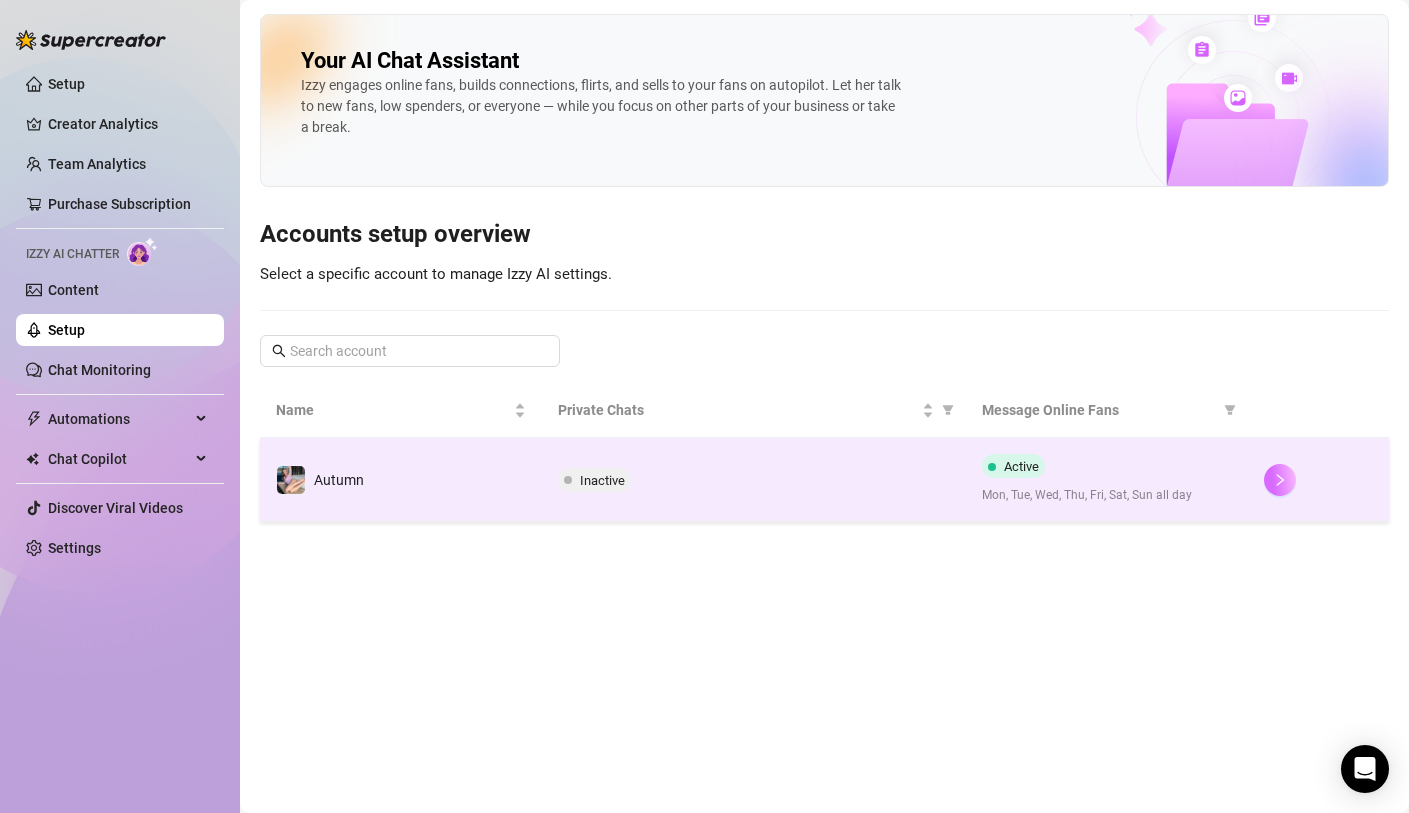 click 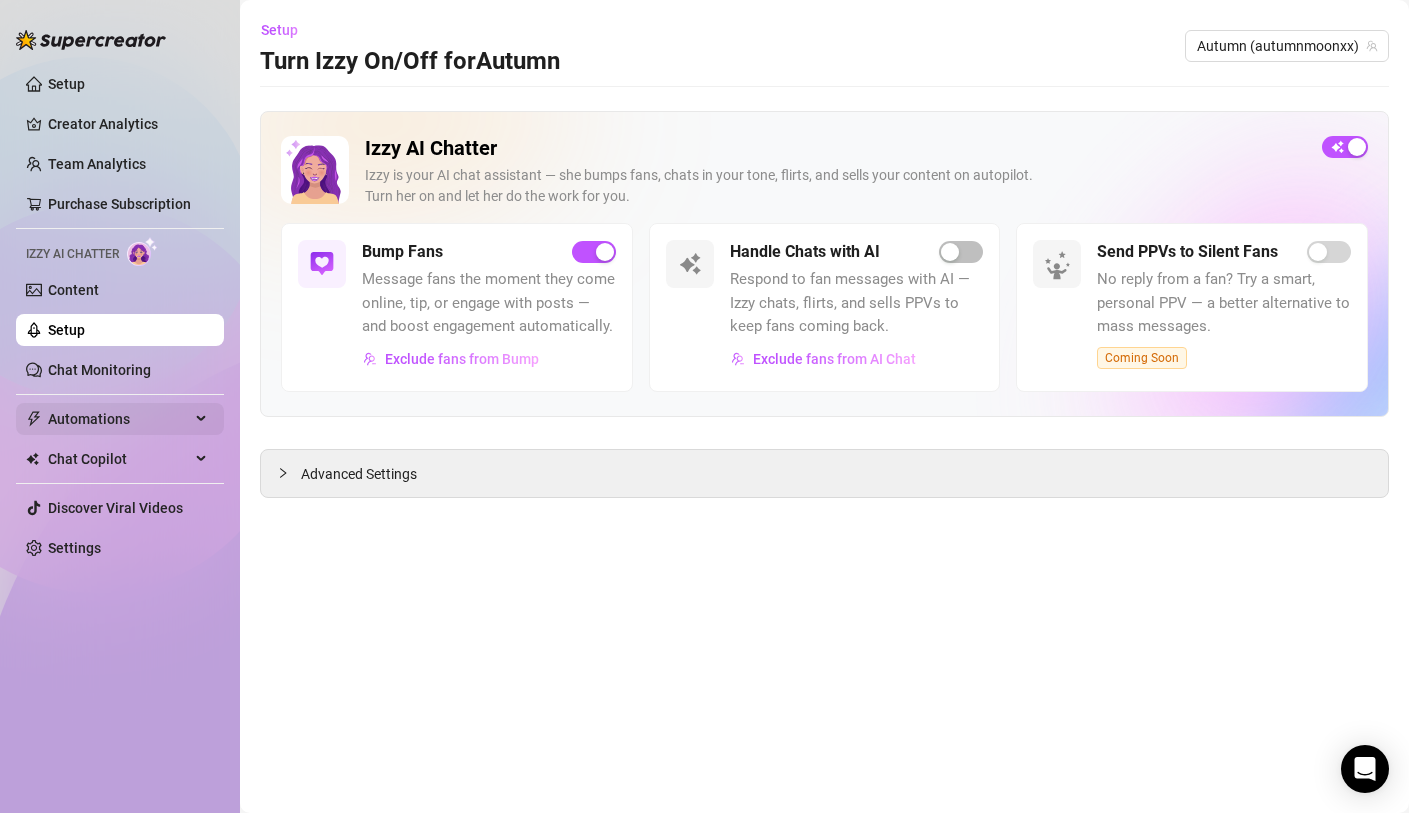 click on "Automations" at bounding box center (119, 419) 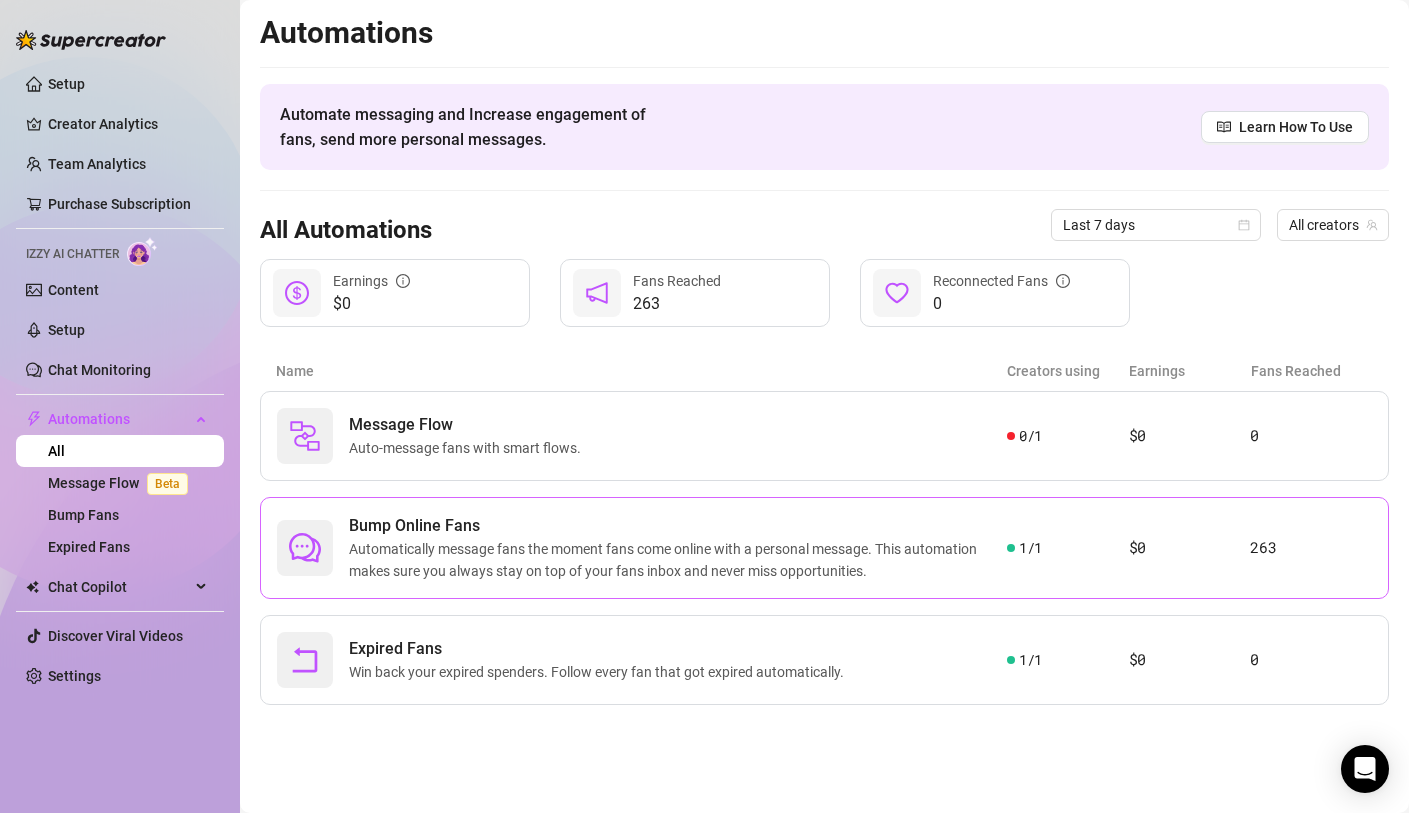 click on "Automatically message fans the moment fans come online with a personal message. This automation makes sure you always stay on top of your fans inbox and never miss opportunities." at bounding box center [678, 560] 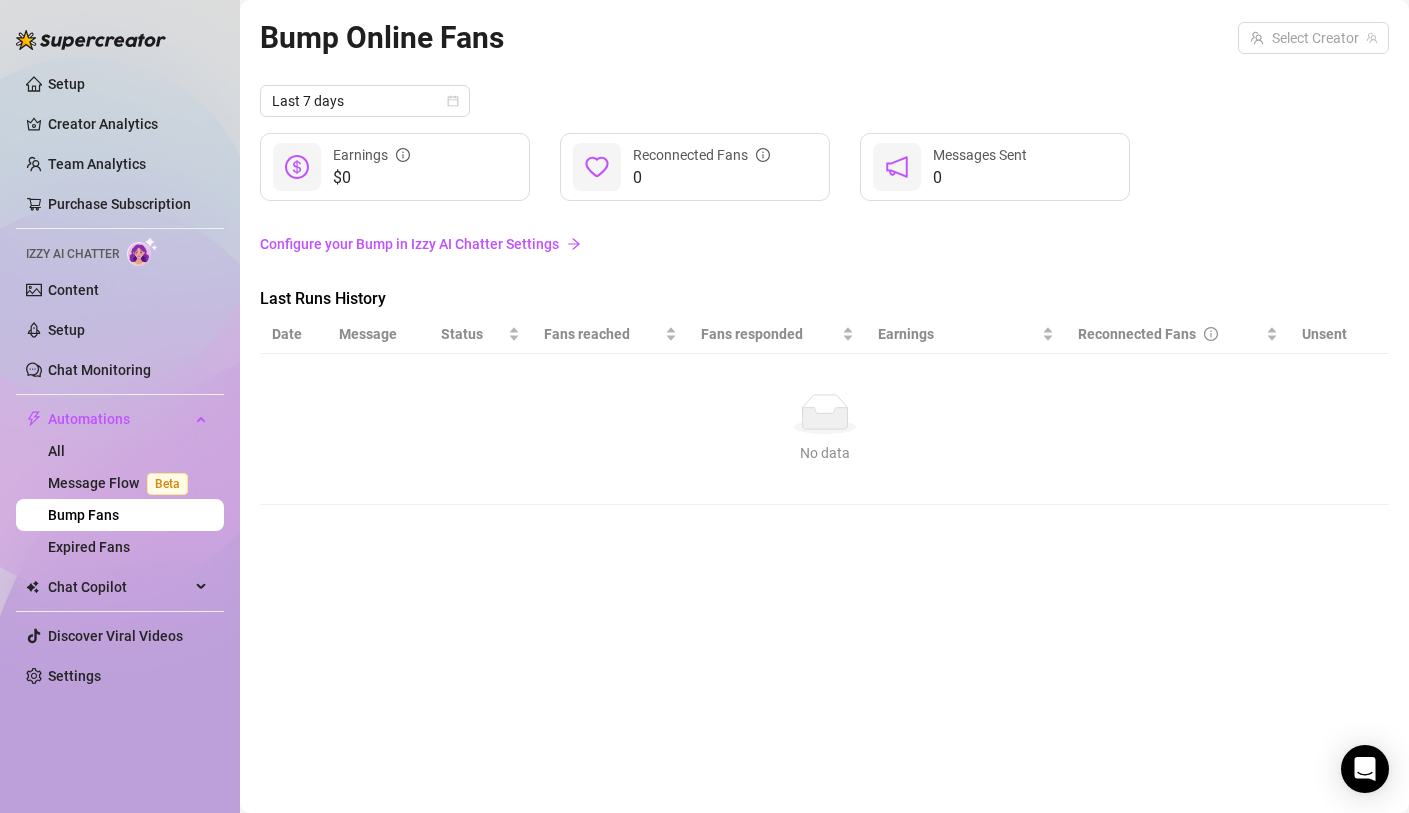 click on "Bump Fans" at bounding box center (83, 515) 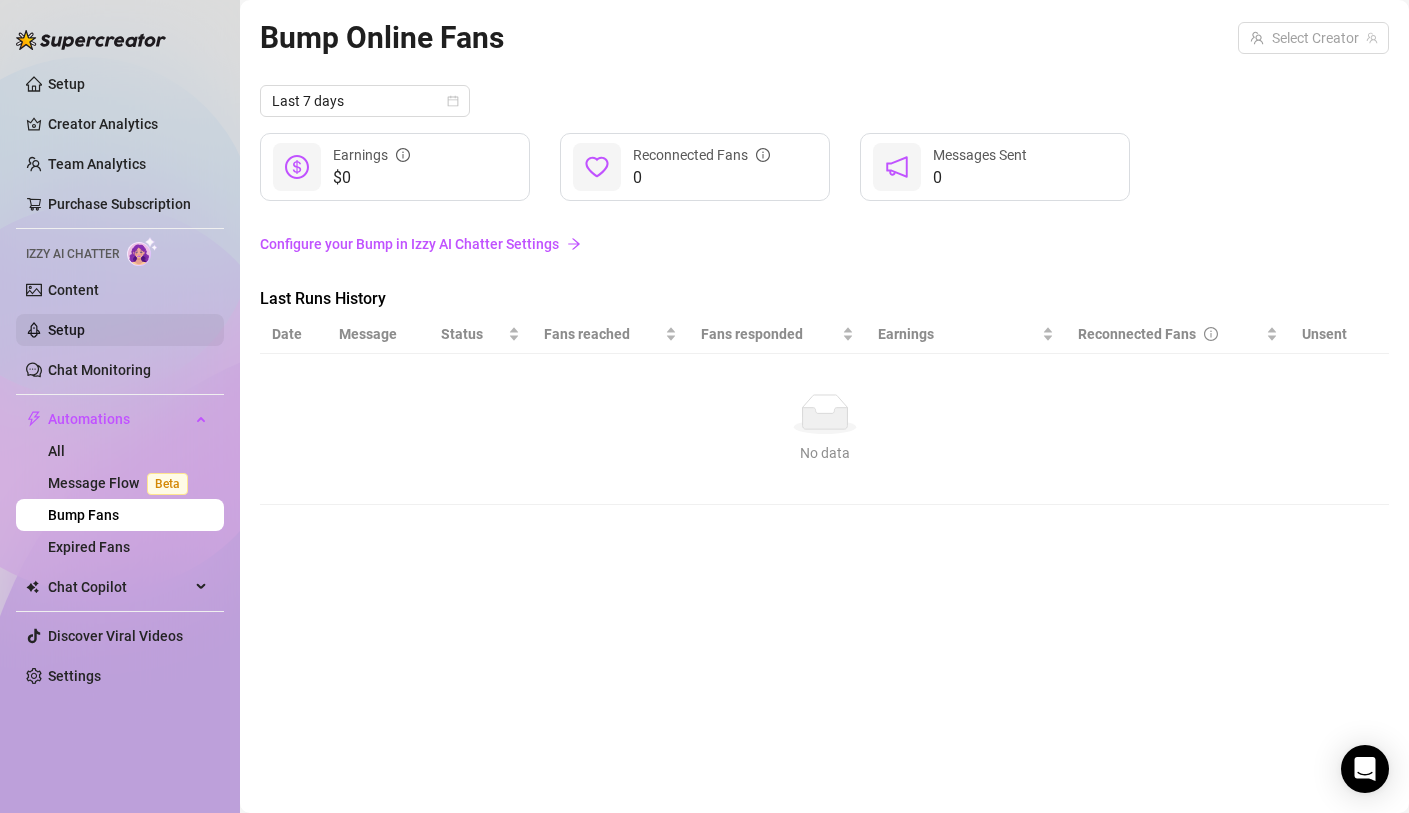 click on "Setup" at bounding box center [66, 330] 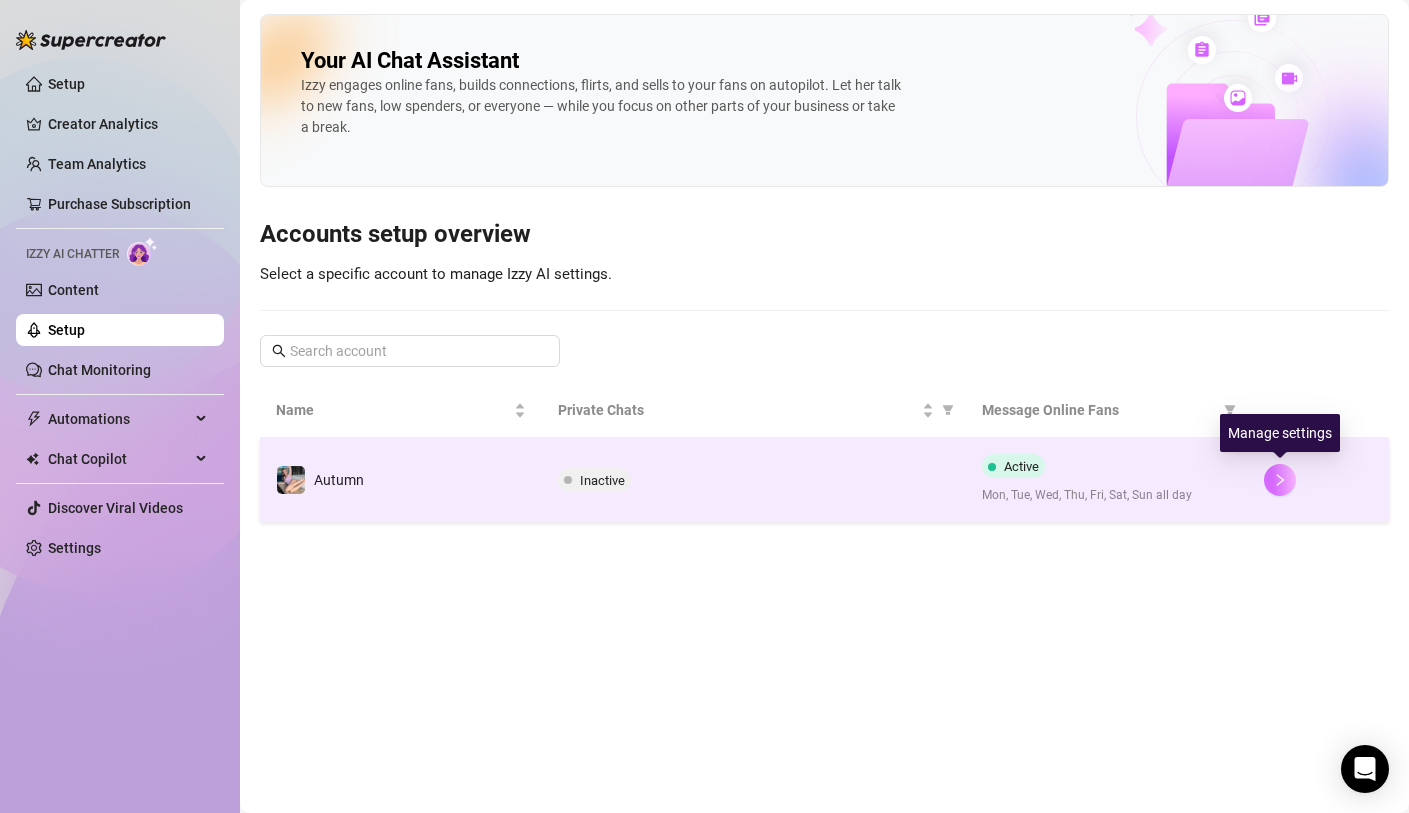 click at bounding box center (1280, 480) 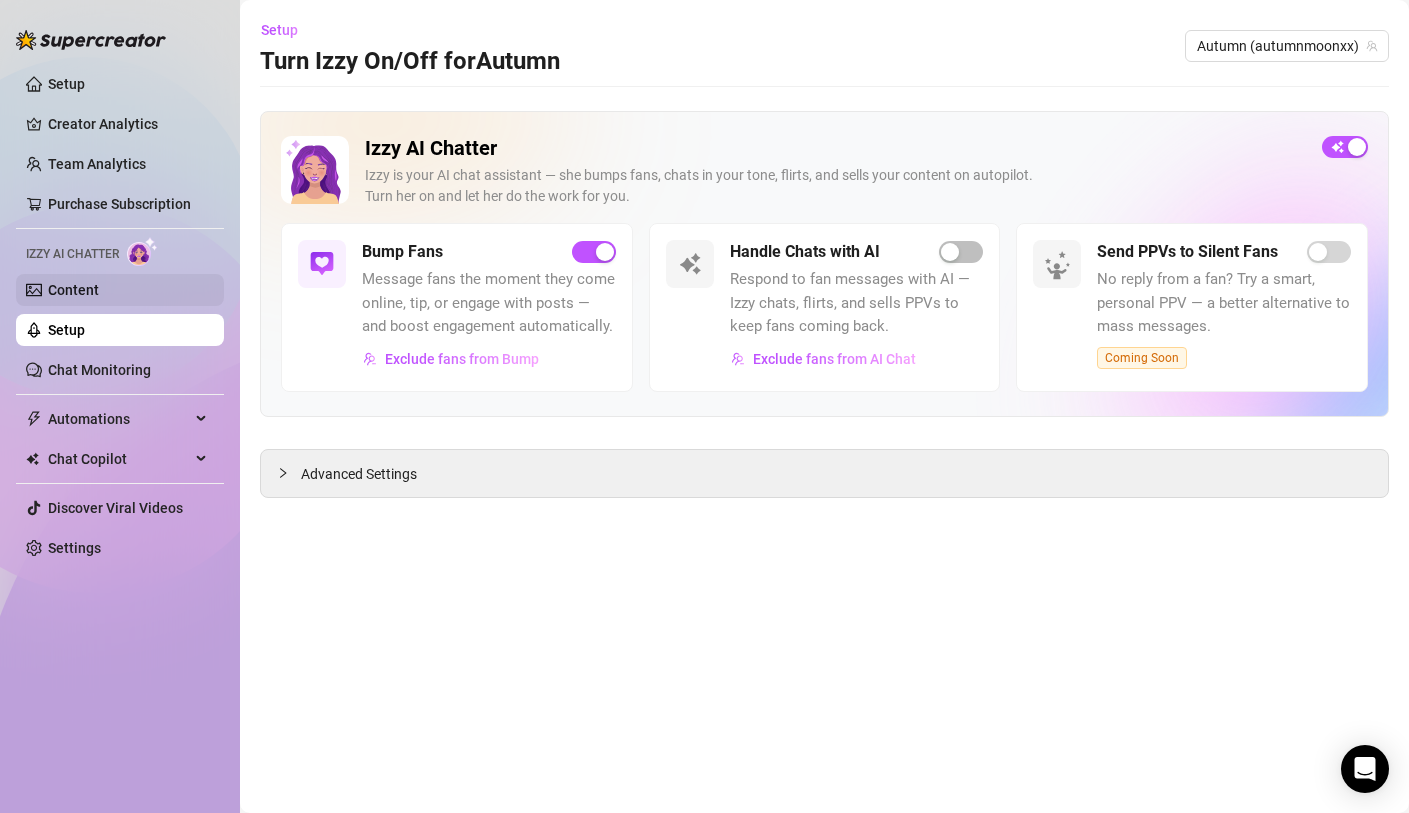 click on "Content" at bounding box center (73, 290) 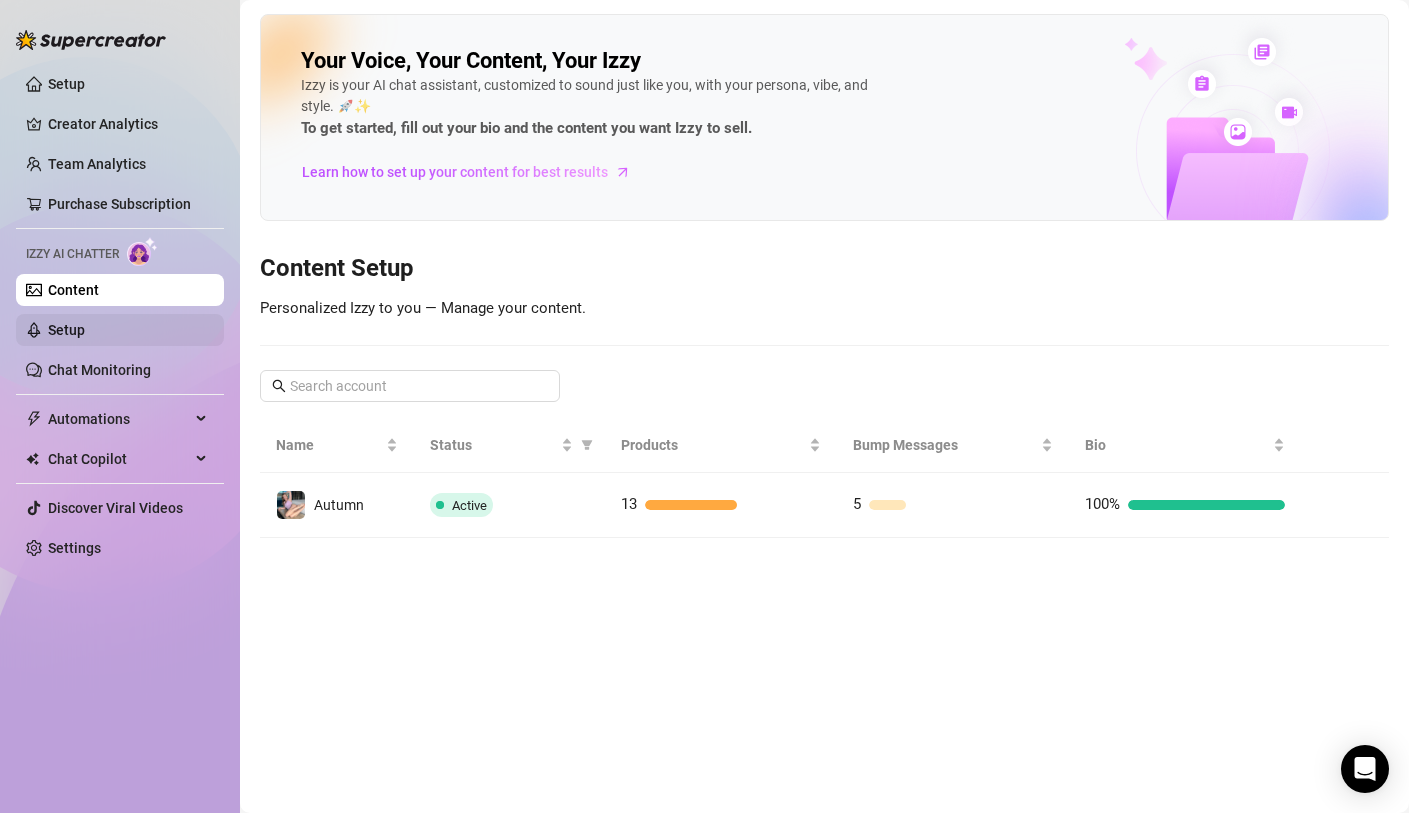 click on "Setup" at bounding box center (66, 330) 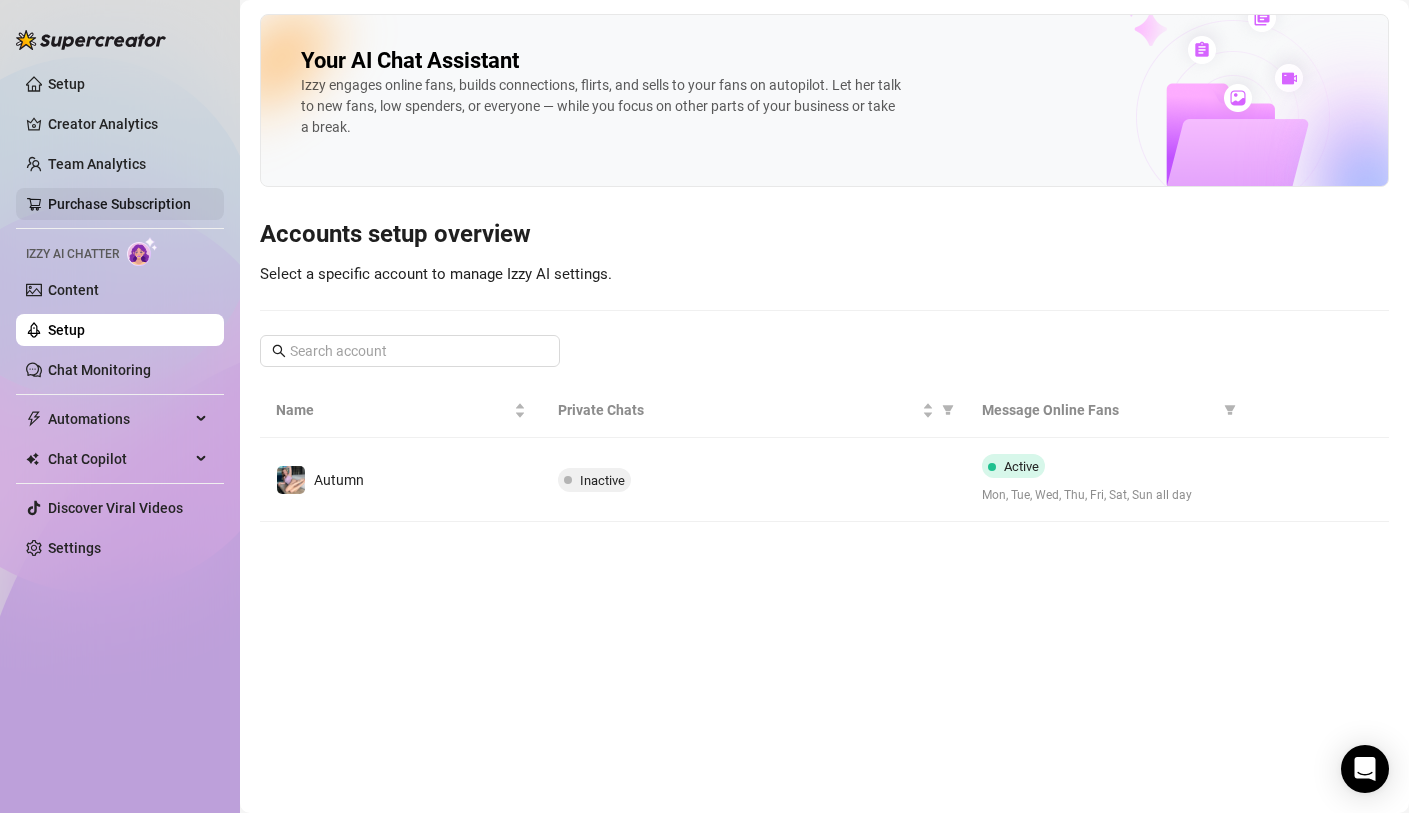 click on "Purchase Subscription" at bounding box center (119, 204) 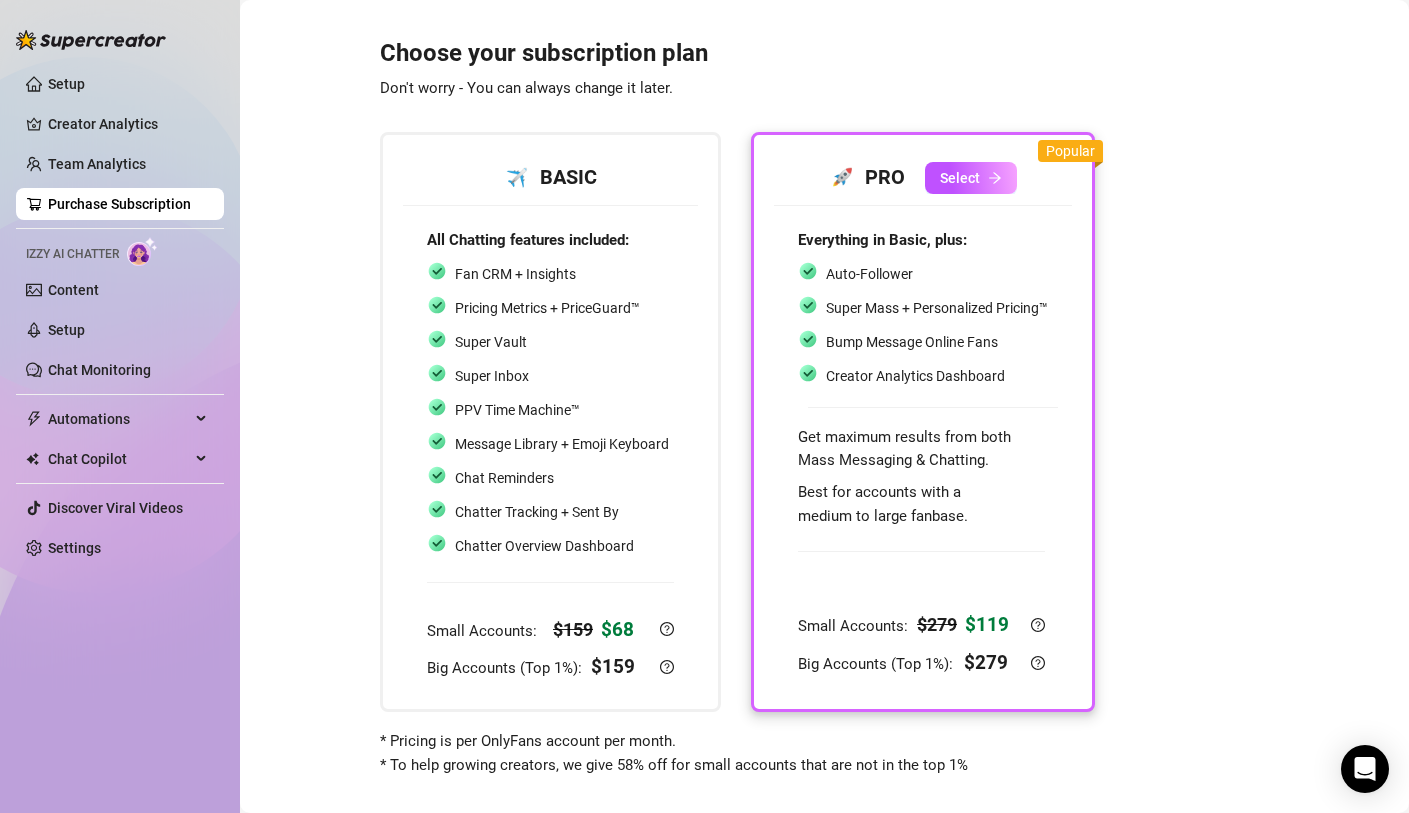 click on "Setup Creator Analytics   Team Analytics Purchase Subscription Izzy AI Chatter Content Setup Chat Monitoring Automations All Message Flow Beta Bump Fans Expired Fans Chat Copilot Discover Viral Videos Settings" at bounding box center [120, 316] 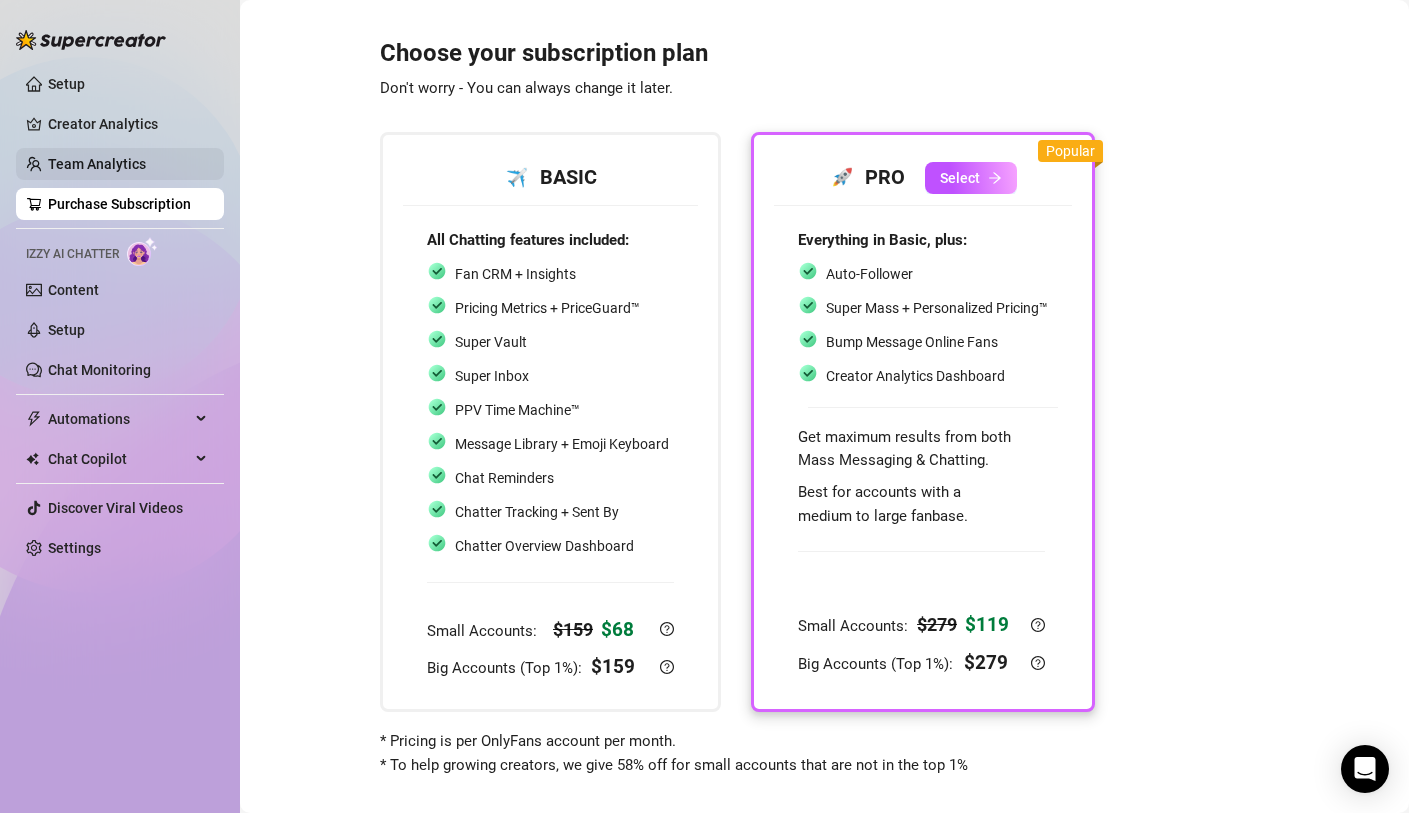 click on "Team Analytics" at bounding box center [97, 164] 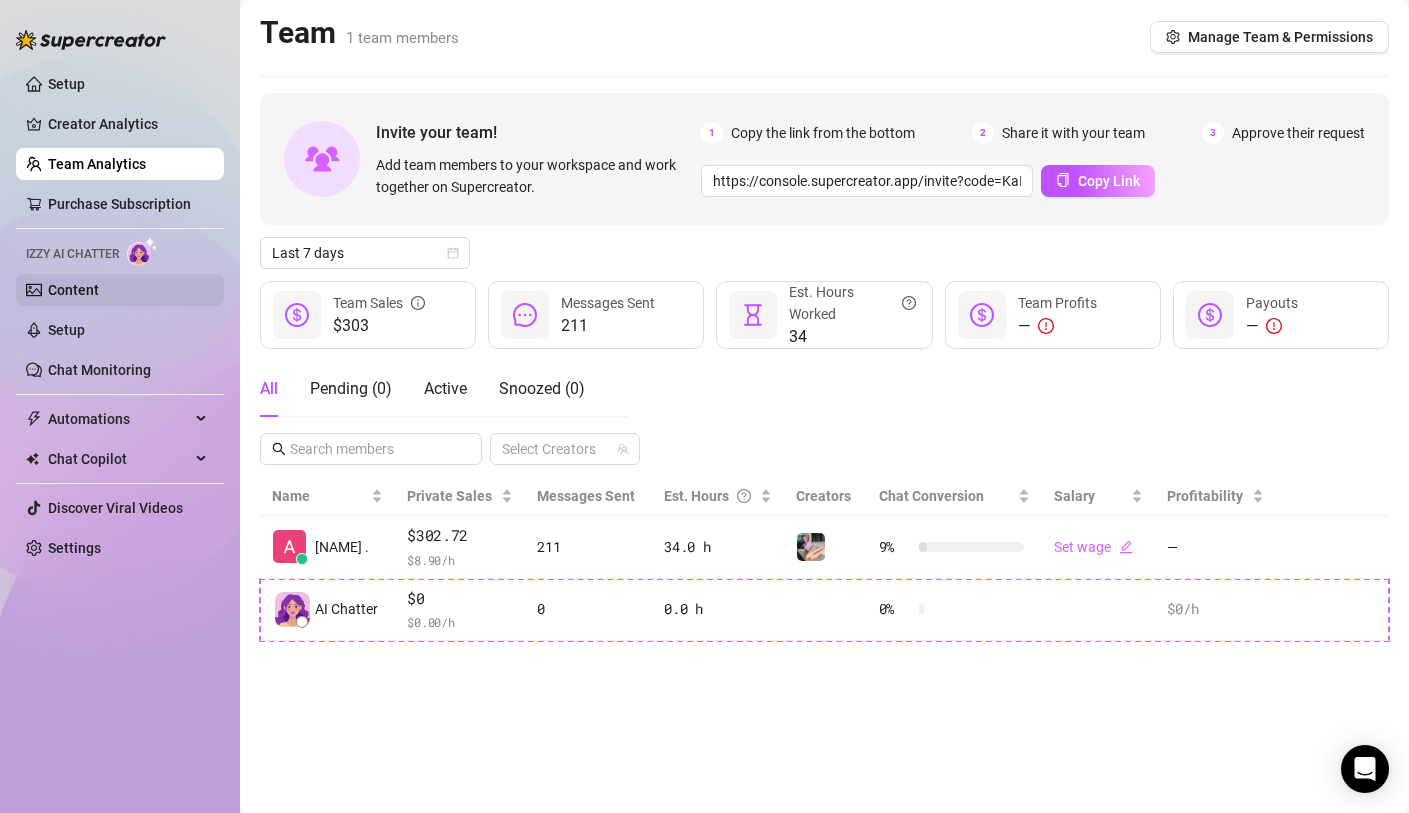 click on "Content" at bounding box center [73, 290] 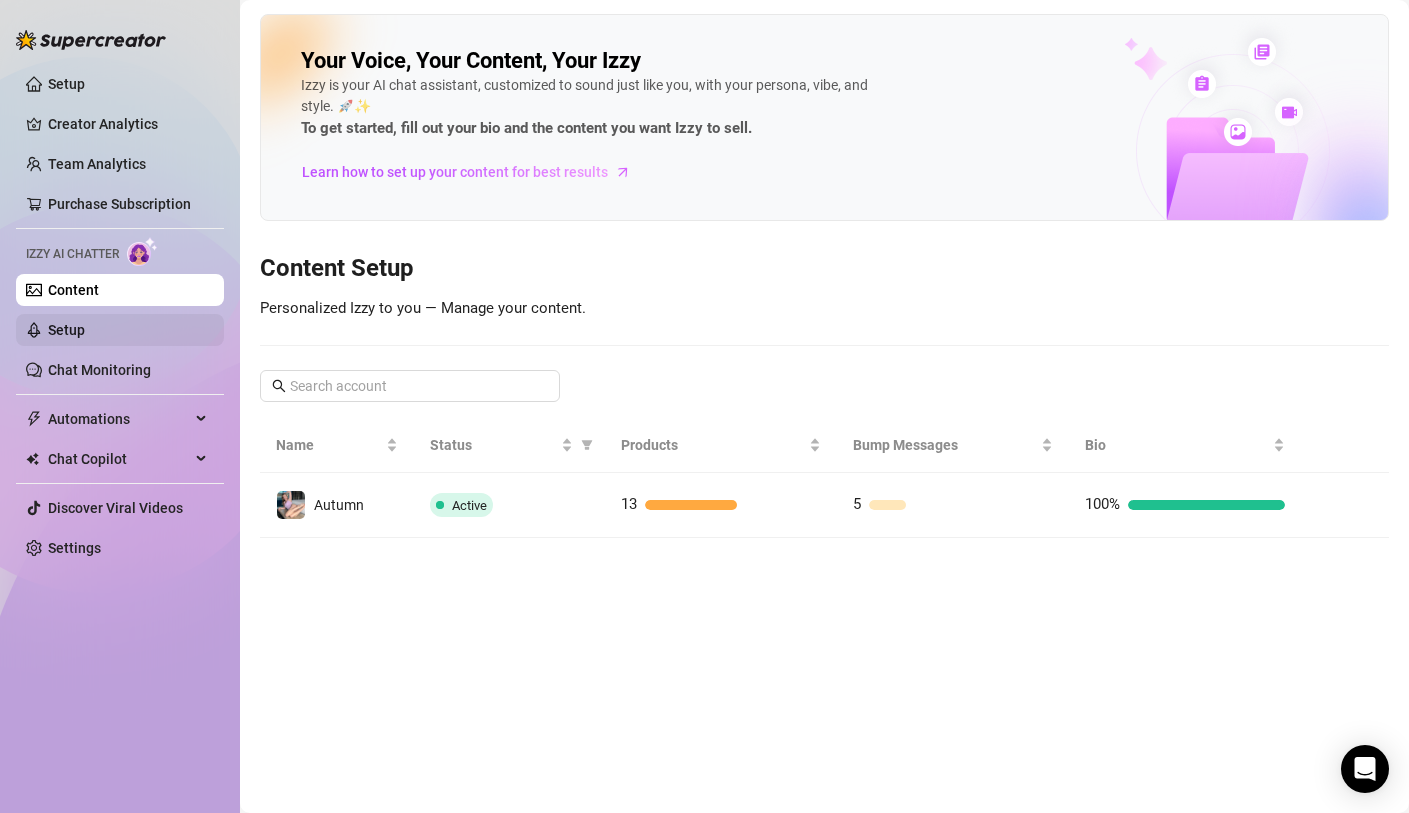 click on "Setup" at bounding box center [66, 330] 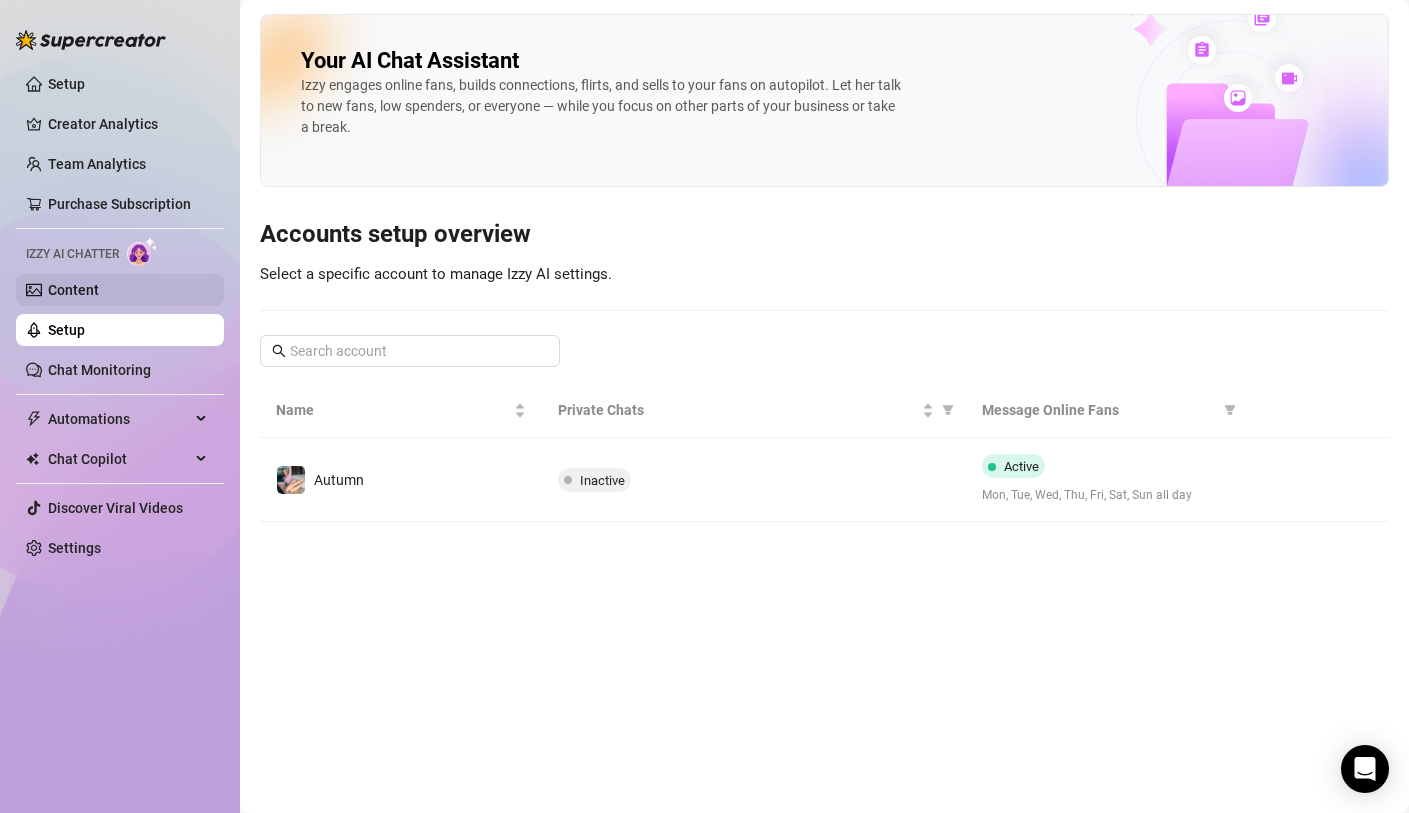 click on "Content" at bounding box center [73, 290] 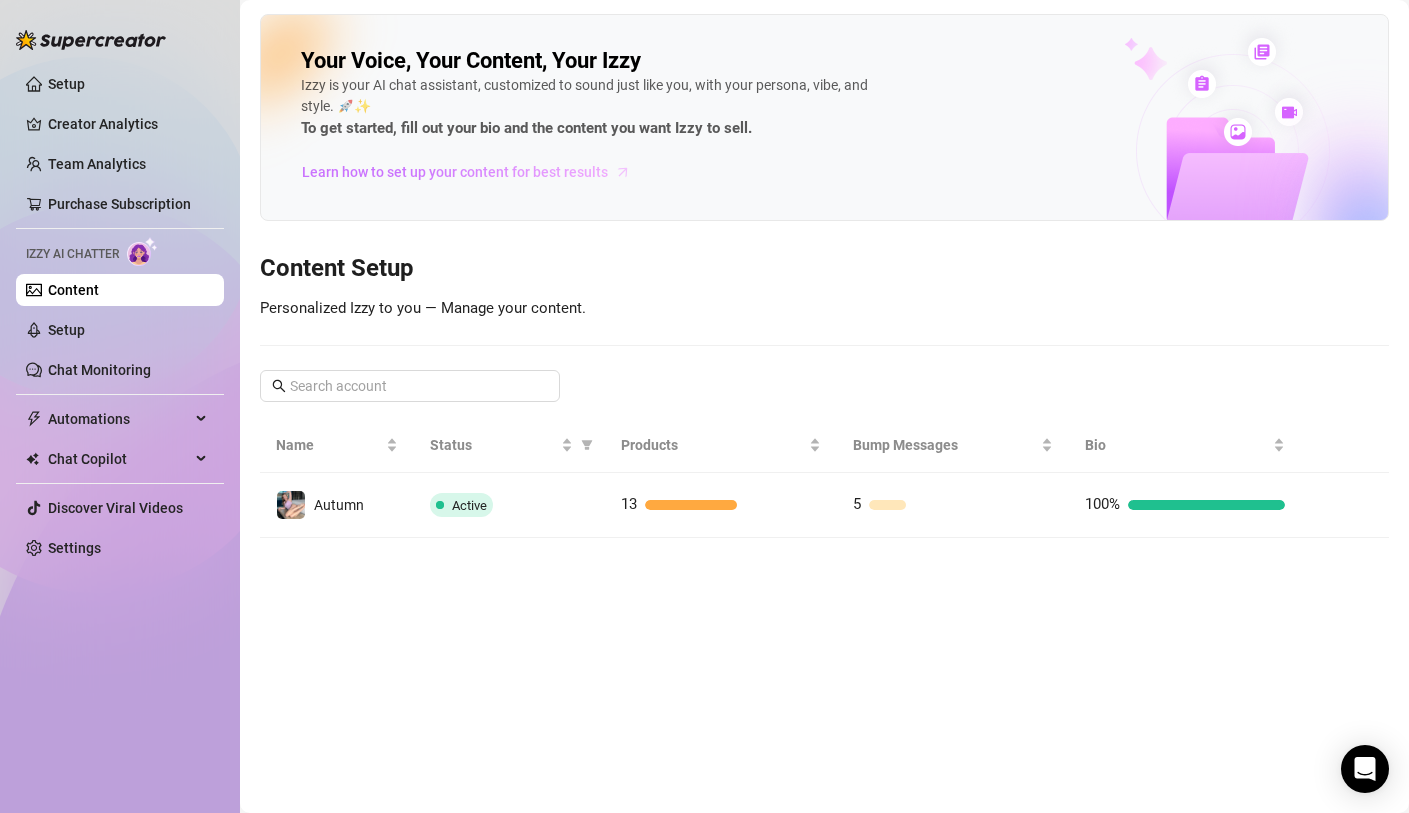 click on "Learn how to set up your content for best results" at bounding box center [455, 172] 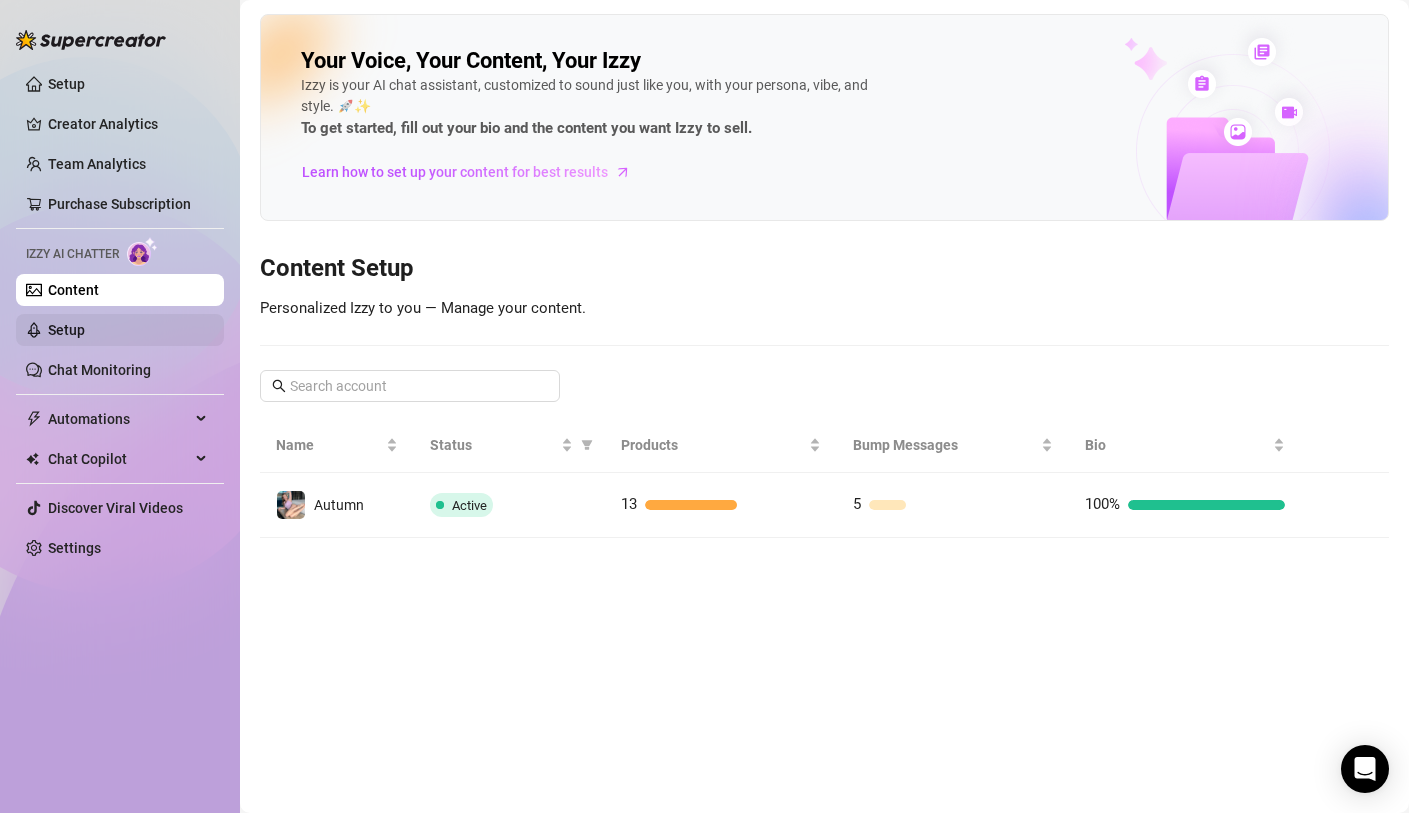 click on "Setup" at bounding box center (66, 330) 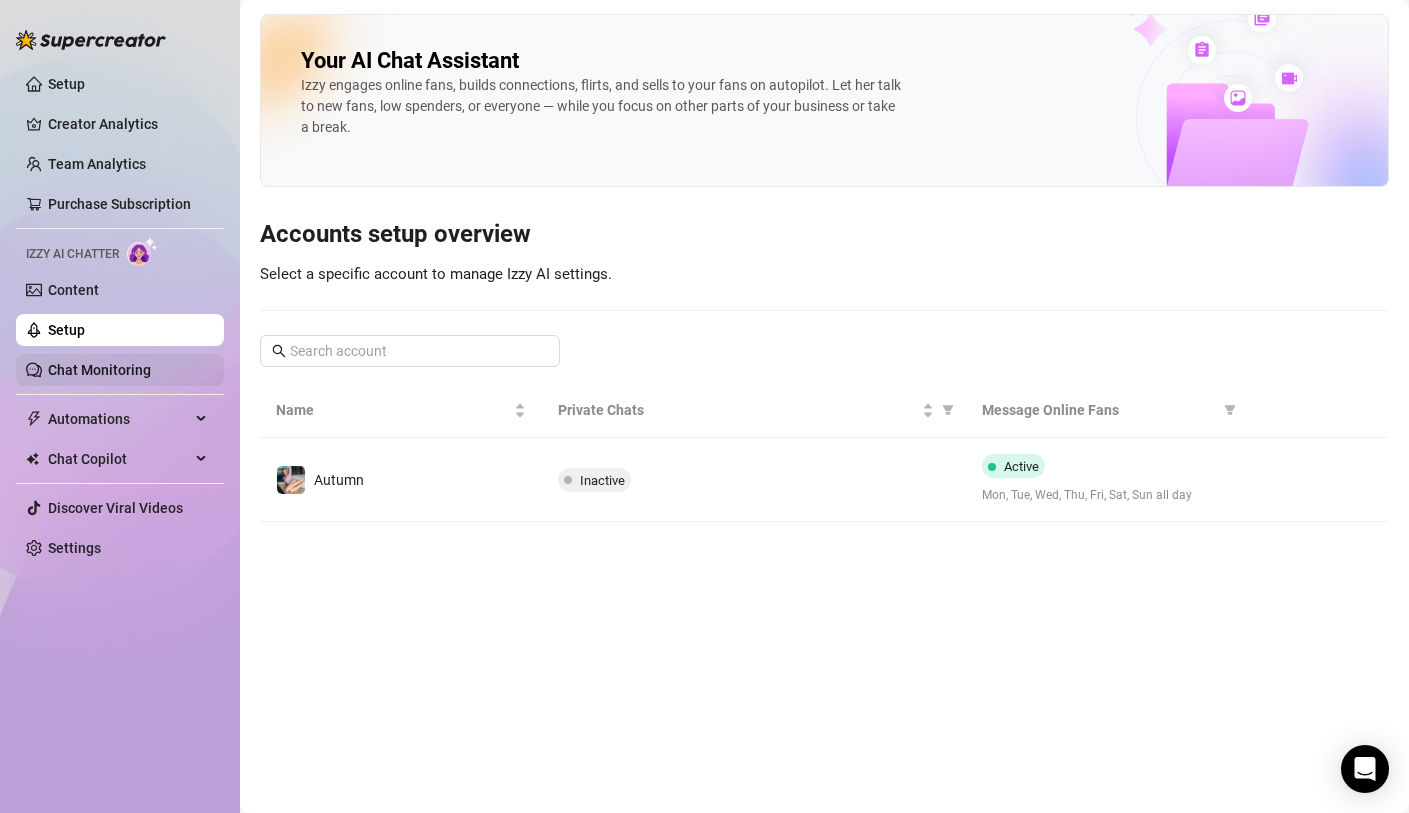 click on "Chat Monitoring" at bounding box center [99, 370] 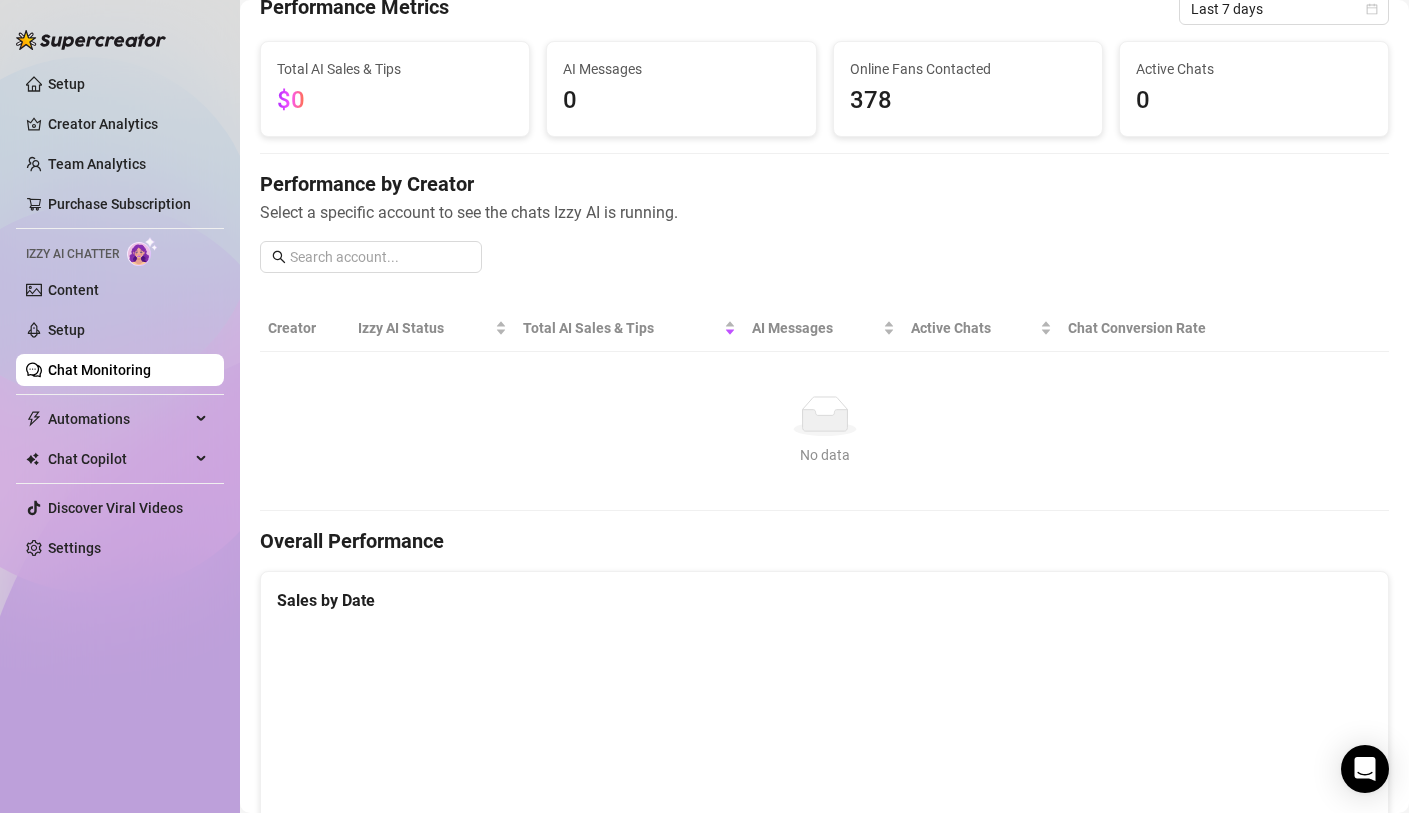 scroll, scrollTop: 0, scrollLeft: 0, axis: both 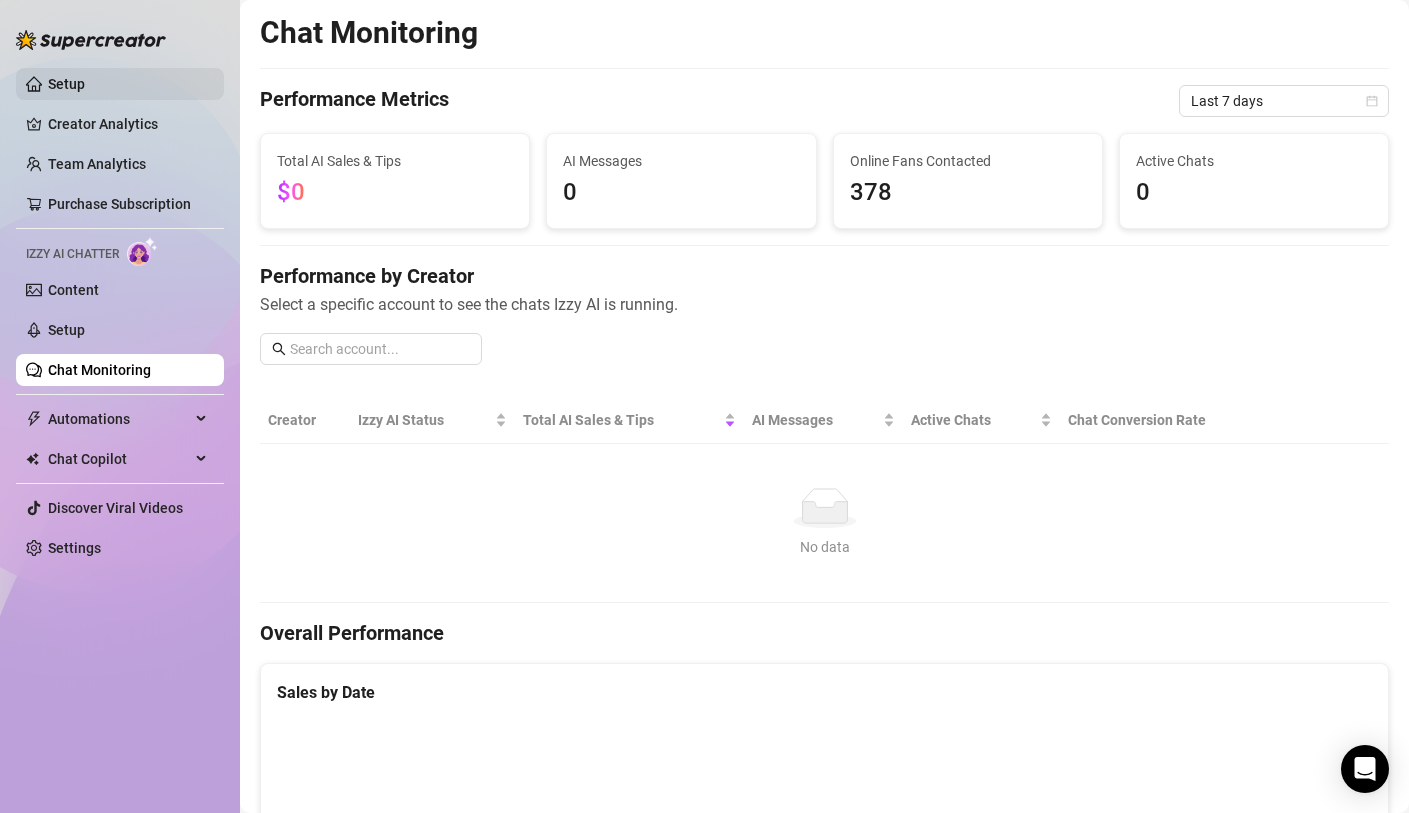 click on "Setup" at bounding box center [66, 84] 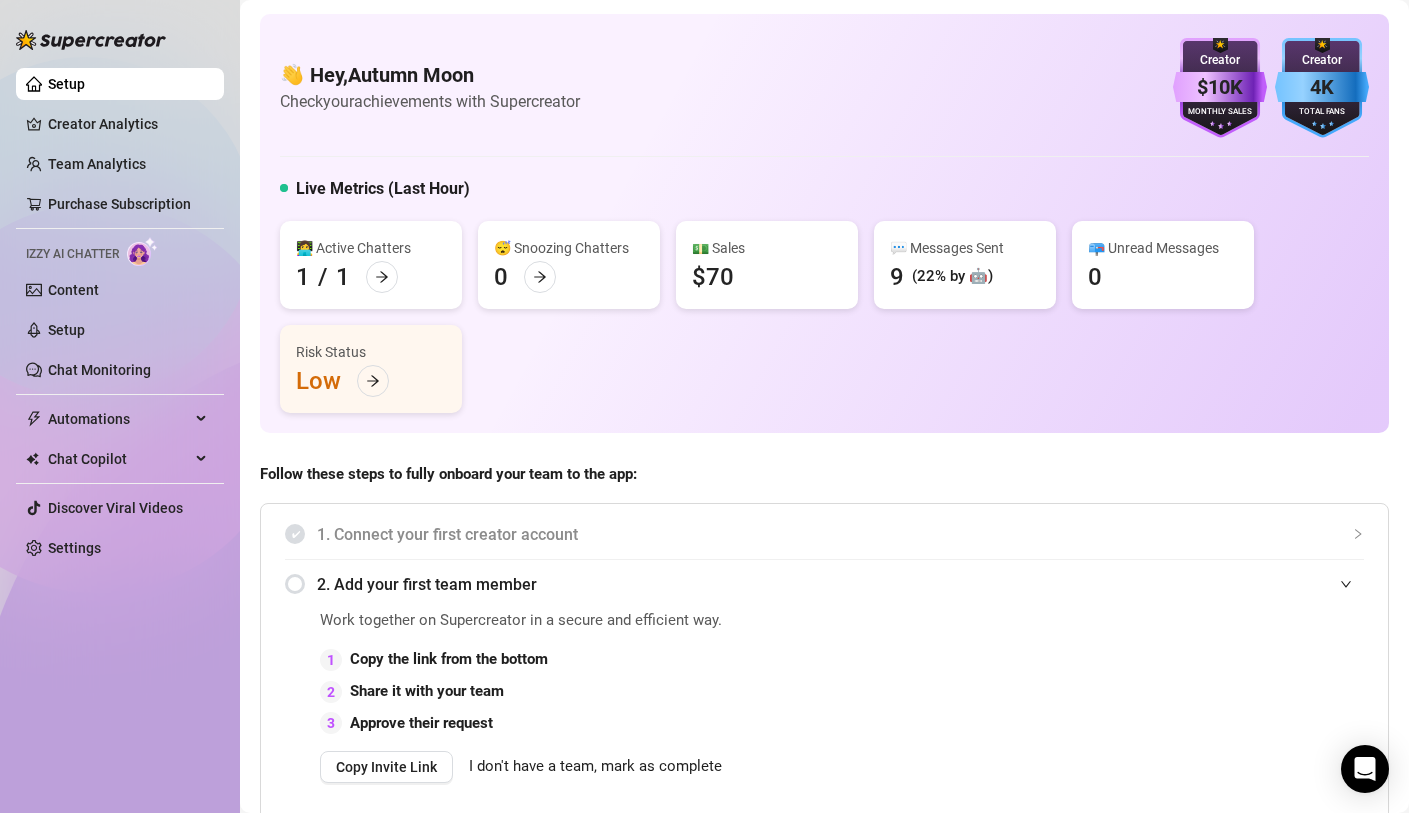 click on "9" at bounding box center [897, 277] 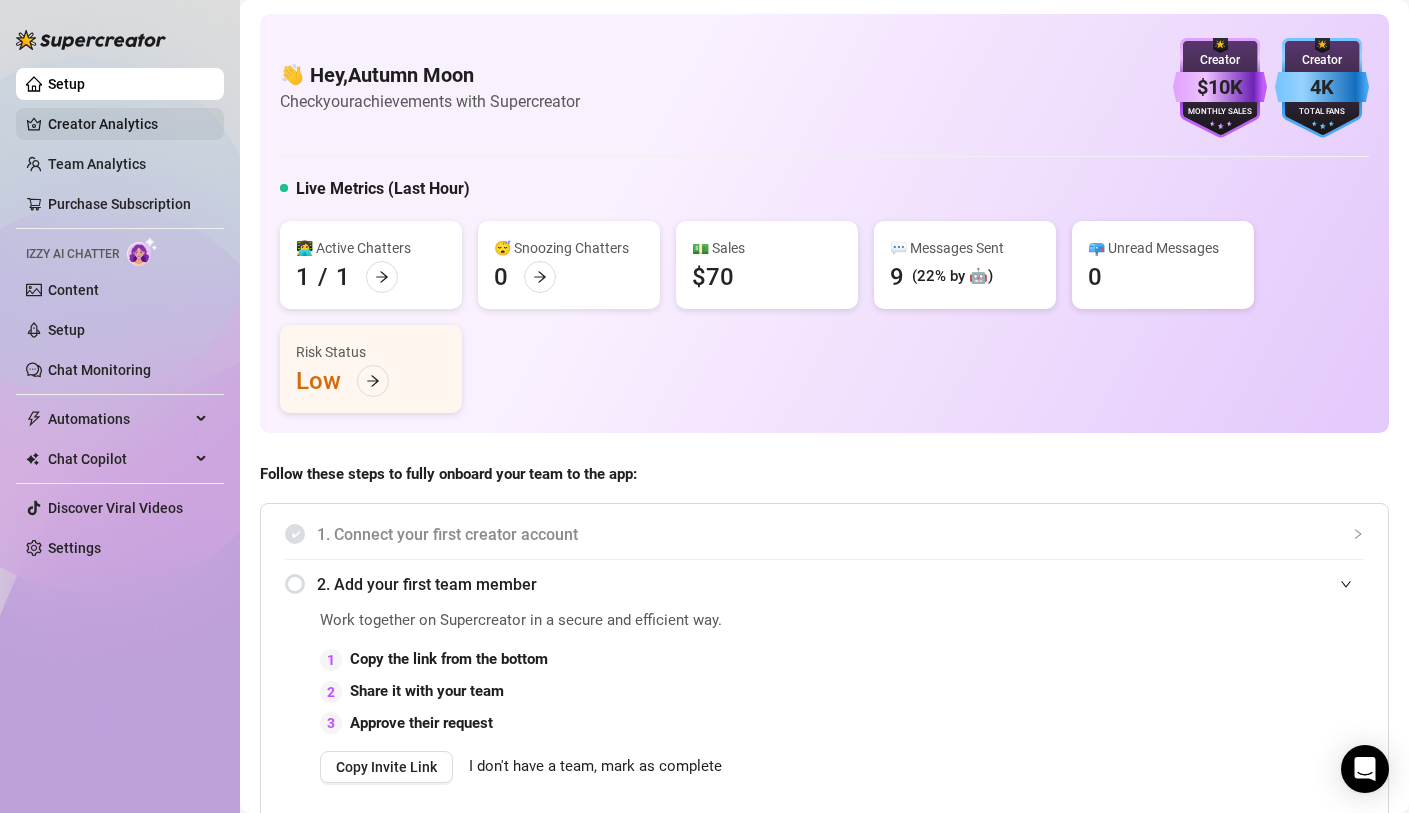 click on "Creator Analytics" at bounding box center [128, 124] 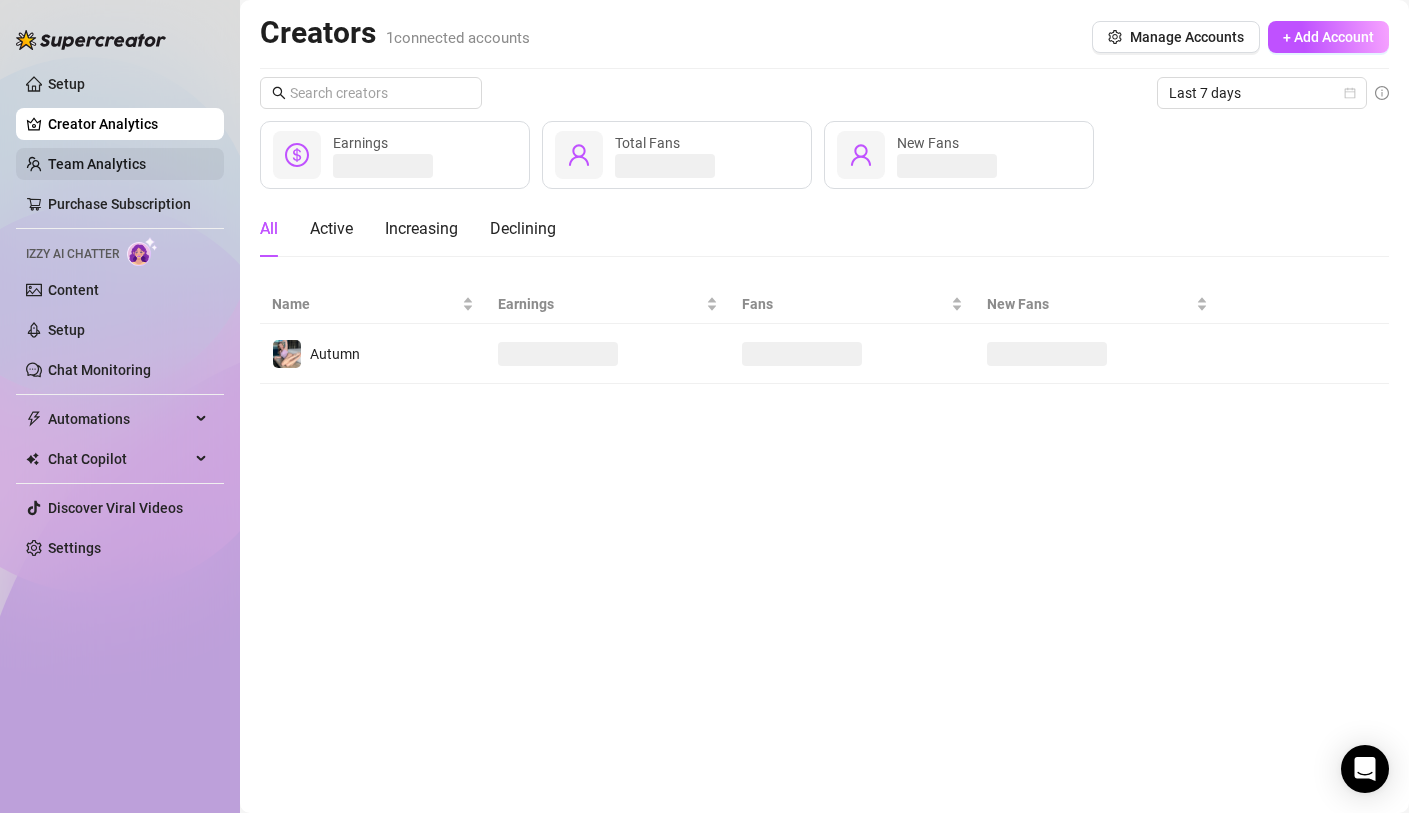 click on "Team Analytics" at bounding box center [97, 164] 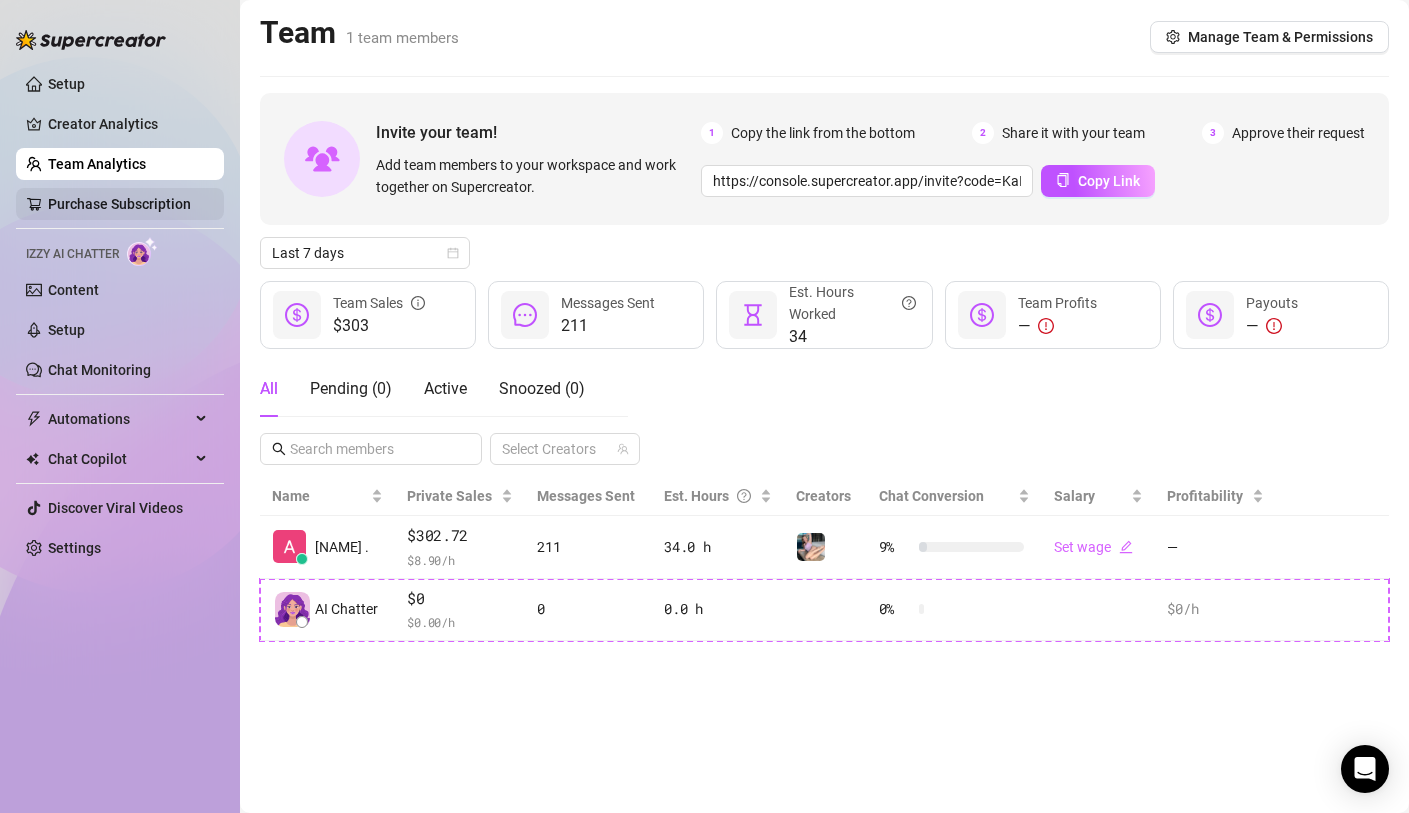 click on "Purchase Subscription" at bounding box center [119, 204] 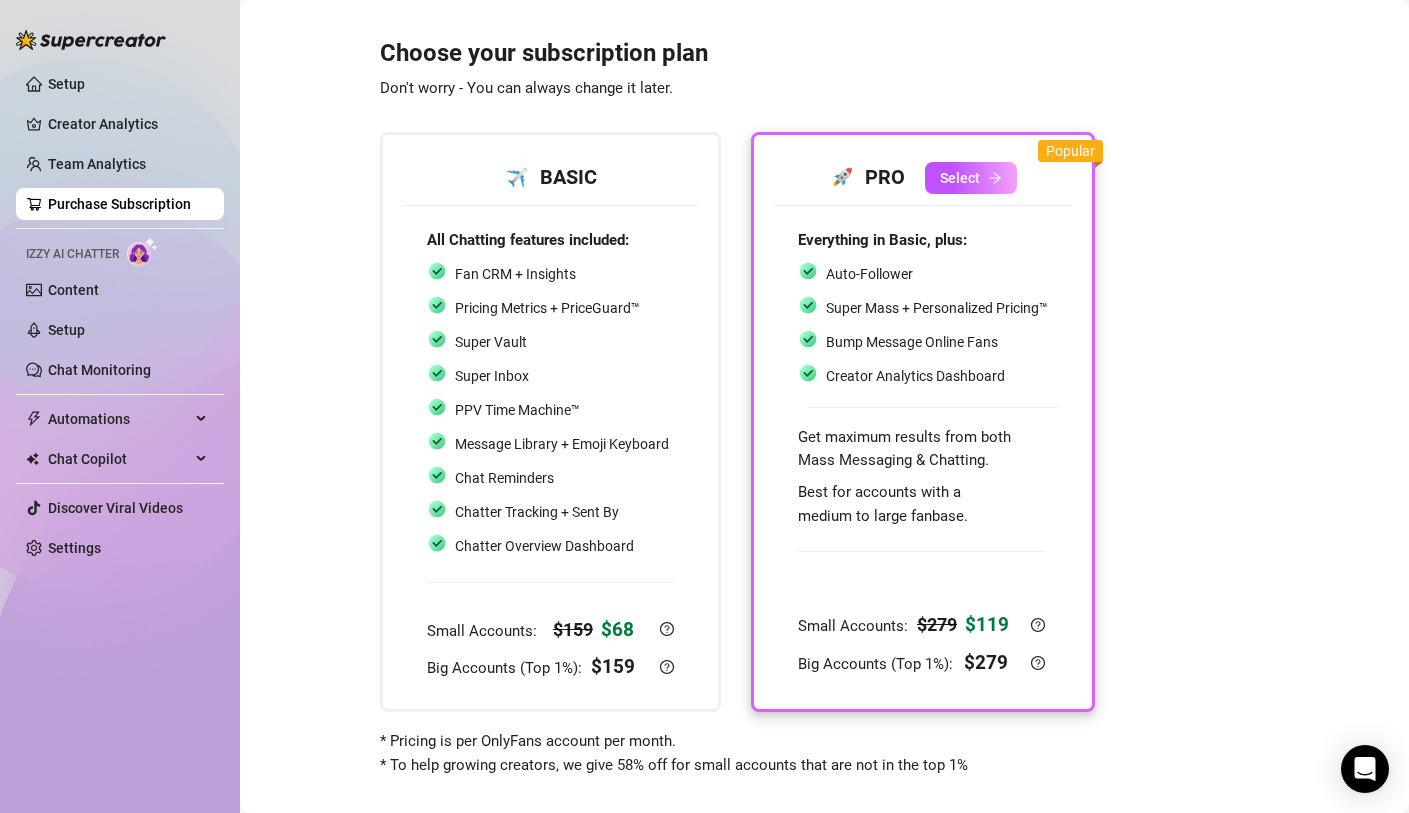click on "Izzy AI Chatter" at bounding box center [72, 254] 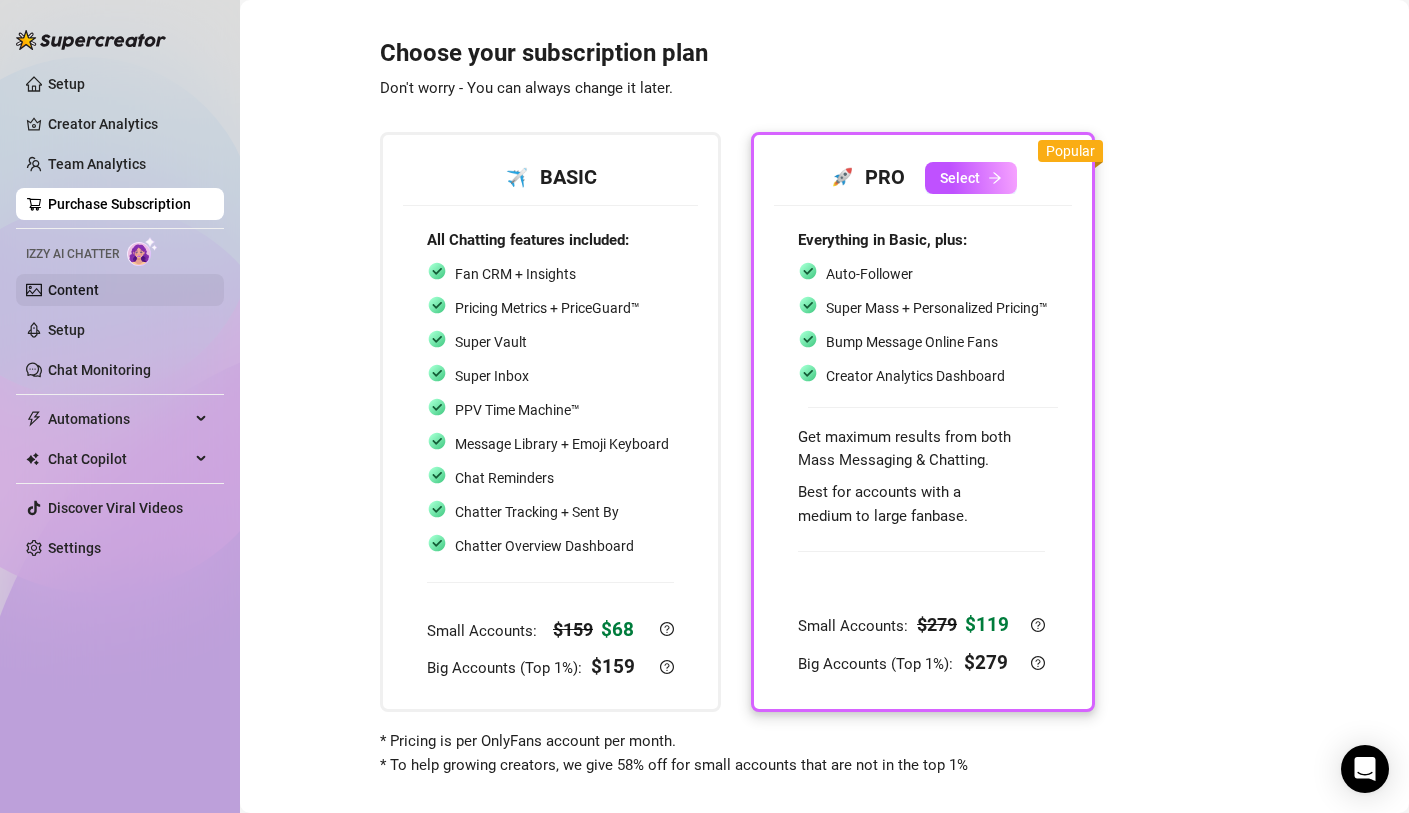 click on "Content" at bounding box center (73, 290) 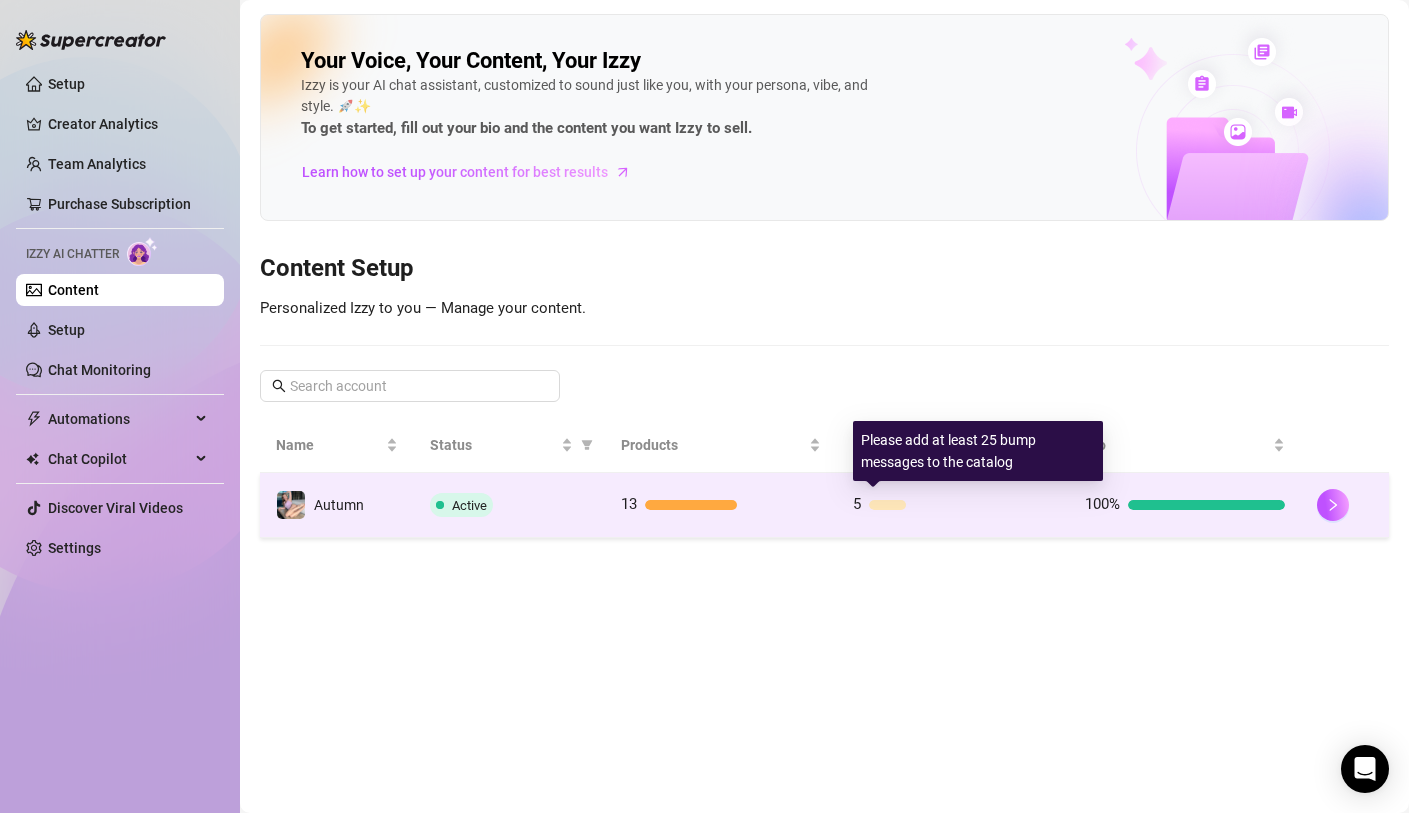 click on "5" at bounding box center (953, 505) 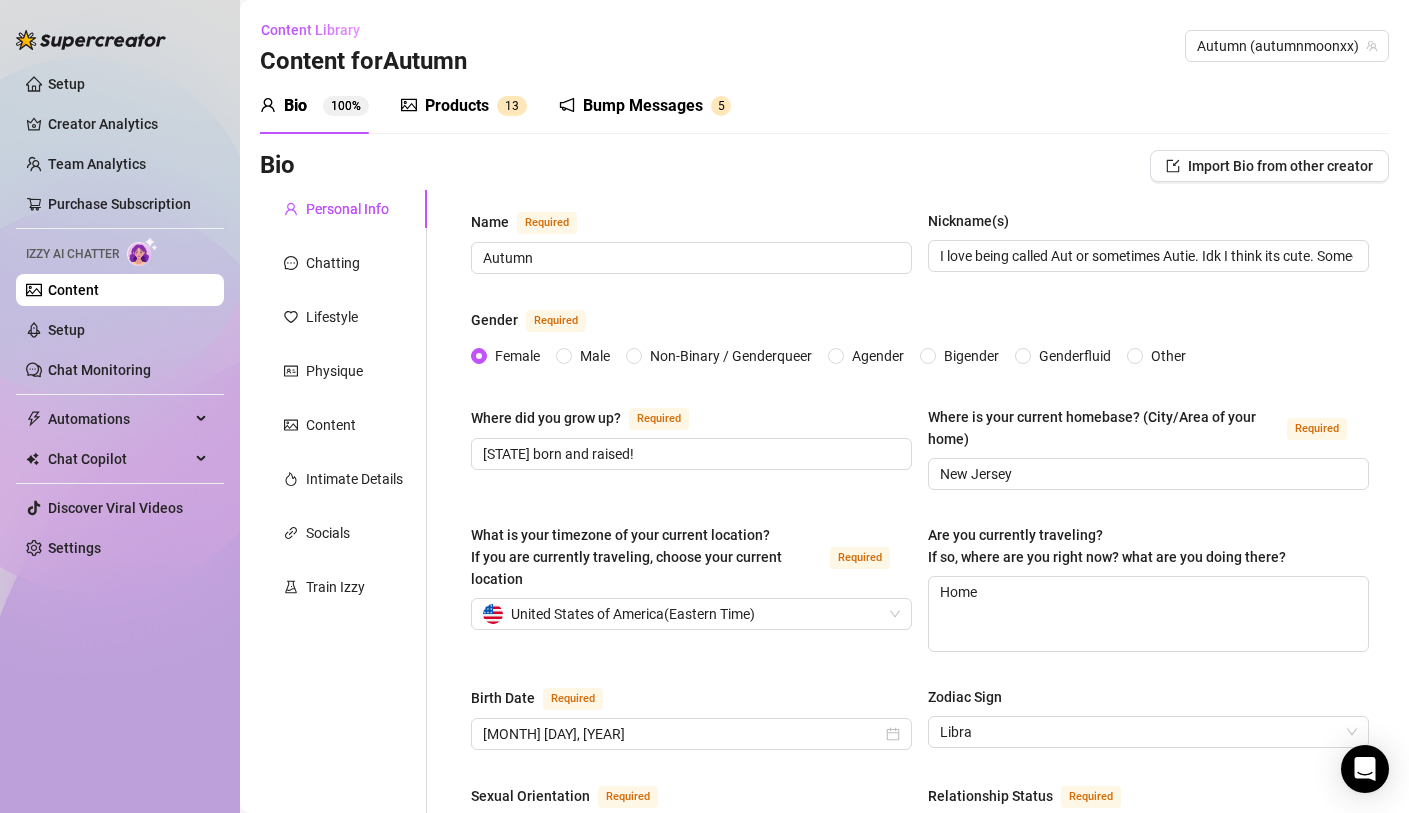 click on "Bump Messages" at bounding box center (643, 106) 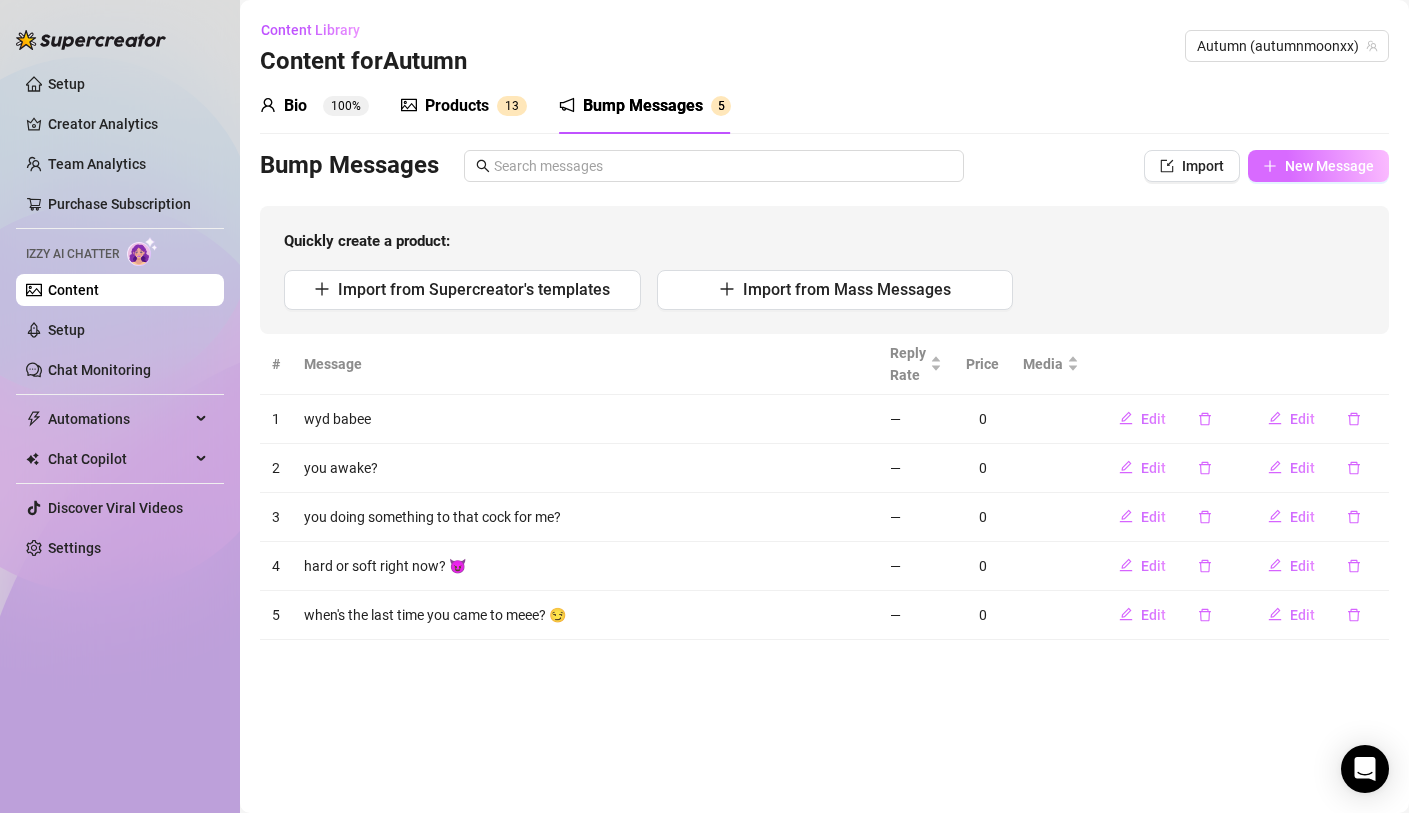 click 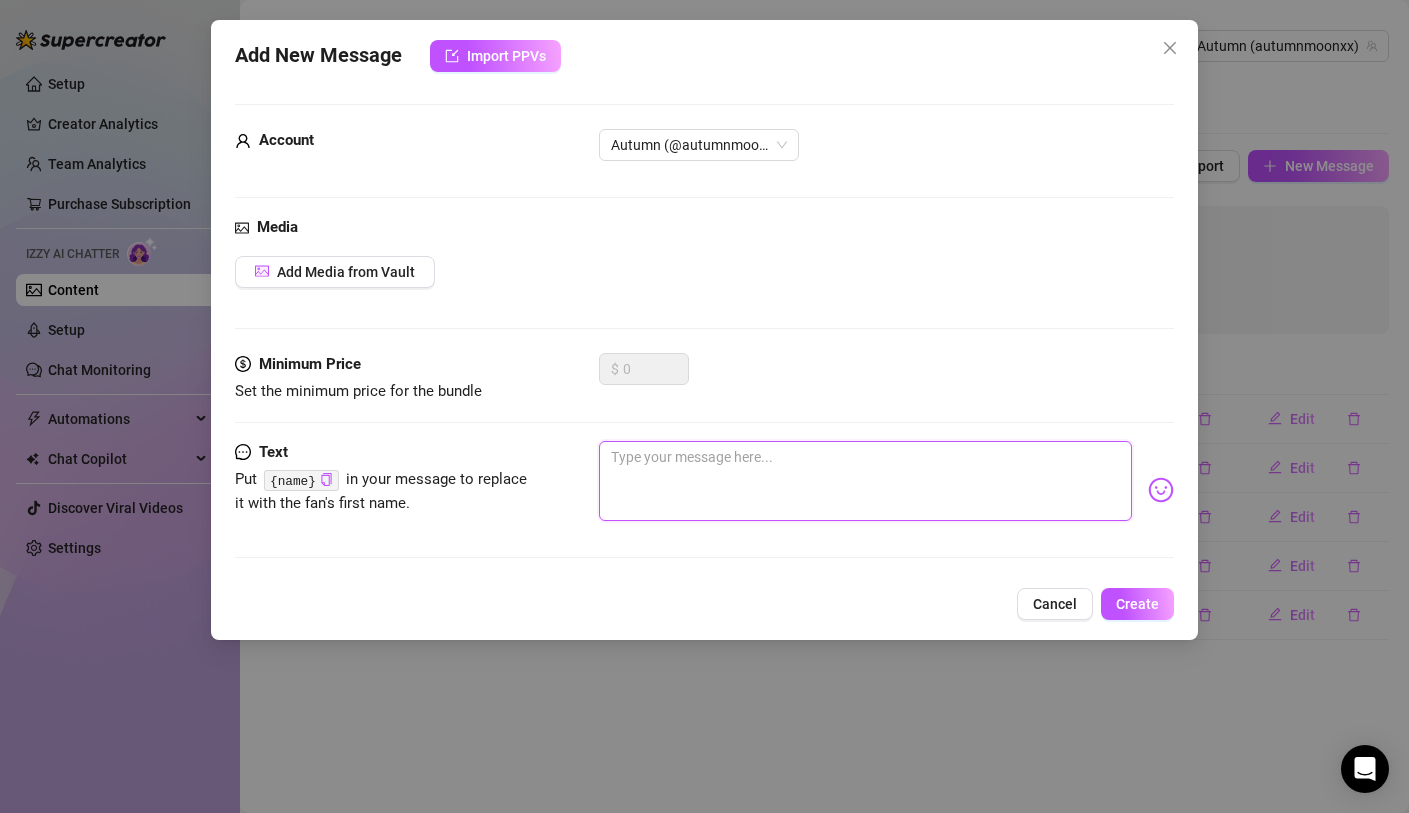 click at bounding box center (865, 481) 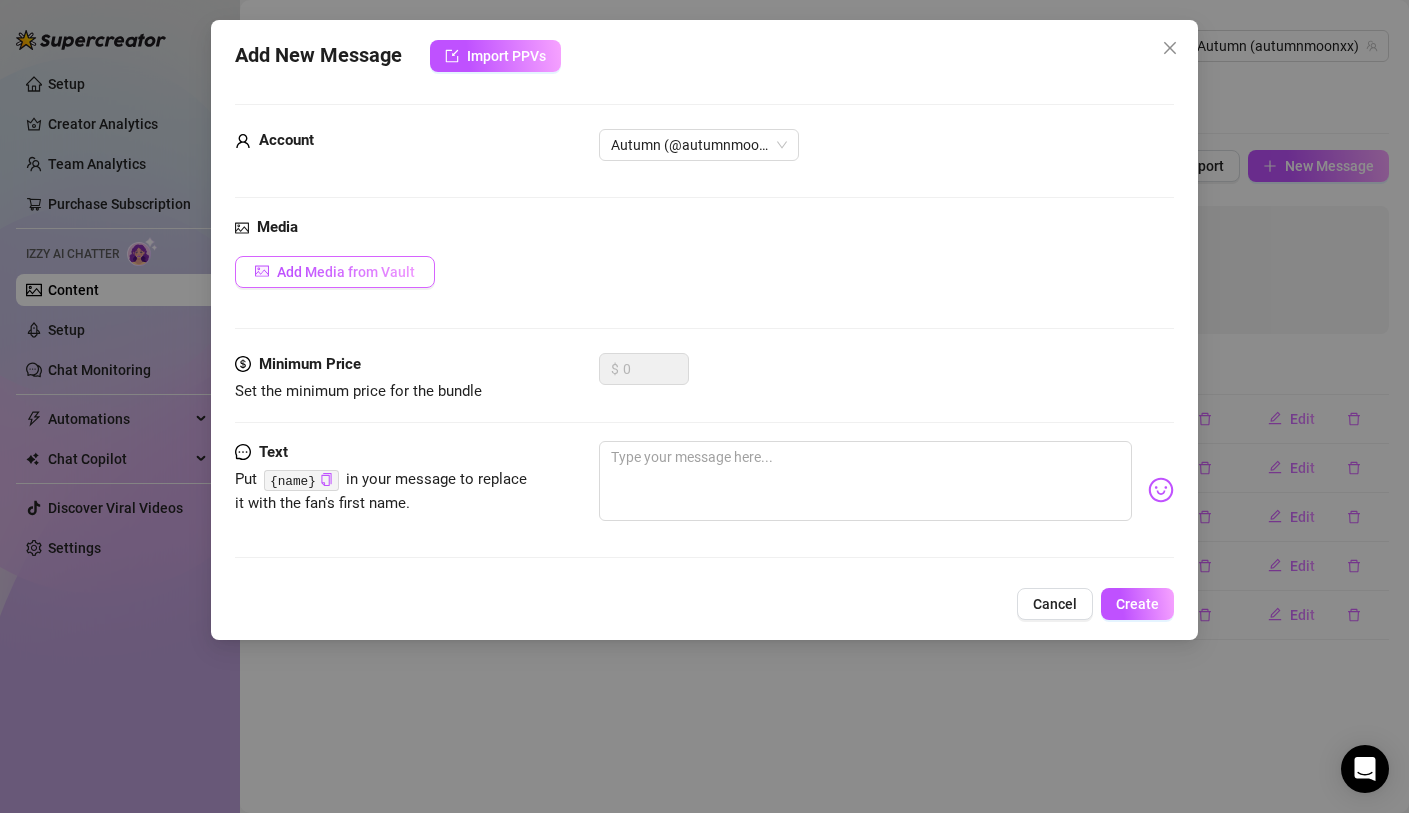 click on "Add Media from Vault" at bounding box center (346, 272) 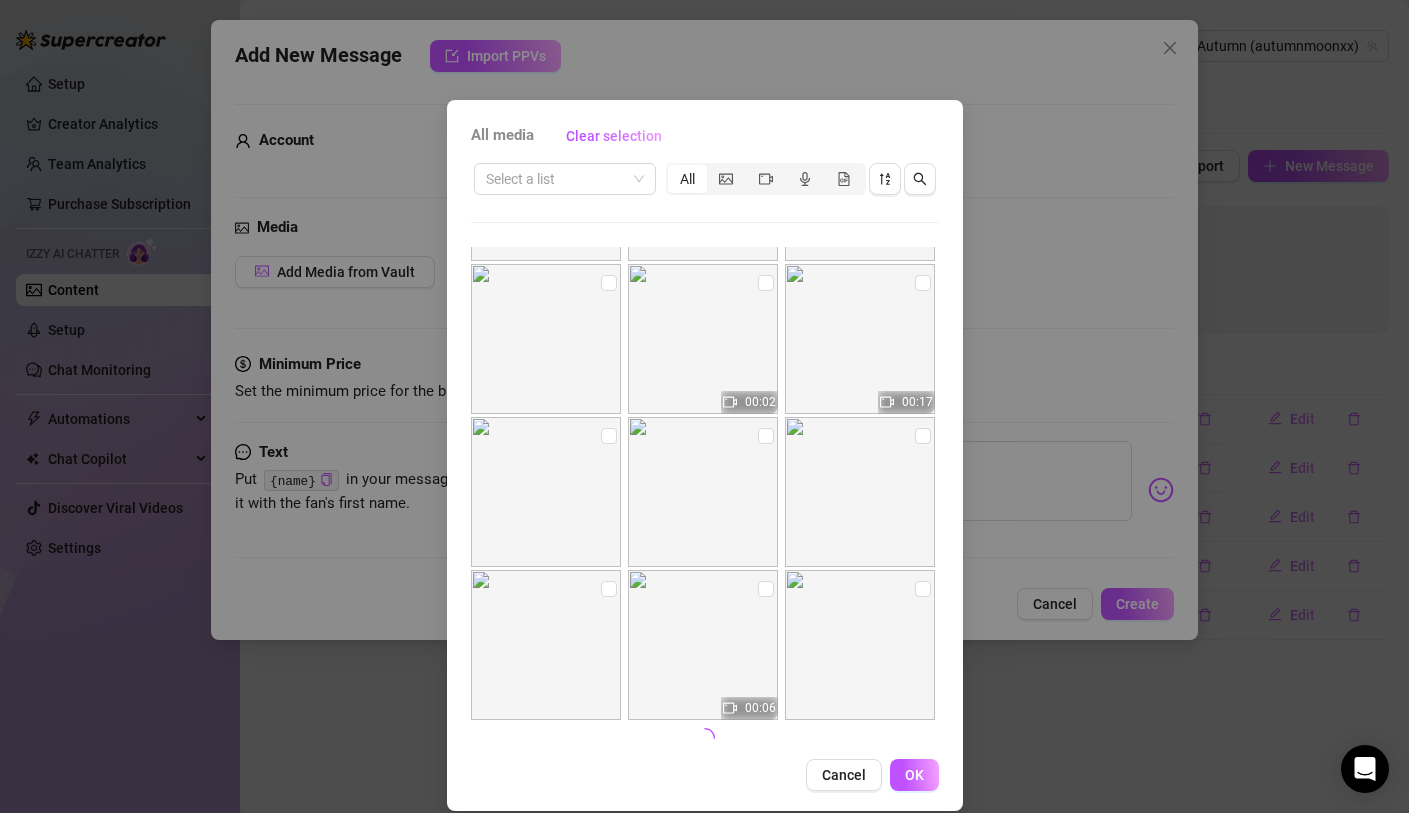 scroll, scrollTop: 754, scrollLeft: 0, axis: vertical 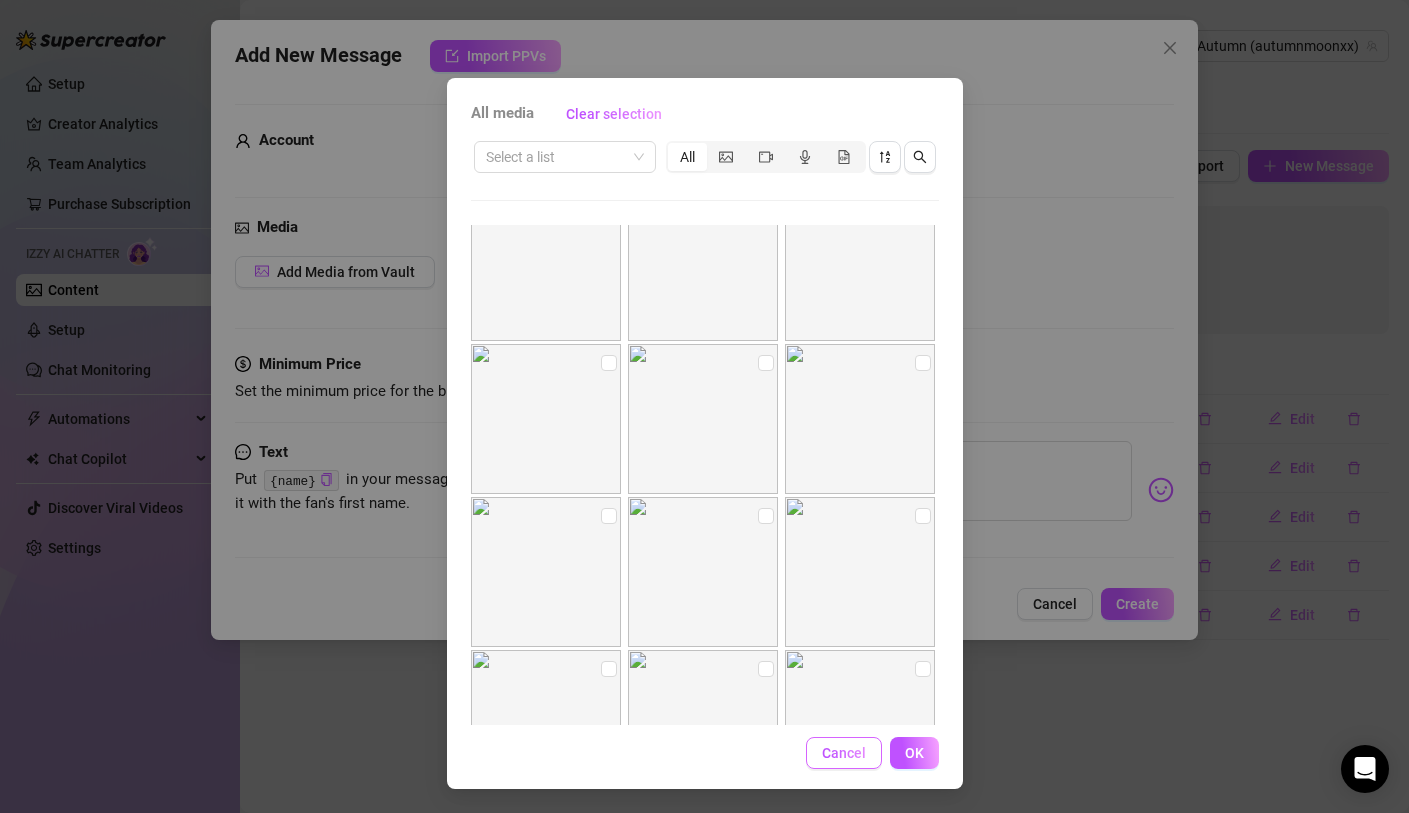 click on "Cancel" at bounding box center (844, 753) 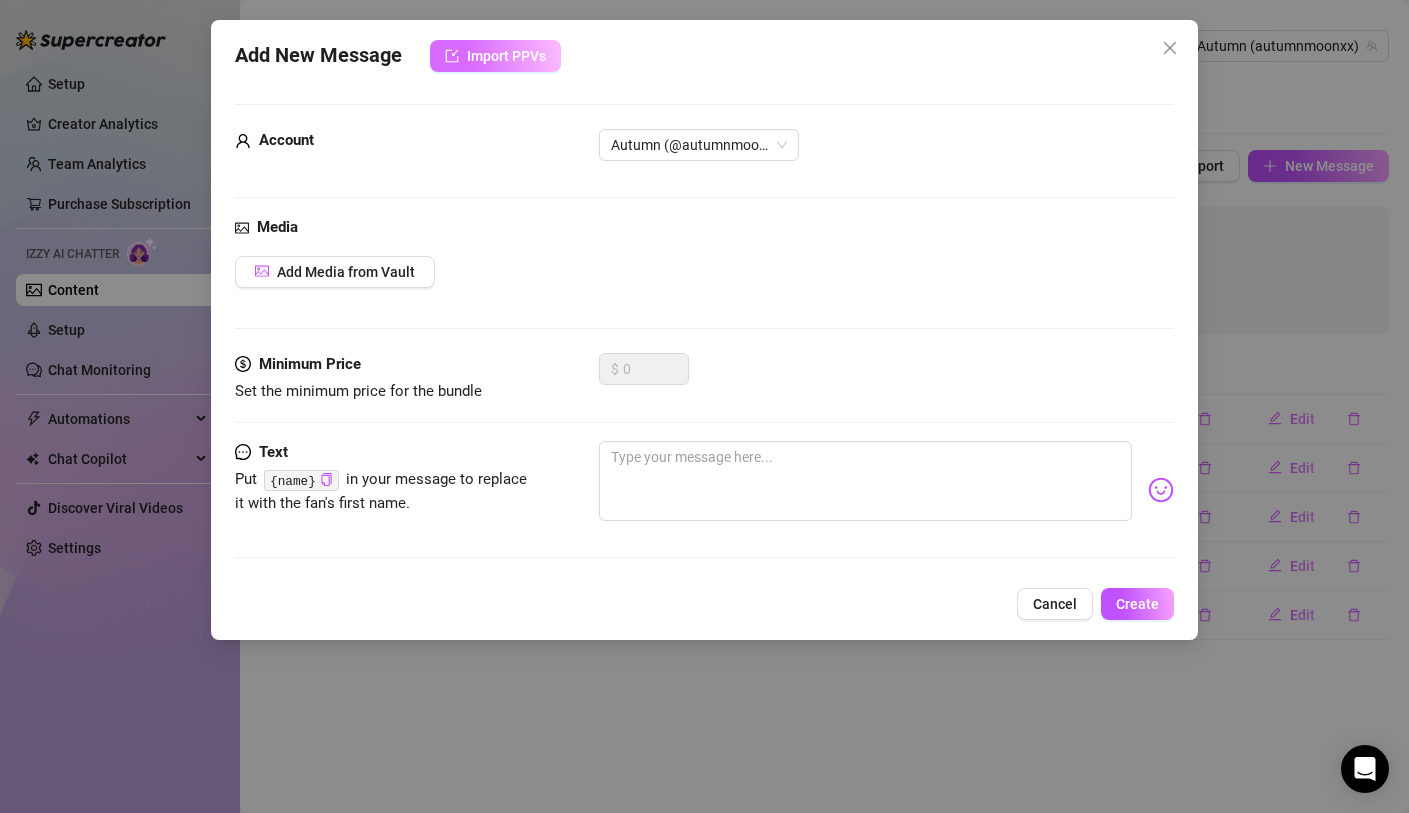 click on "Import PPVs" at bounding box center [506, 56] 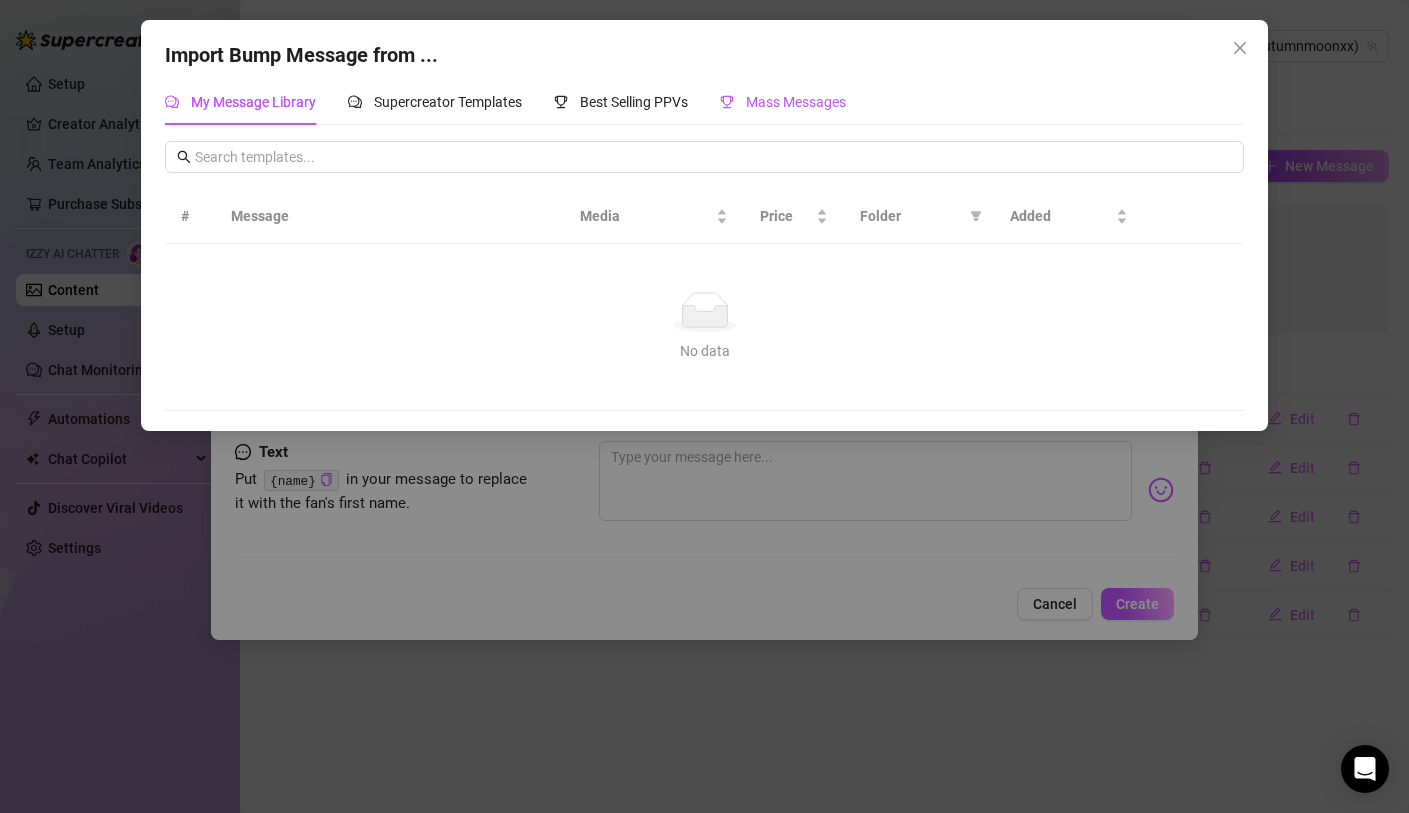 click on "Mass Messages" at bounding box center (796, 102) 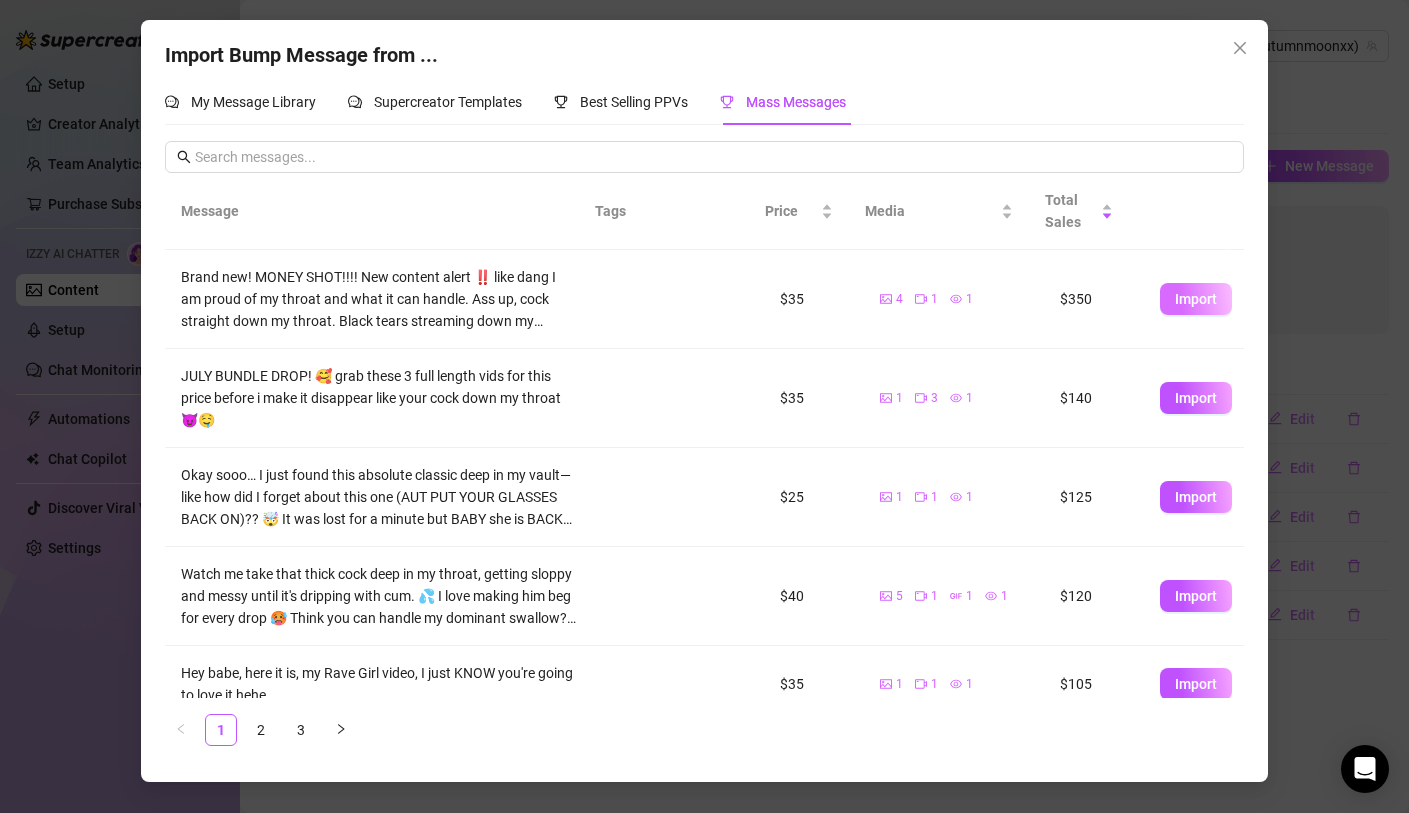 click on "Import" at bounding box center [1196, 299] 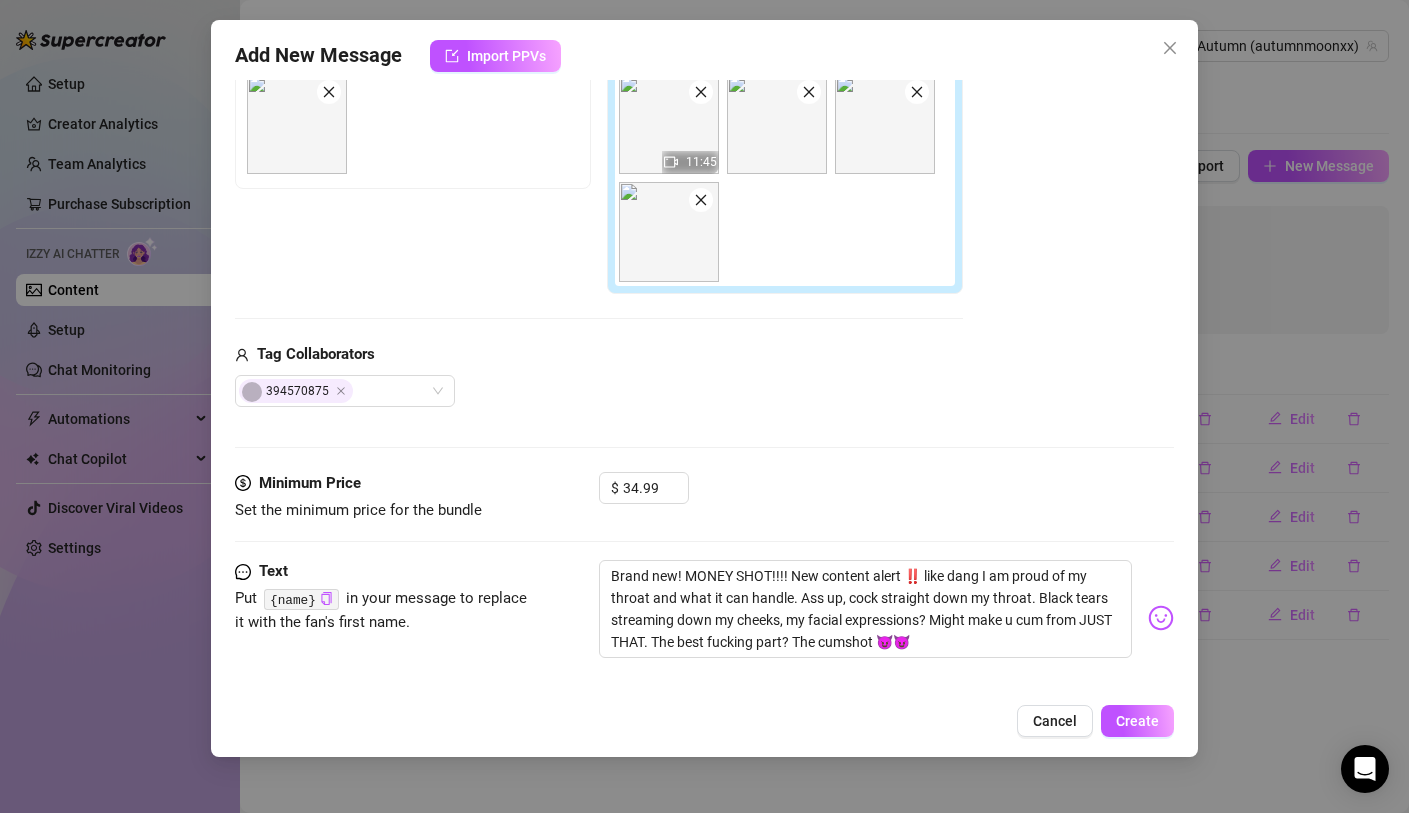 scroll, scrollTop: 292, scrollLeft: 0, axis: vertical 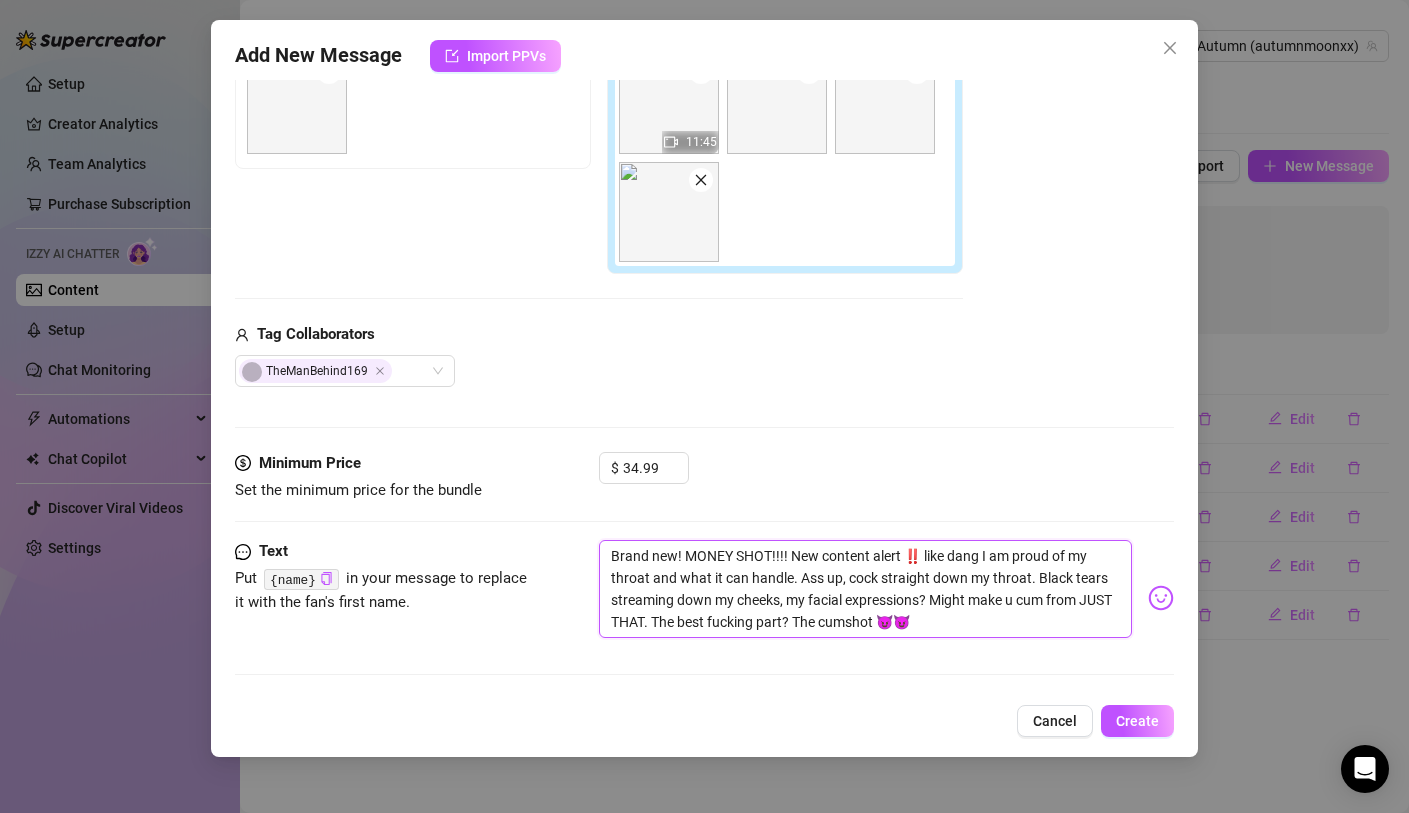 drag, startPoint x: 689, startPoint y: 555, endPoint x: 570, endPoint y: 538, distance: 120.20815 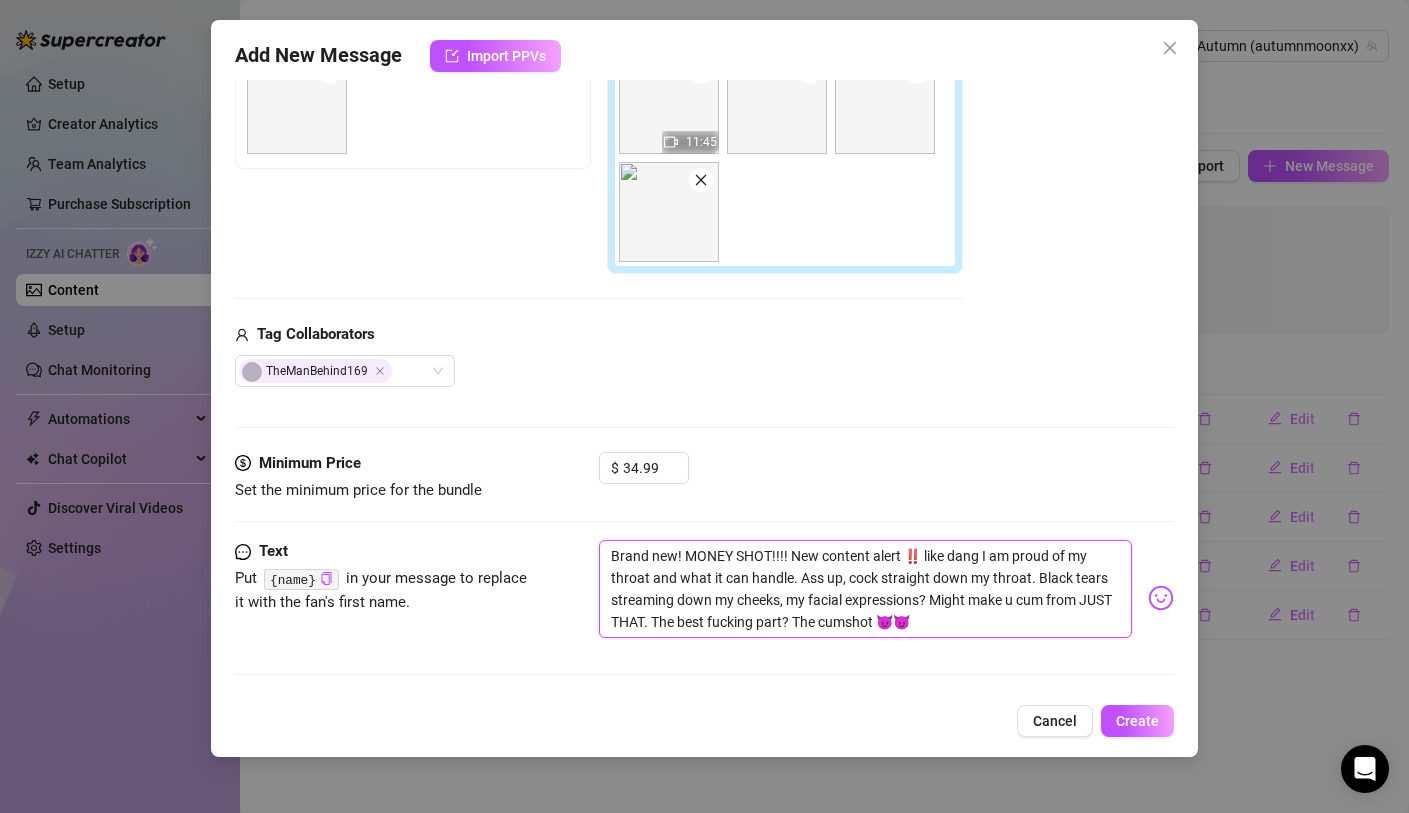 click on "Account Autumn (@autumnmoonxx) Media Add Media from Vault Free preview Pay to view 11:45 Tag Collaborators TheManBehind169   Minimum Price Set the minimum price for the bundle $ 34.99 Text Put   {name}   in your message to replace it with the fan's first name. Brand new! MONEY SHOT!!!! New content alert ‼️ like dang I am proud of my throat and what it can handle. Ass up, cock straight down my throat. Black tears streaming down my cheeks, my facial expressions? Might make u cum from JUST THAT. The best fucking part? The cumshot 😈😈" at bounding box center [704, 252] 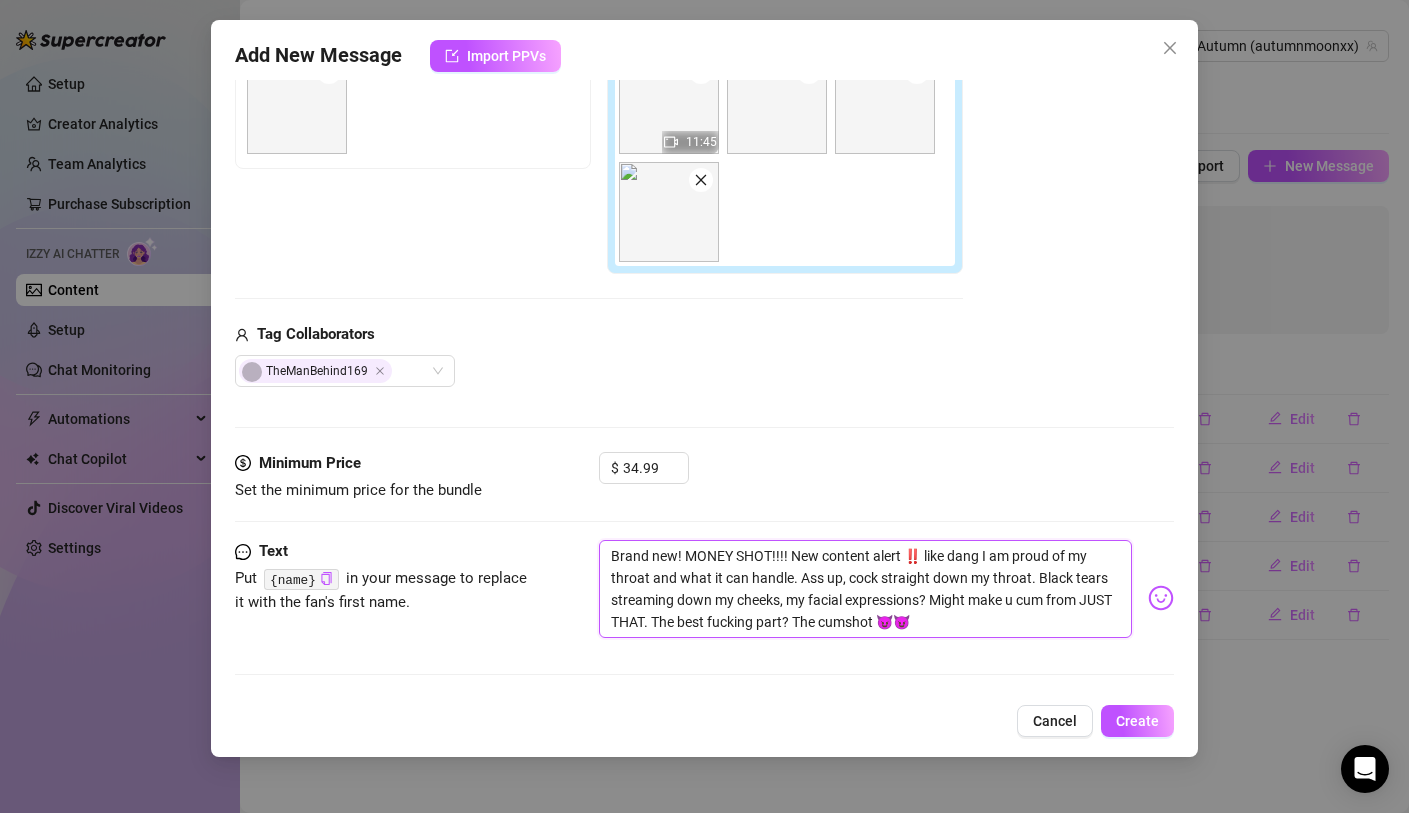 type on "MONEY SHOT!!!! New content alert ‼️ like dang I am proud of my throat and what it can handle. Ass up, cock straight down my throat. Black tears streaming down my cheeks, my facial expressions? Might make u cum from JUST THAT. The best fucking part? The cumshot 😈😈" 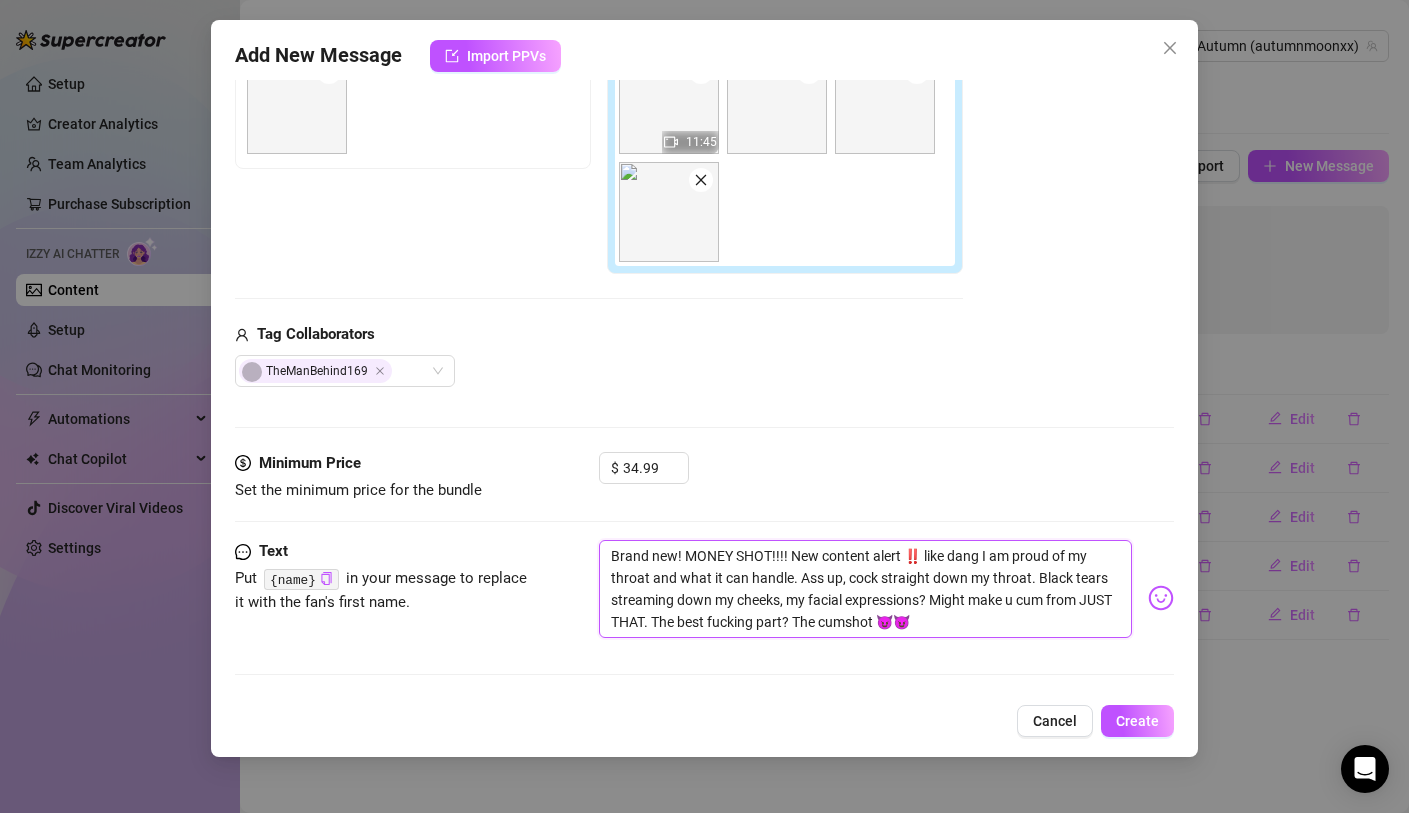 type on "MONEY SHOT!!!! New content alert ‼️ like dang I am proud of my throat and what it can handle. Ass up, cock straight down my throat. Black tears streaming down my cheeks, my facial expressions? Might make u cum from JUST THAT. The best fucking part? The cumshot 😈😈" 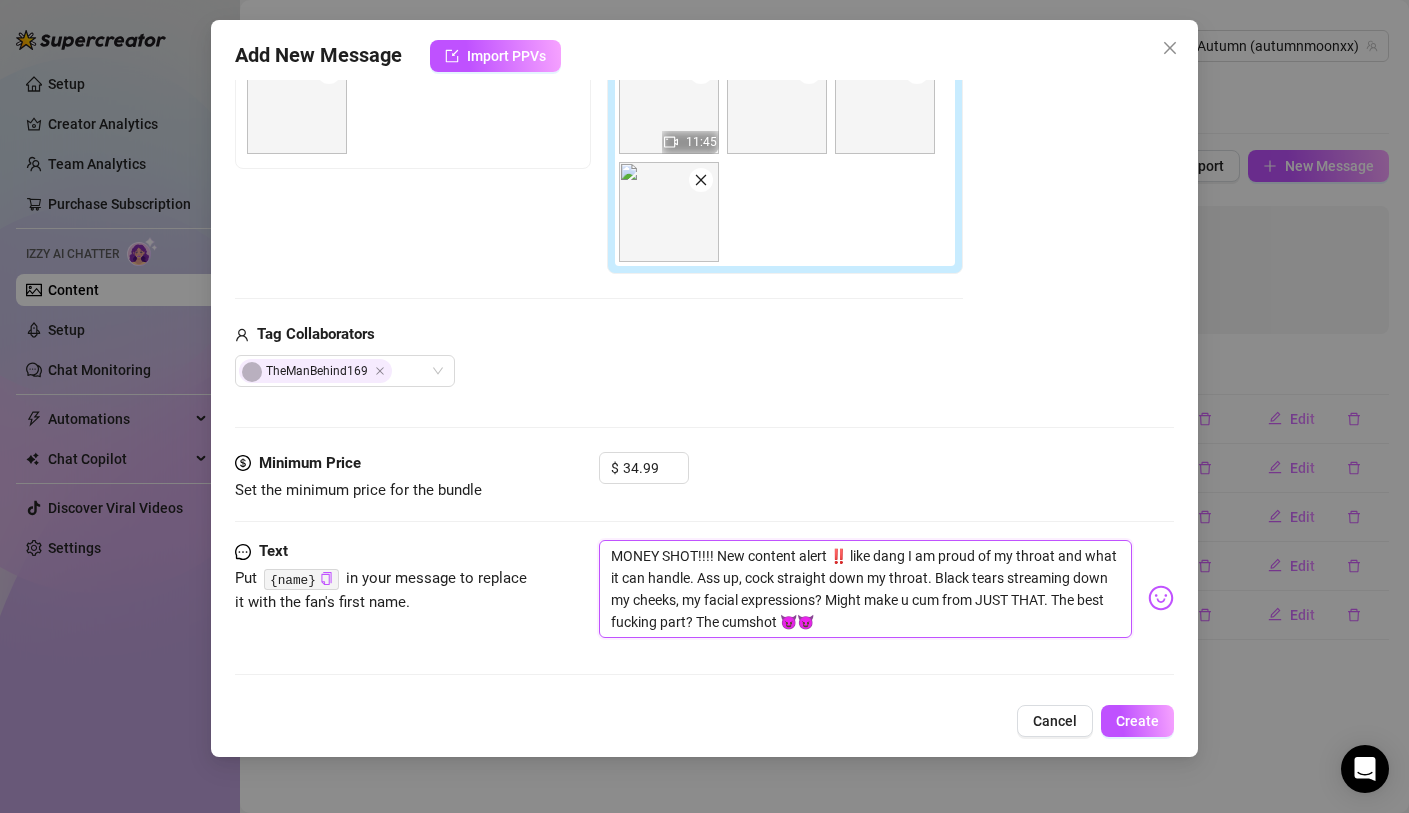 drag, startPoint x: 852, startPoint y: 556, endPoint x: 719, endPoint y: 545, distance: 133.45412 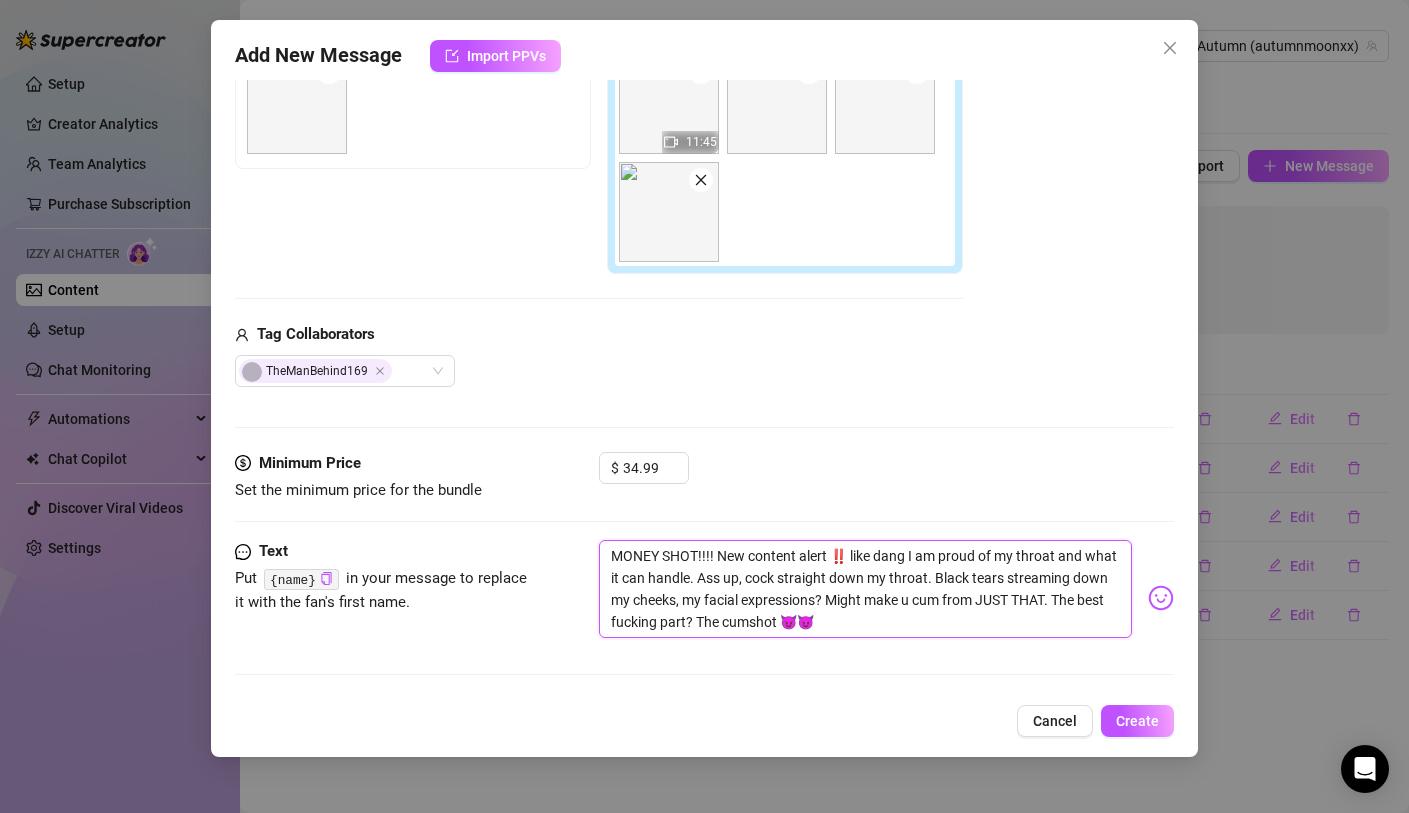 click on "MONEY SHOT!!!! New content alert ‼️ like dang I am proud of my throat and what it can handle. Ass up, cock straight down my throat. Black tears streaming down my cheeks, my facial expressions? Might make u cum from JUST THAT. The best fucking part? The cumshot 😈😈" at bounding box center [865, 589] 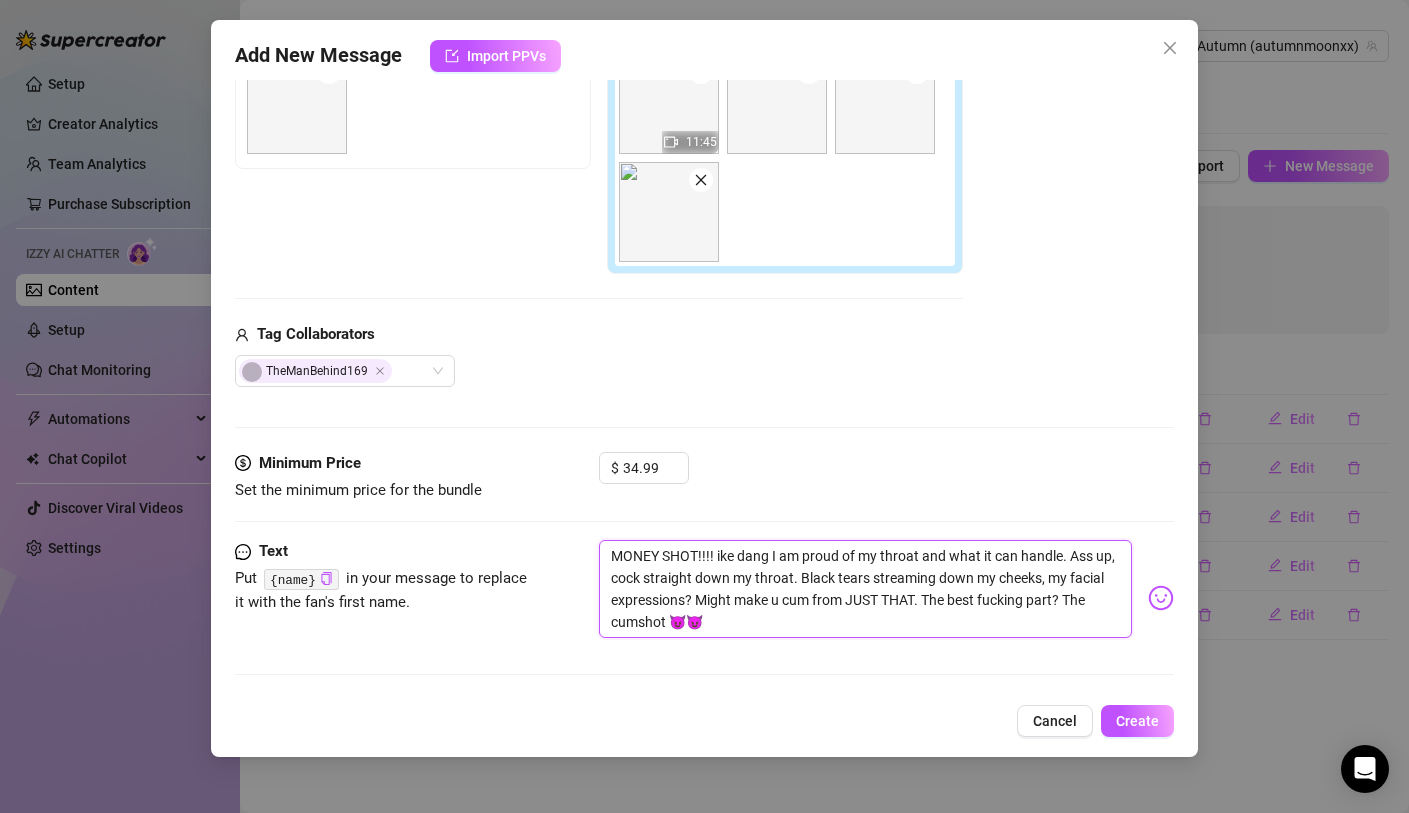 type on "MONEY SHOT!!!! like dang I am proud of my throat and what it can handle. Ass up, cock straight down my throat. Black tears streaming down my cheeks, my facial expressions? Might make u cum from JUST THAT. The best fucking part? The cumshot 😈😈" 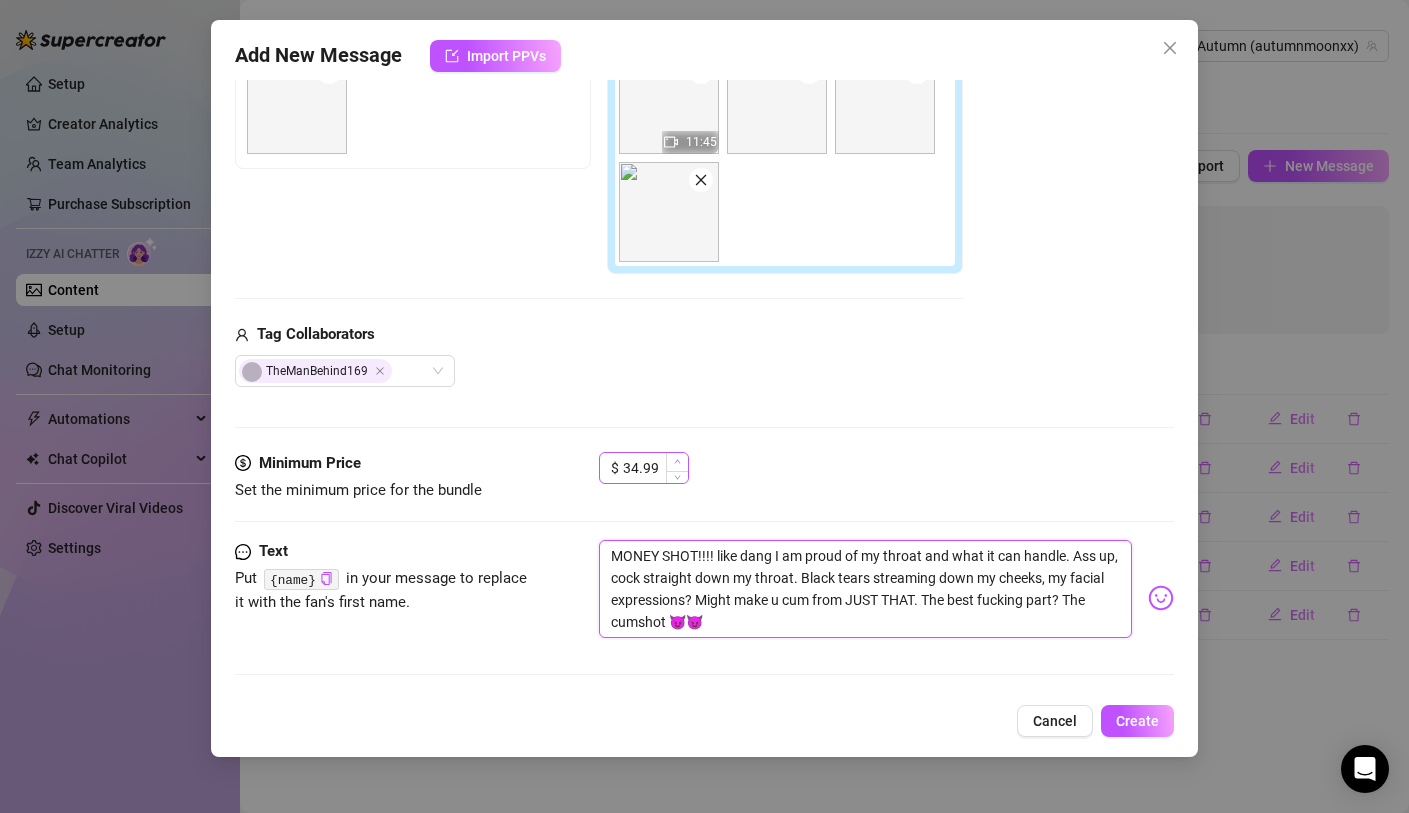 type on "MONEY SHOT!!!! like dang I am proud of my throat and what it can handle. Ass up, cock straight down my throat. Black tears streaming down my cheeks, my facial expressions? Might make u cum from JUST THAT. The best fucking part? The cumshot 😈😈" 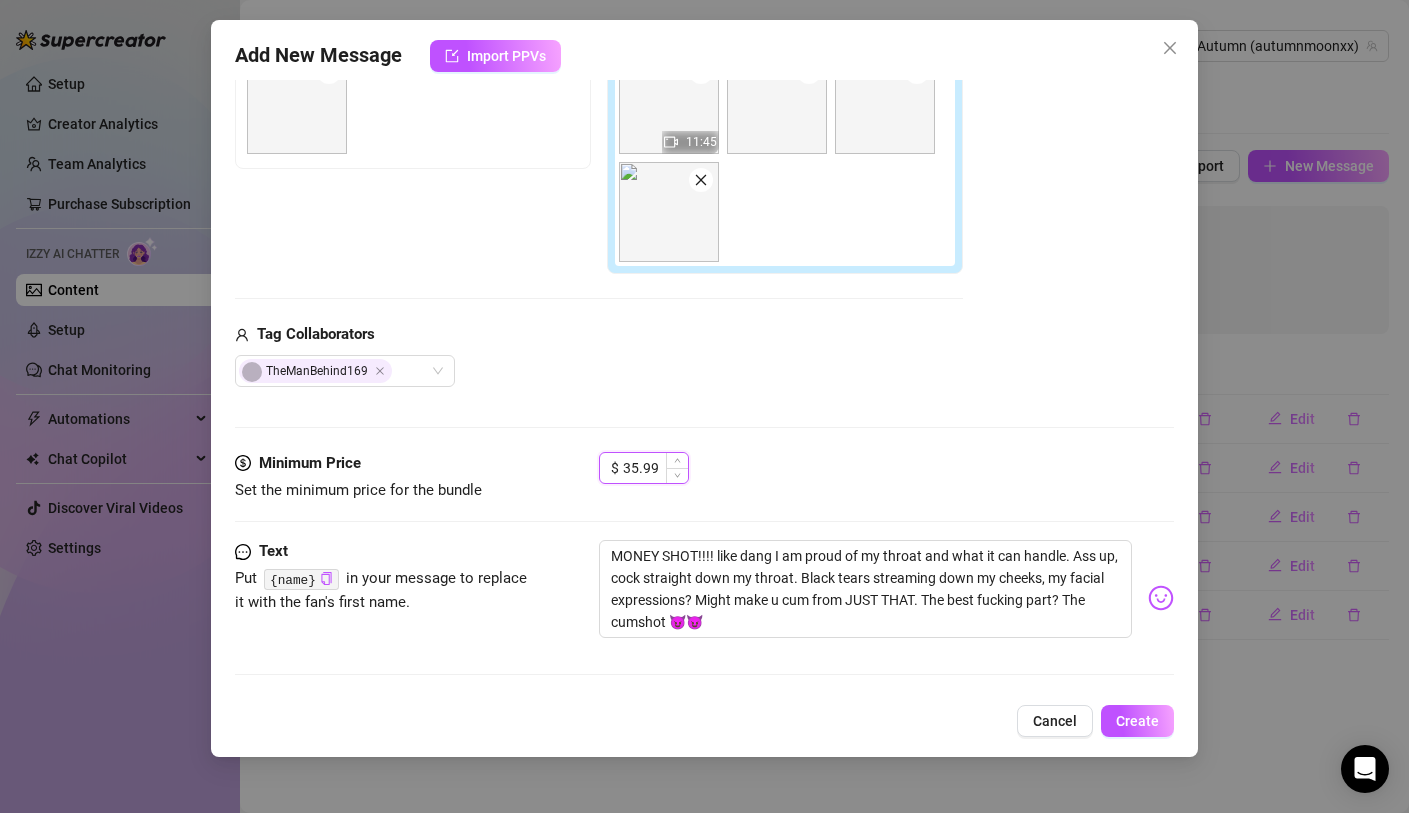 drag, startPoint x: 667, startPoint y: 455, endPoint x: 601, endPoint y: 456, distance: 66.007576 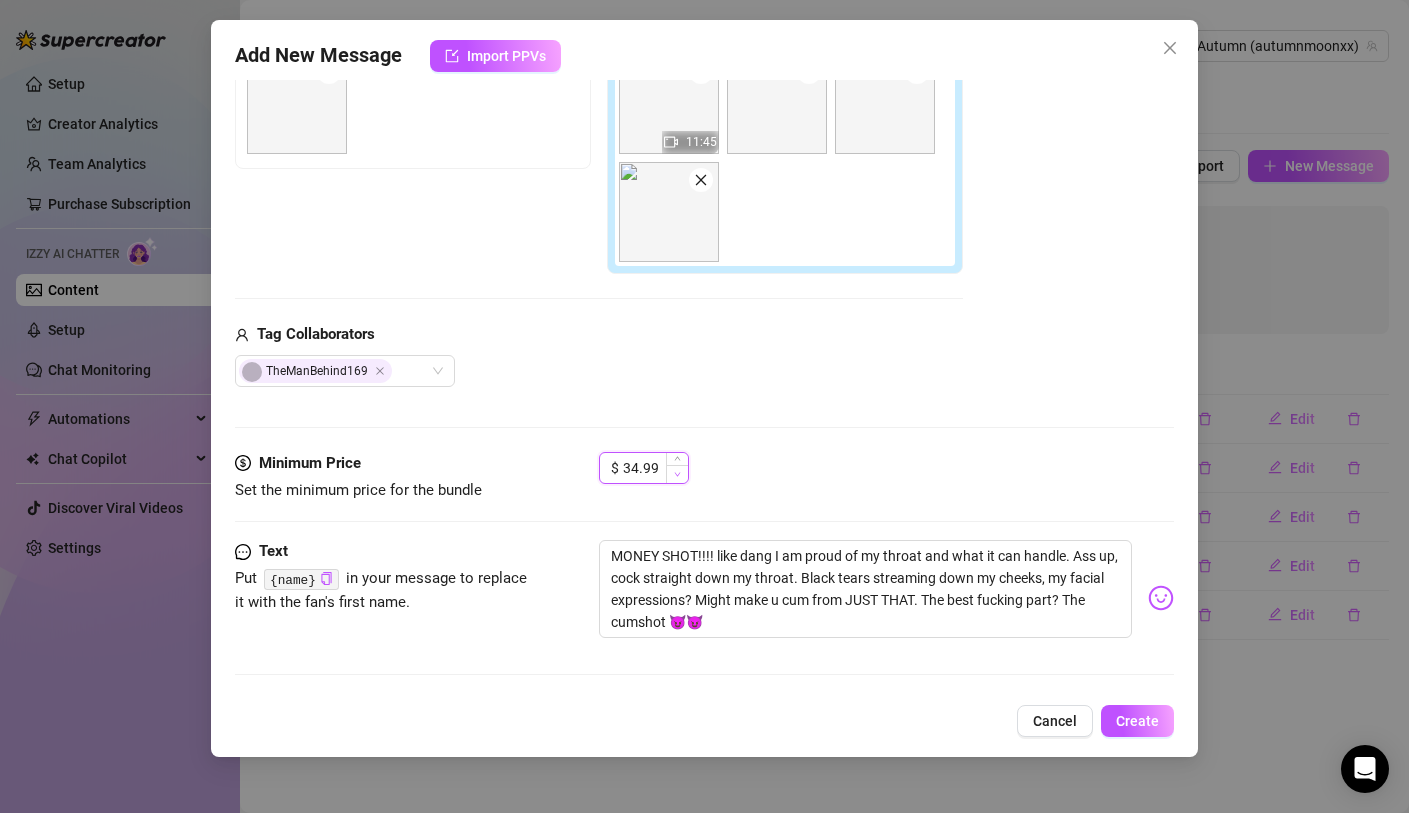 click at bounding box center [677, 474] 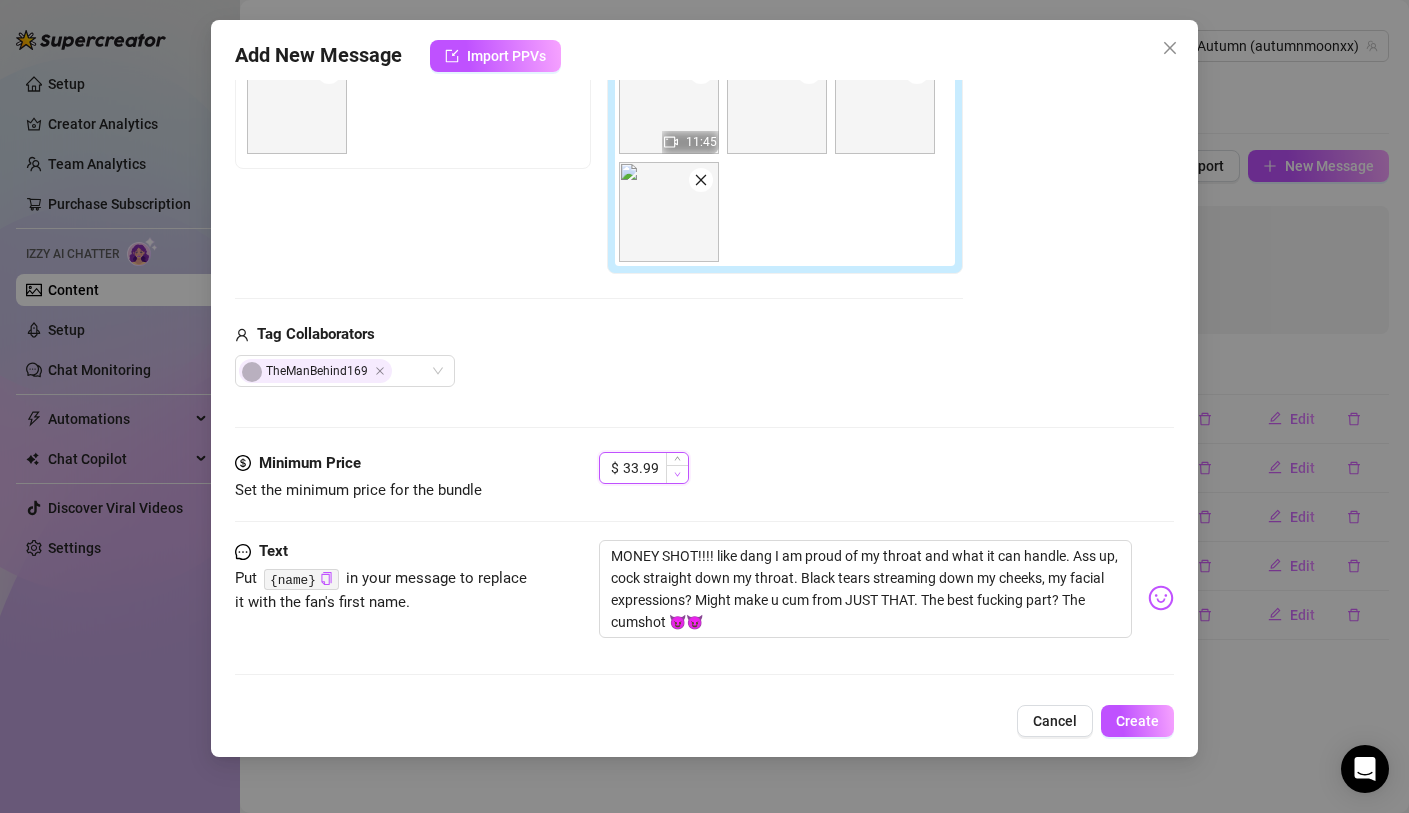 click at bounding box center [677, 474] 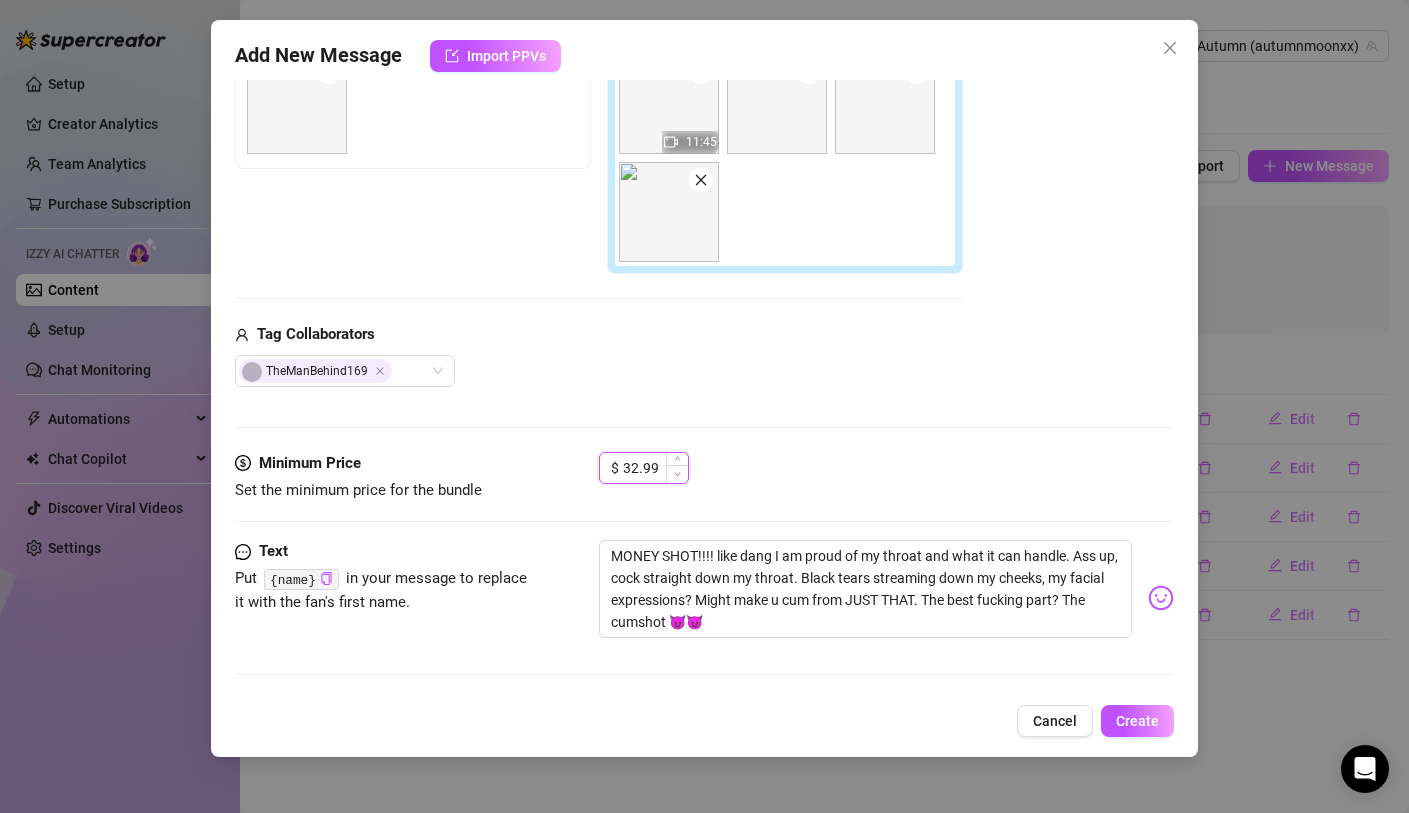 click 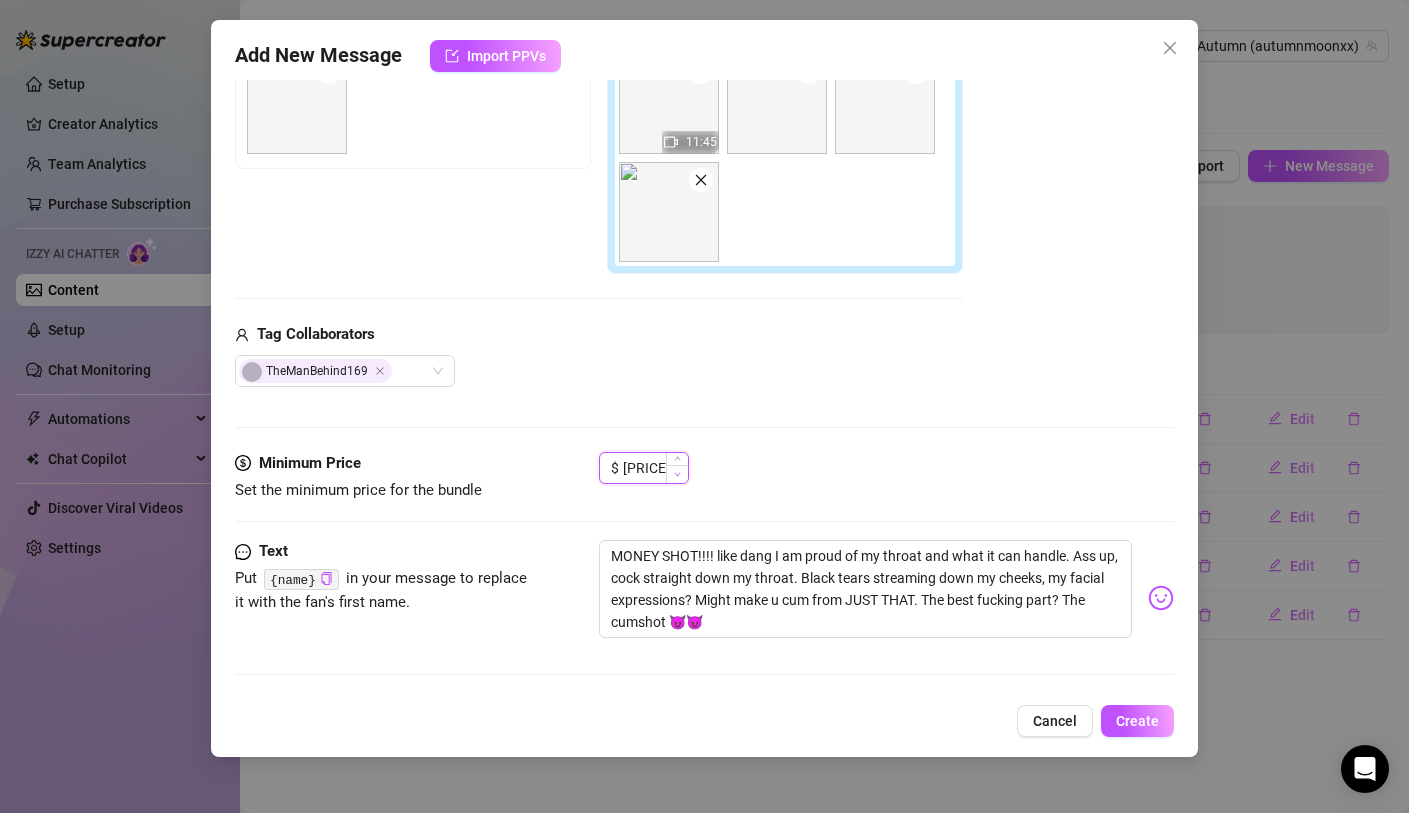 click 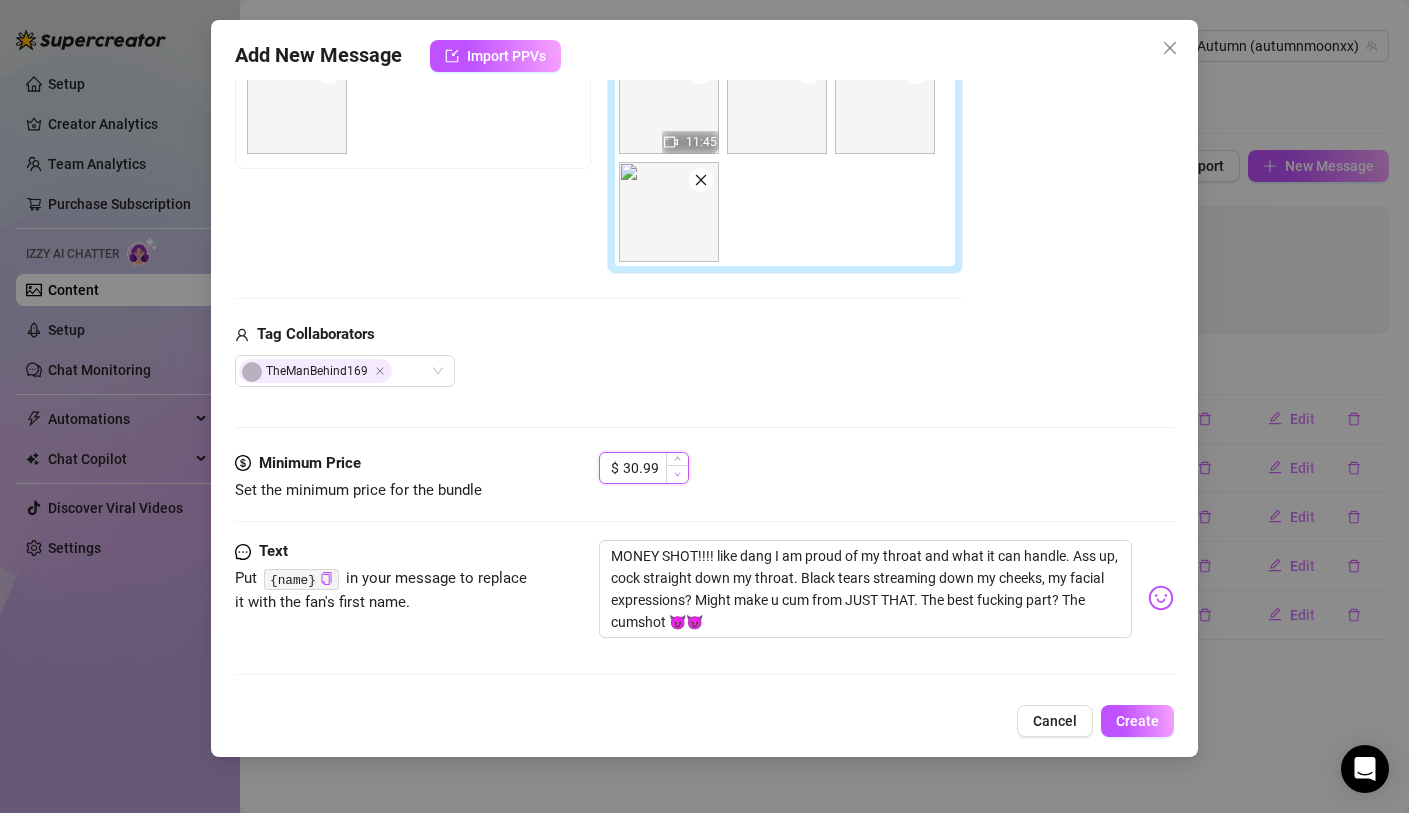 click 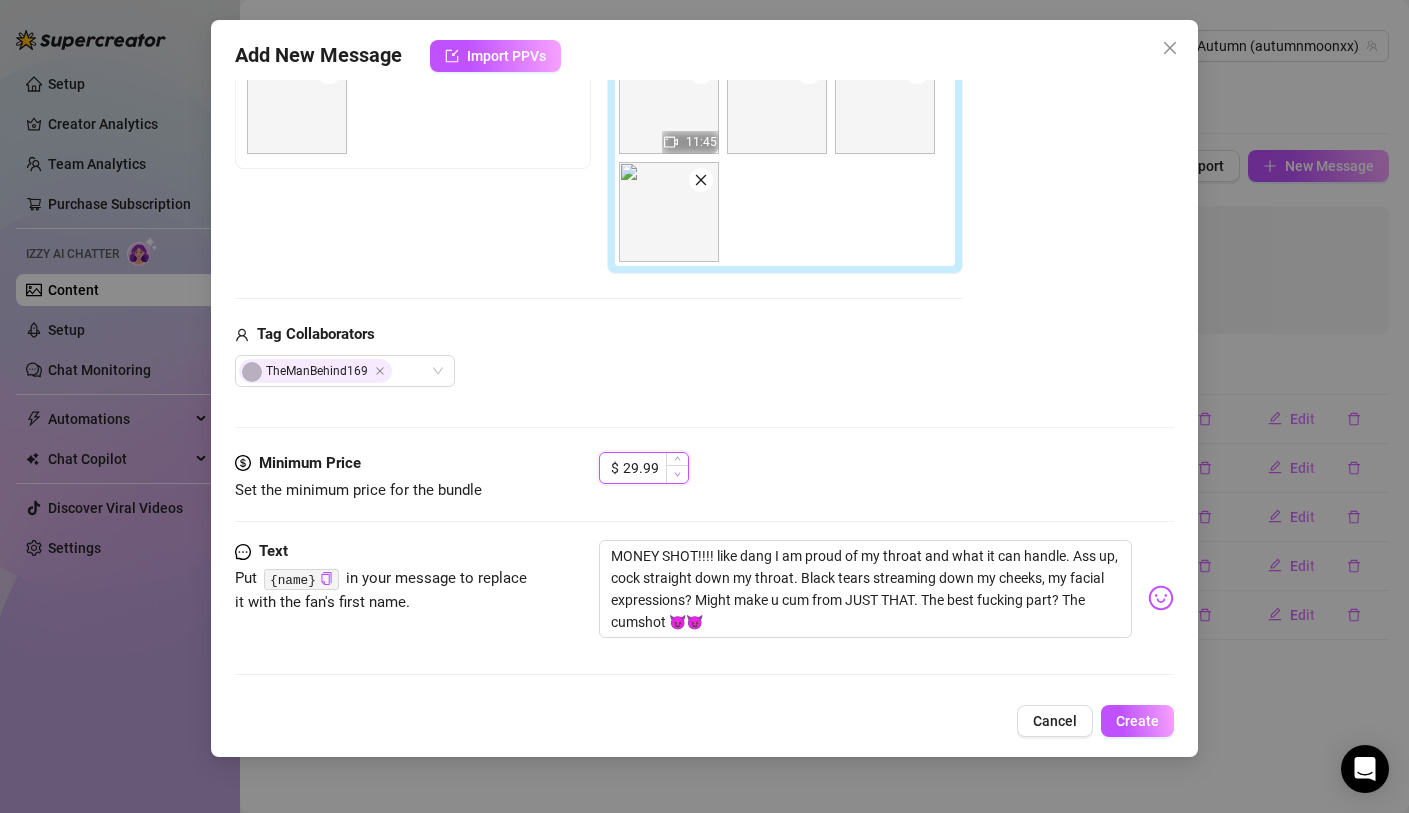 click 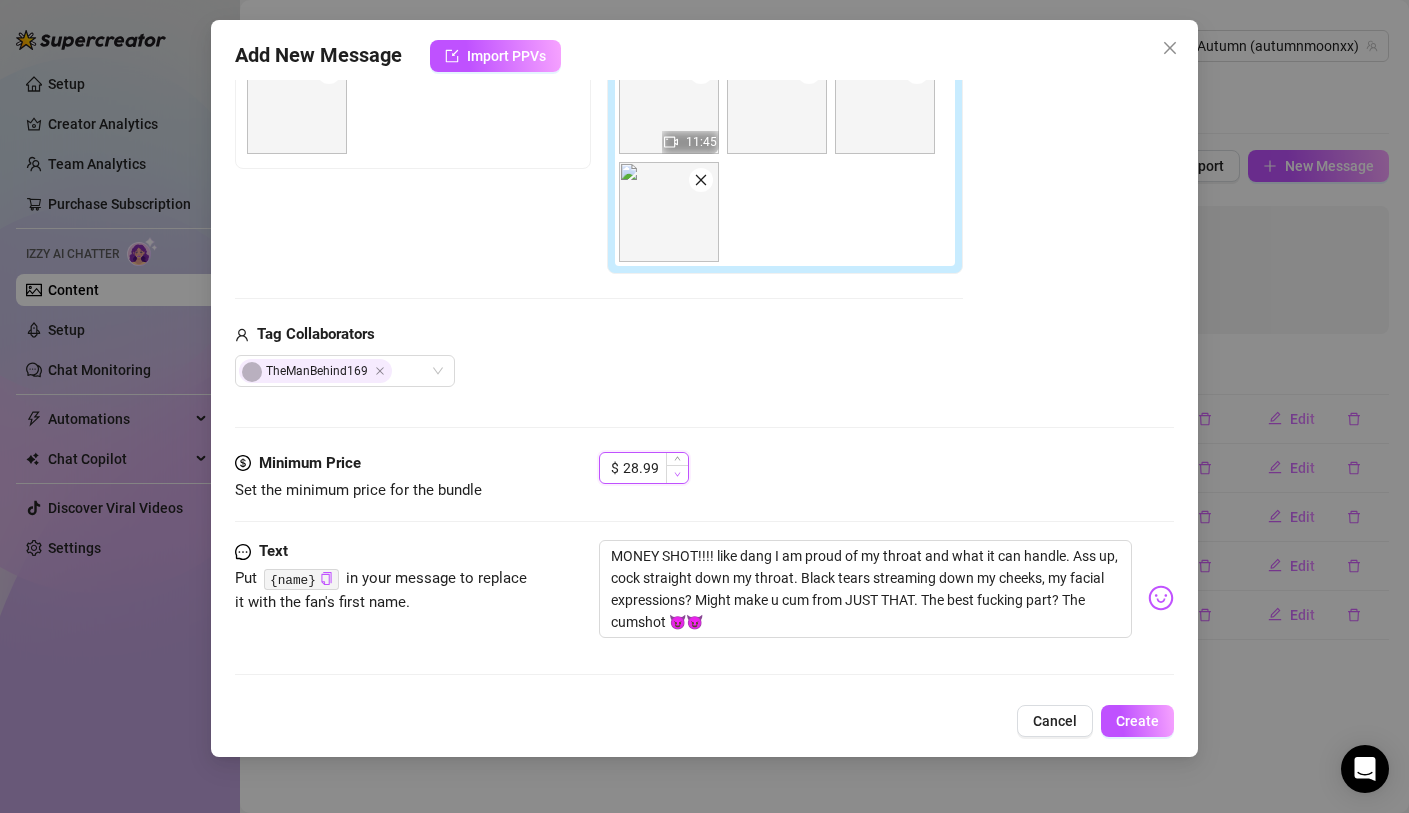 click 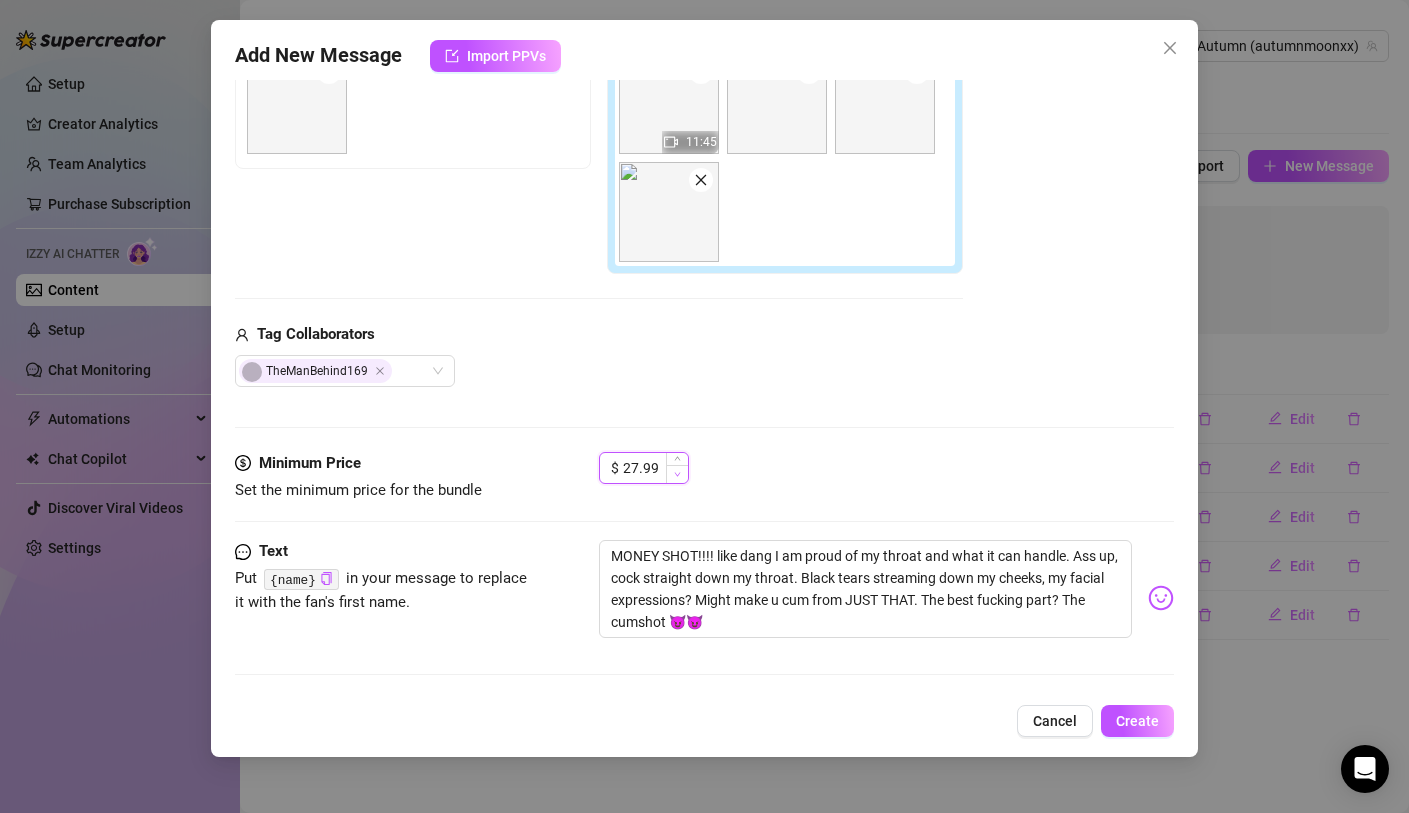 click 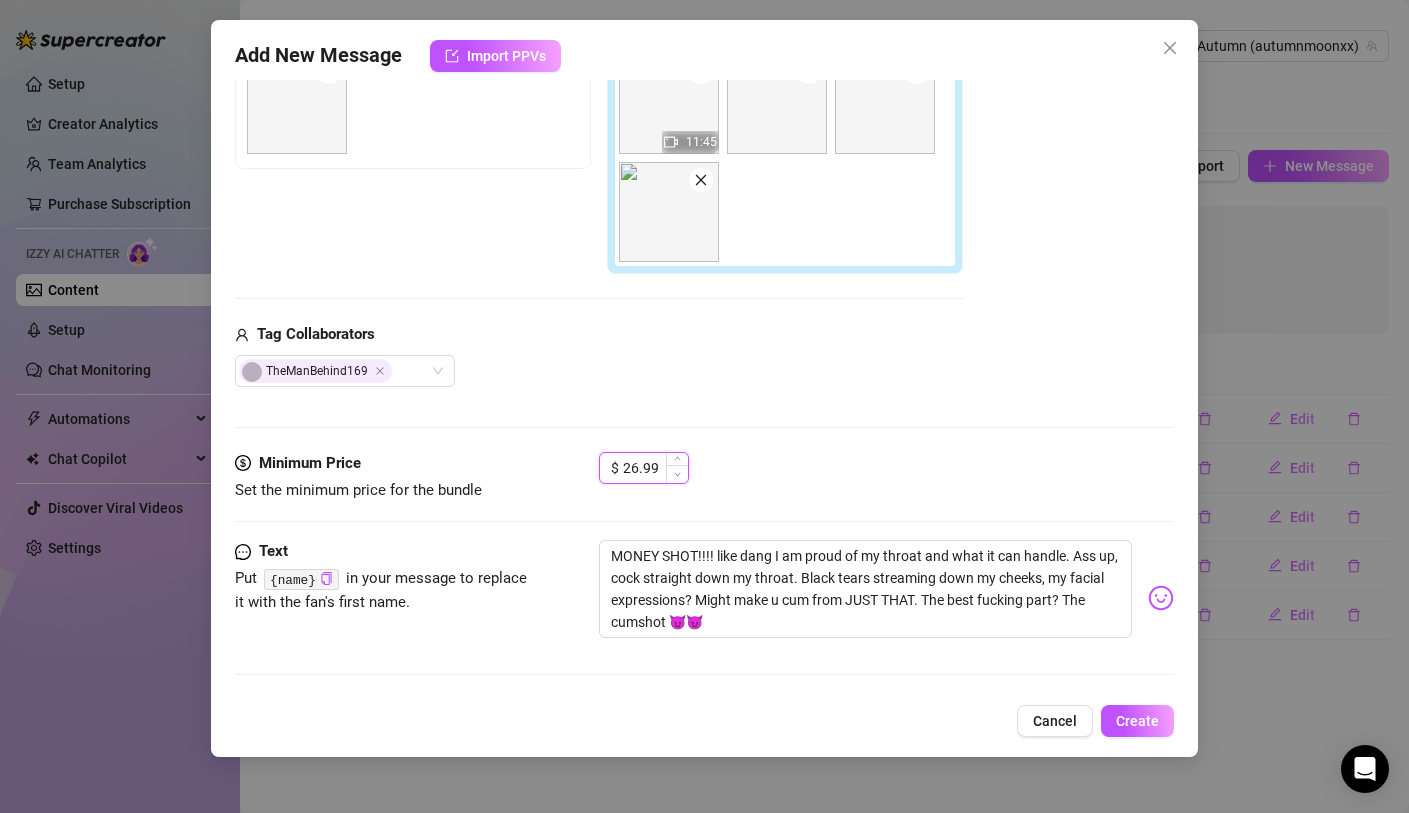 click 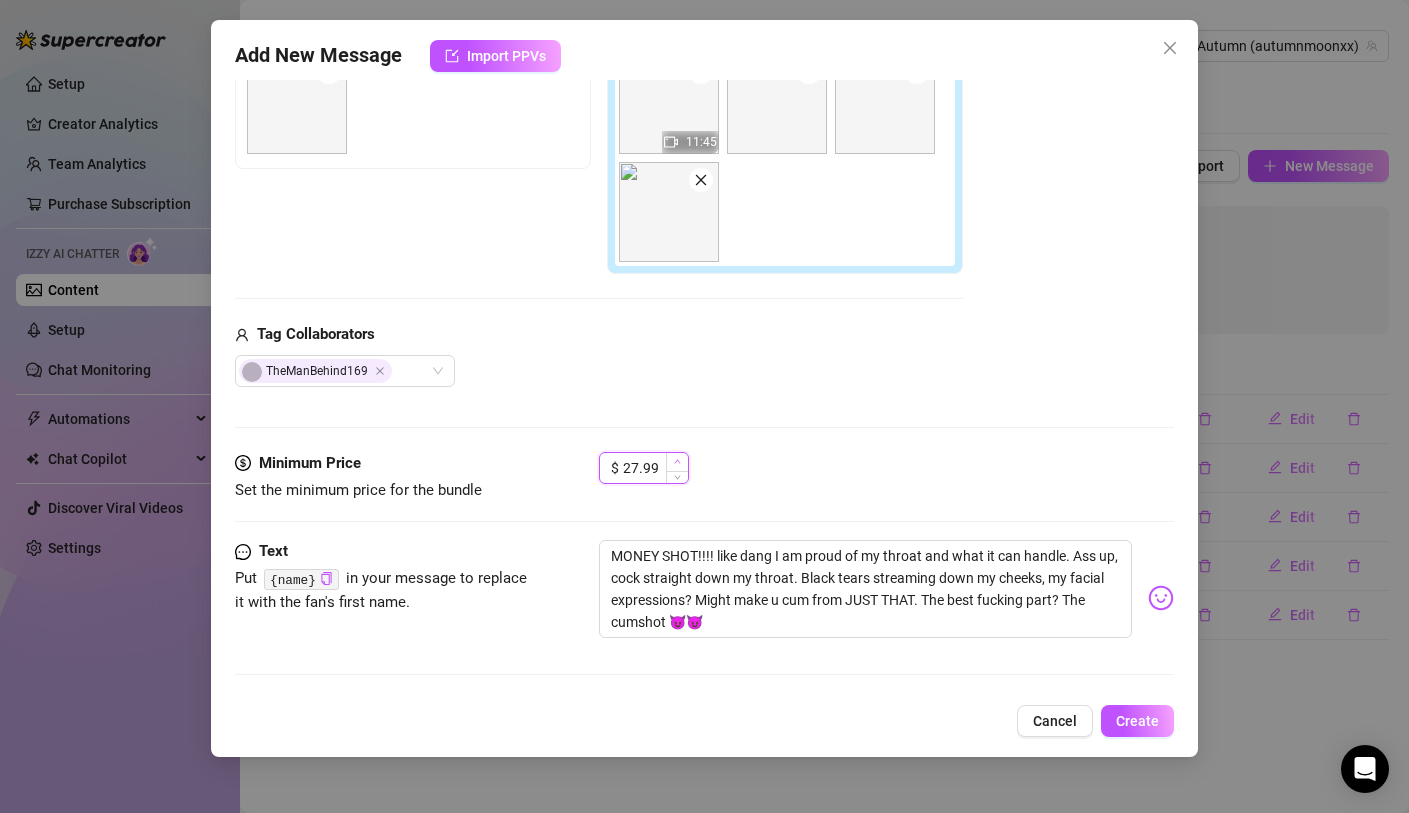 click 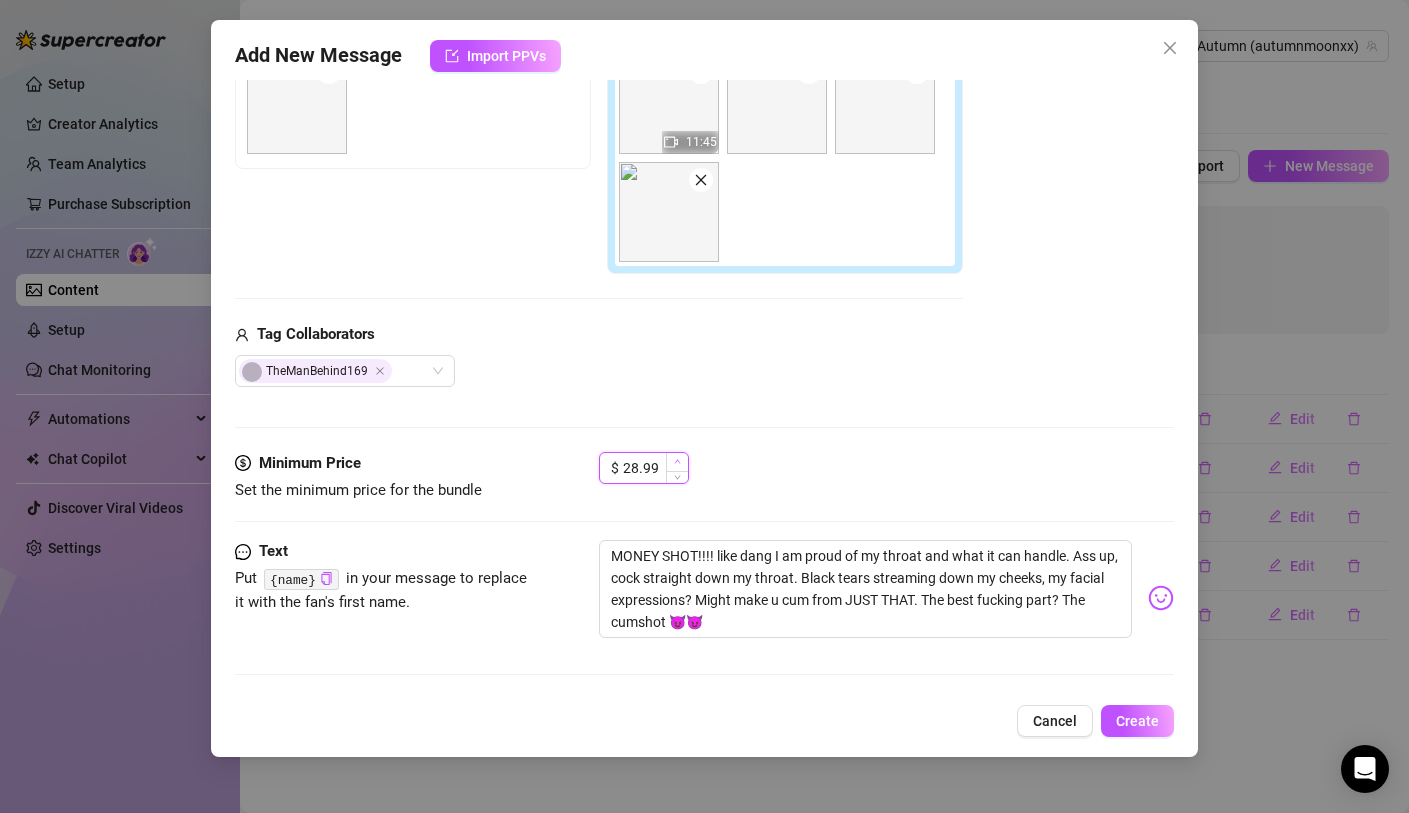 click 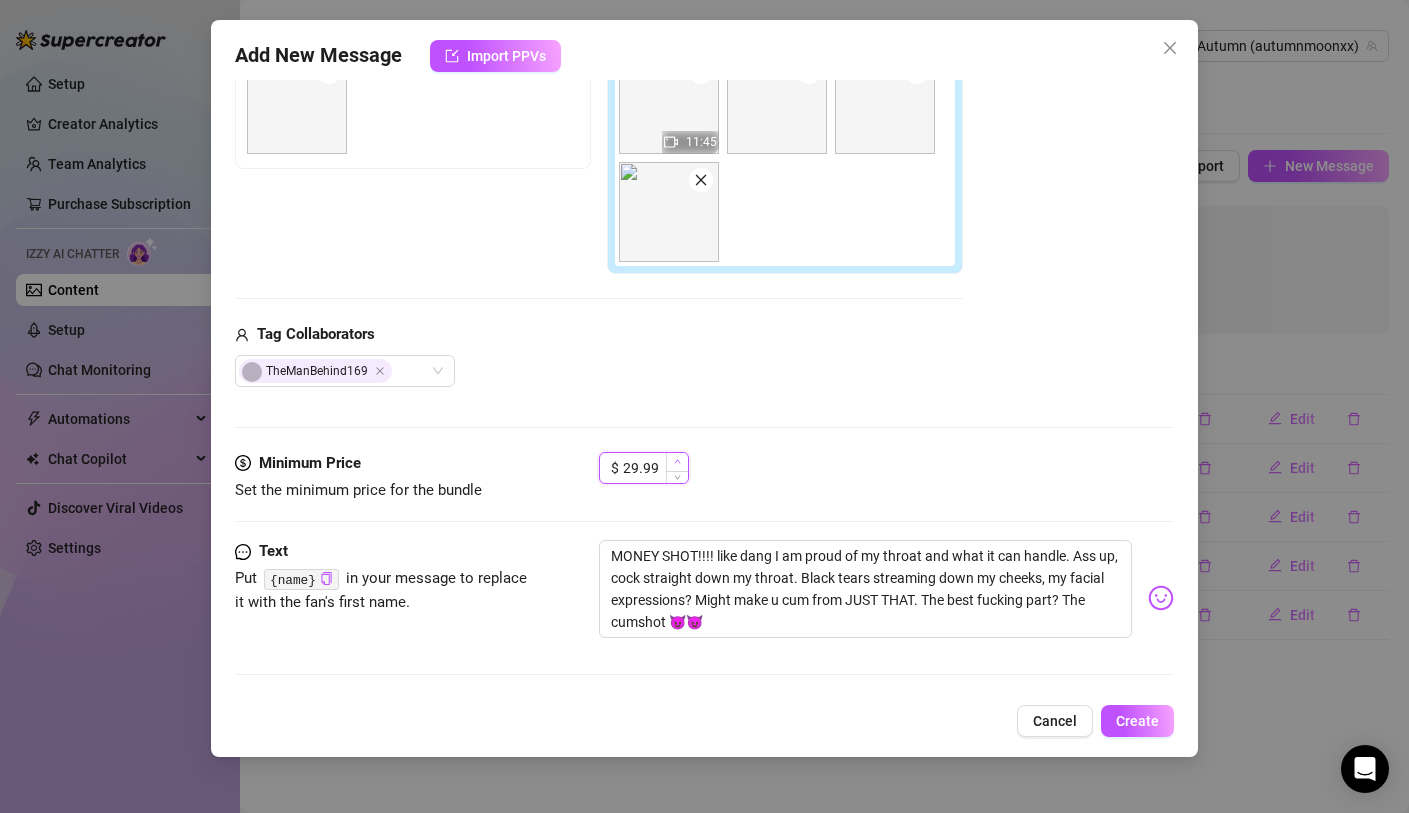click 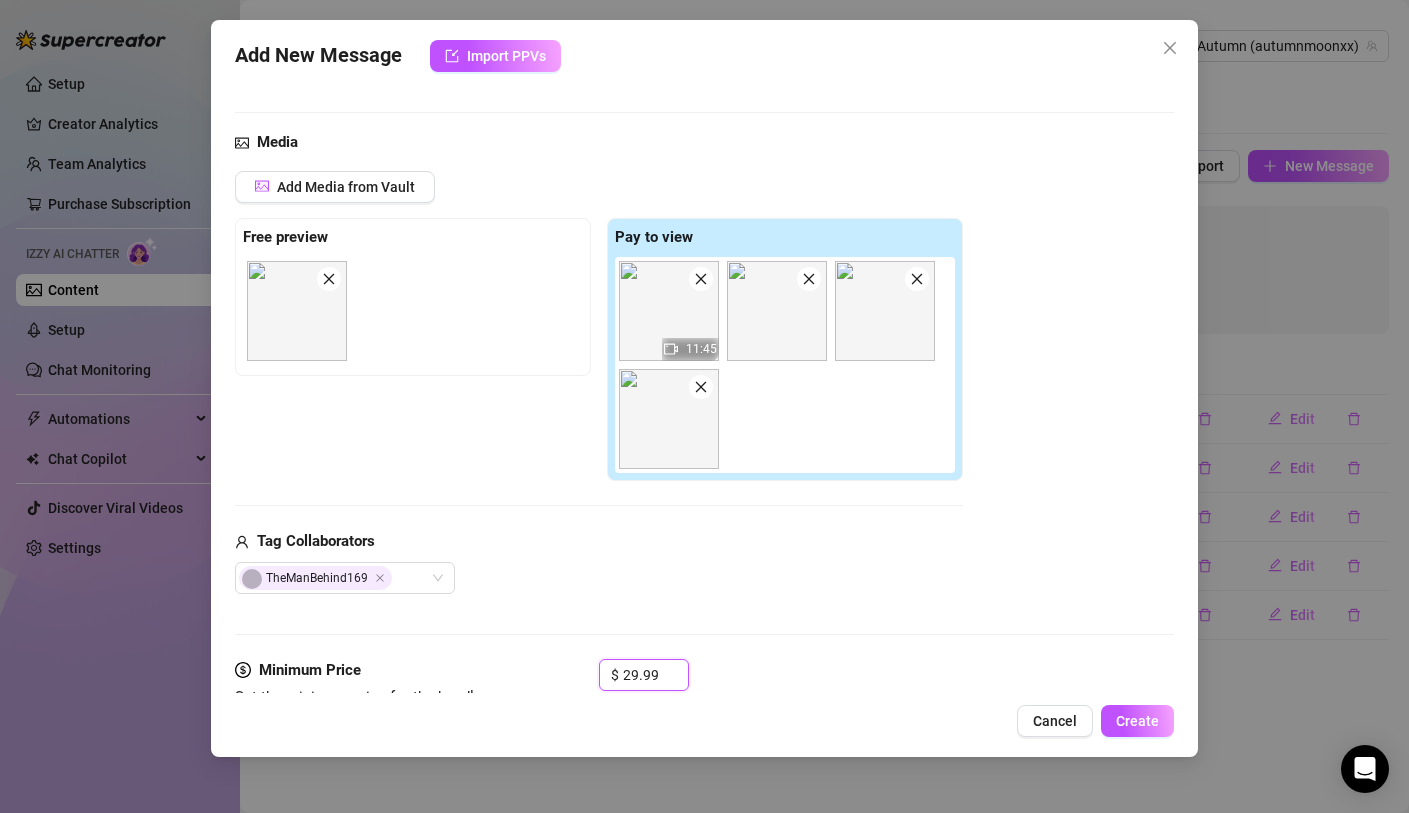 scroll, scrollTop: 0, scrollLeft: 0, axis: both 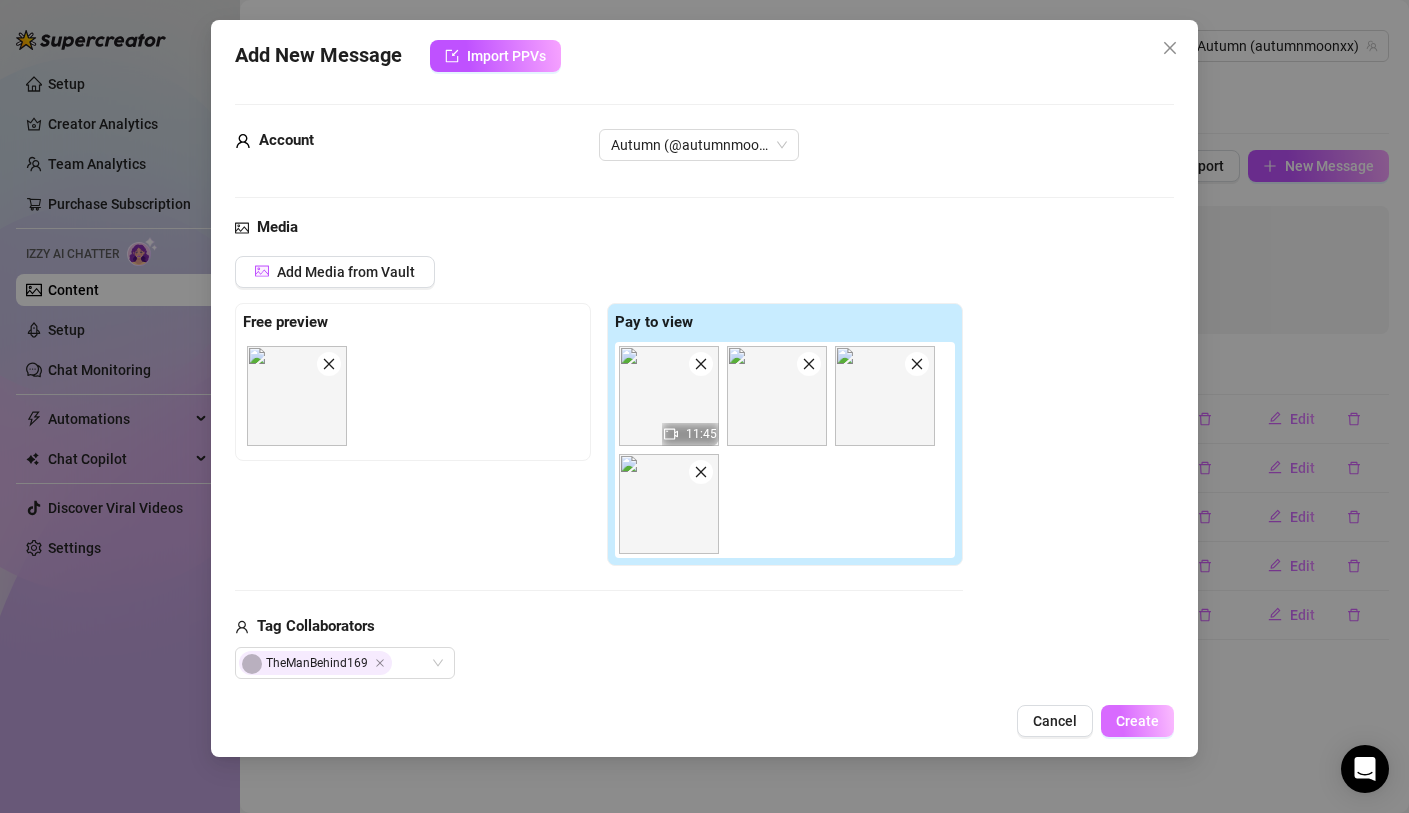 click on "Create" at bounding box center [1137, 721] 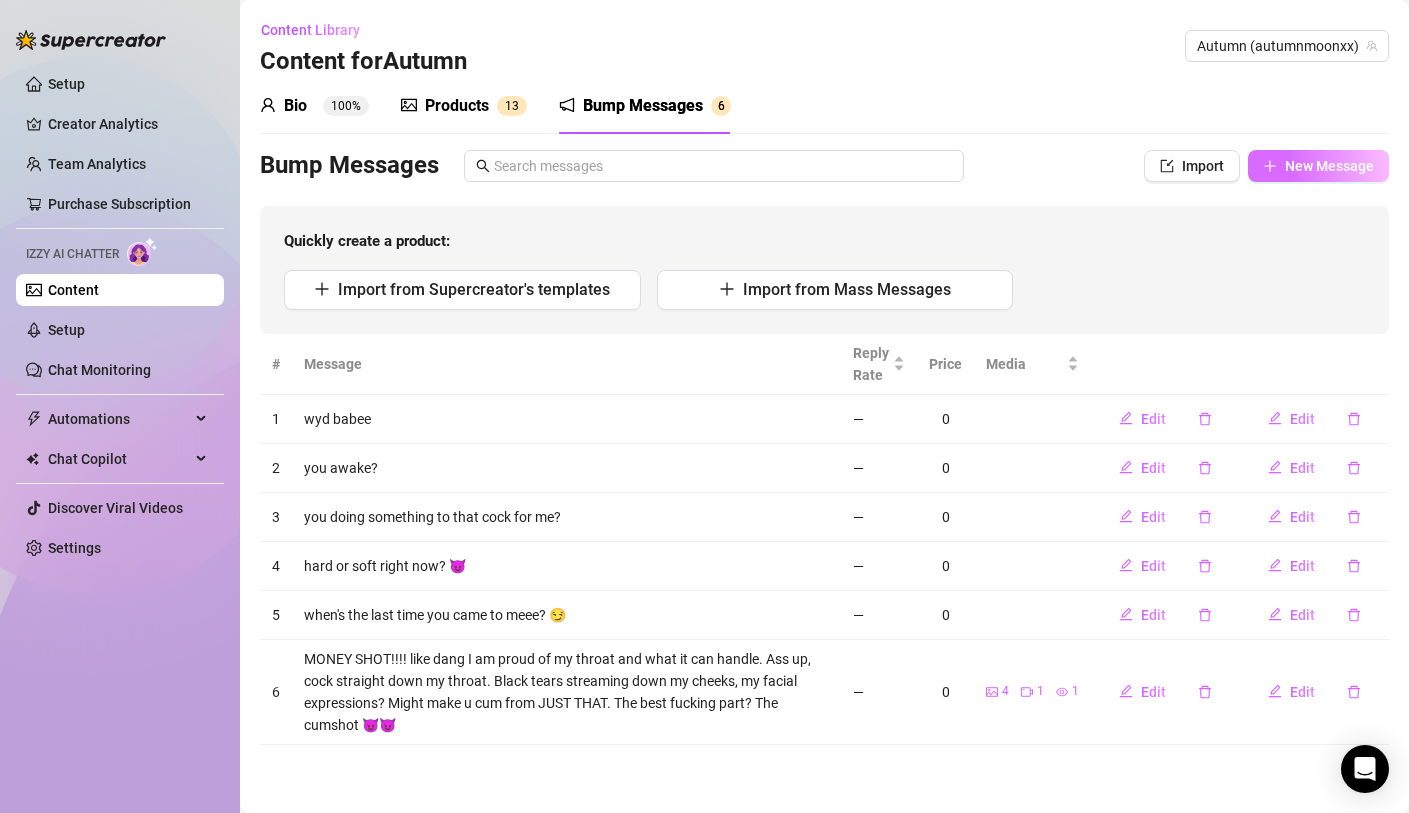 click on "New Message" at bounding box center (1318, 166) 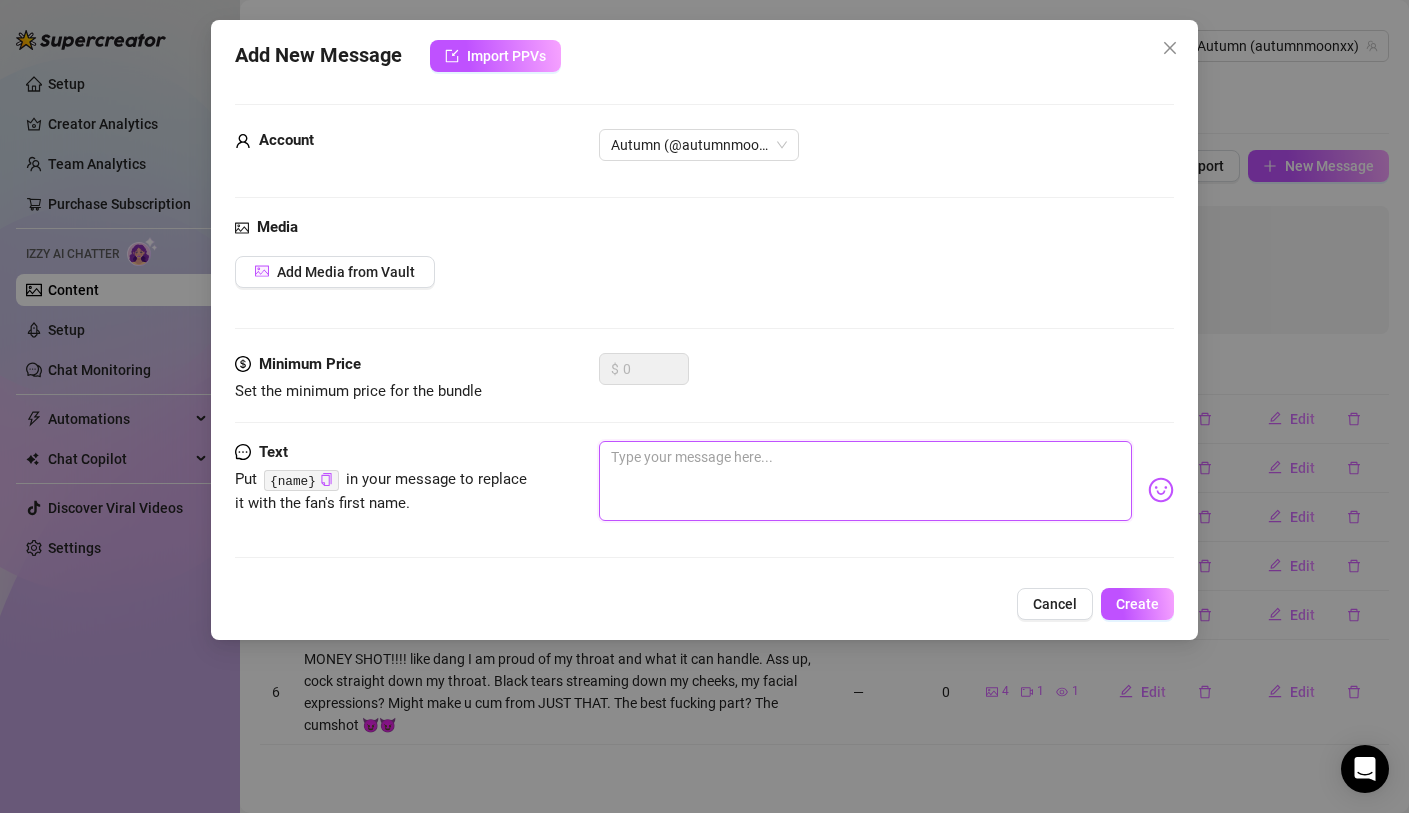 click at bounding box center [865, 481] 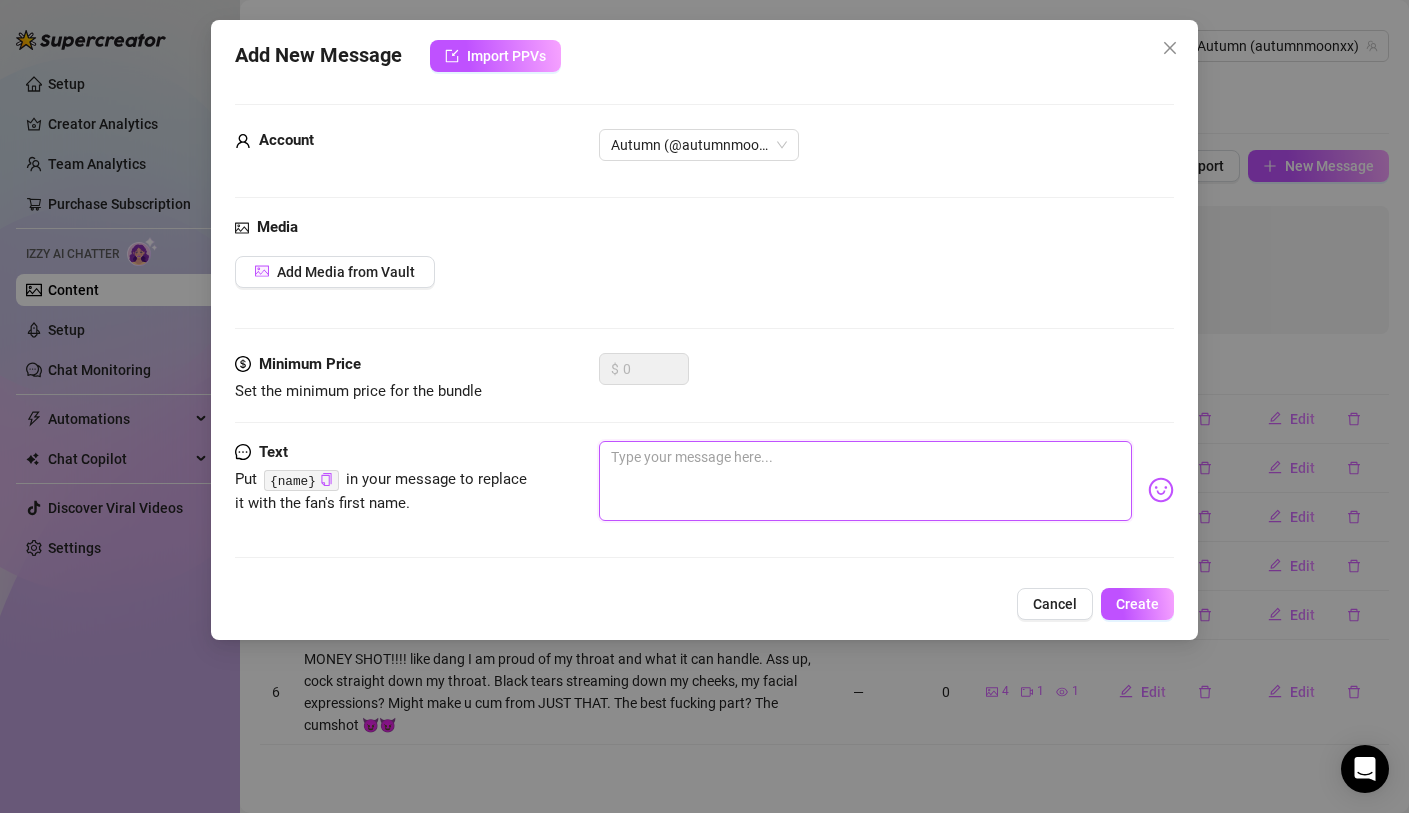 type on "b" 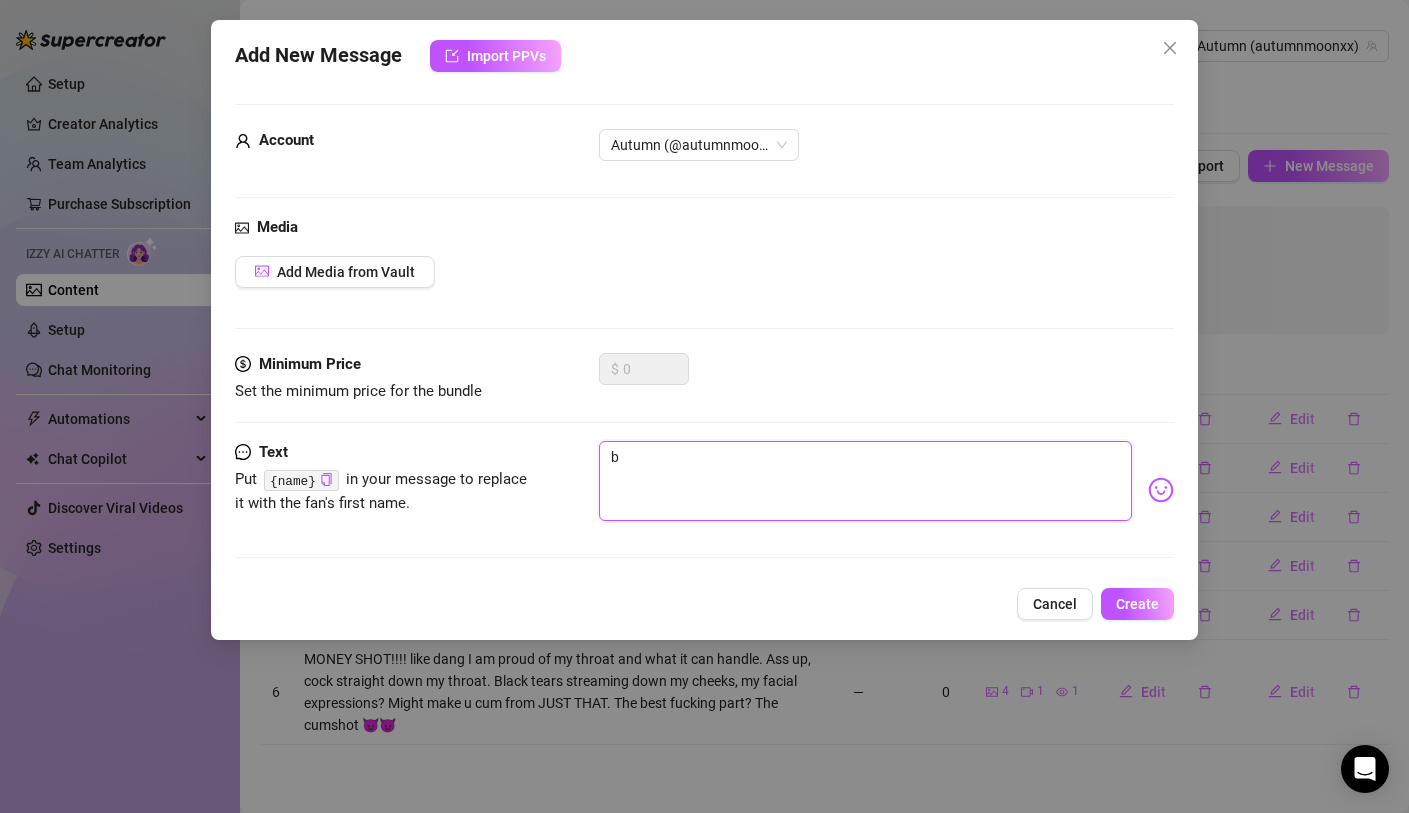 type on "bo" 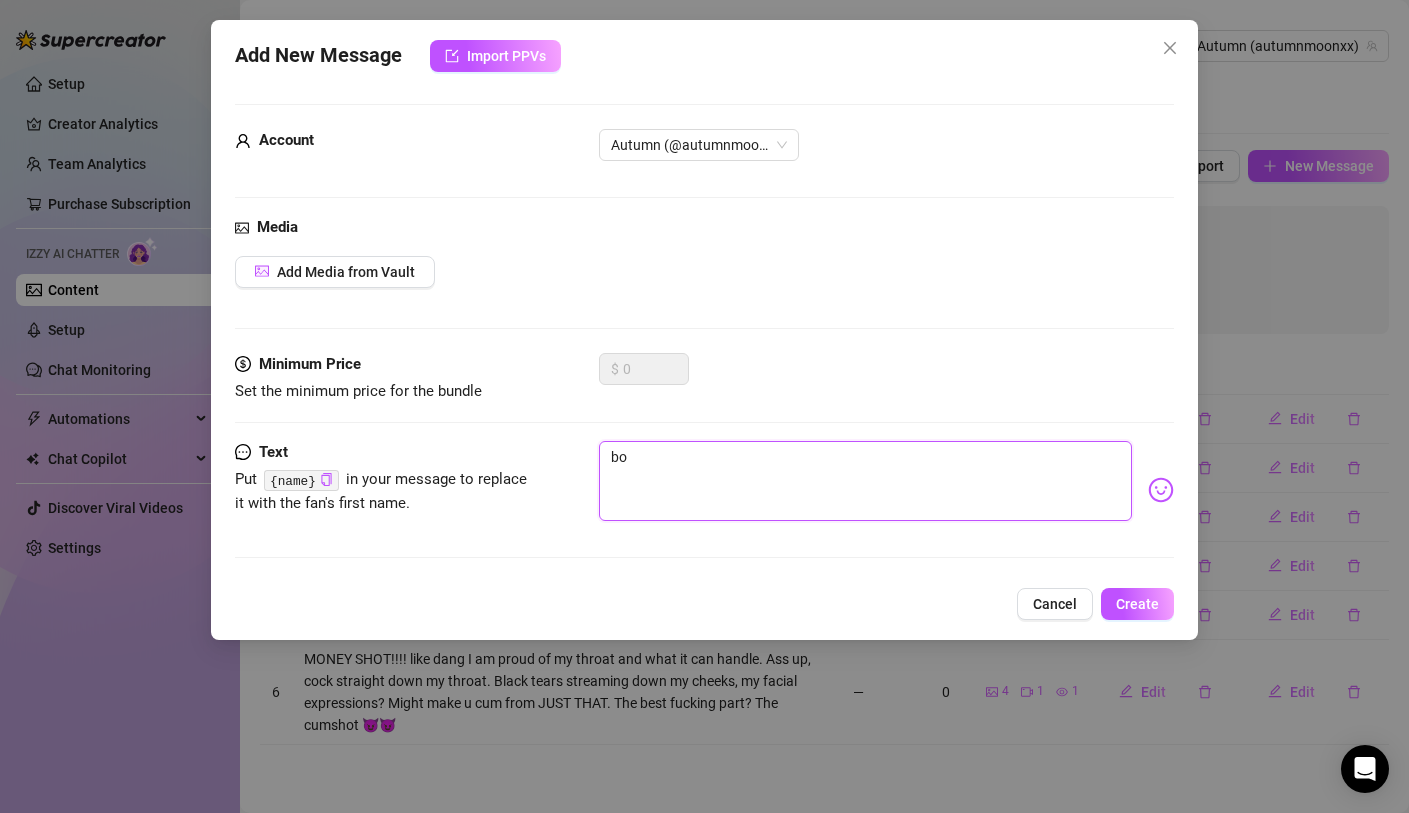 type on "boo" 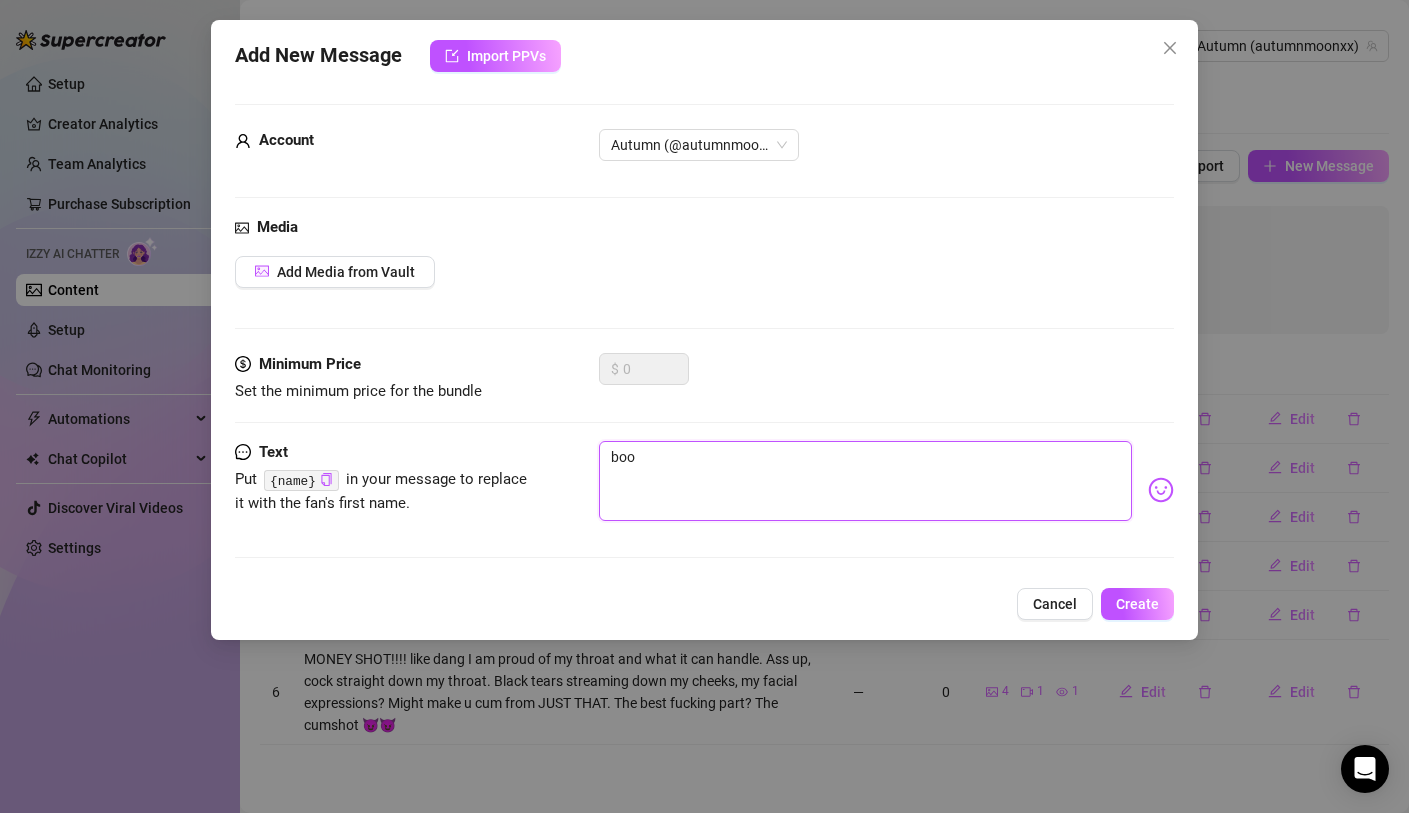 type on "boo" 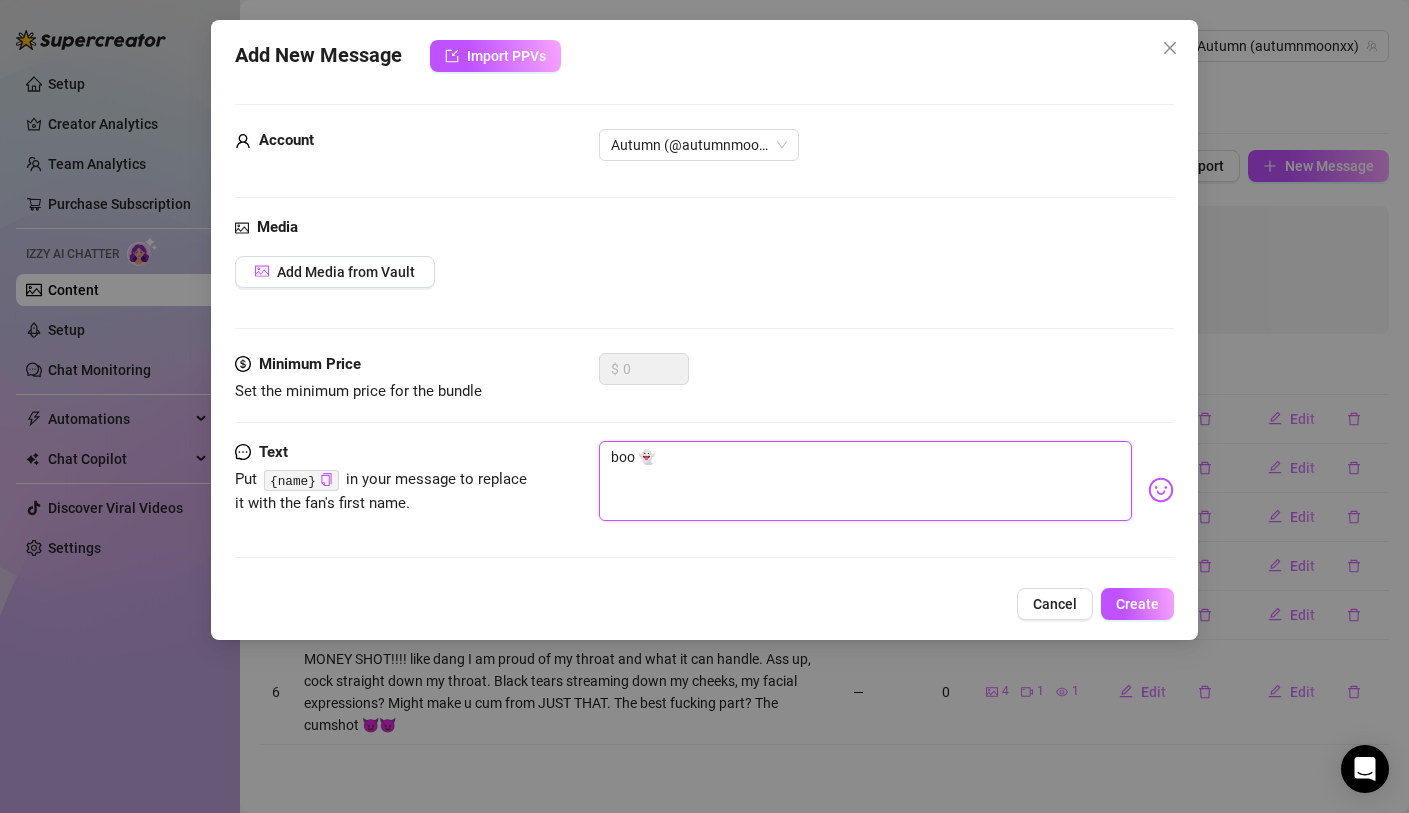 type on "boo 👻" 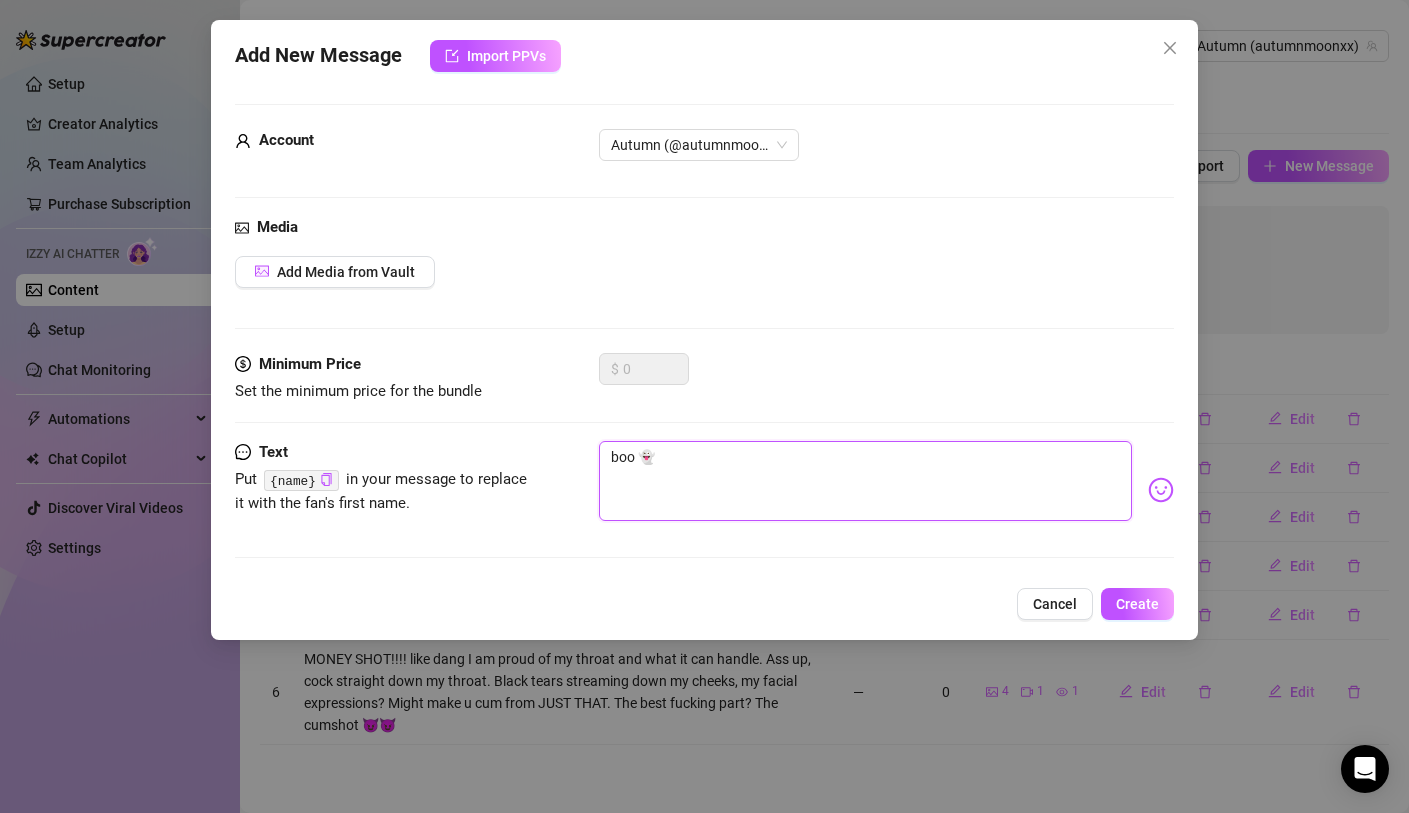 type on "boo 👻" 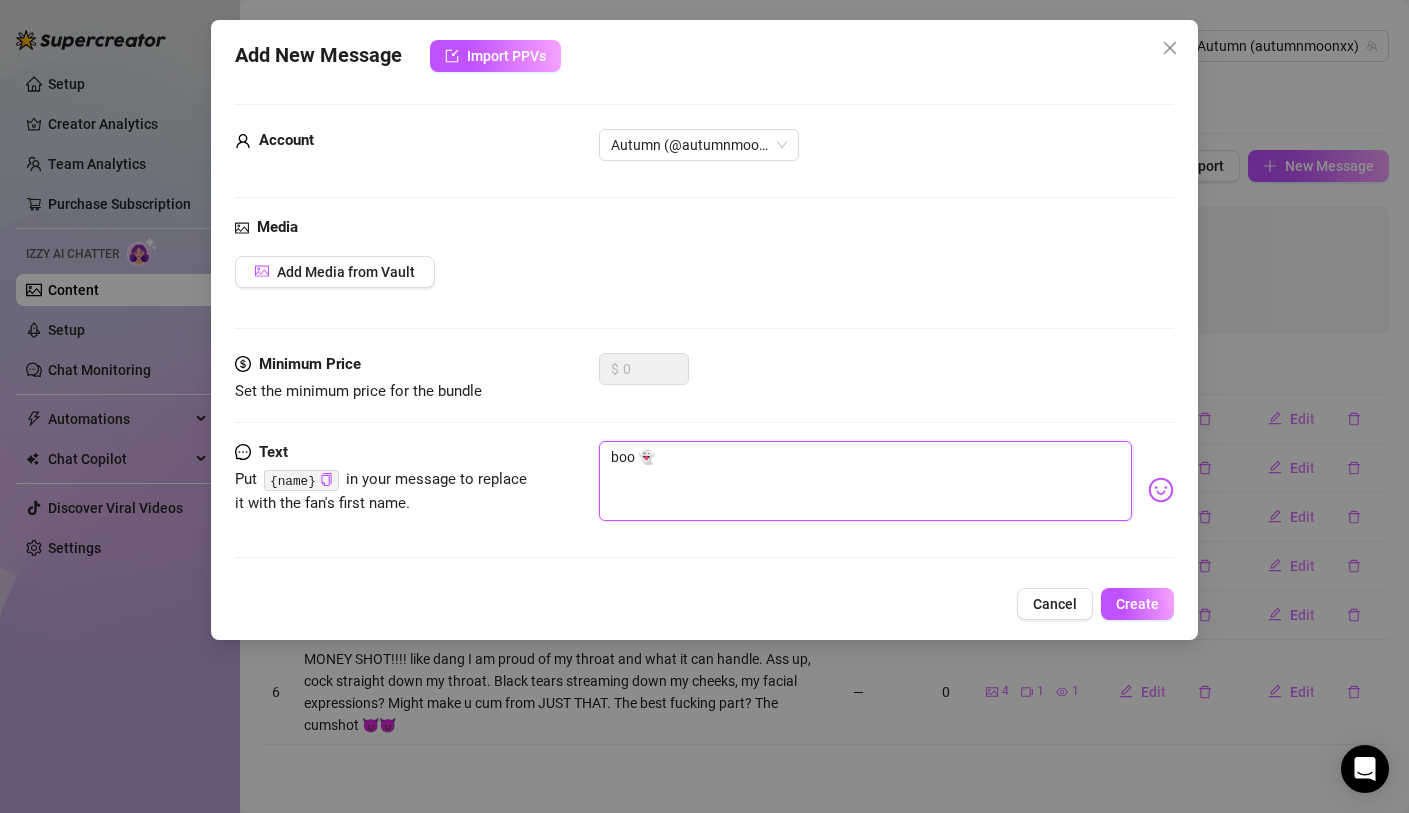 type on "boo 👻 (" 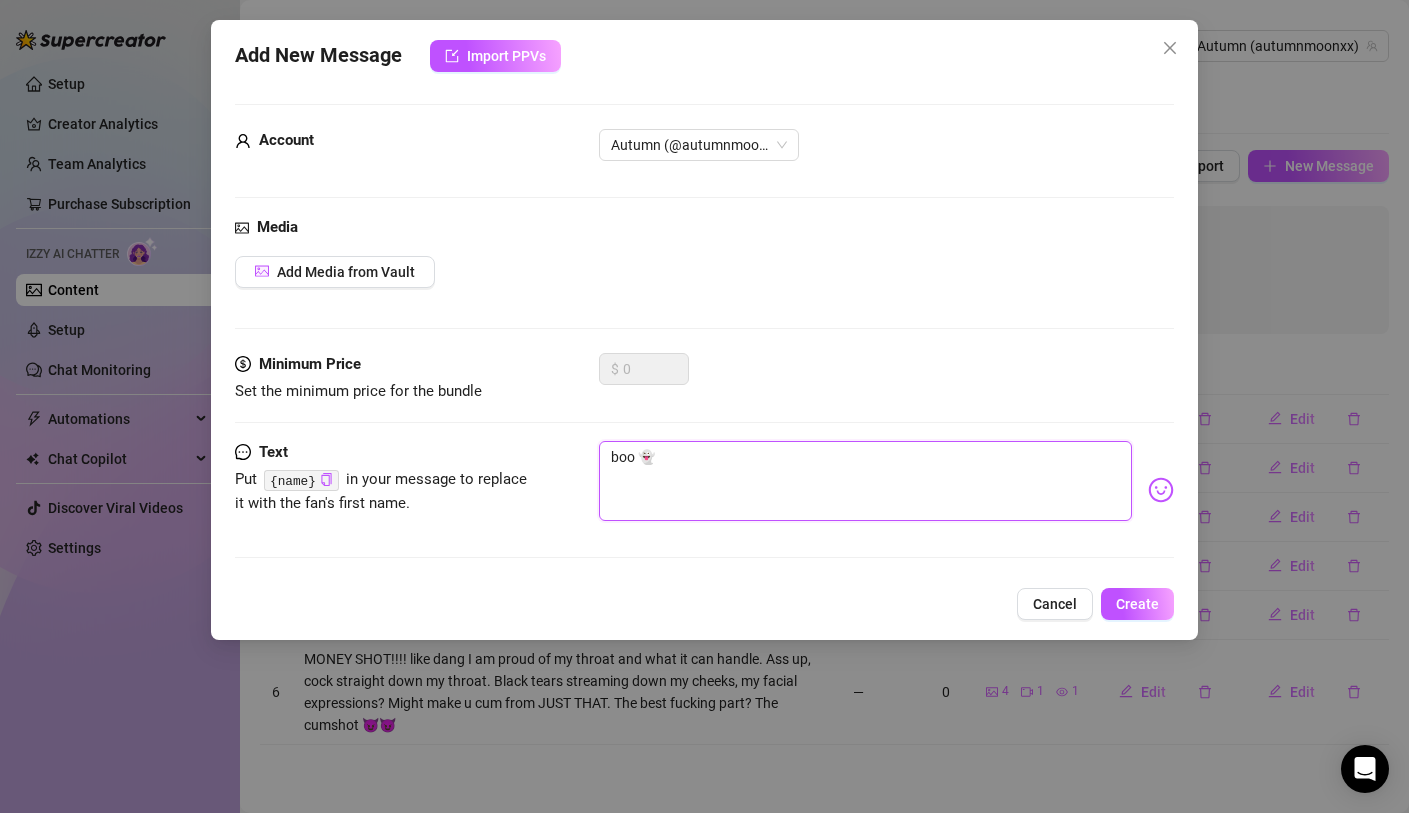 type on "boo 👻 (" 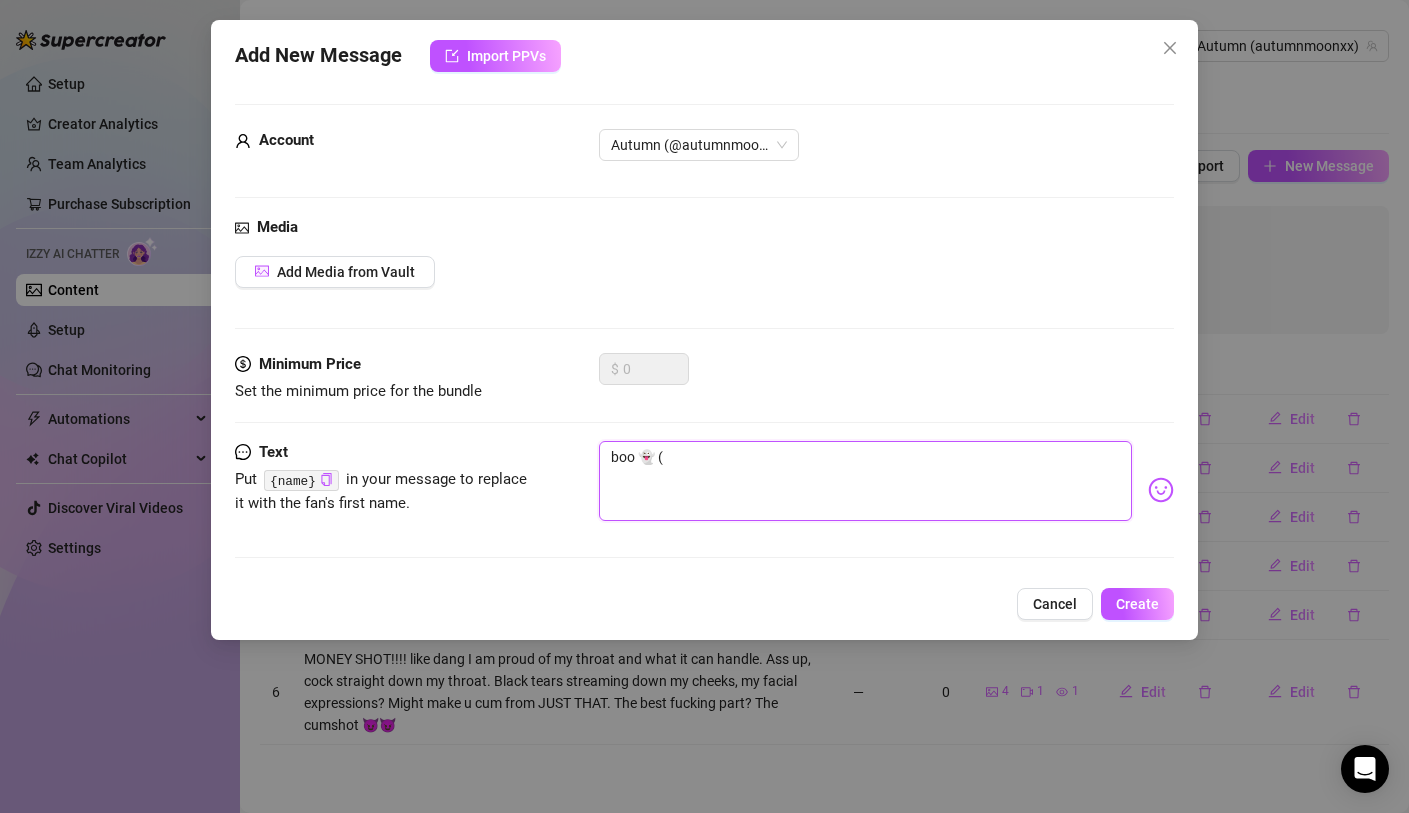 type on "boo 👻" 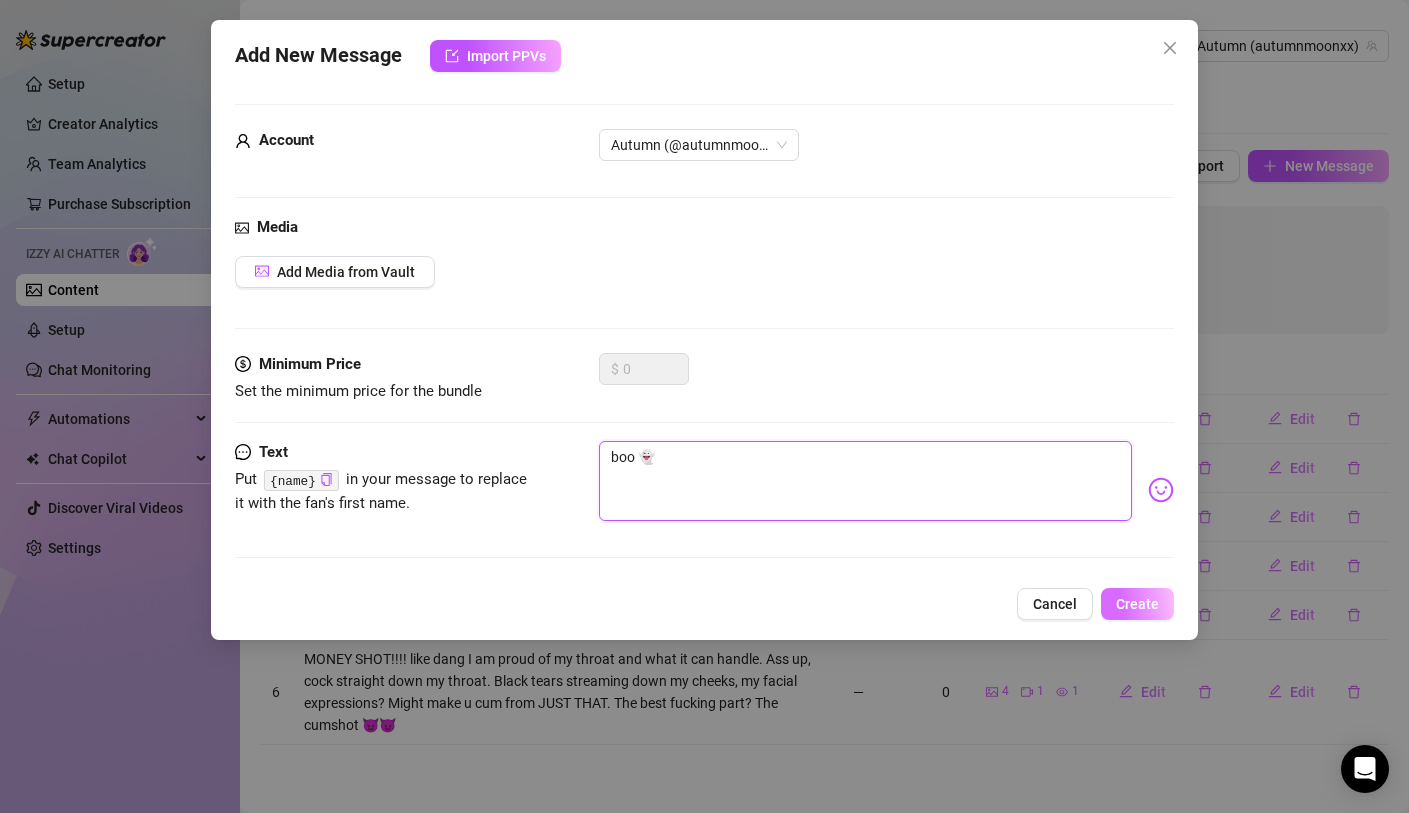 type on "boo 👻" 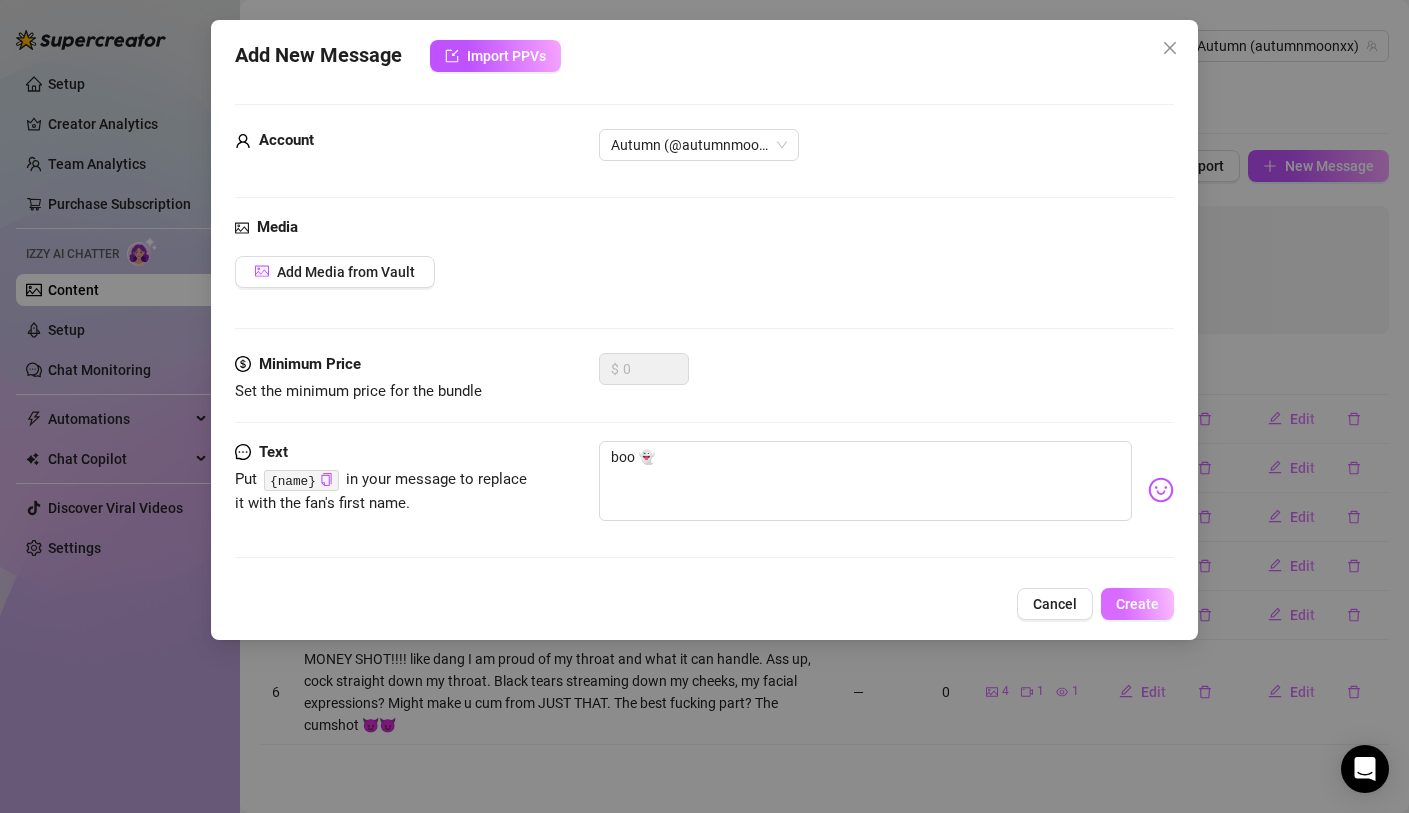 click on "Create" at bounding box center [1137, 604] 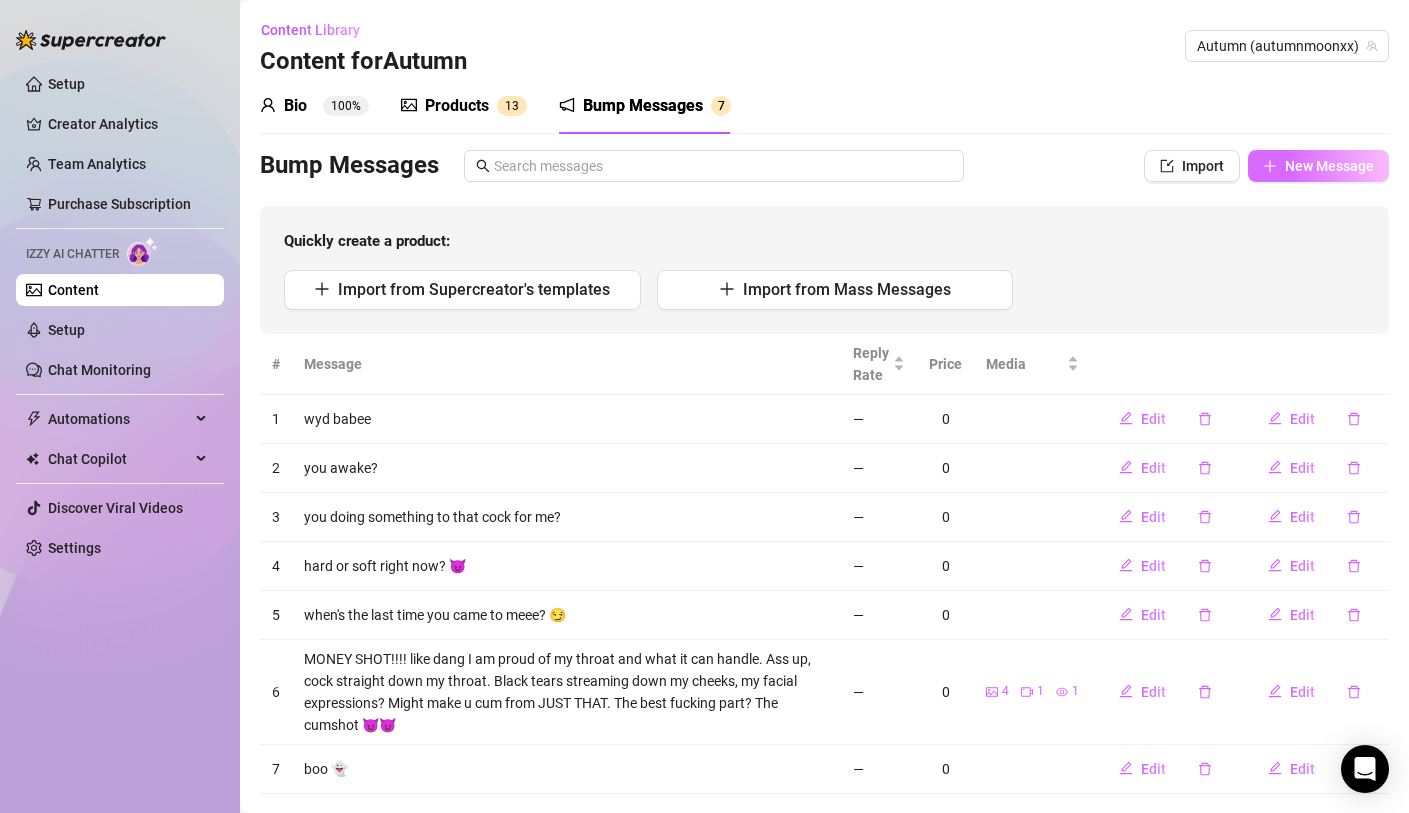 click on "New Message" at bounding box center [1318, 166] 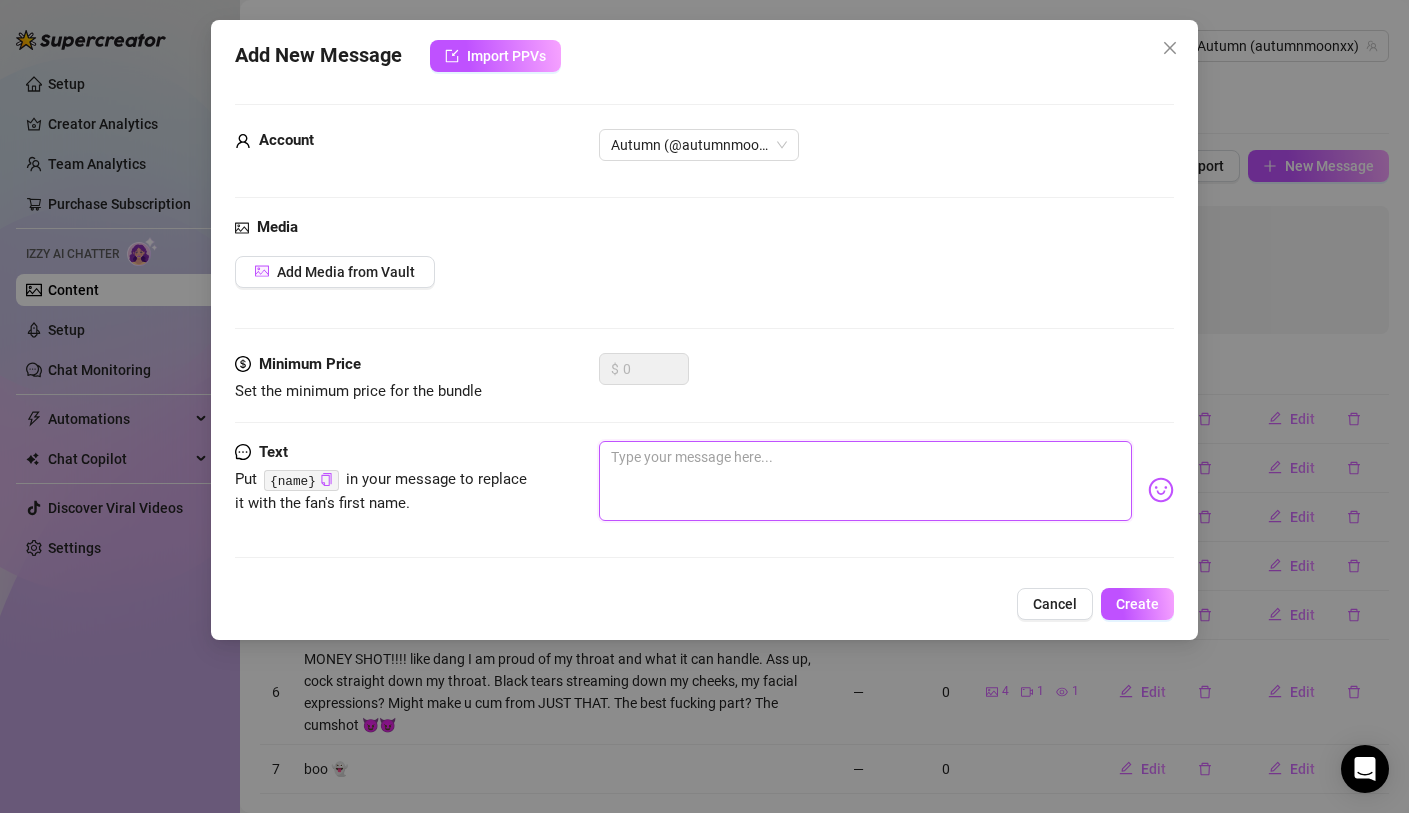 click at bounding box center [865, 481] 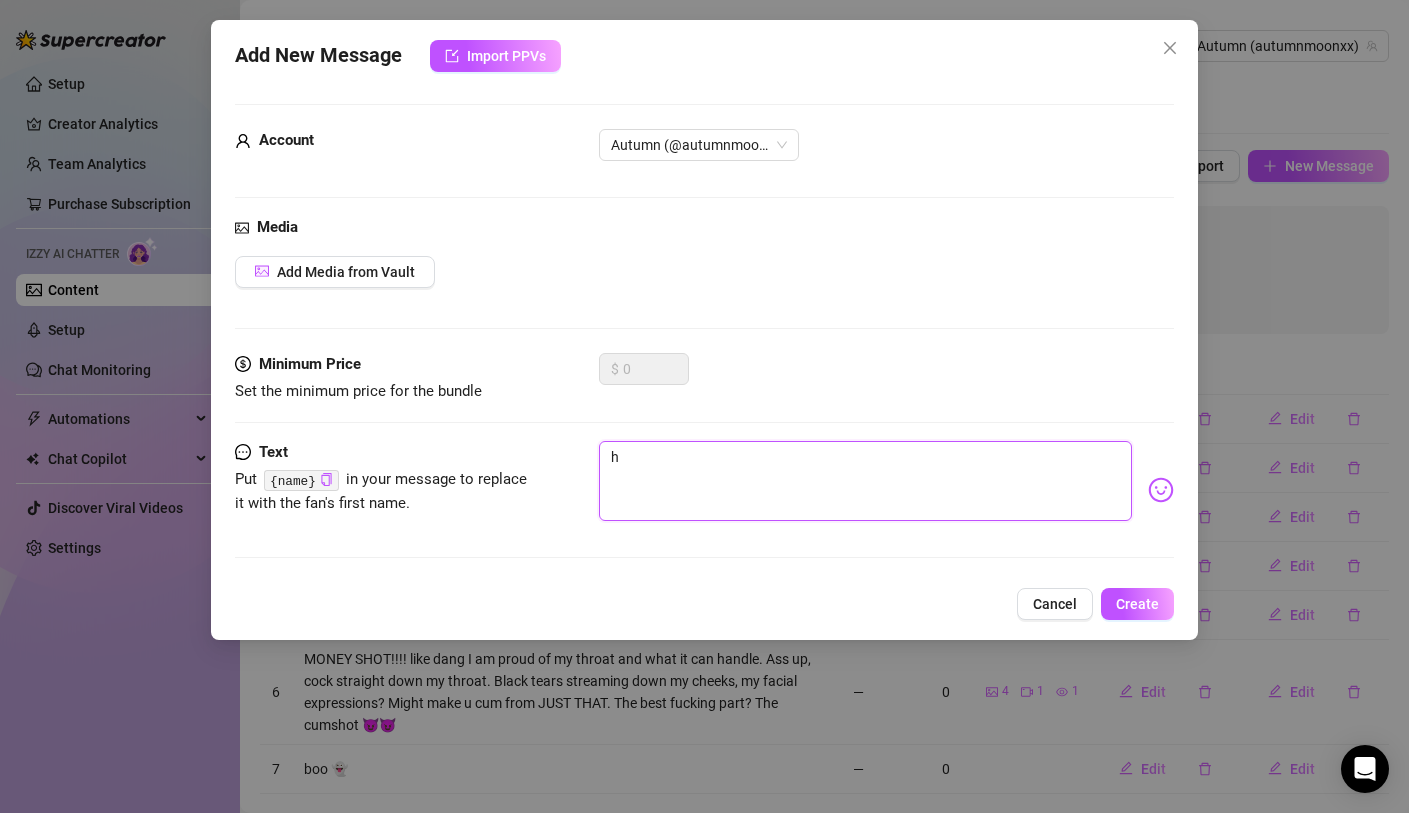type on "ho" 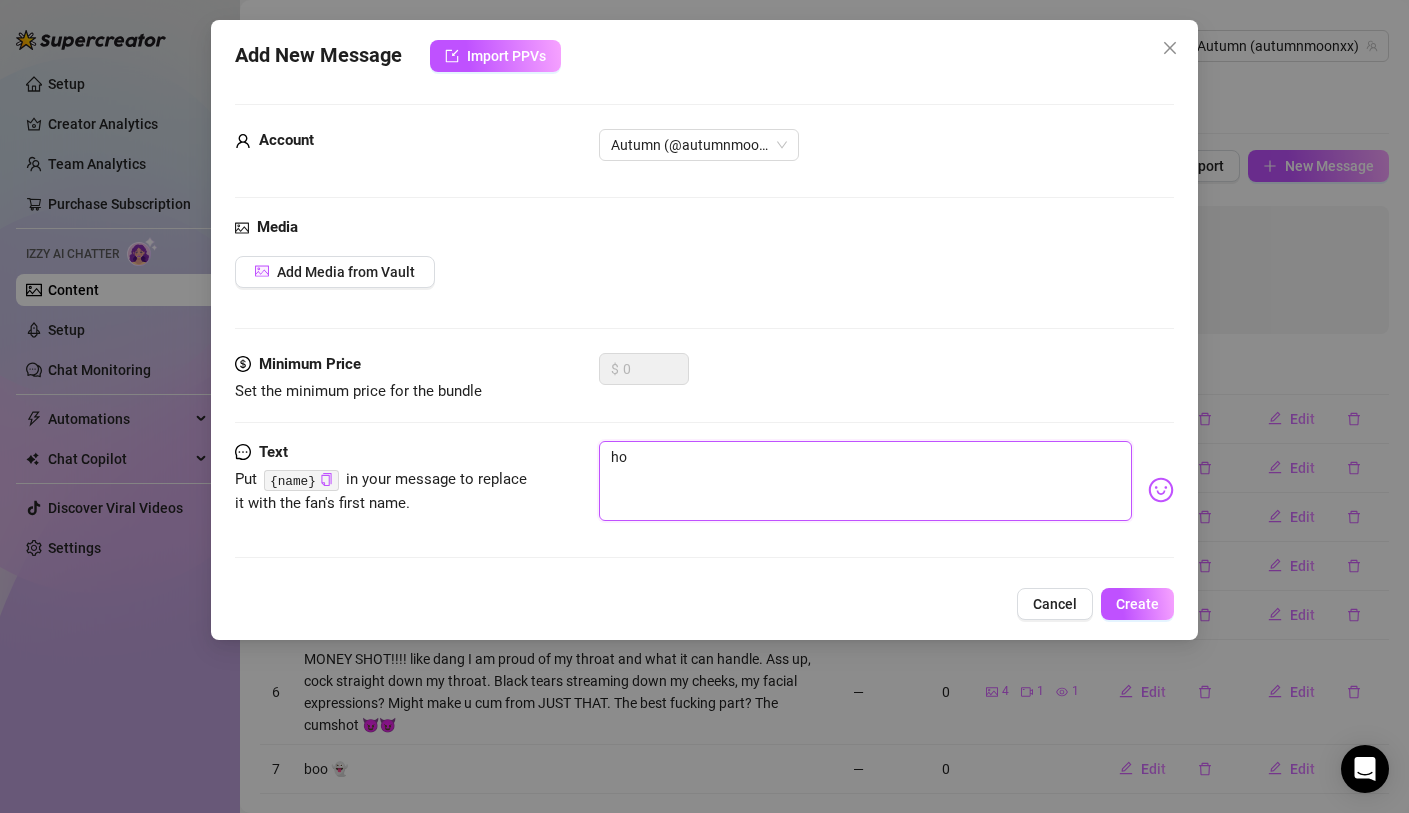 type on "how" 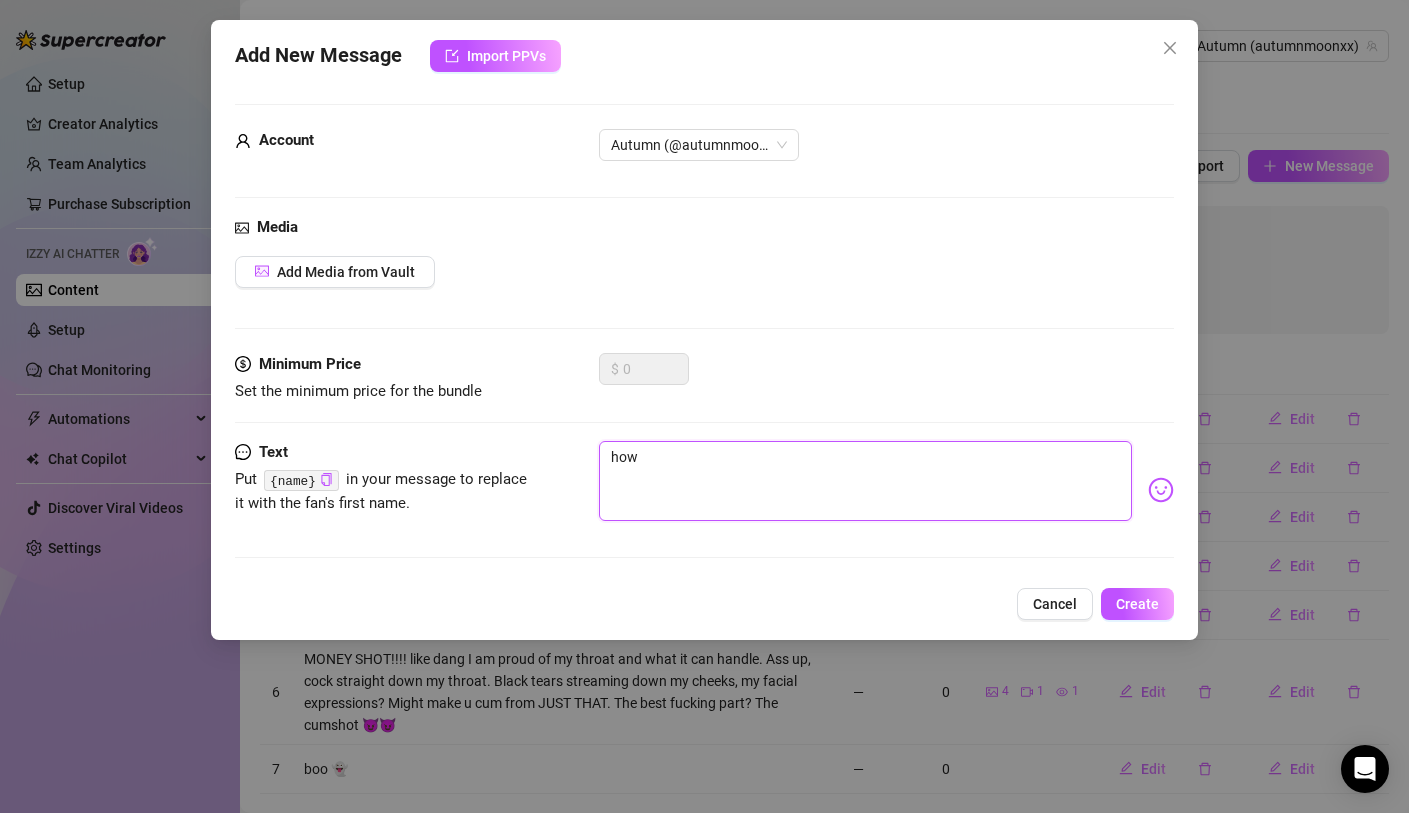 type on "how" 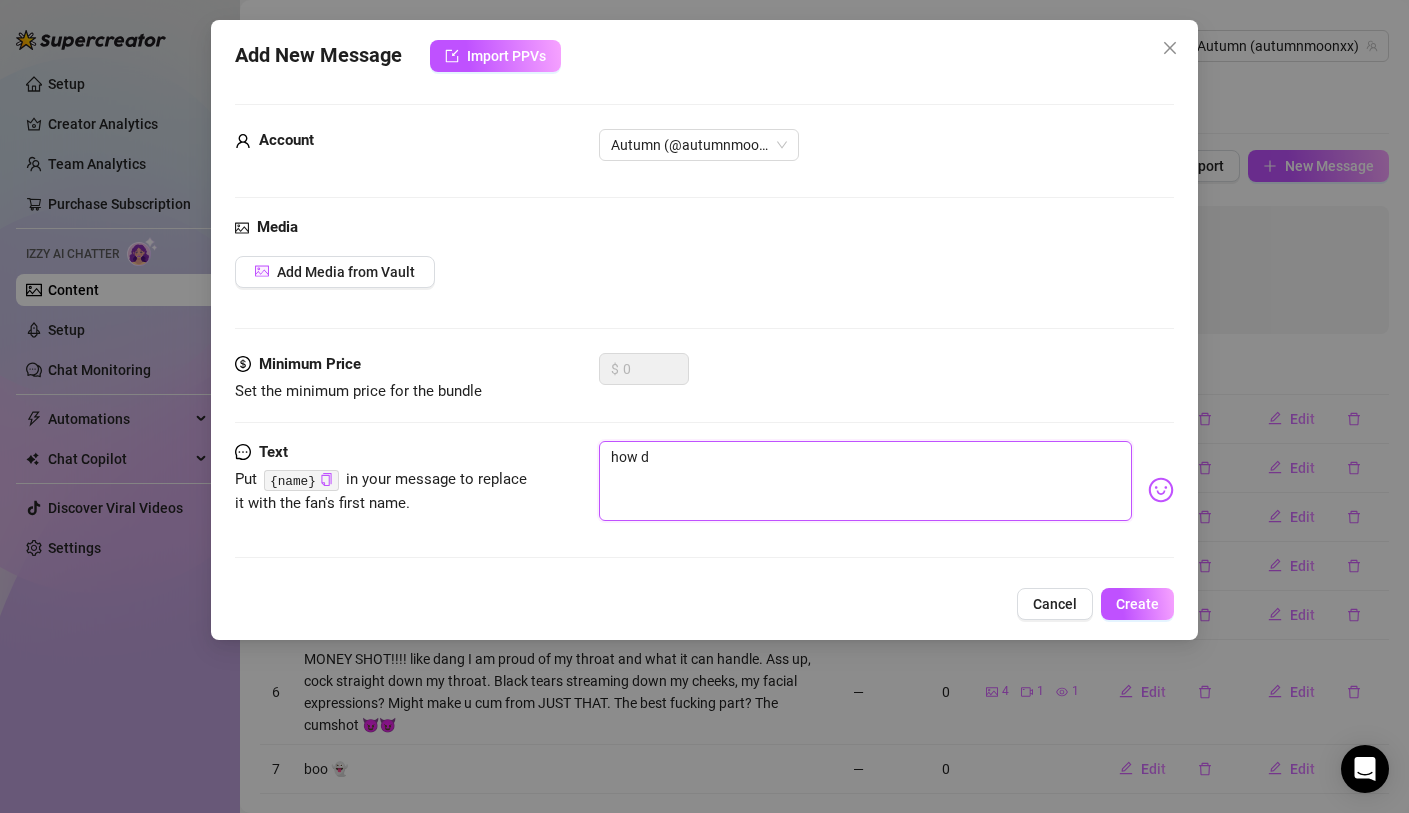 type on "how de" 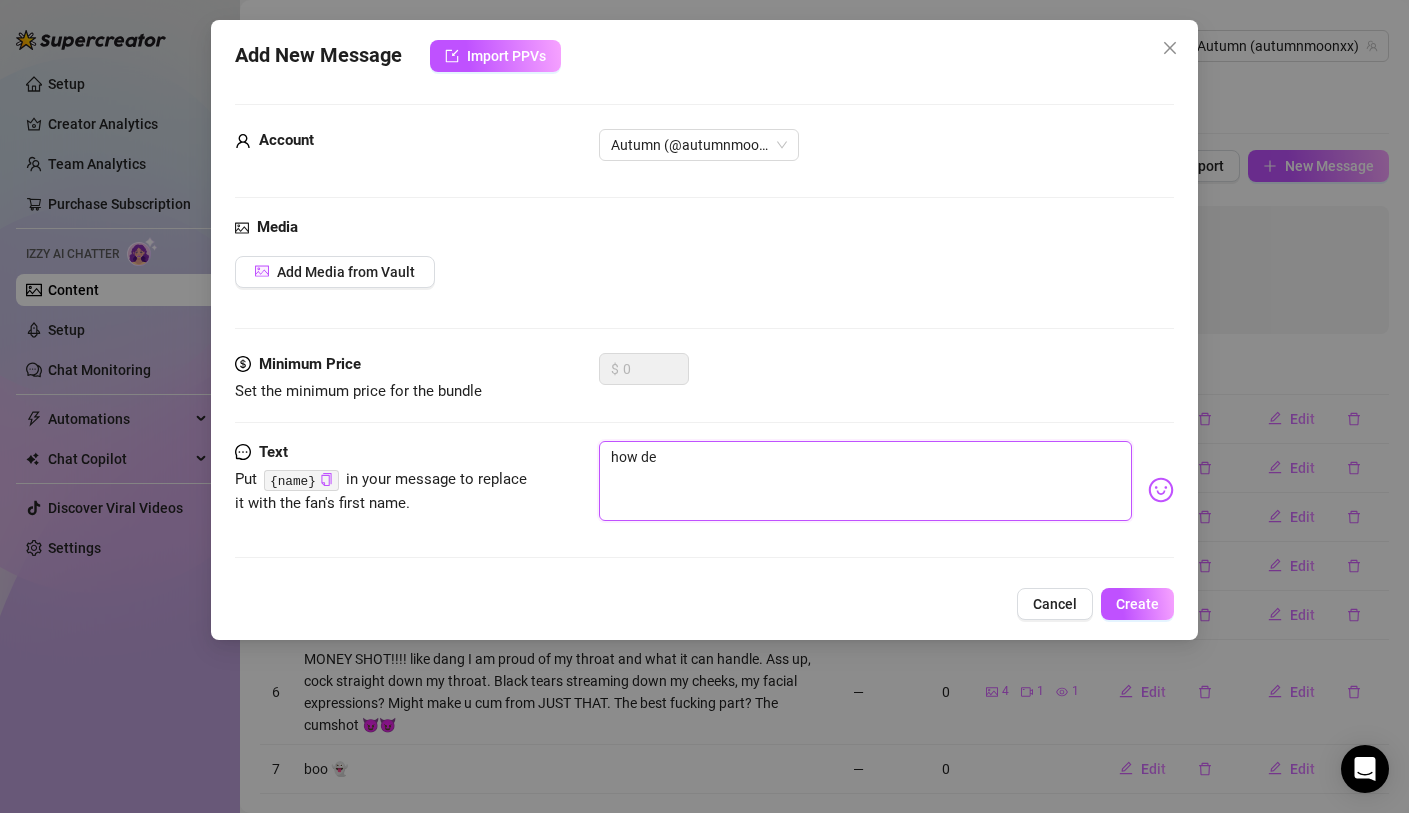type on "how dee" 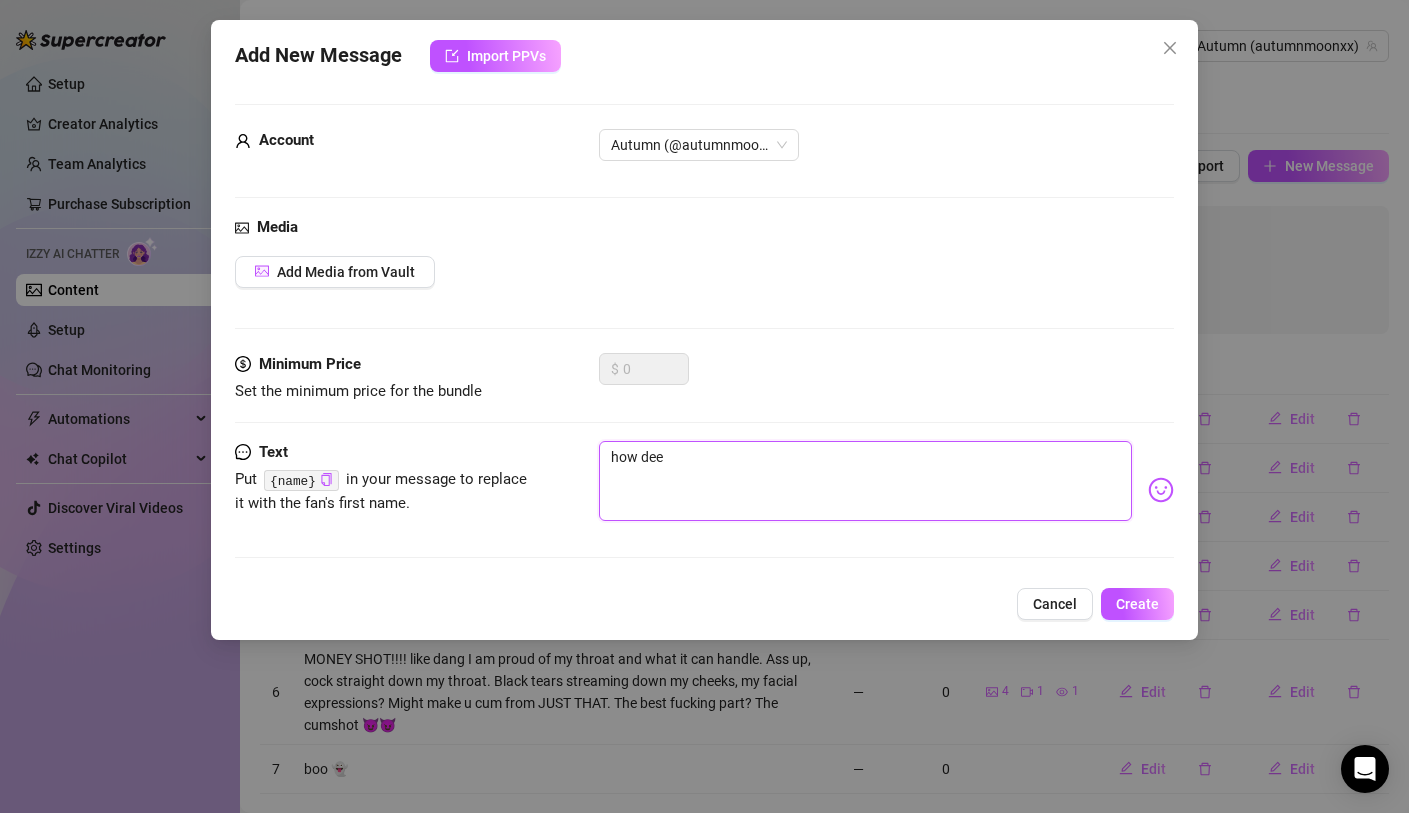 type on "how deep" 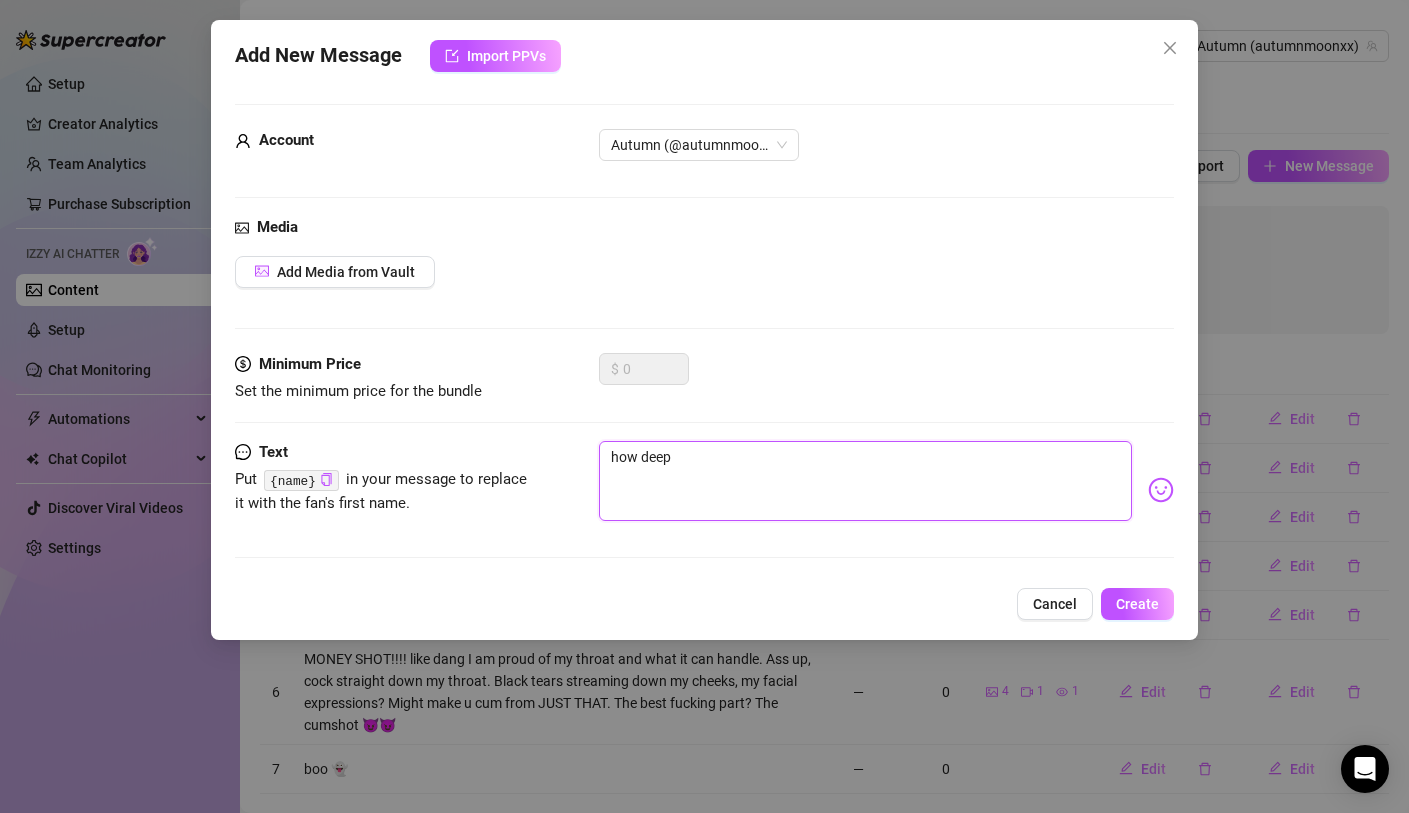 type on "how deep" 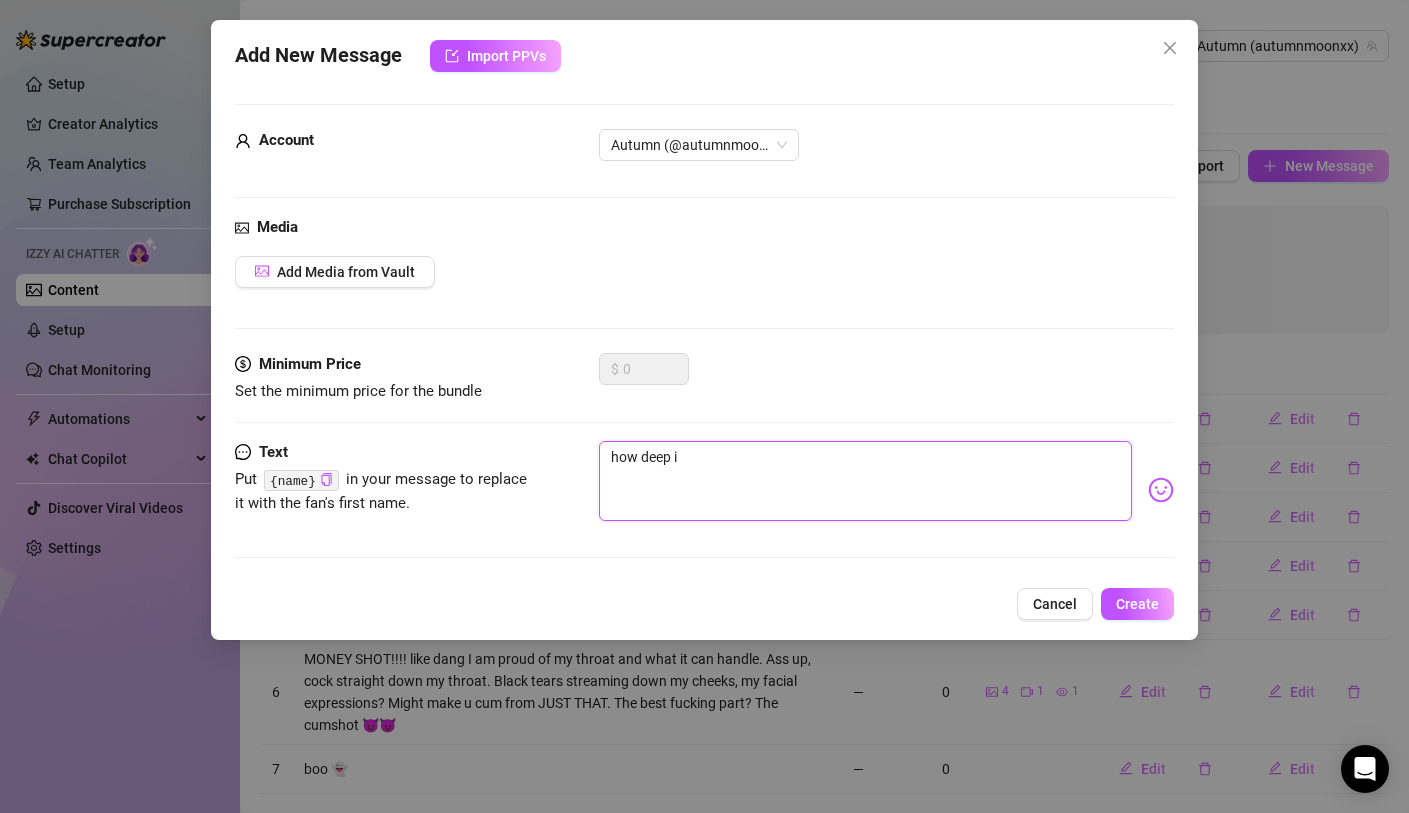 type on "how deep is" 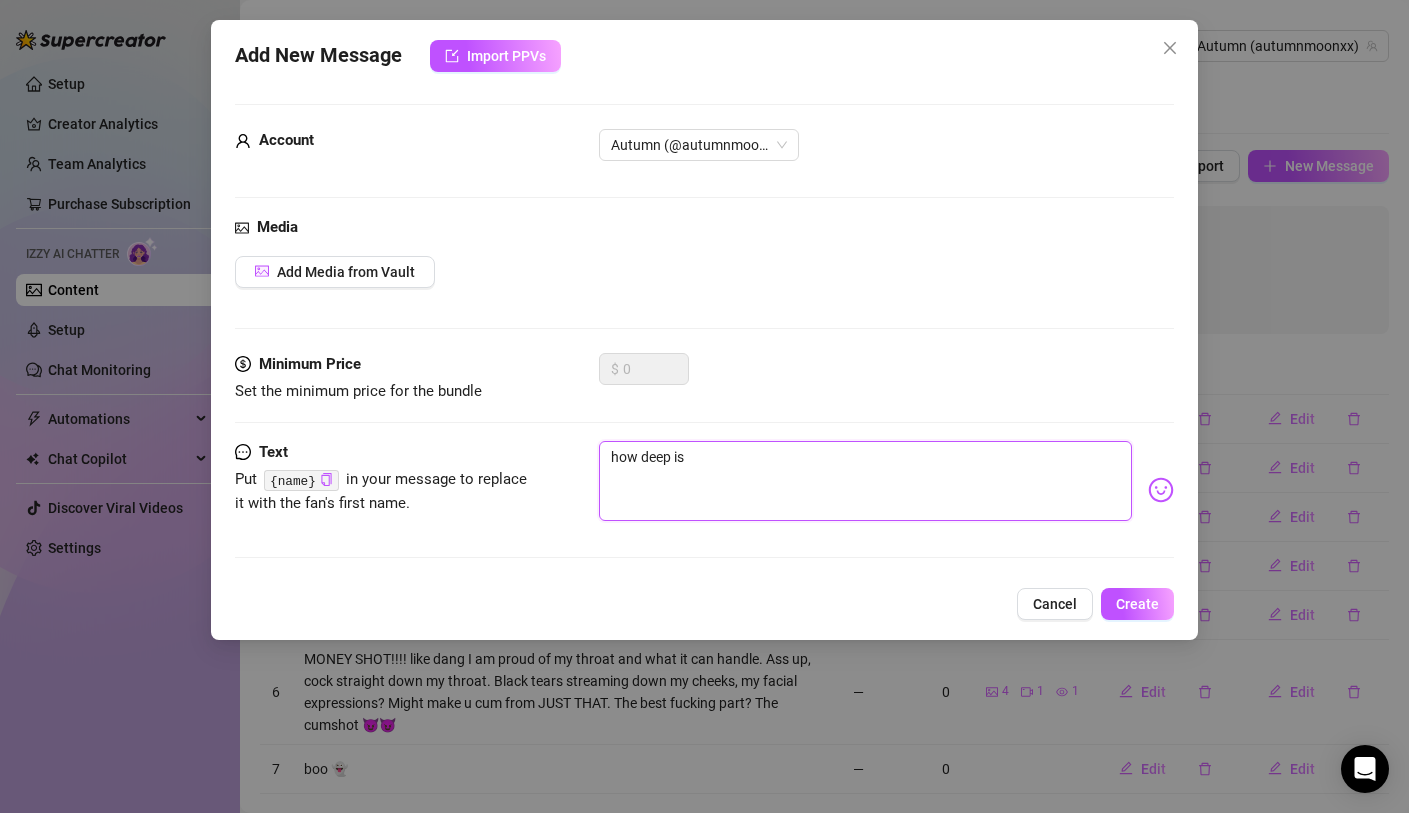 type on "how deep is" 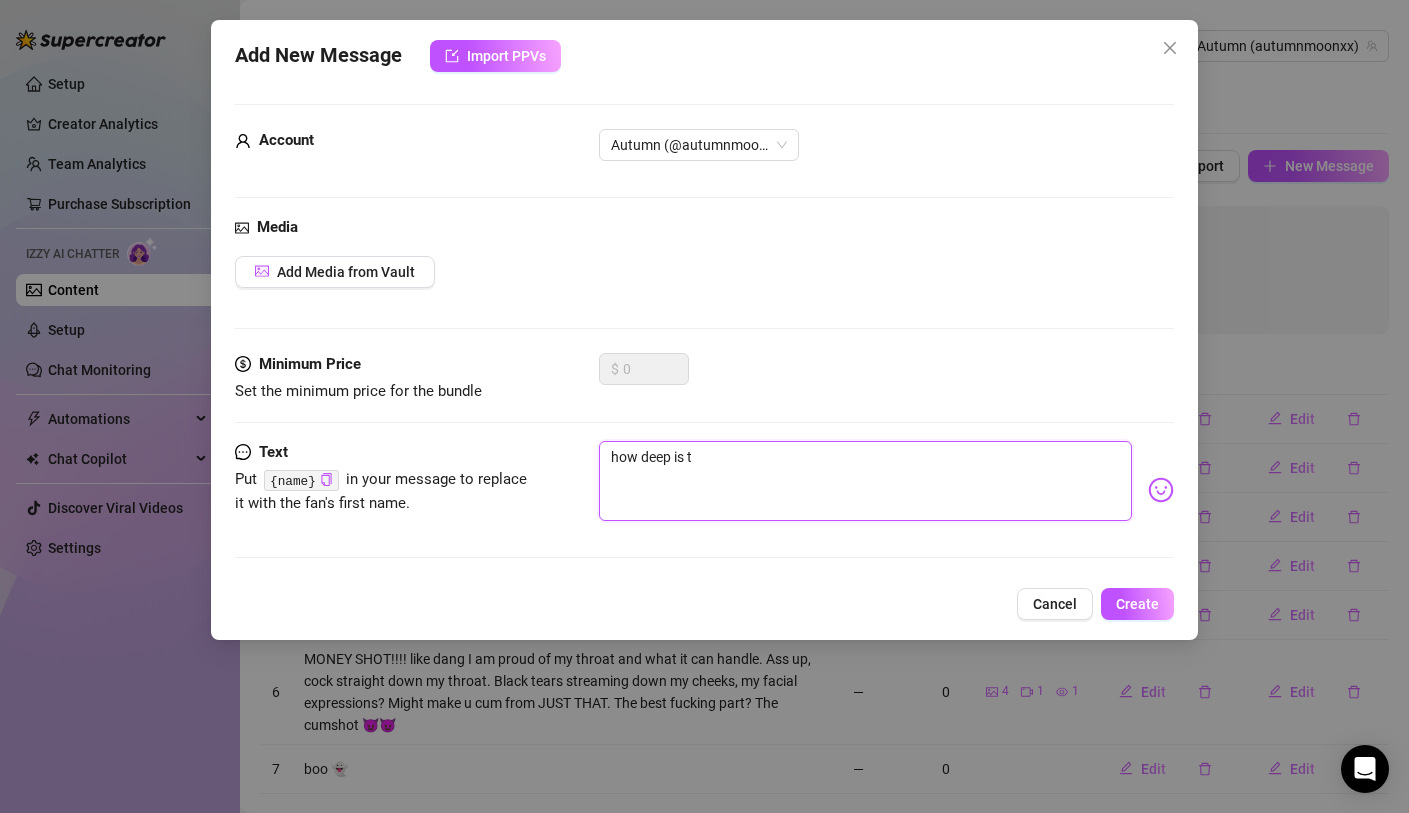 type on "how deep is to" 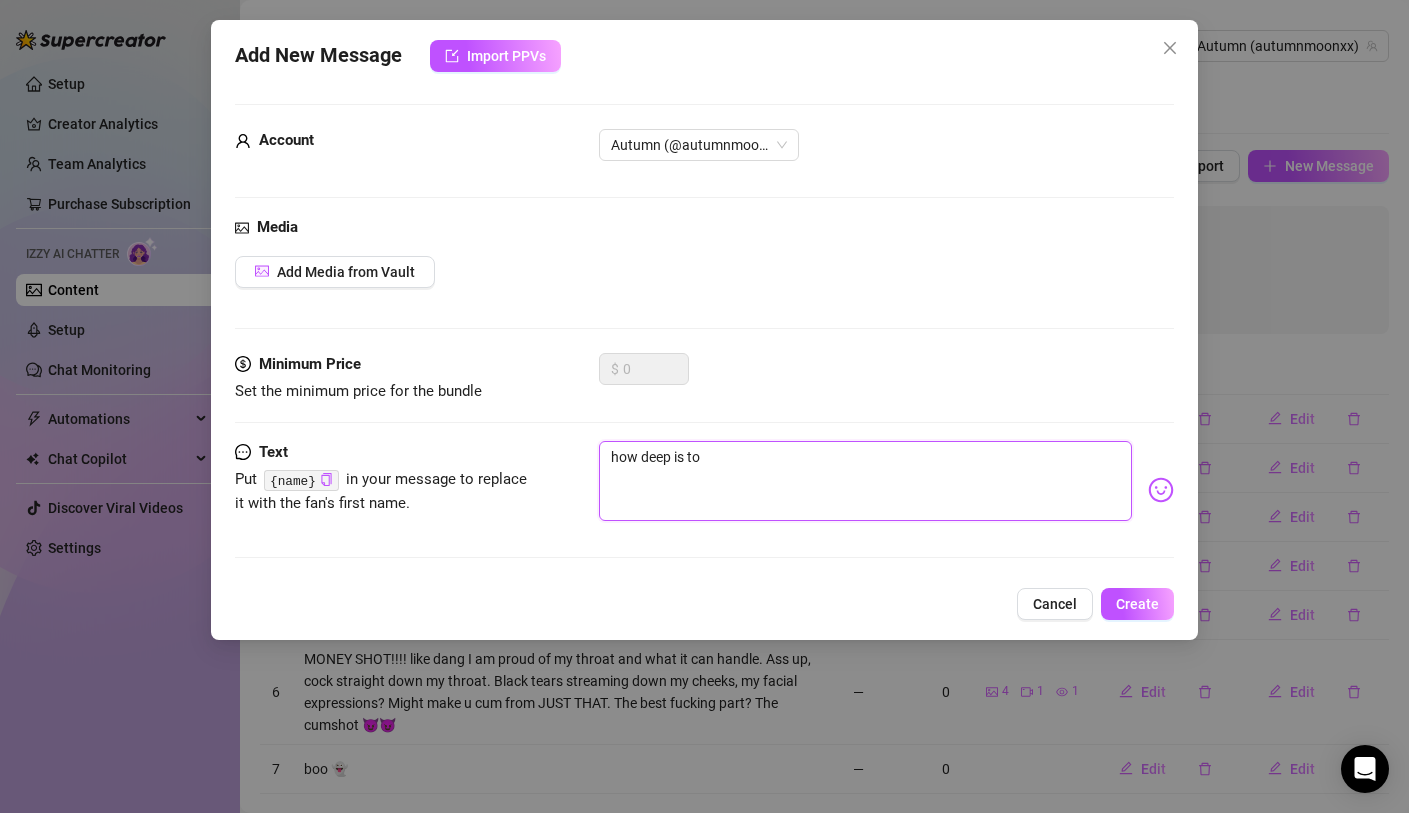type on "how deep is too" 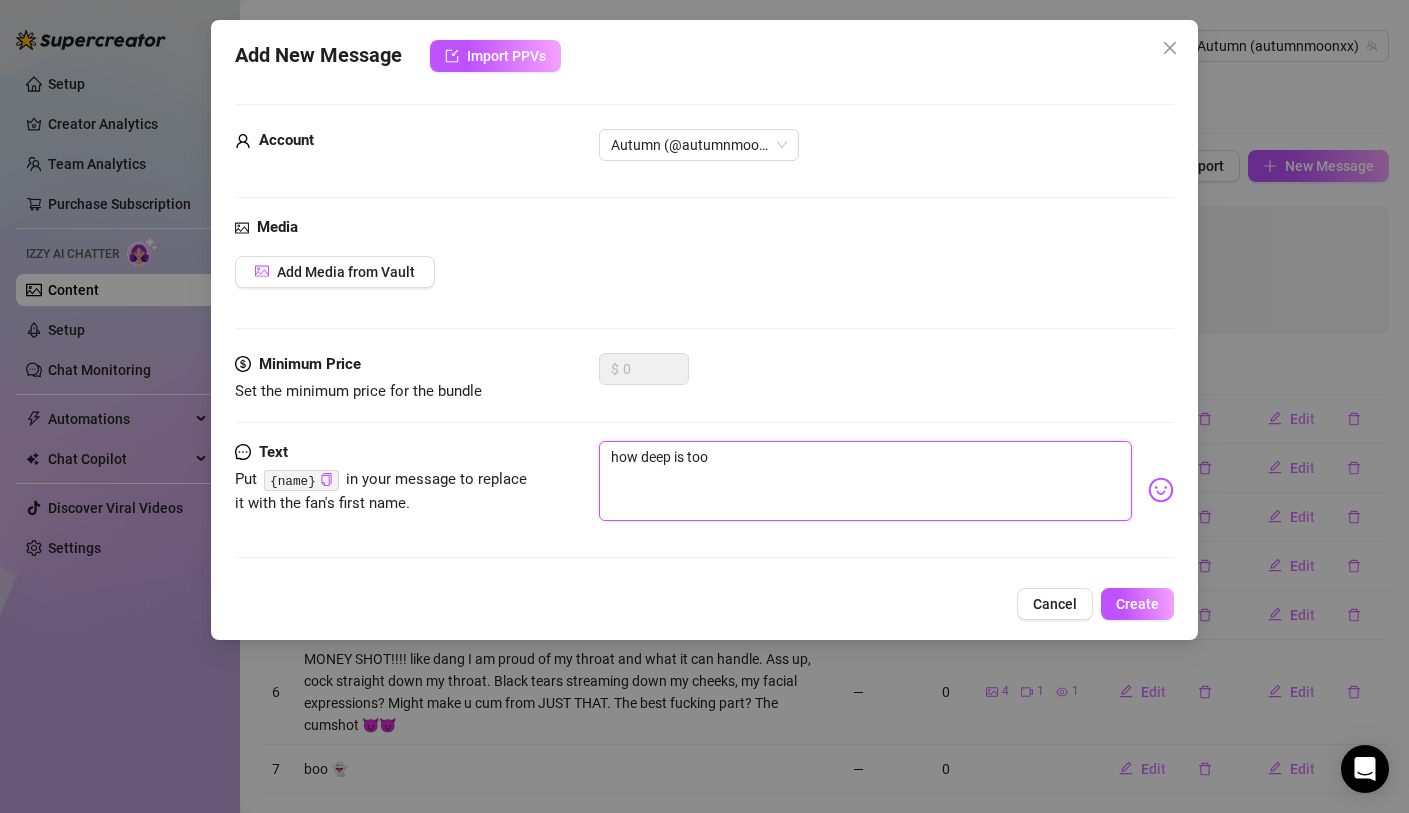 type on "how deep is too" 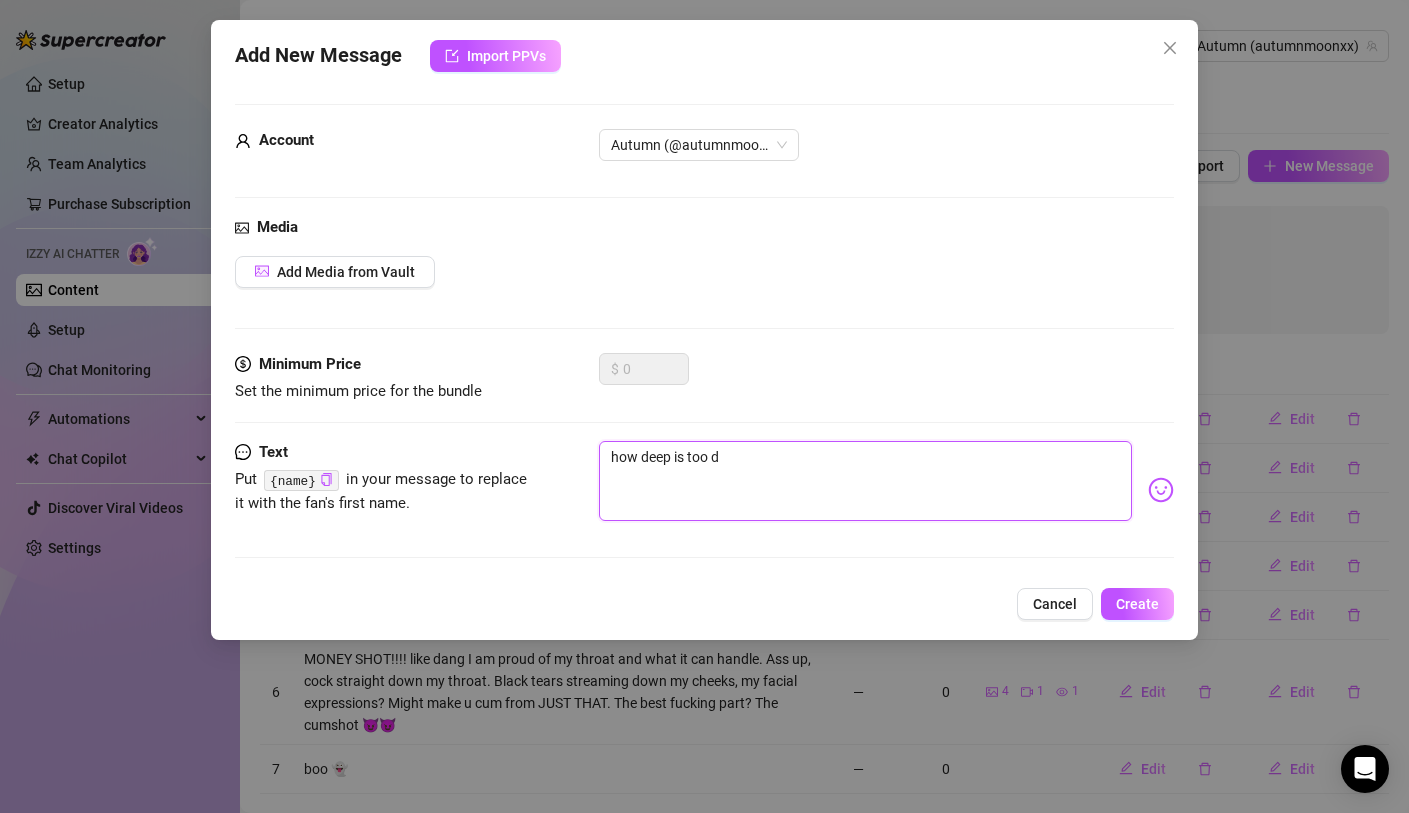 type on "how deep is too de" 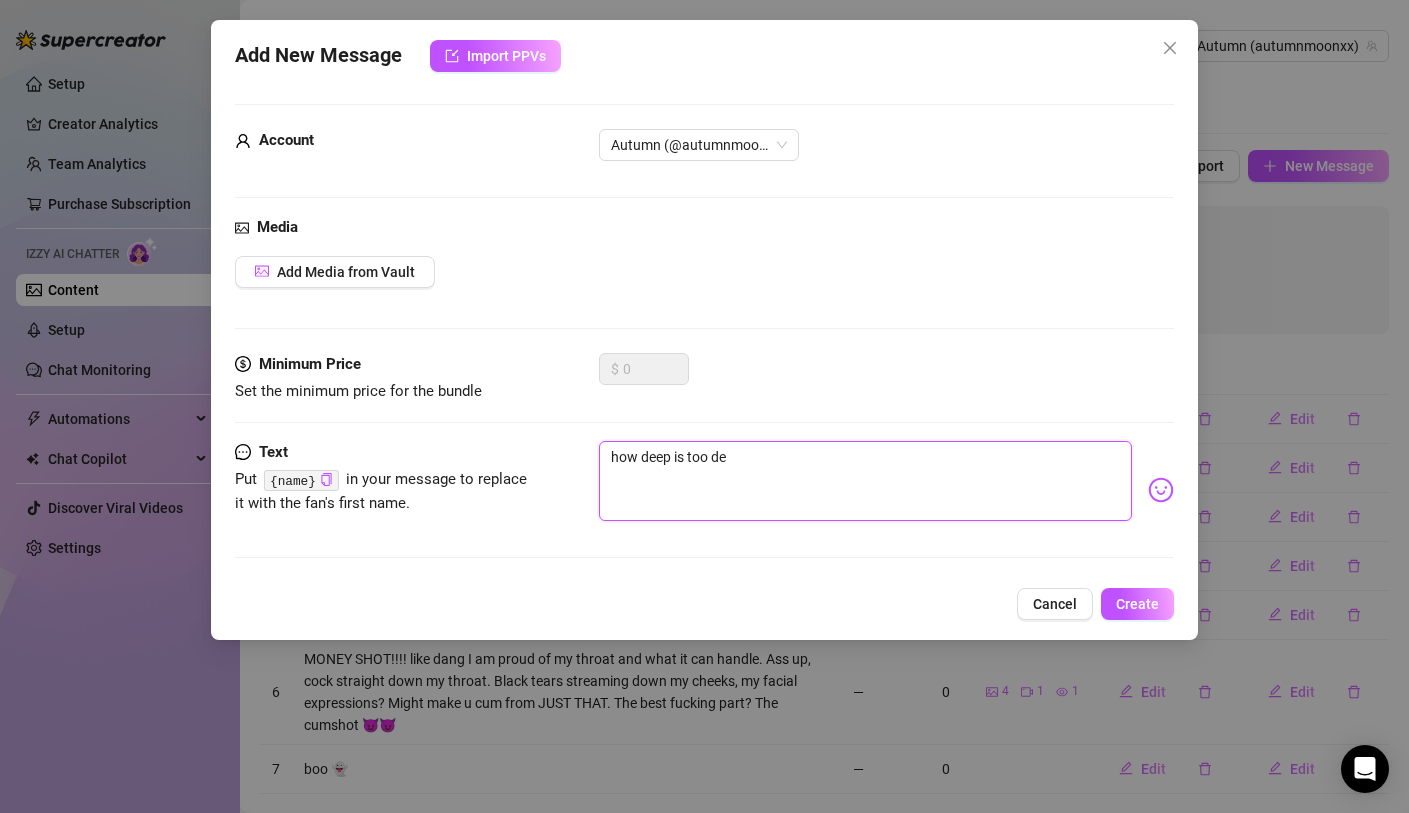 type on "how deep is too dep" 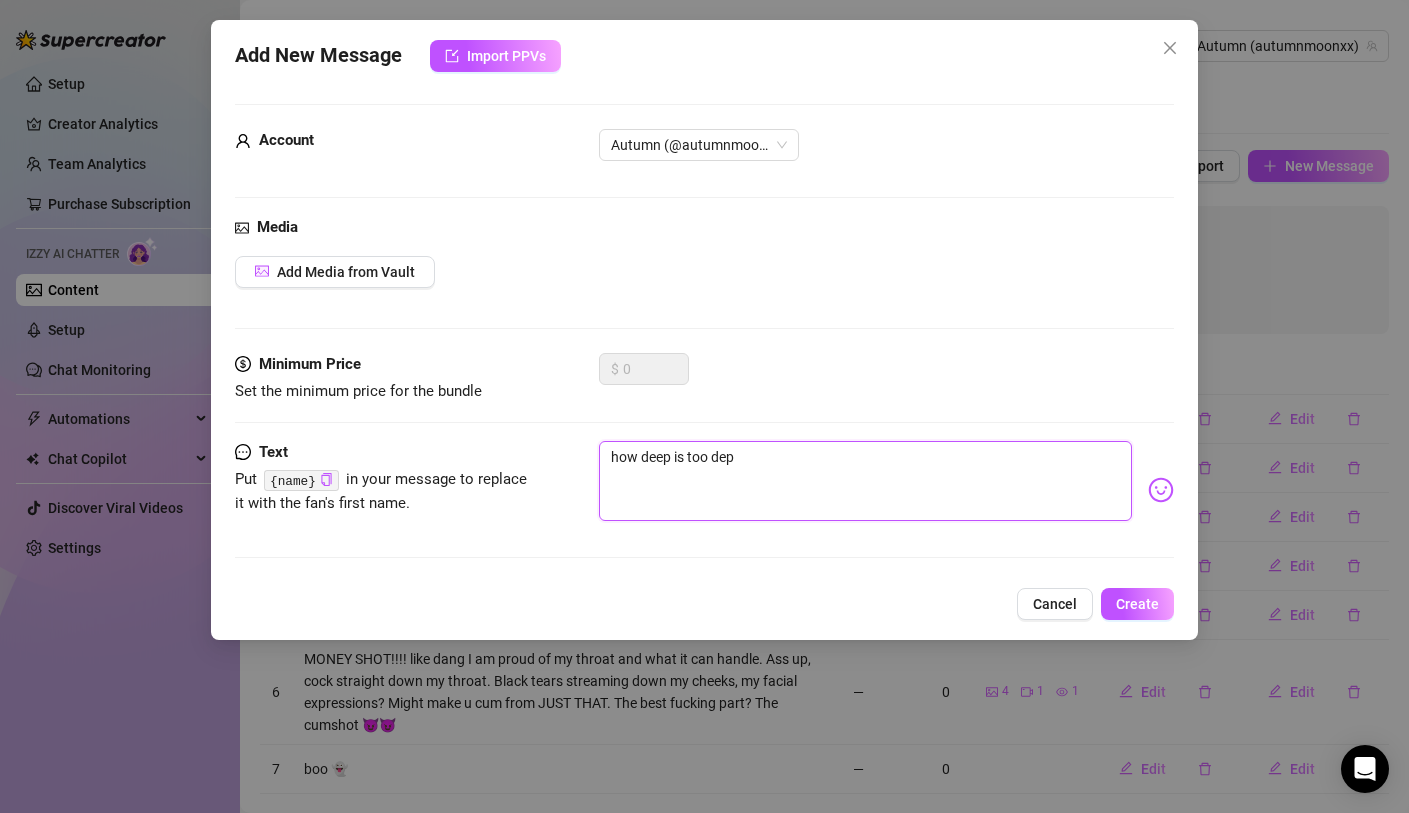 type on "how deep is too de" 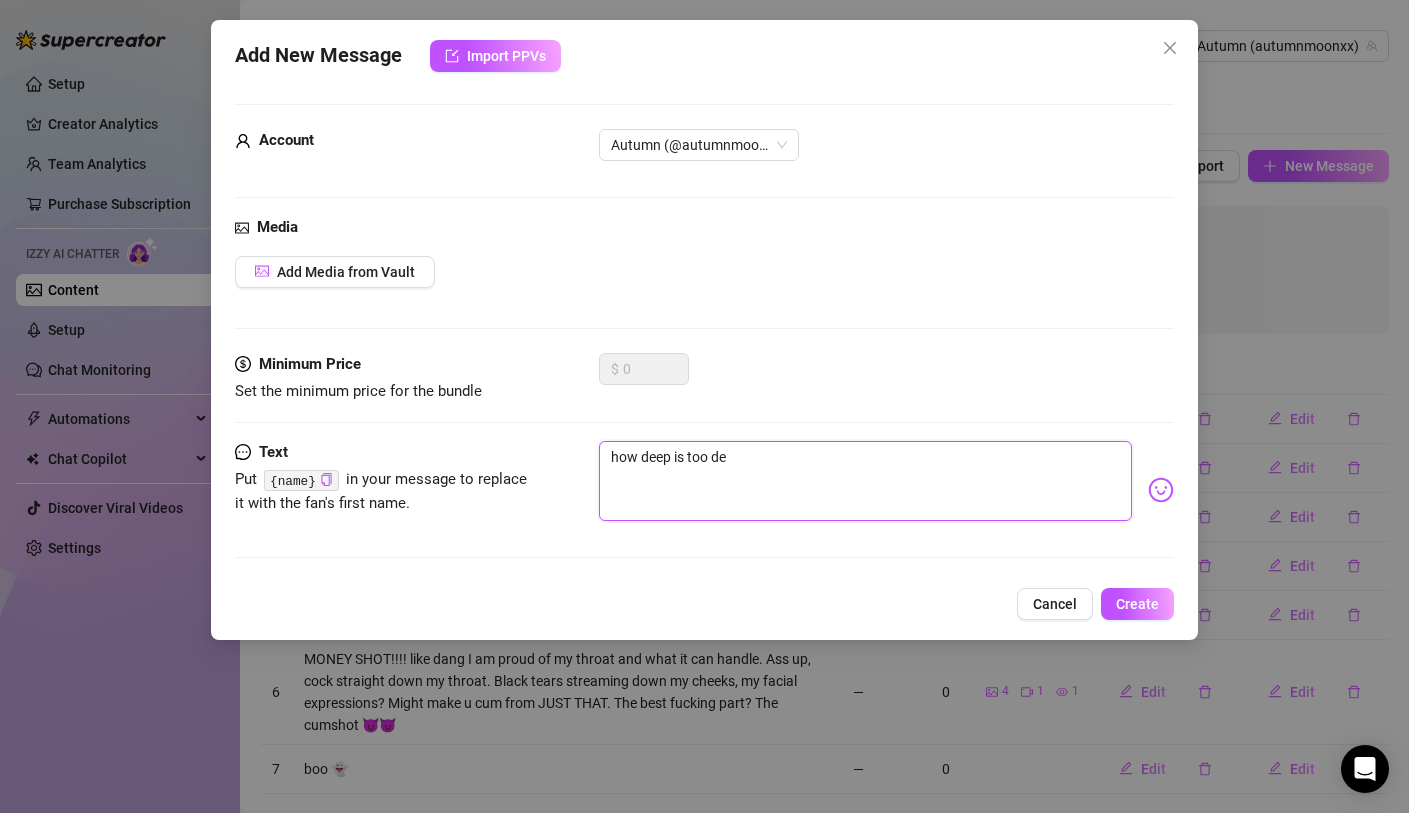 type on "how deep is too dee" 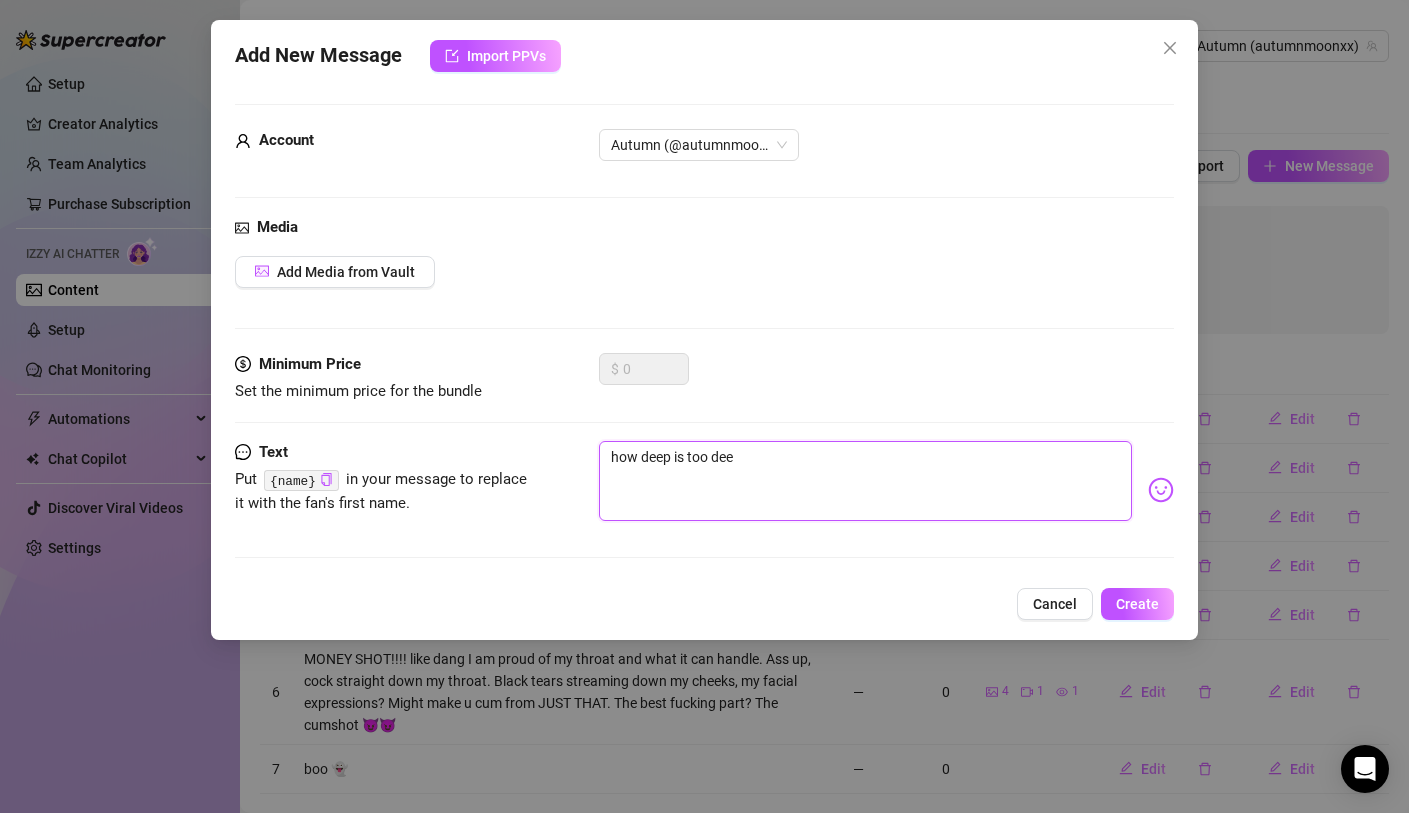 type on "how deep is too deep" 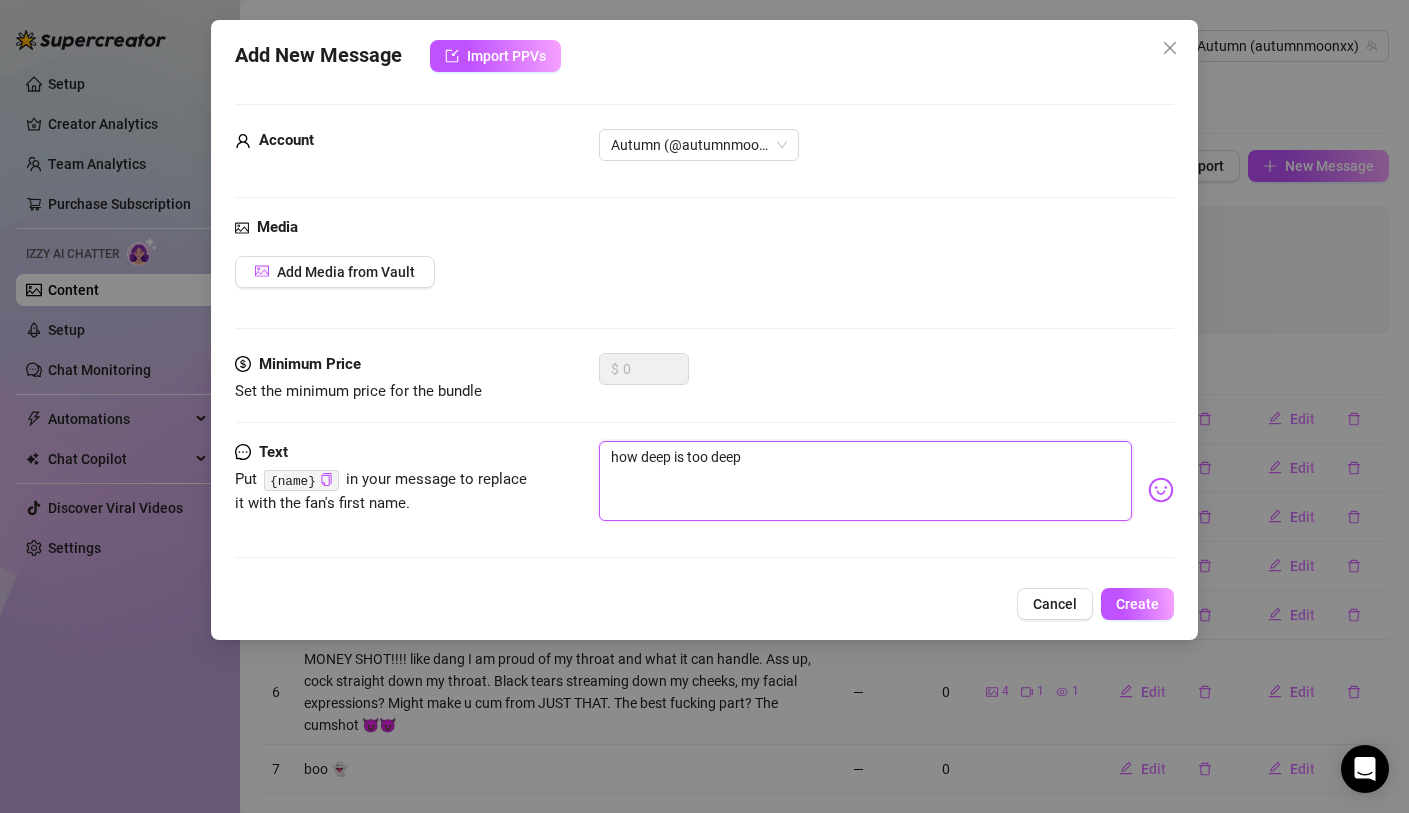 type on "how deep is too deep" 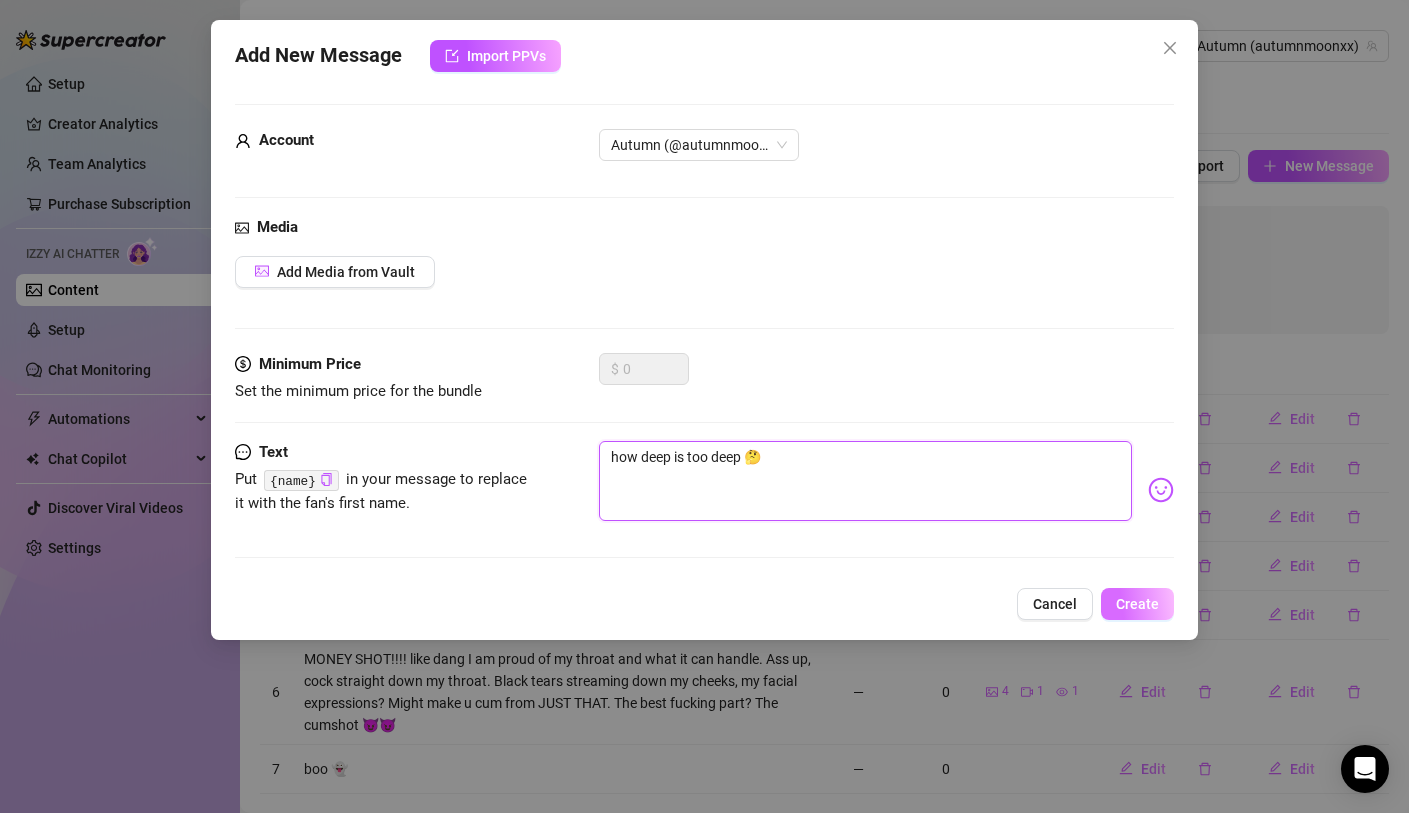 type on "how deep is too deep 🤔" 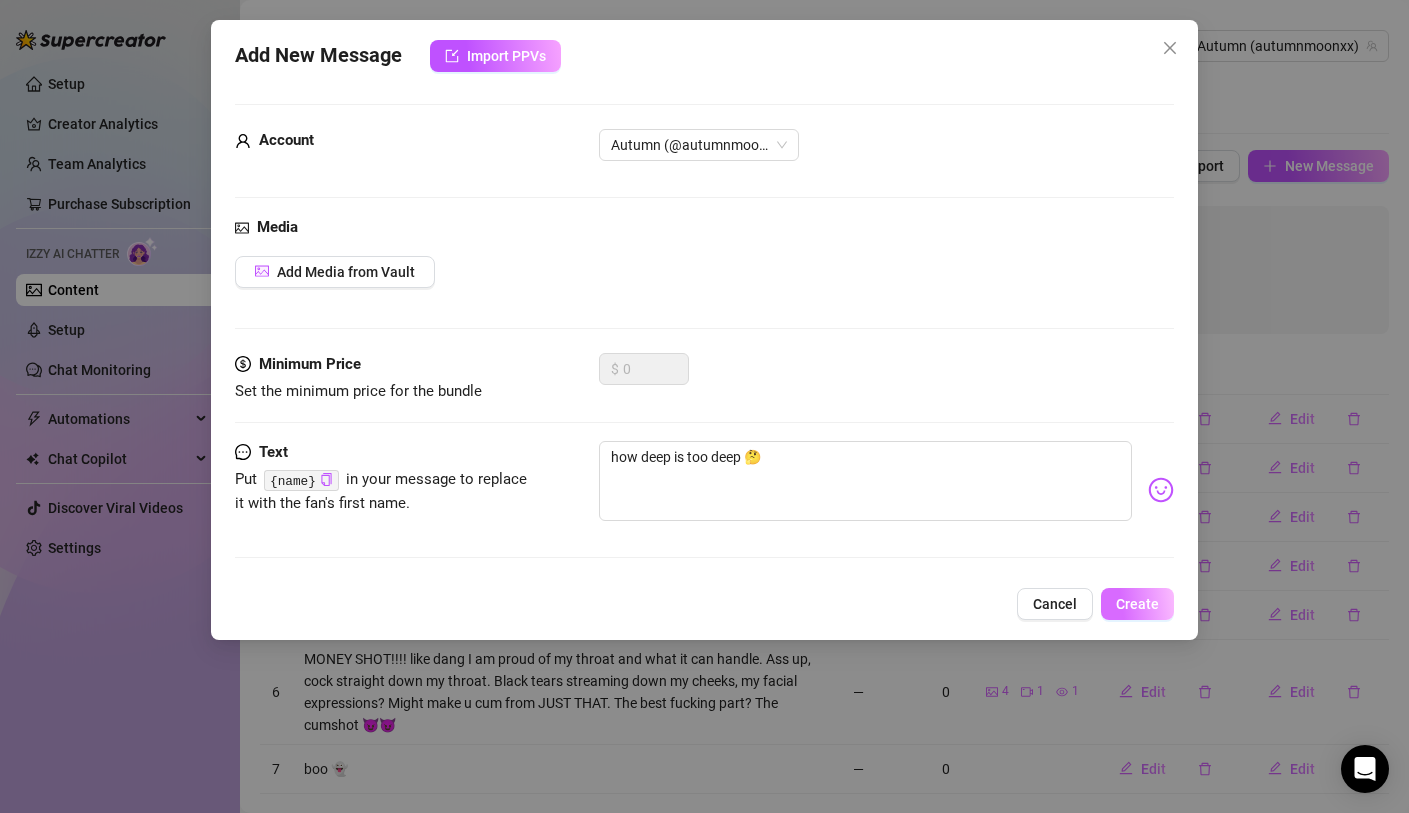 click on "Create" at bounding box center (1137, 604) 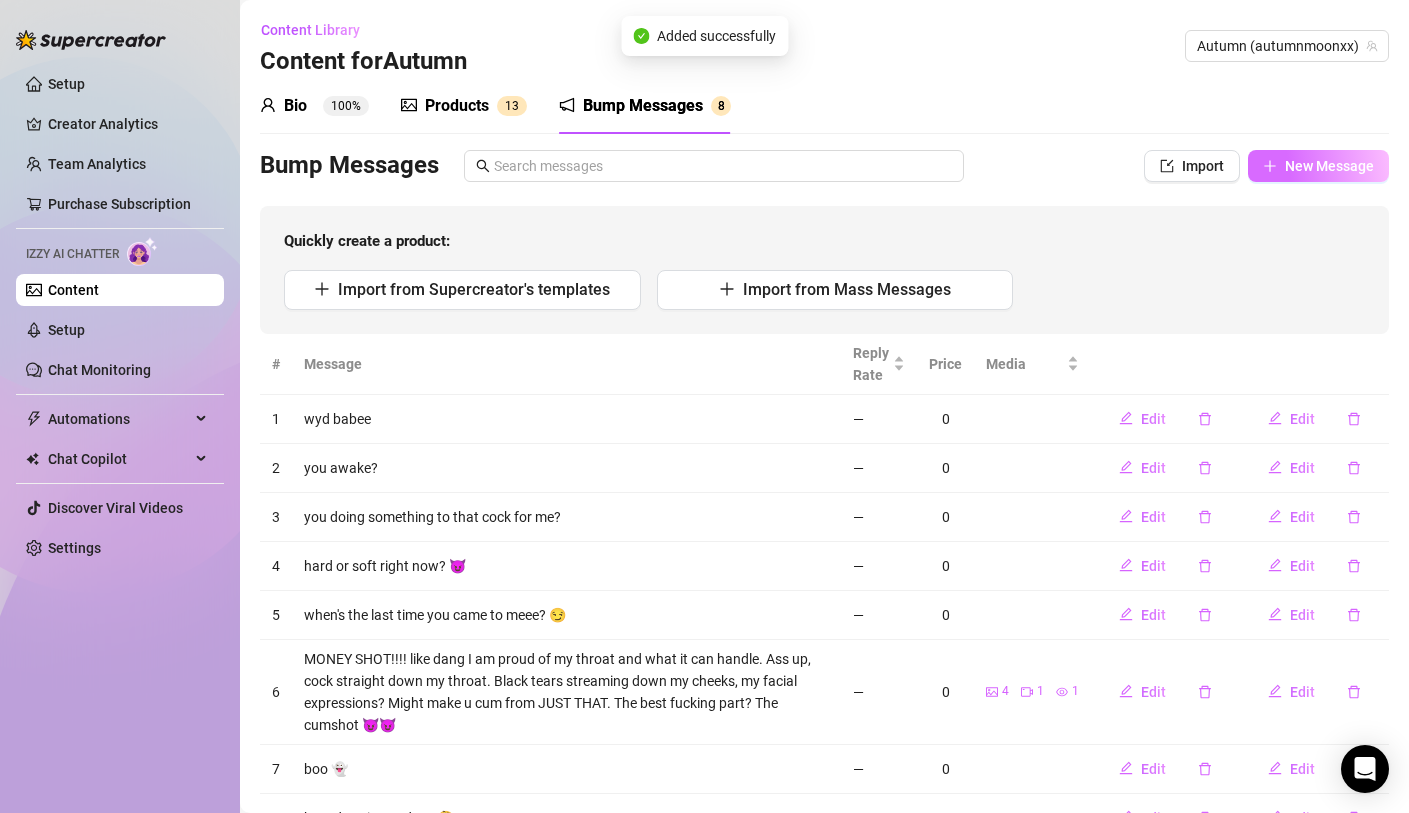 click on "New Message" at bounding box center (1329, 166) 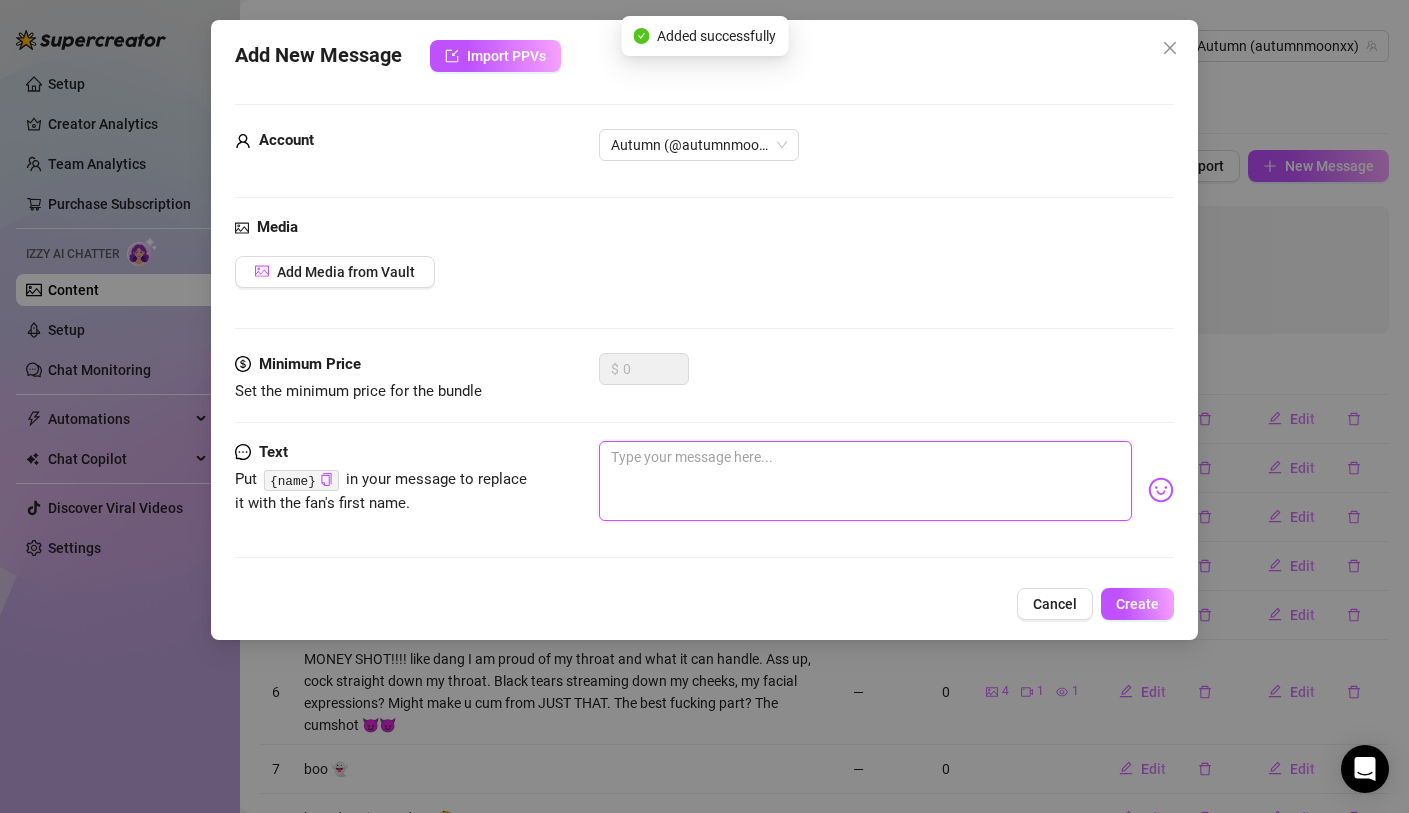click at bounding box center (865, 481) 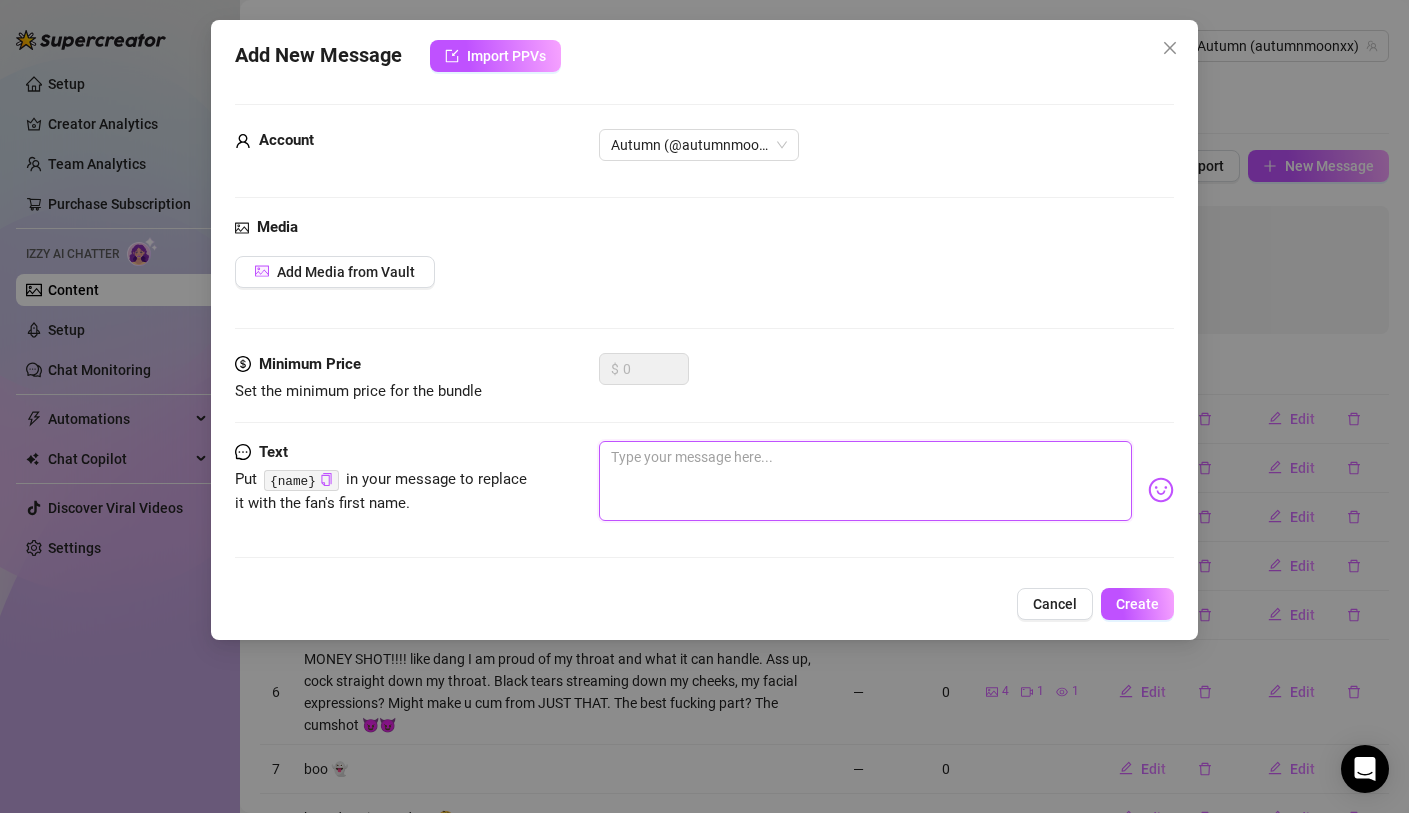 type on "l" 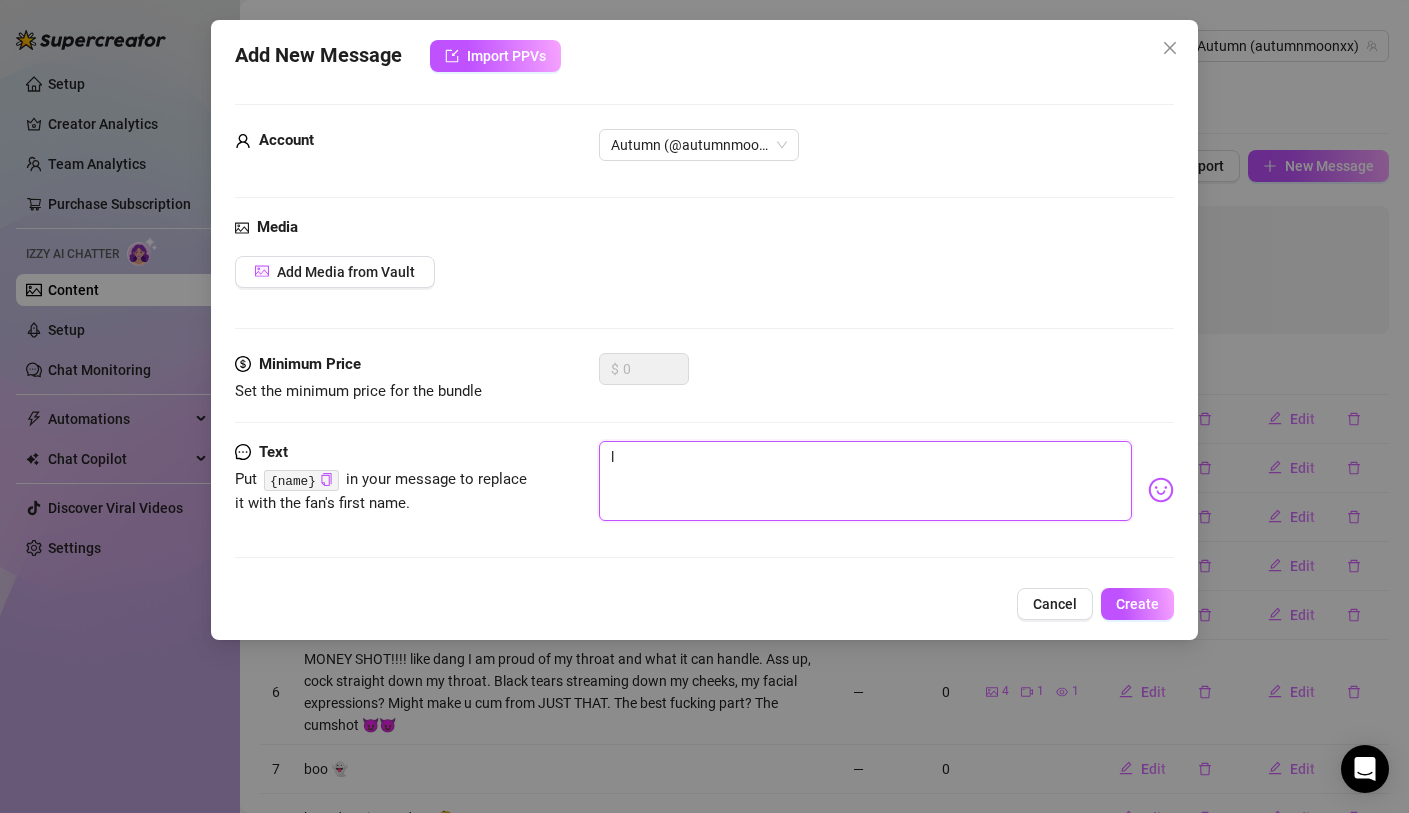 type on "li" 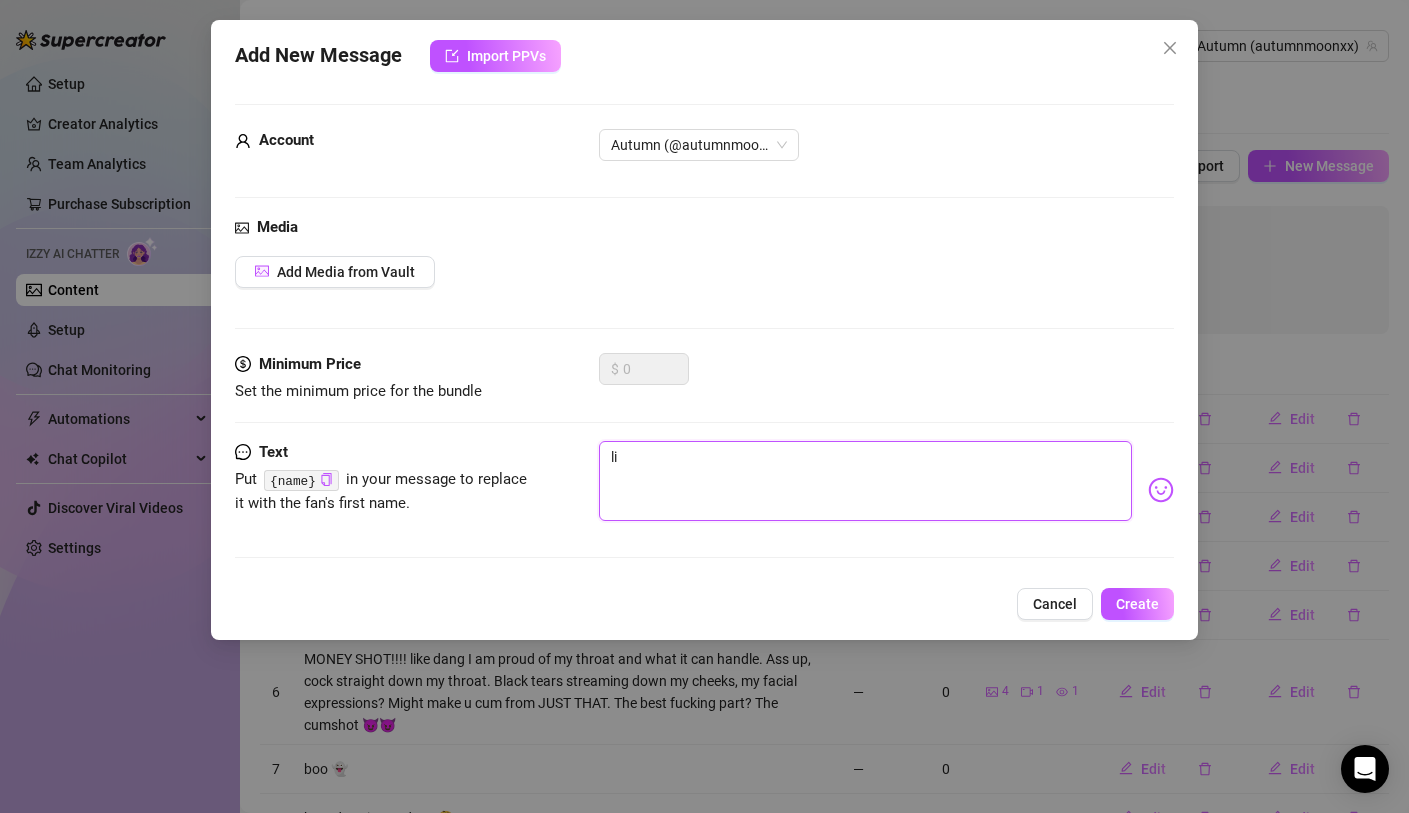 type on "lit" 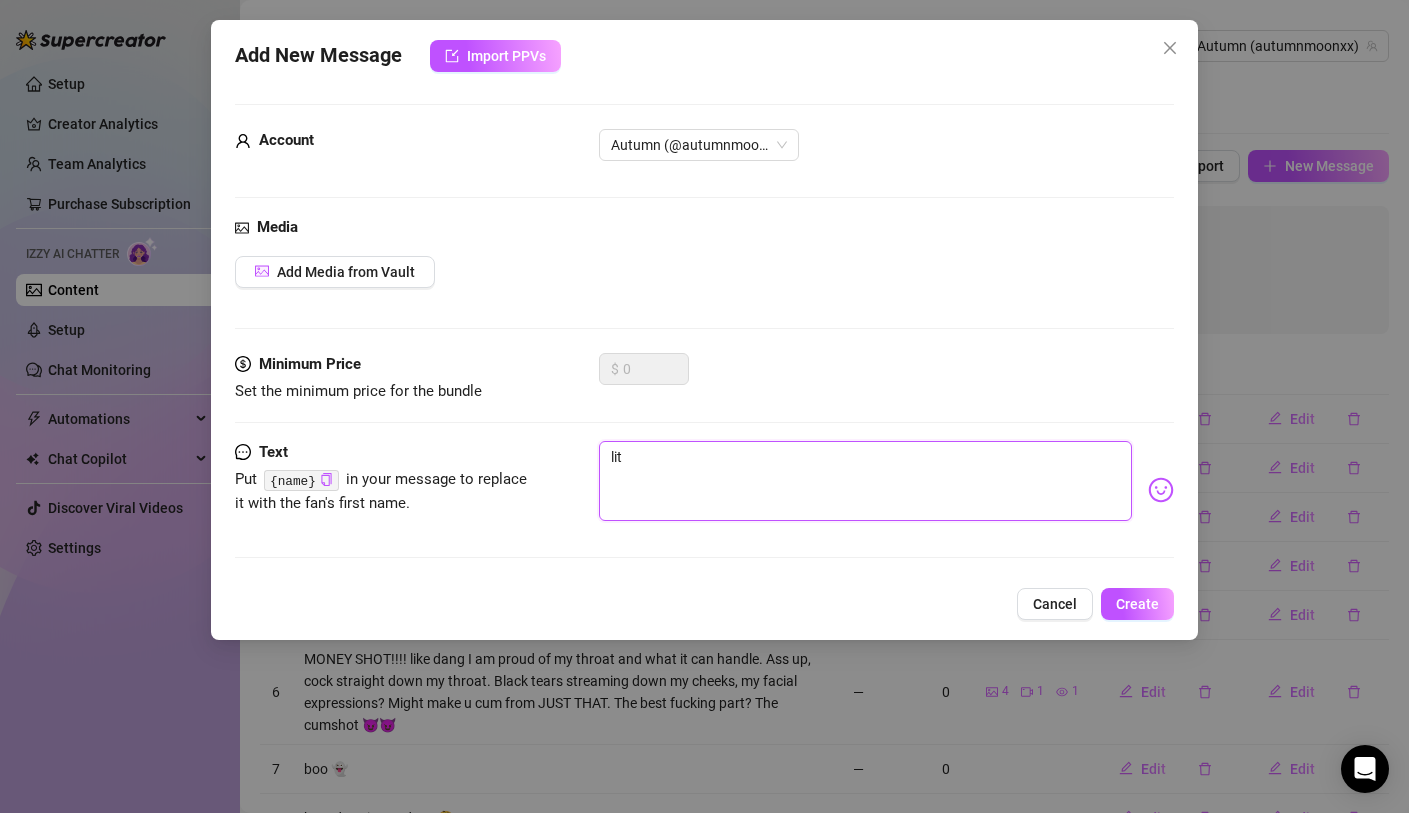 type on "lite" 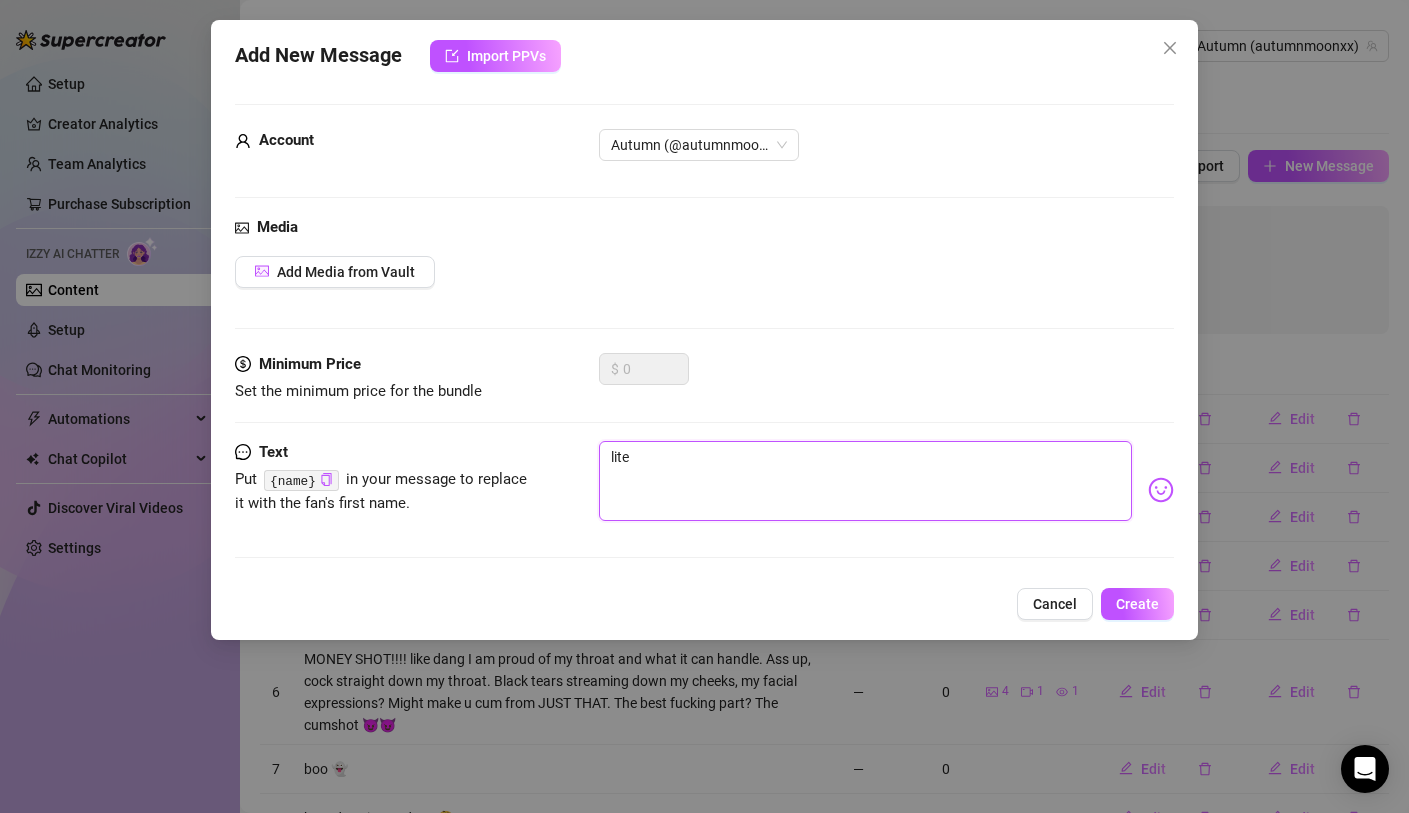 type on "liter" 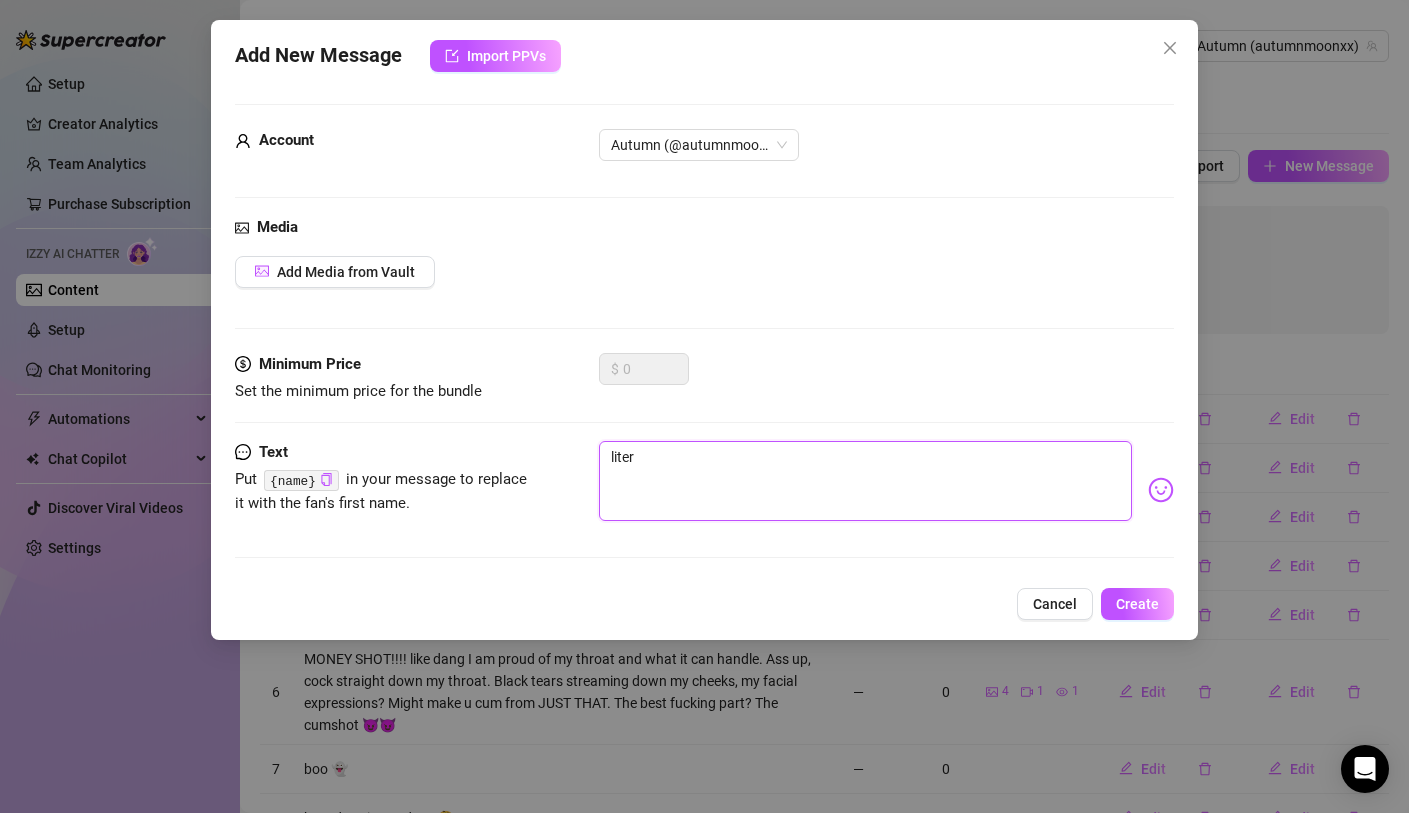type on "litera" 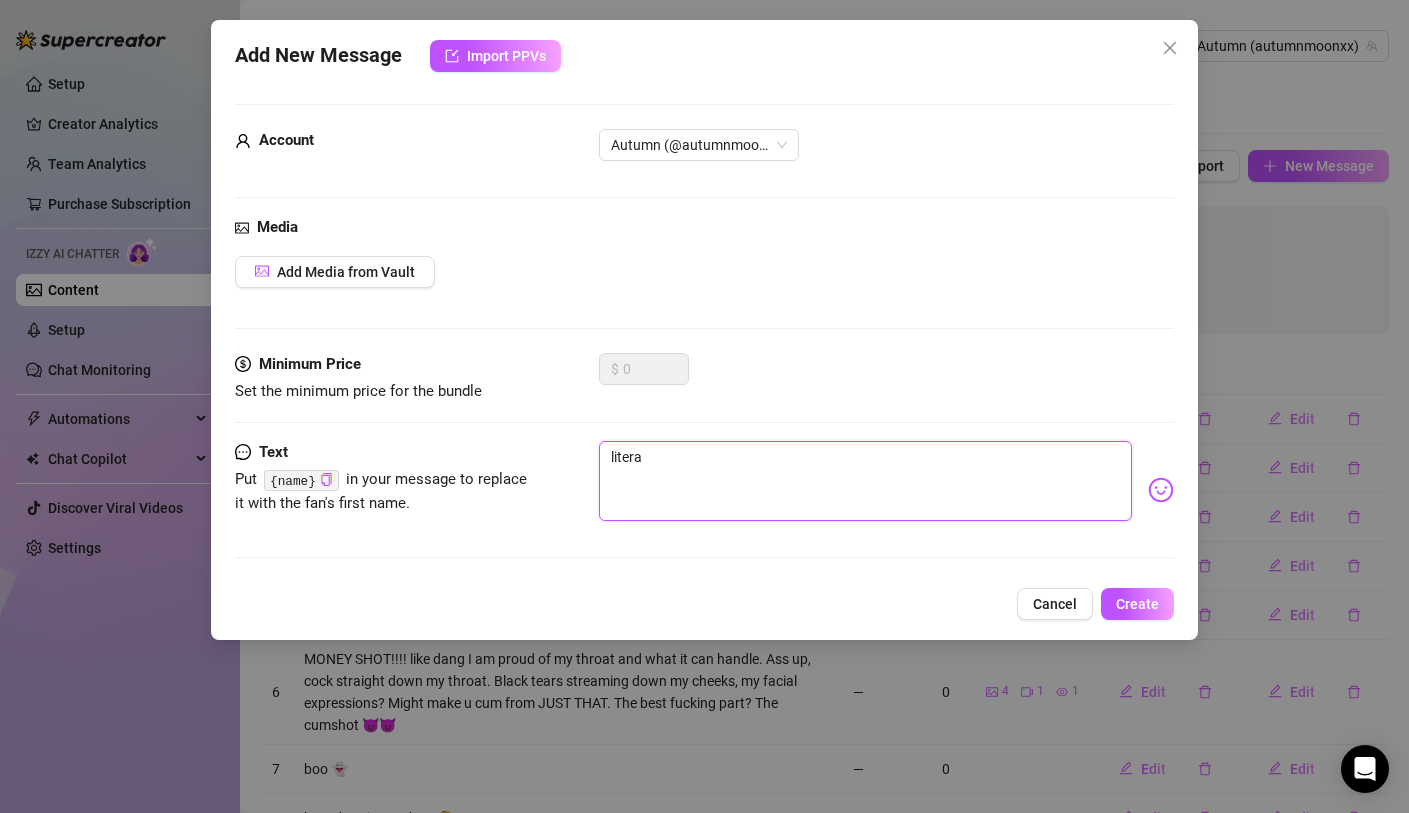 type on "literal" 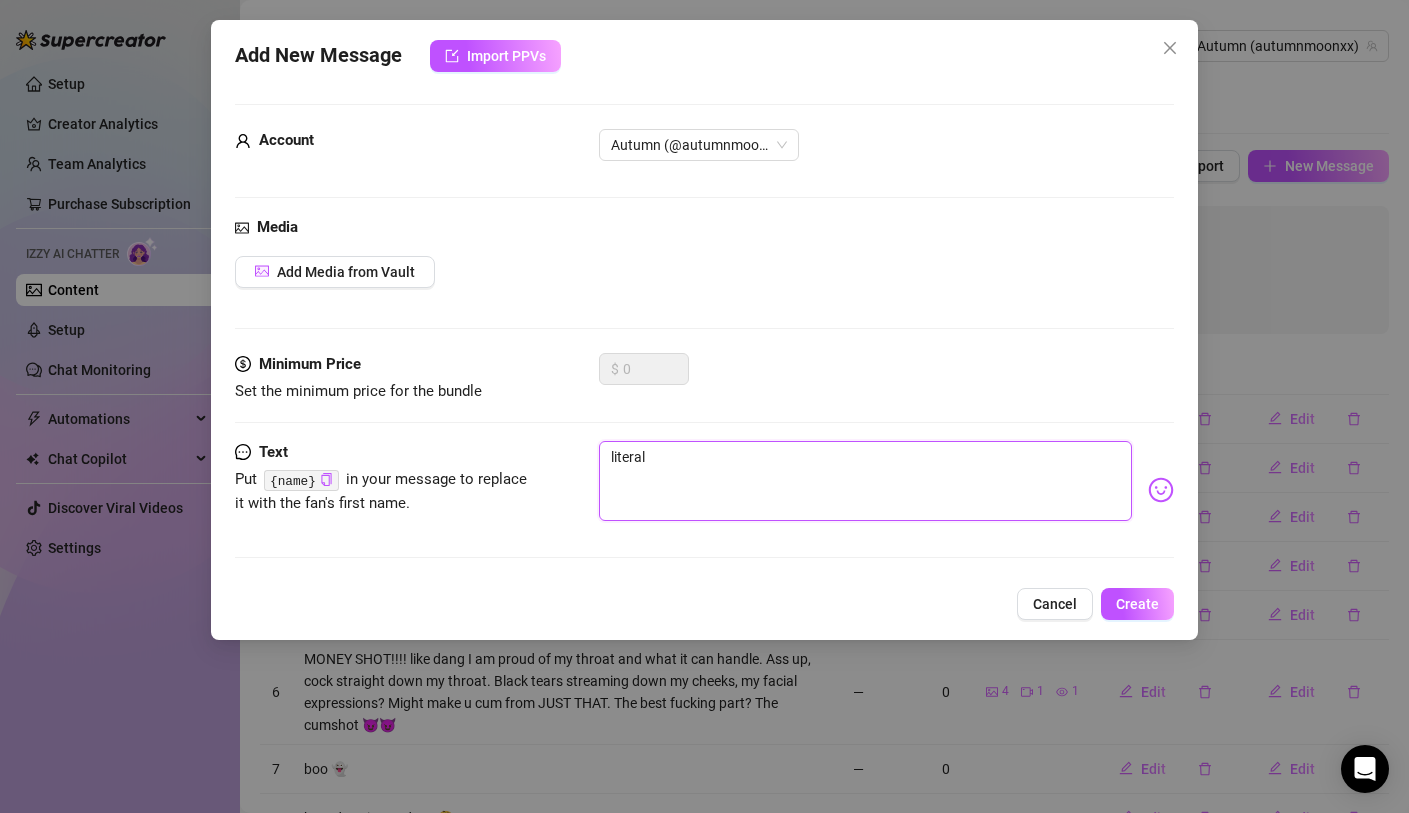 type on "literall" 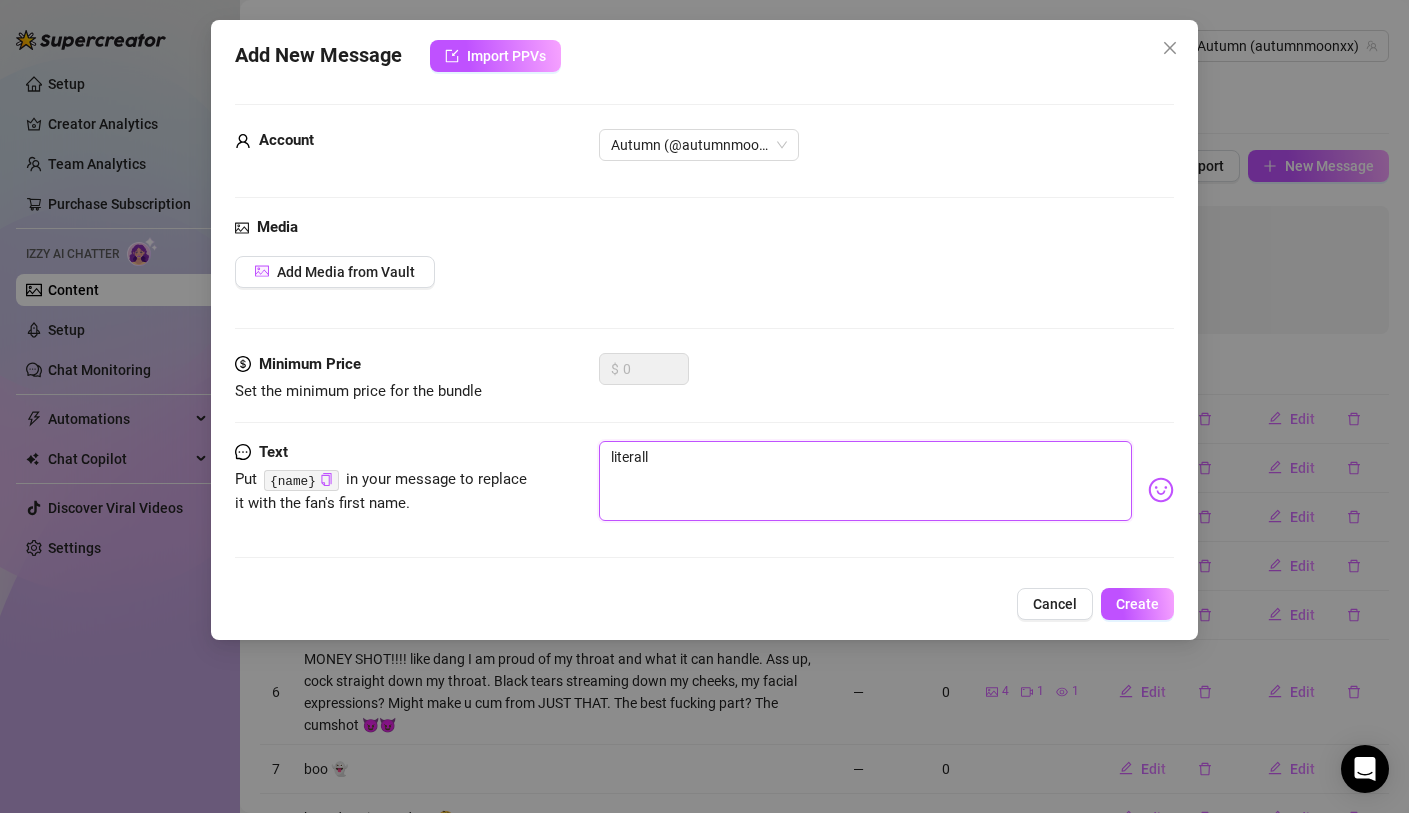 type on "literally" 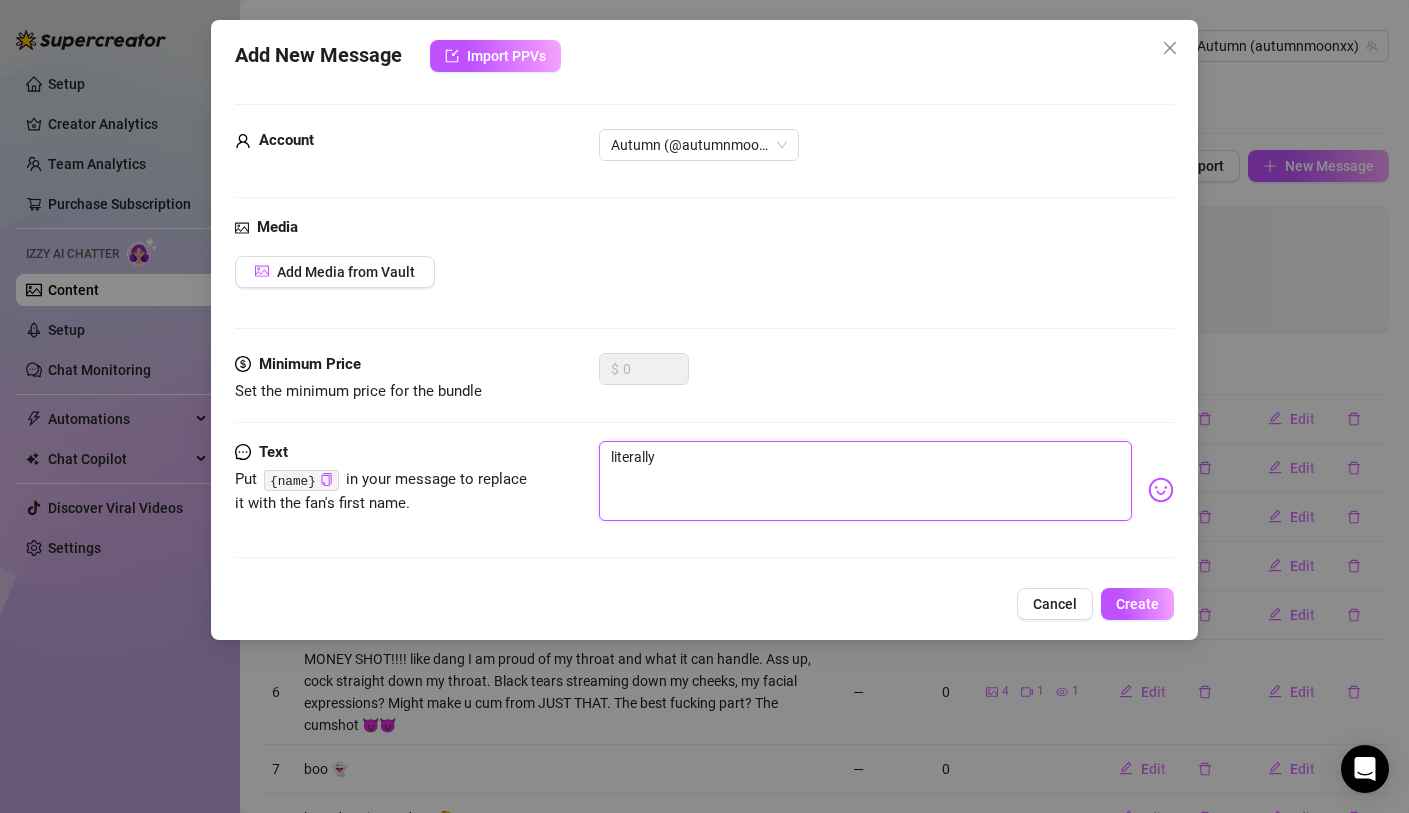 type on "literally" 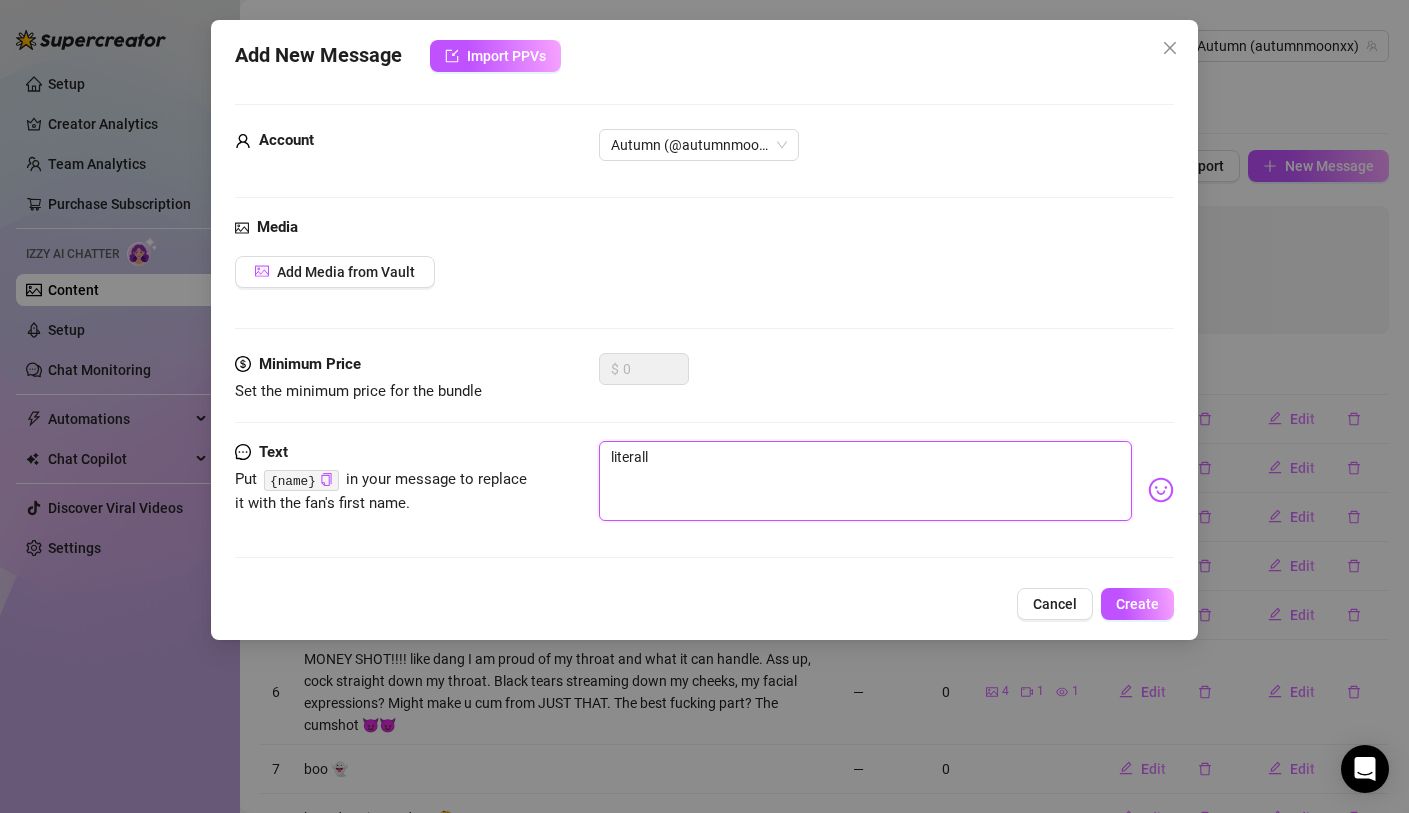 type on "literally ha" 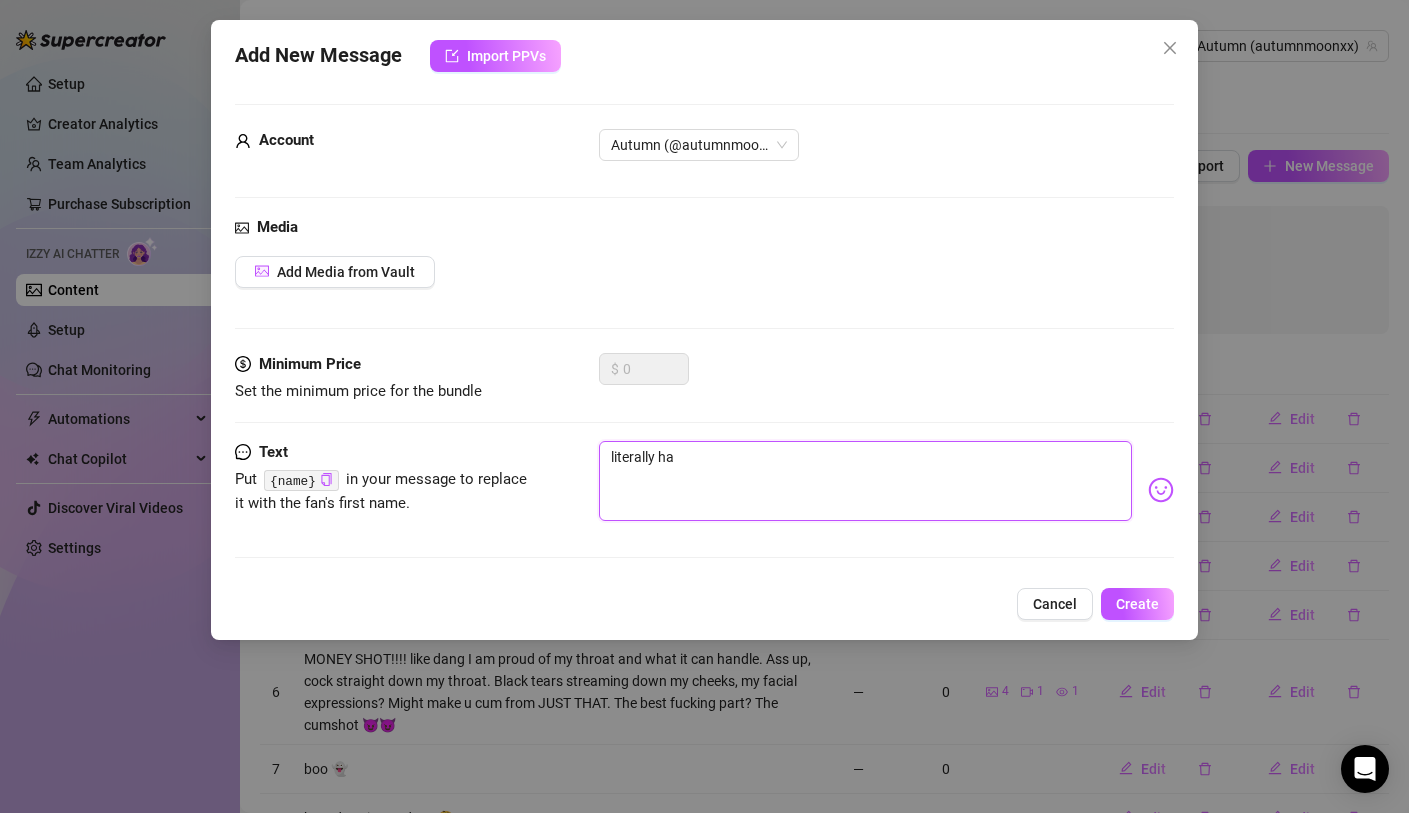 type on "literally hav" 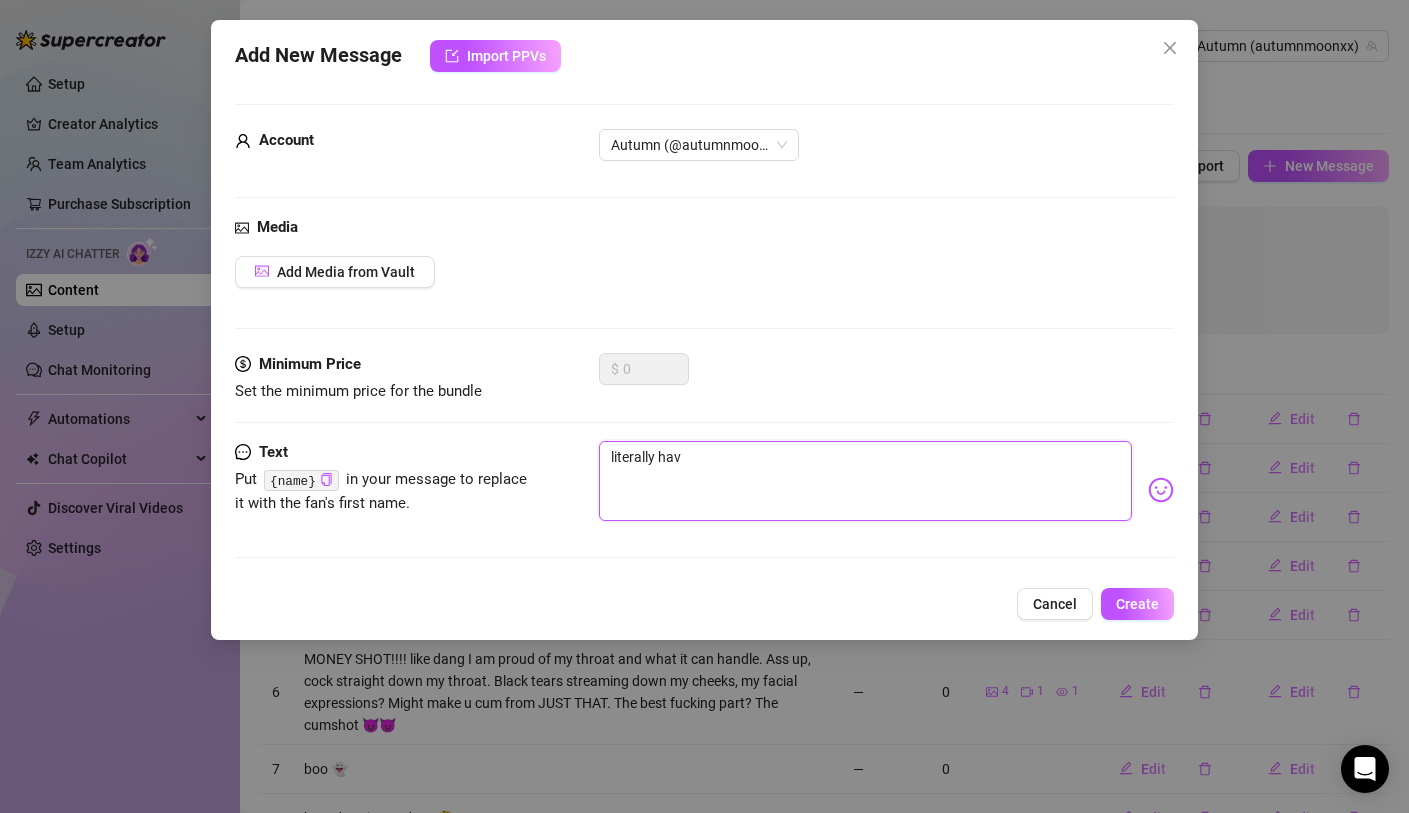 type on "literally havi" 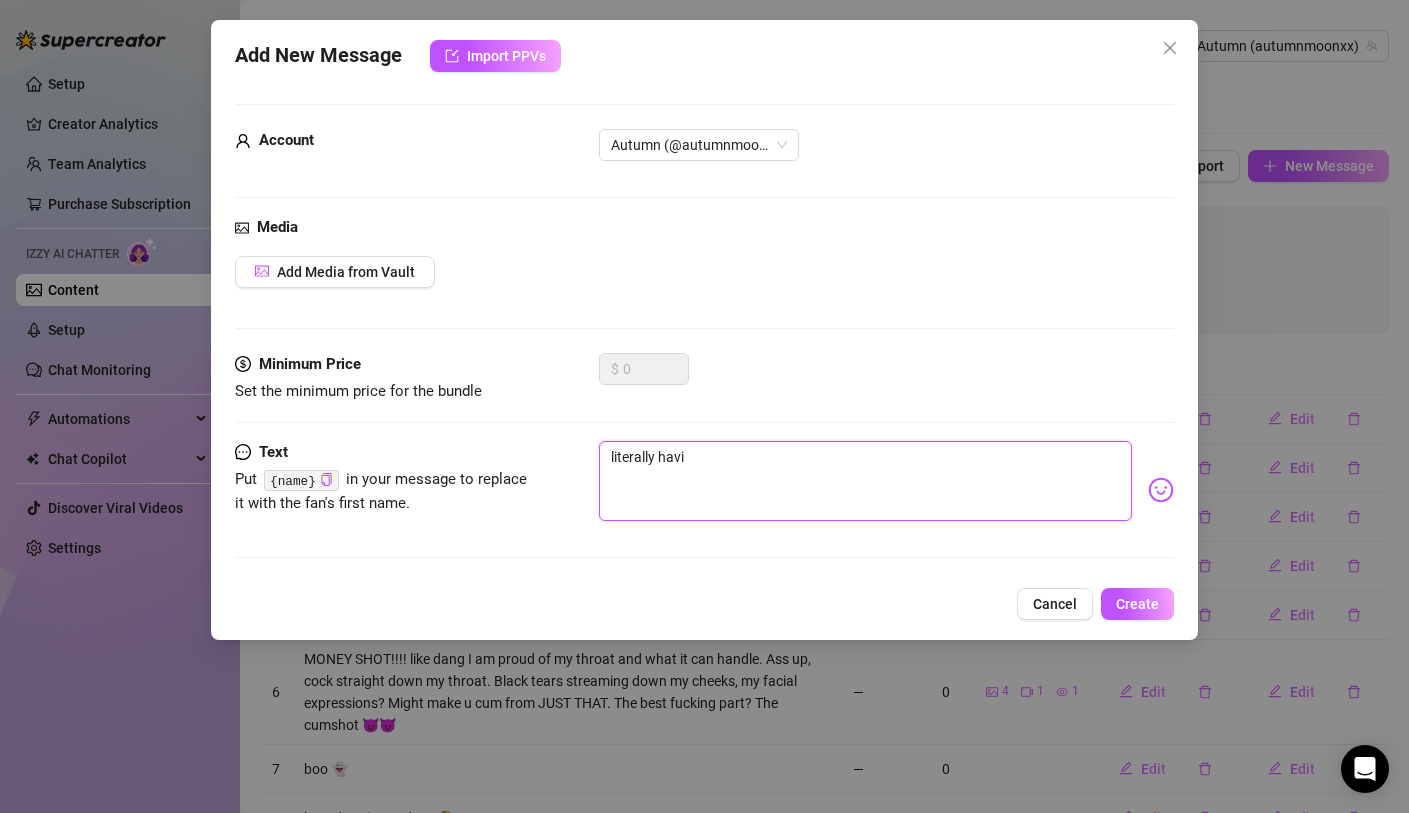 type on "literally havin" 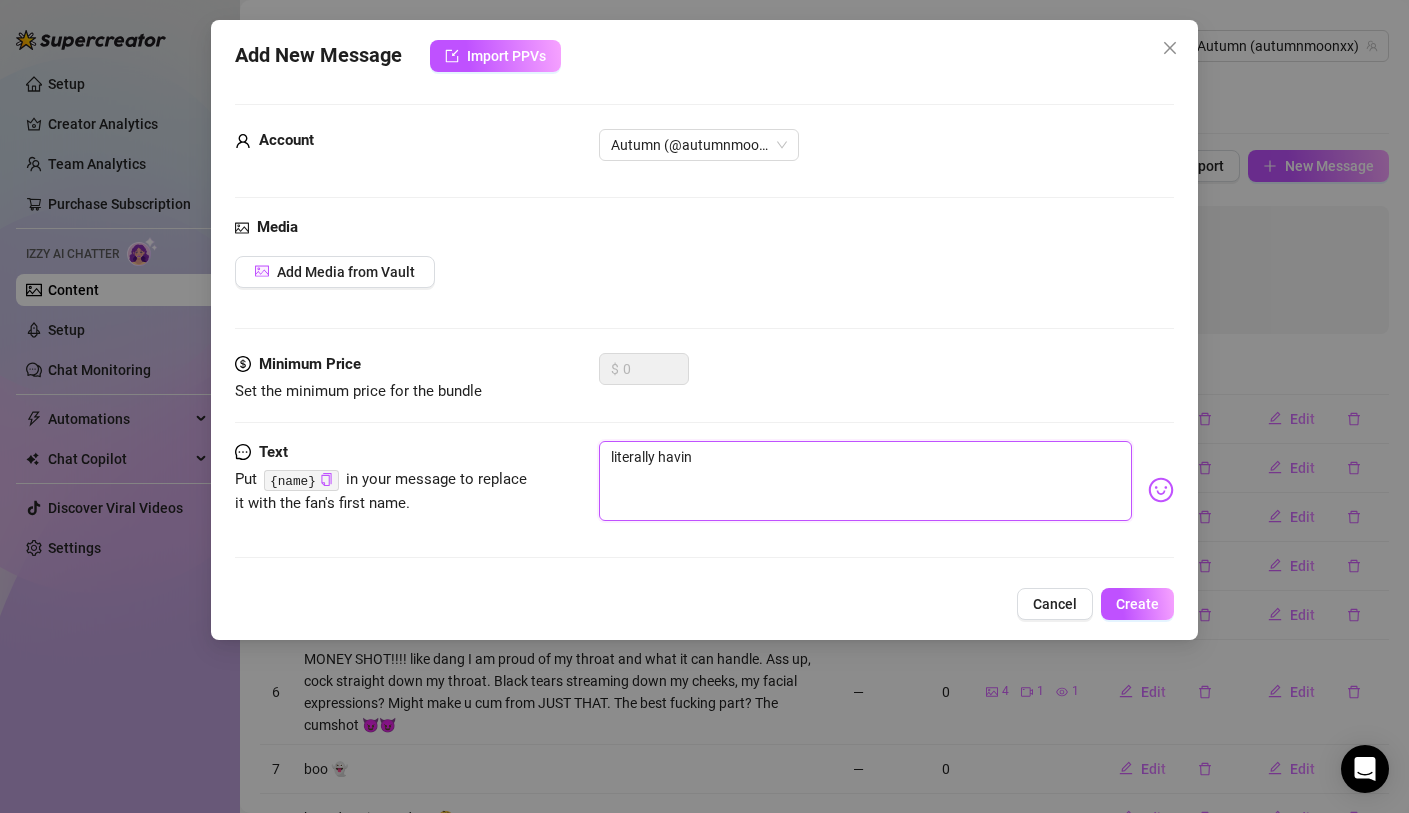 type on "literally having" 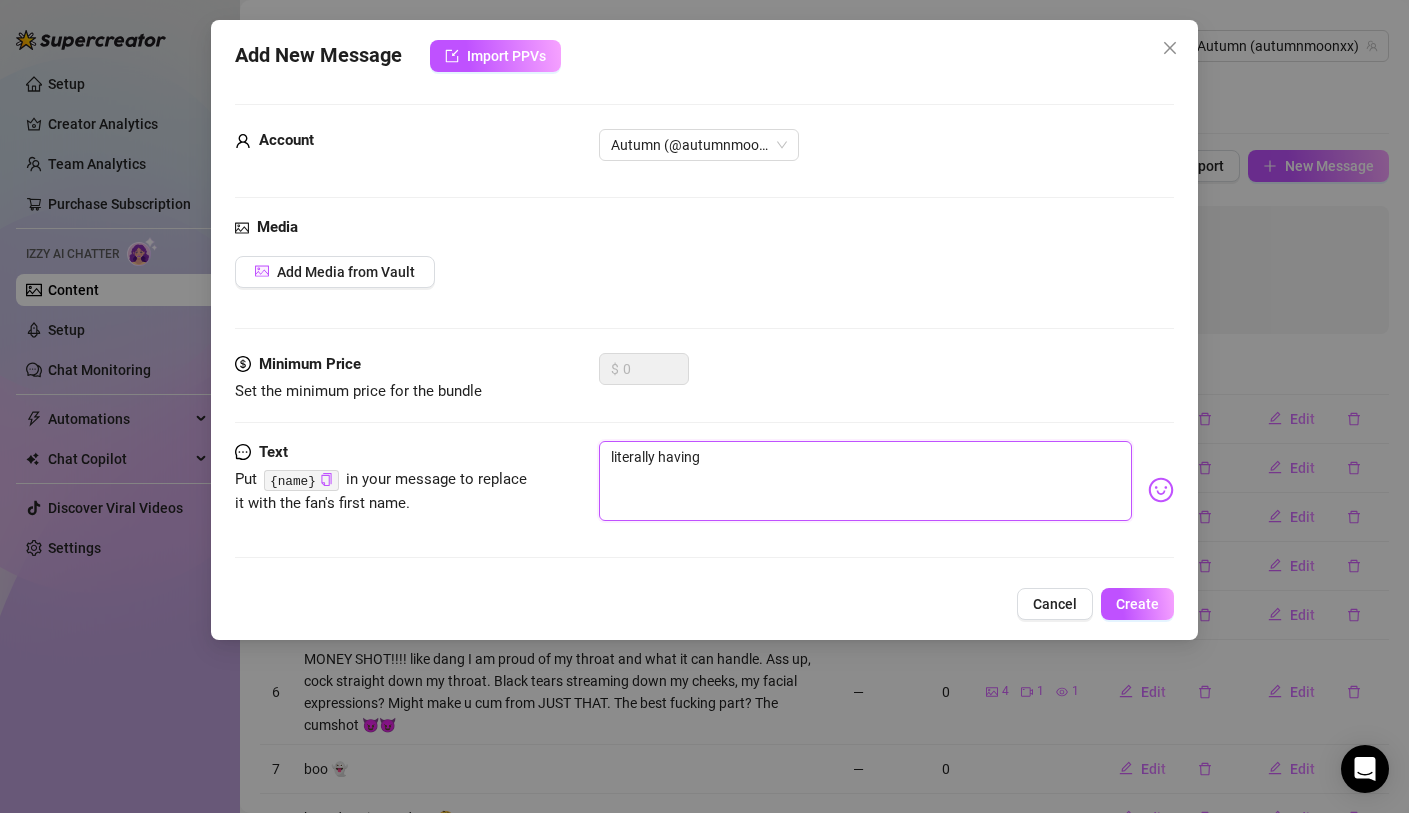 type on "literally having" 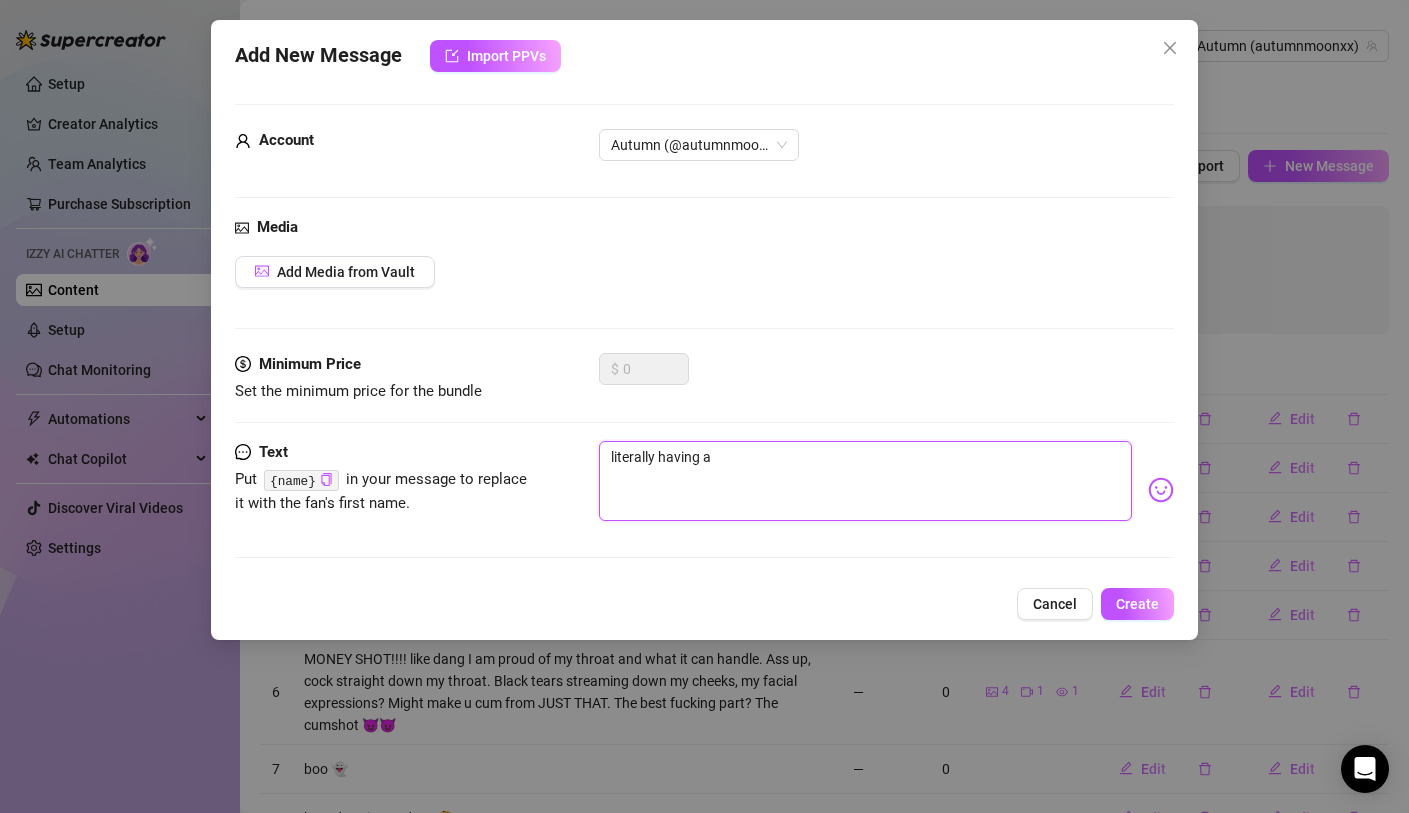 type on "literally having an" 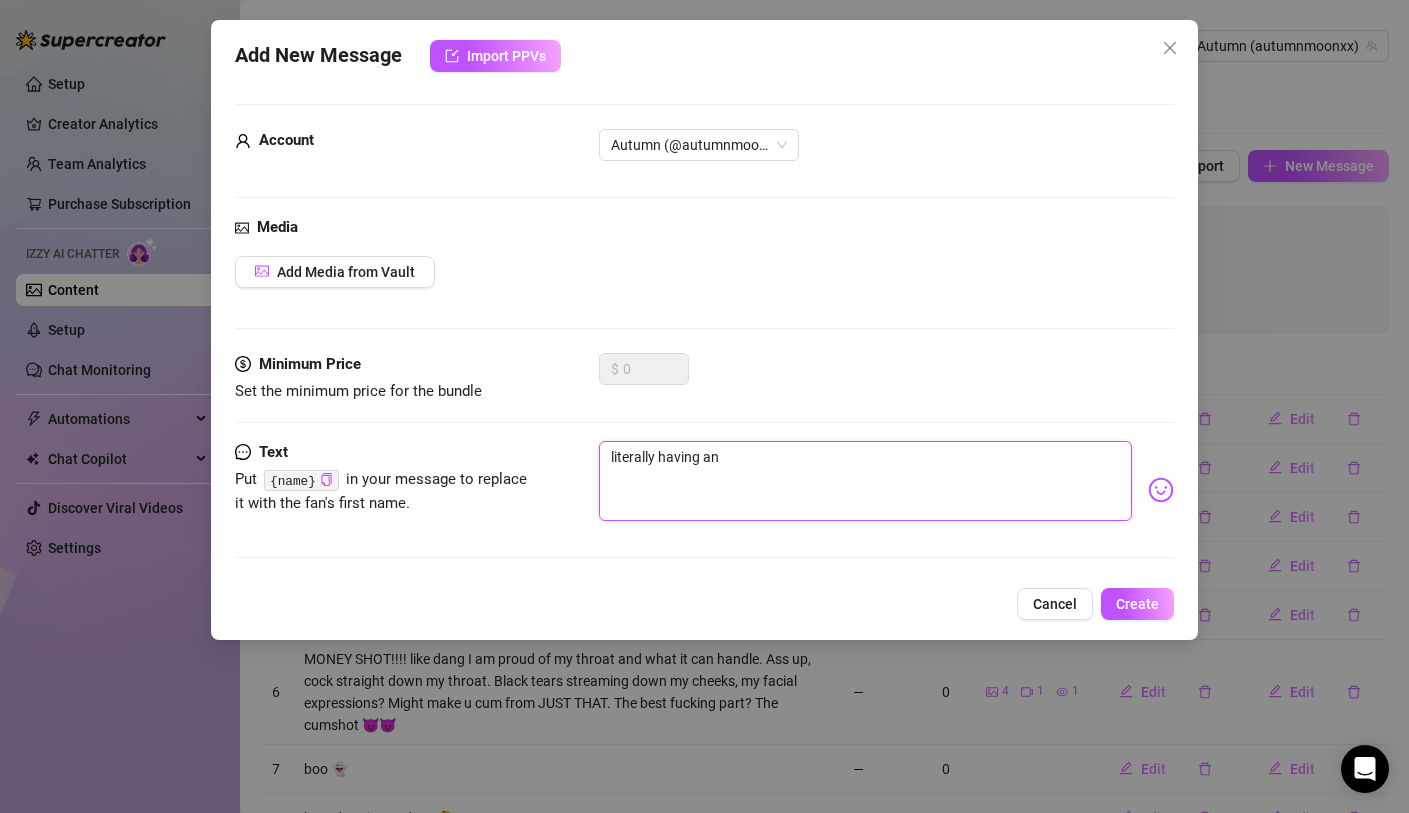 type on "literally having an" 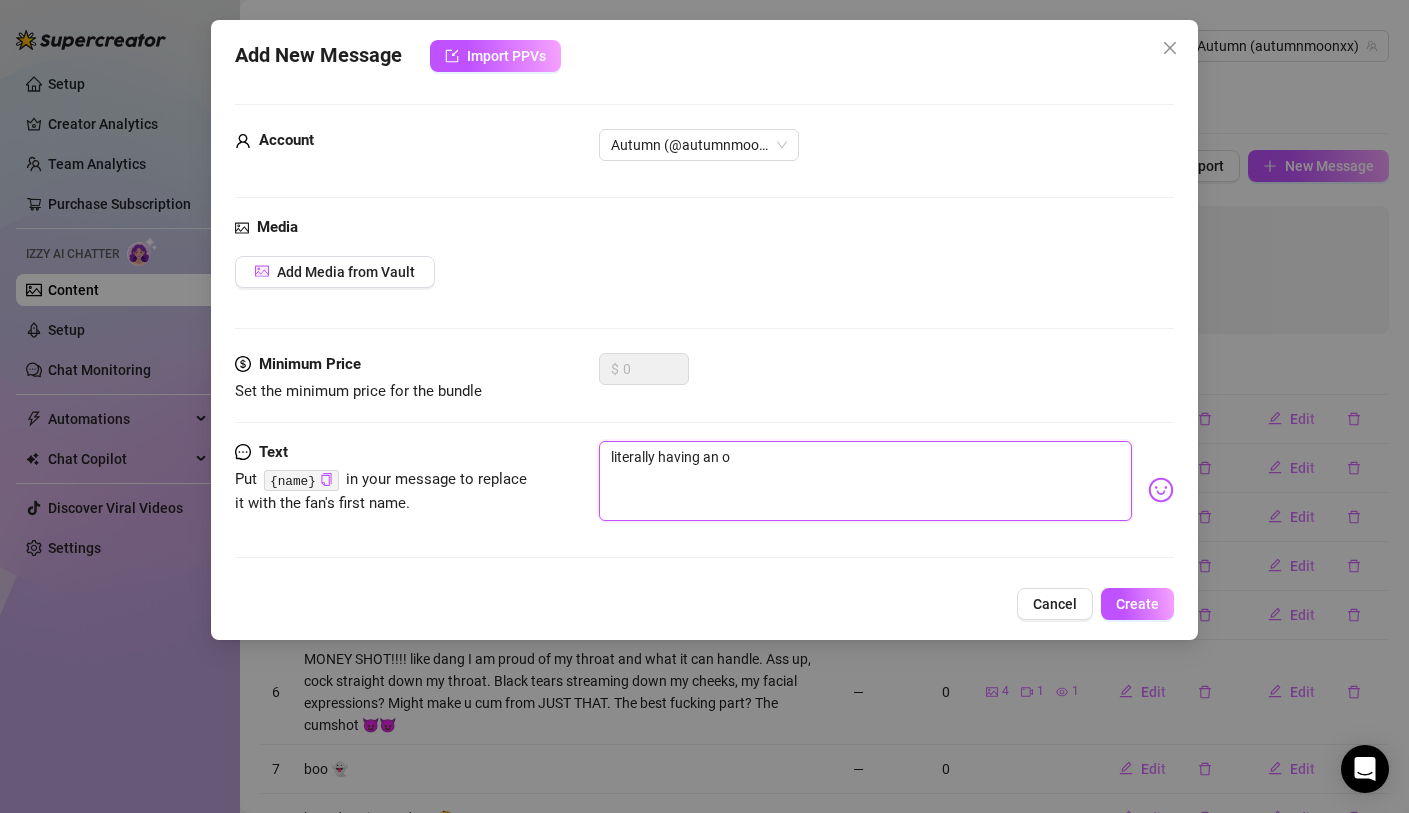 type on "literally having an or" 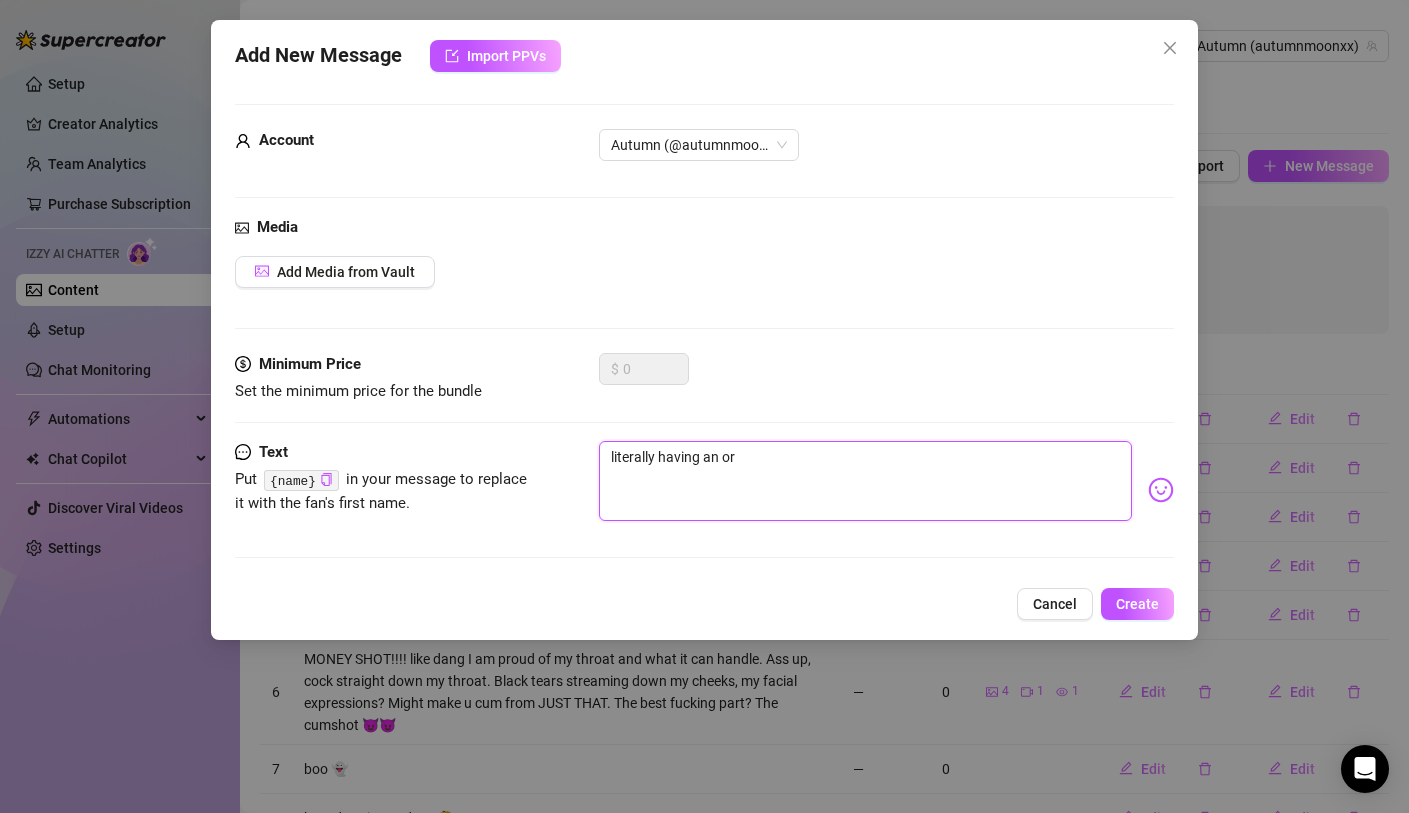 type on "literally having an ora" 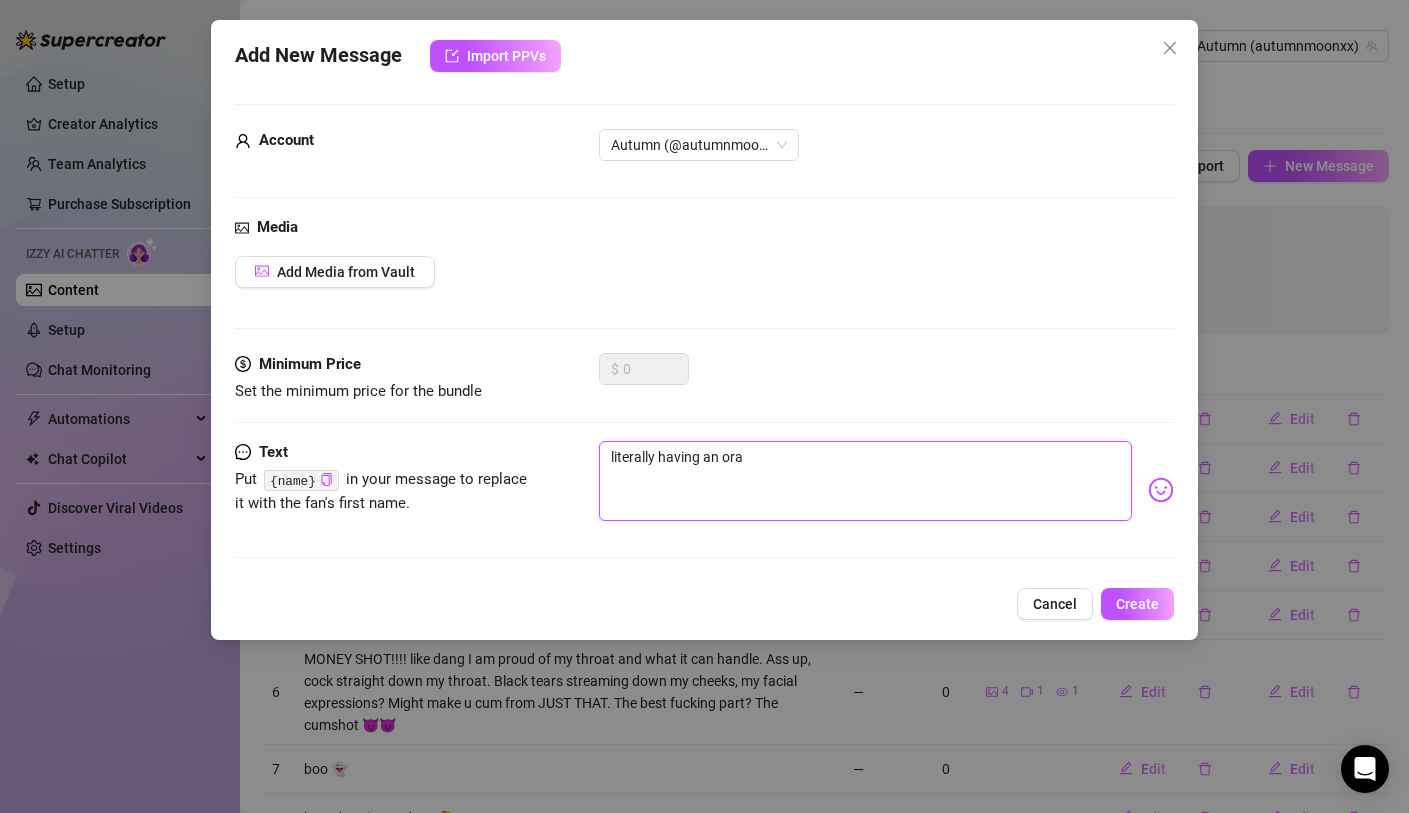 type on "literally having an oral" 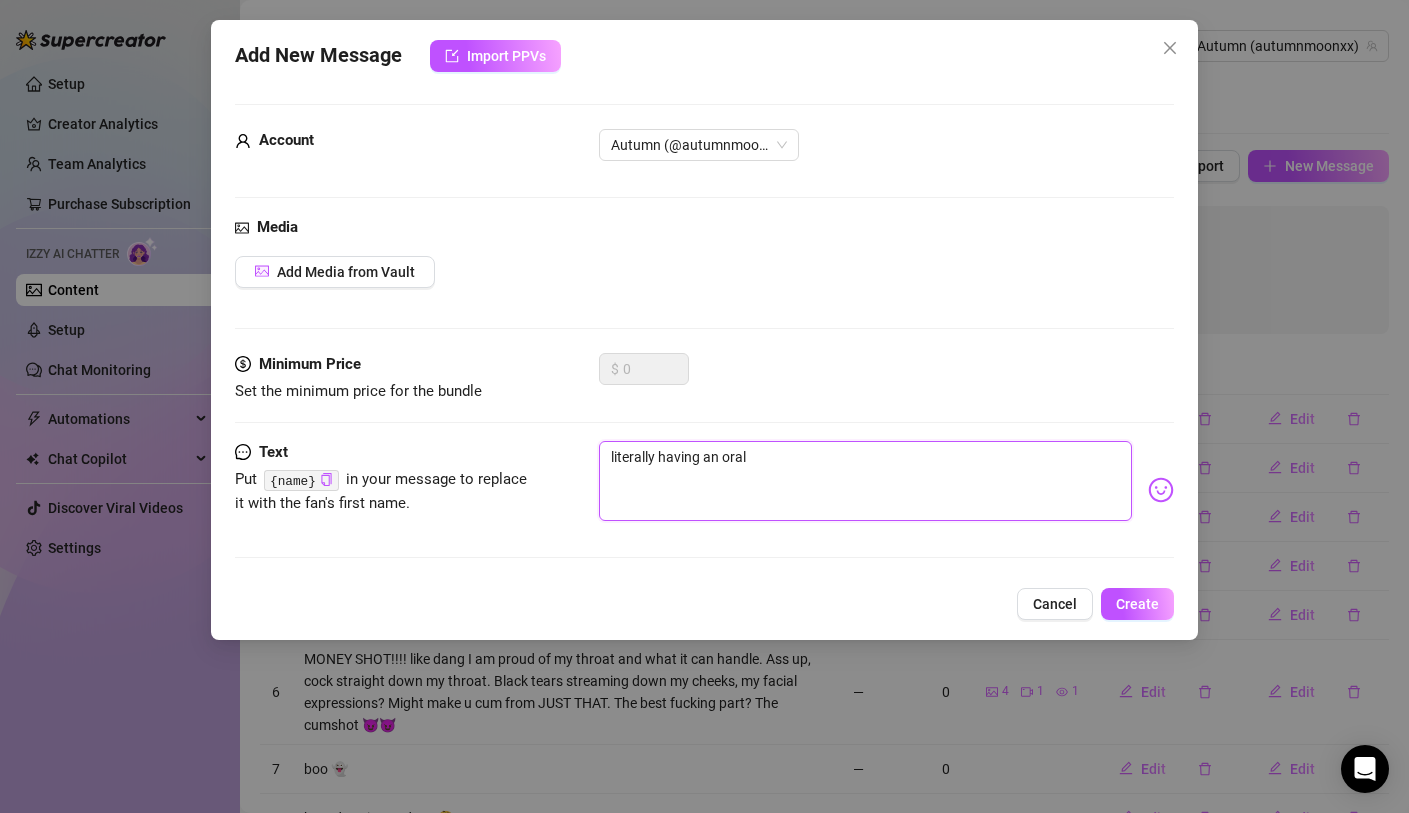 type on "literally having an oral" 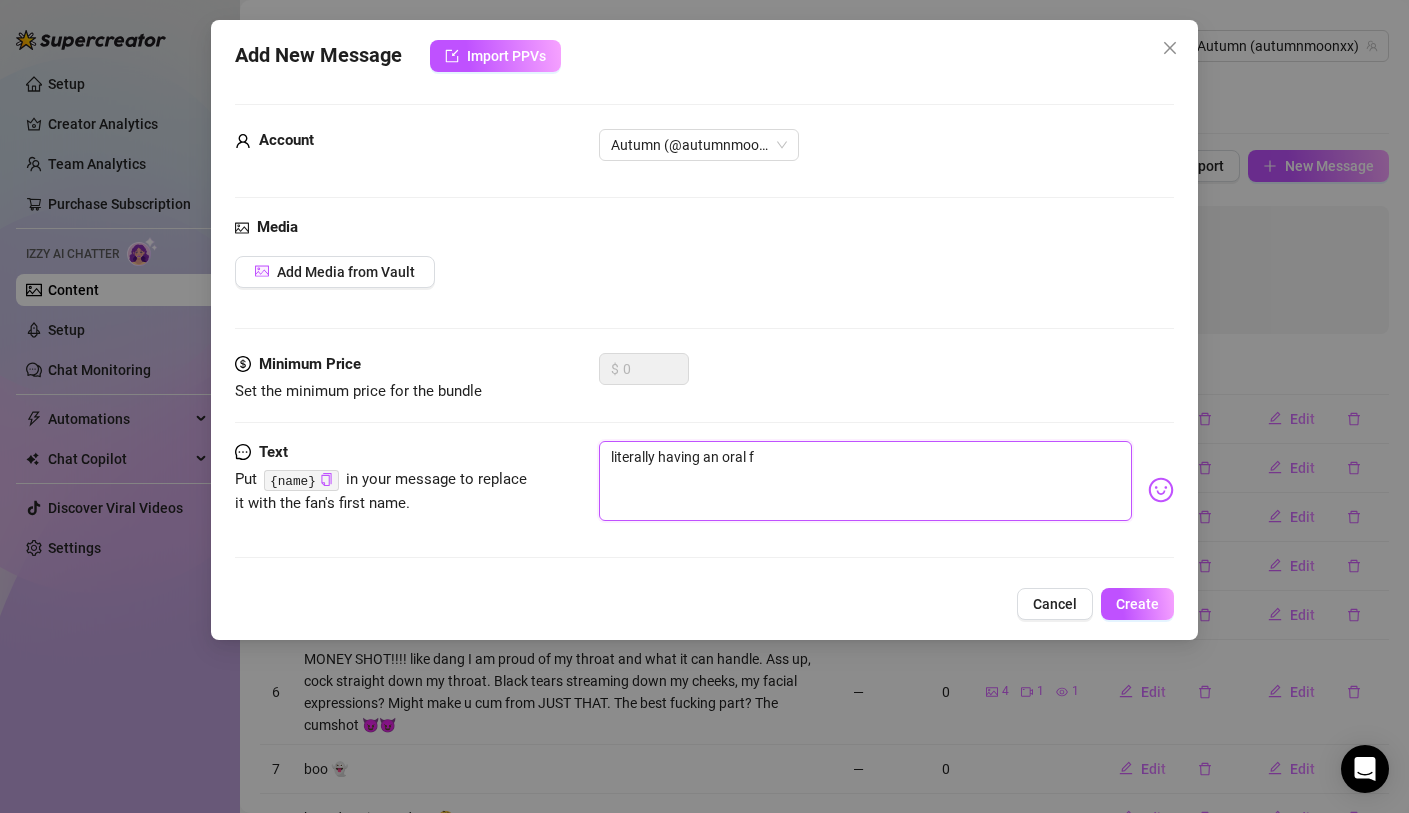 type on "literally having an oral fi" 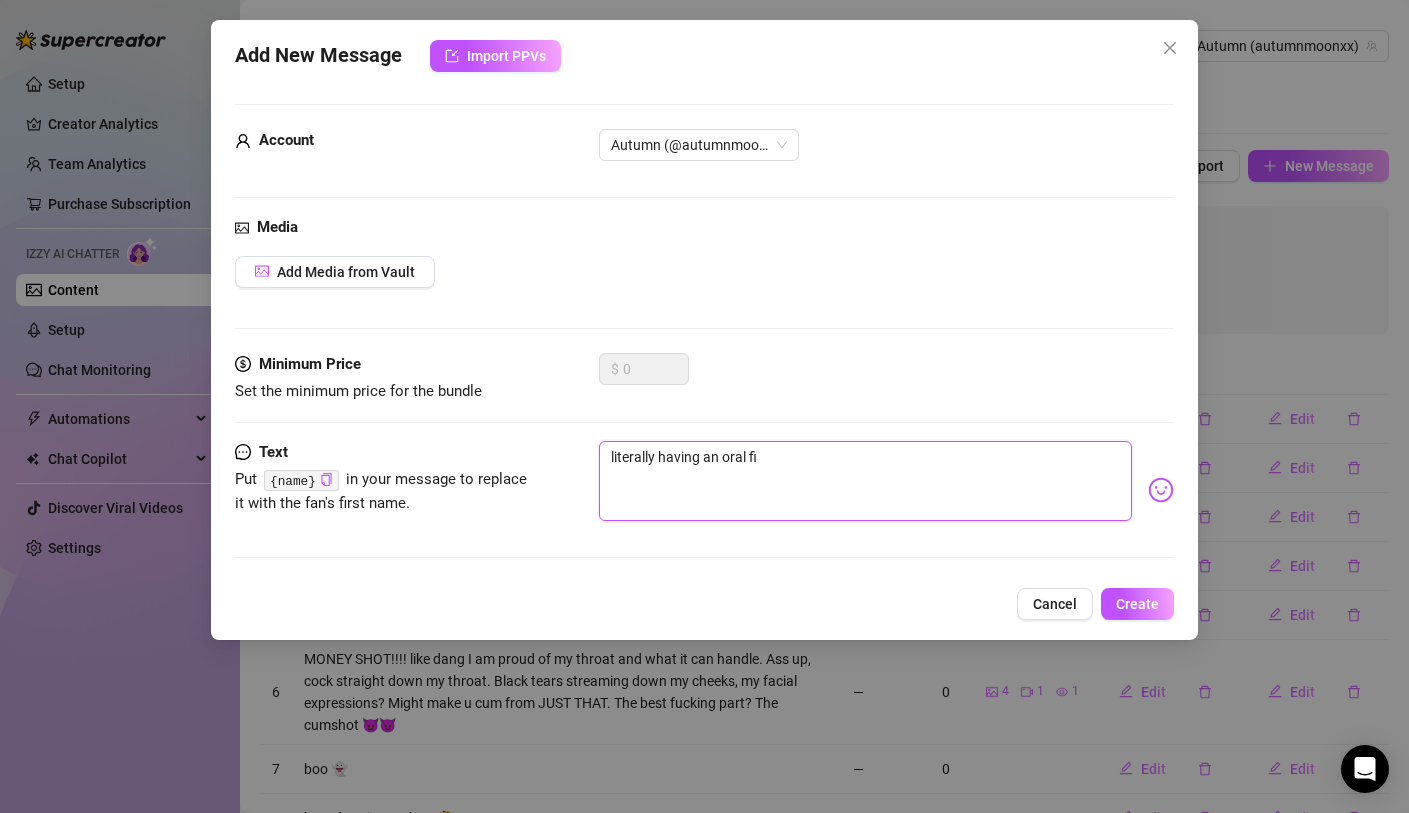 type on "literally having an oral fix" 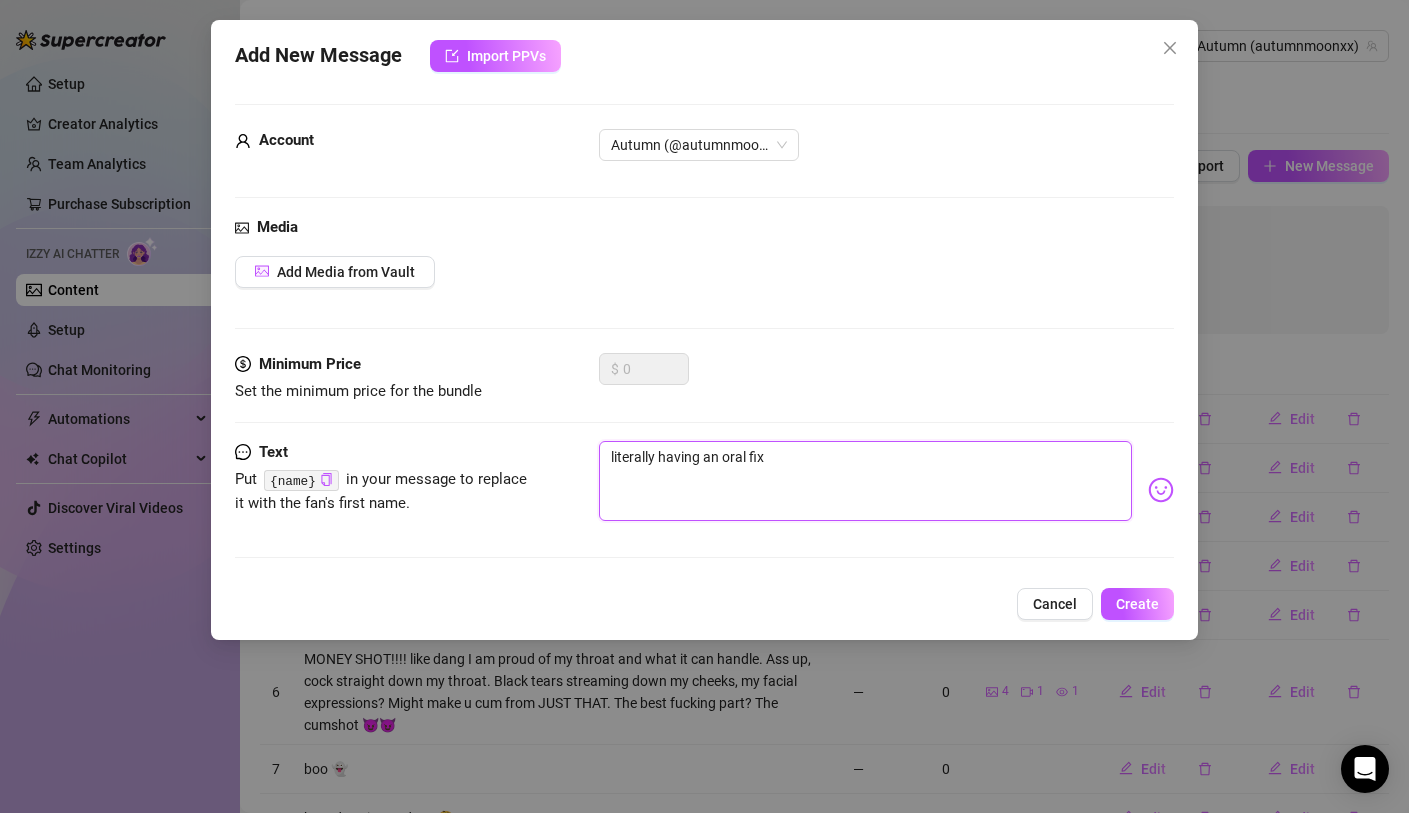 type on "literally having an oral fixa" 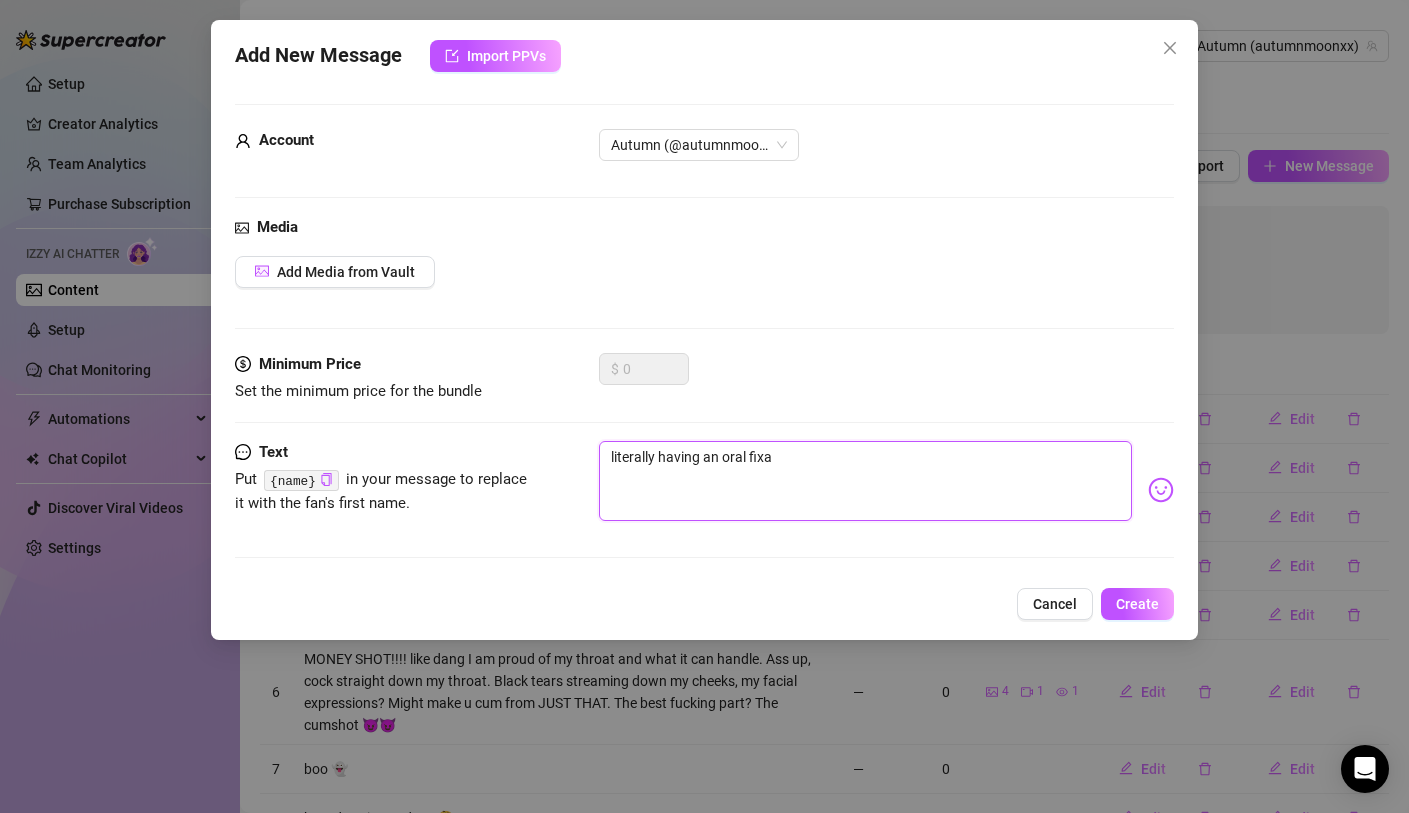 type on "literally having an oral fixat" 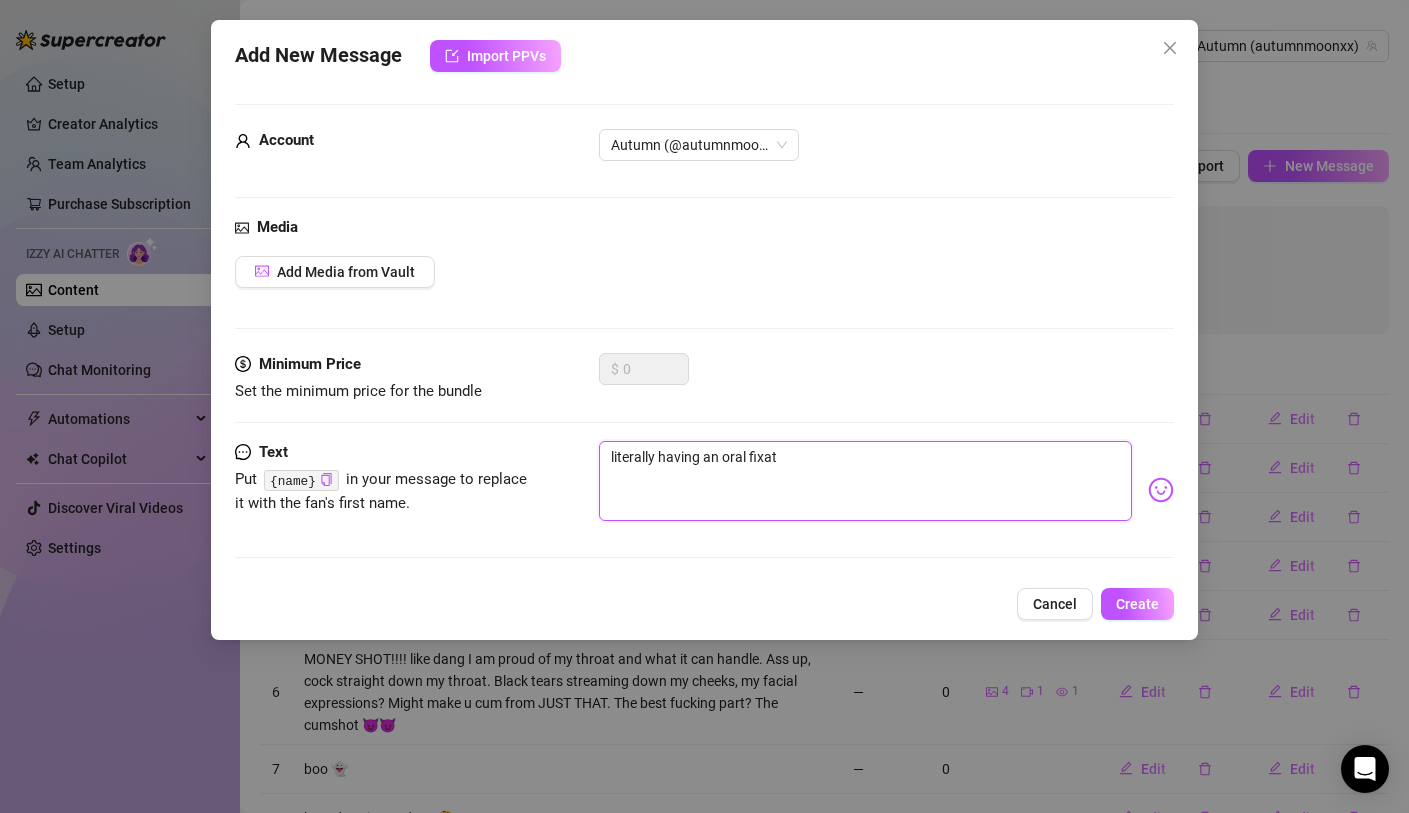 type on "literally having an oral fixat" 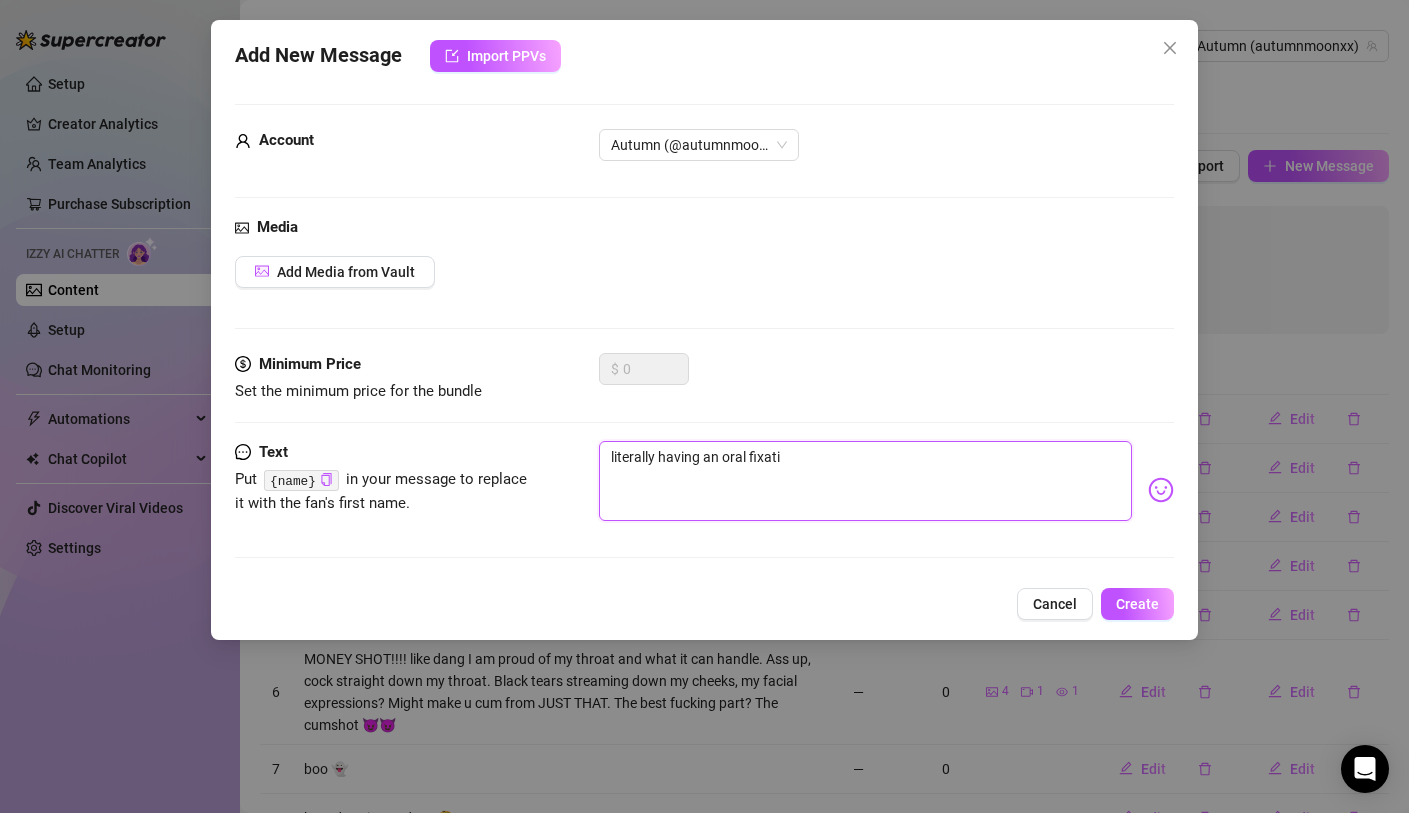 type on "literally having an oral fixatio" 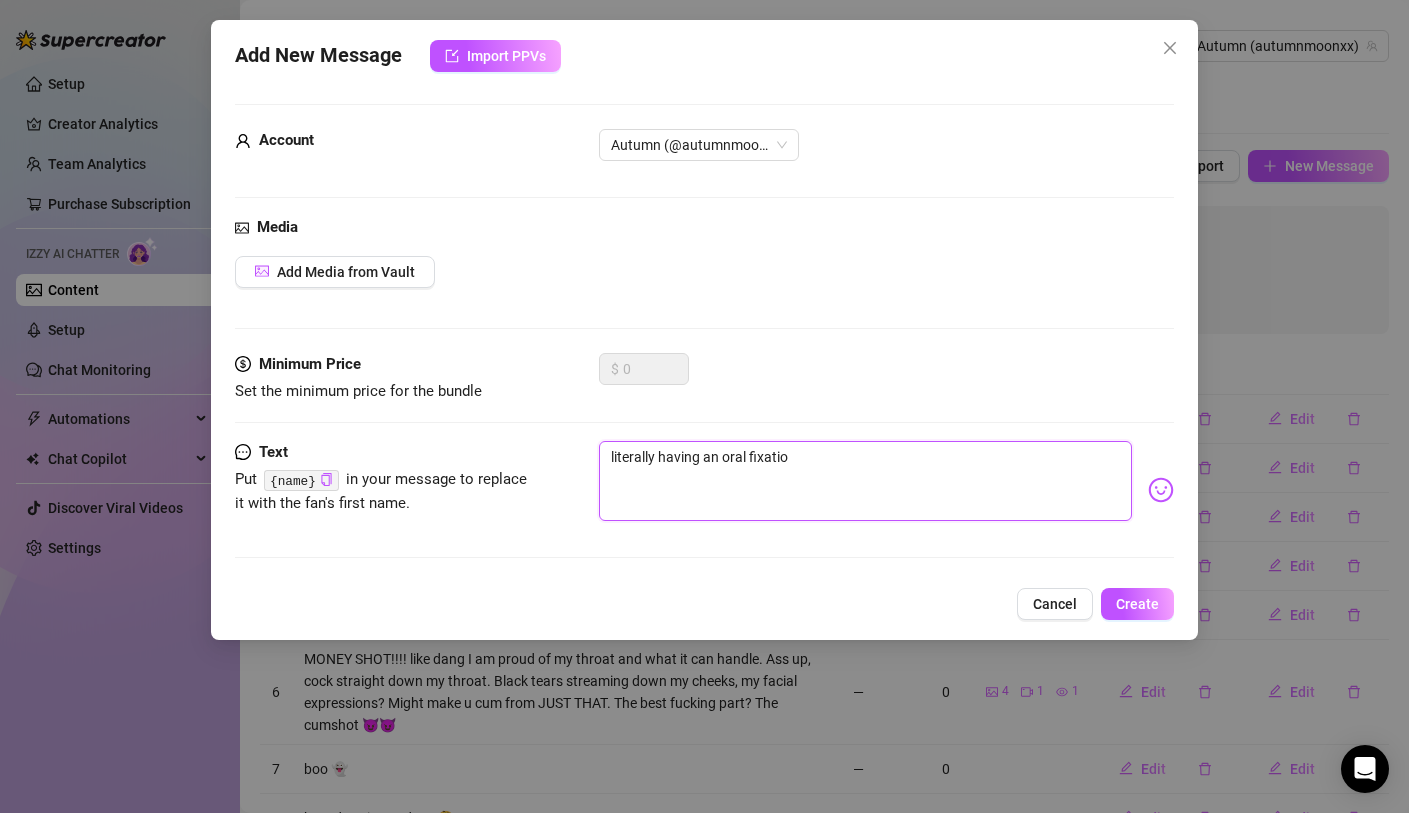 type on "literally having an oral fixation" 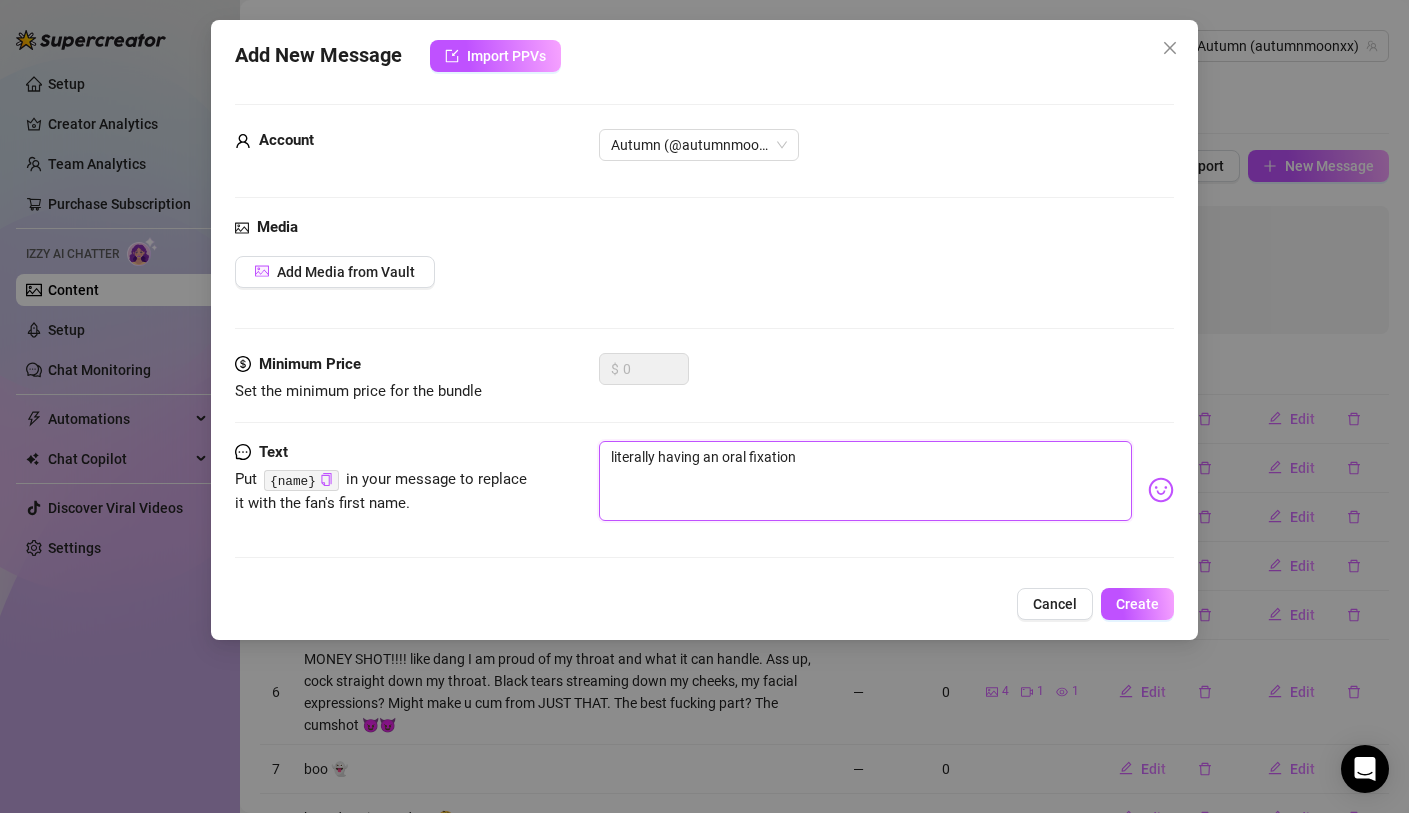 type on "literally having an oral fixation" 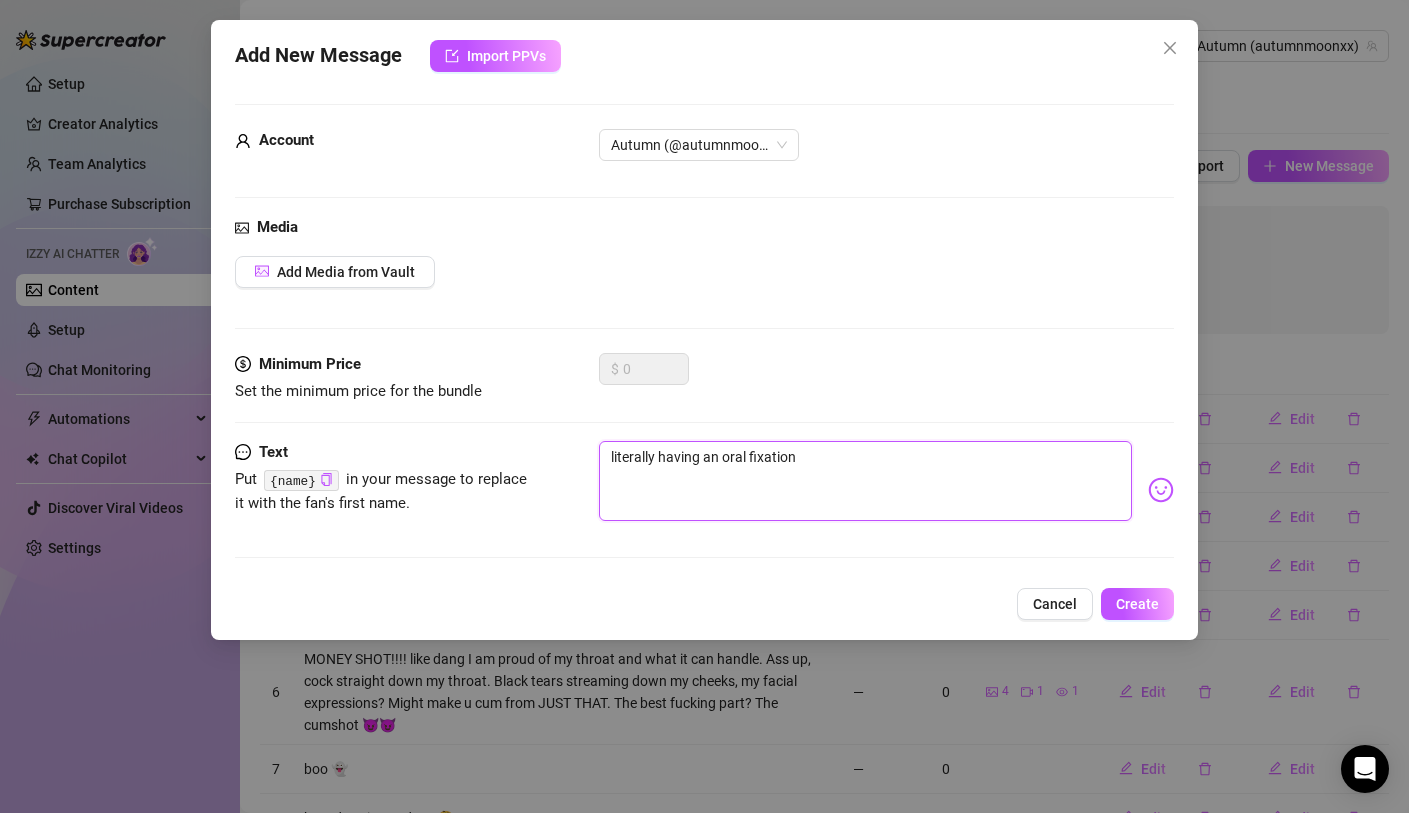 type on "h" 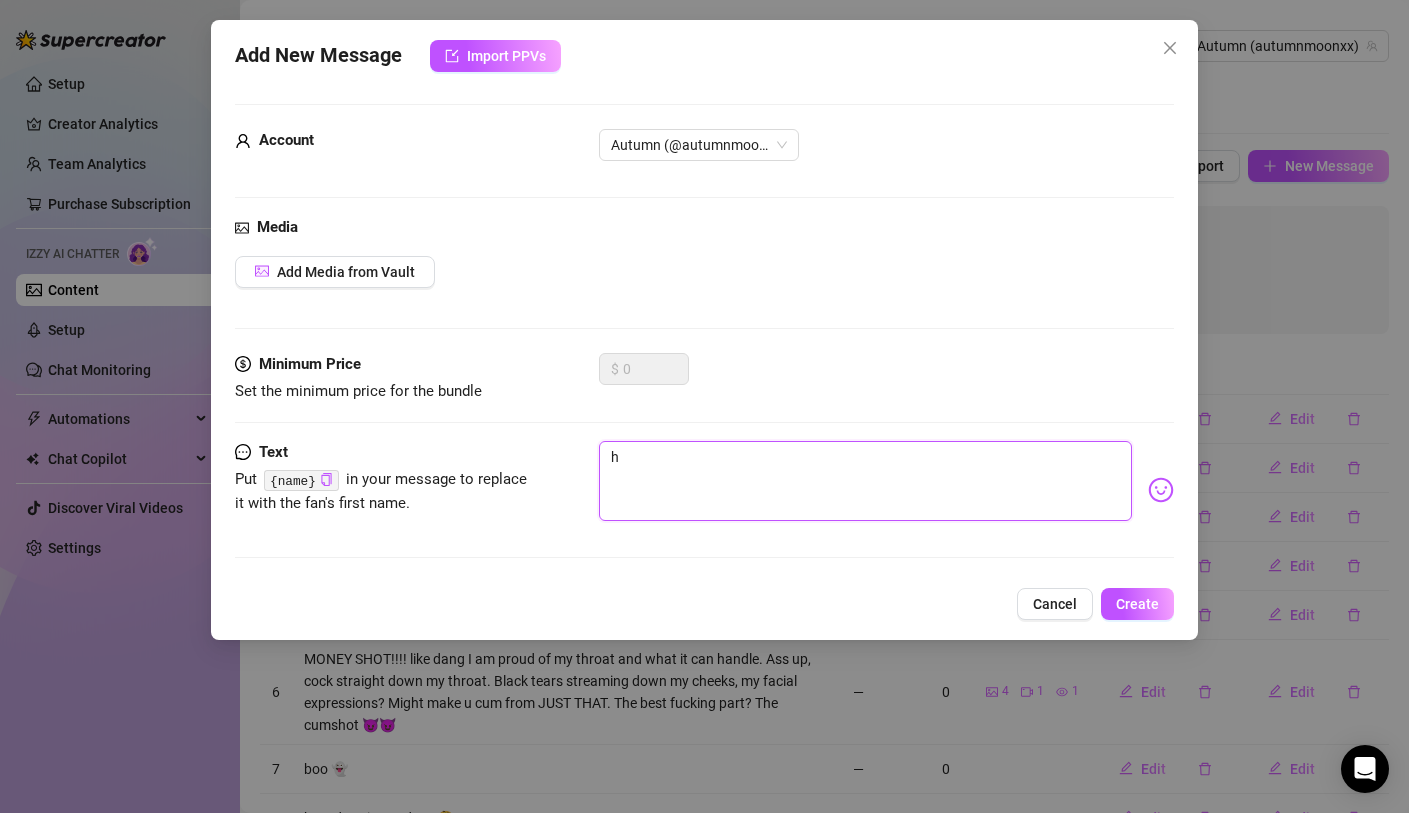 type on "ha" 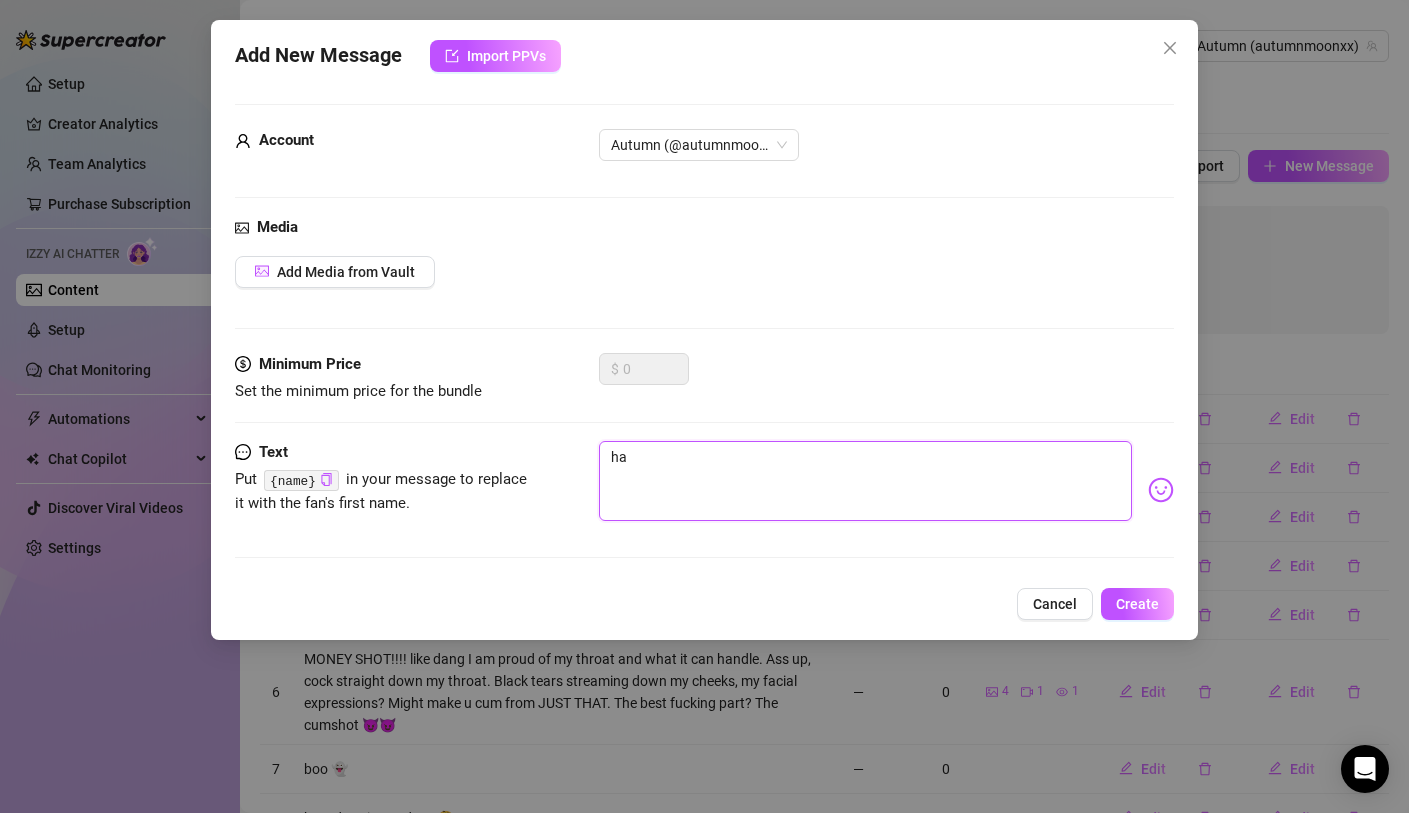 type on "hav" 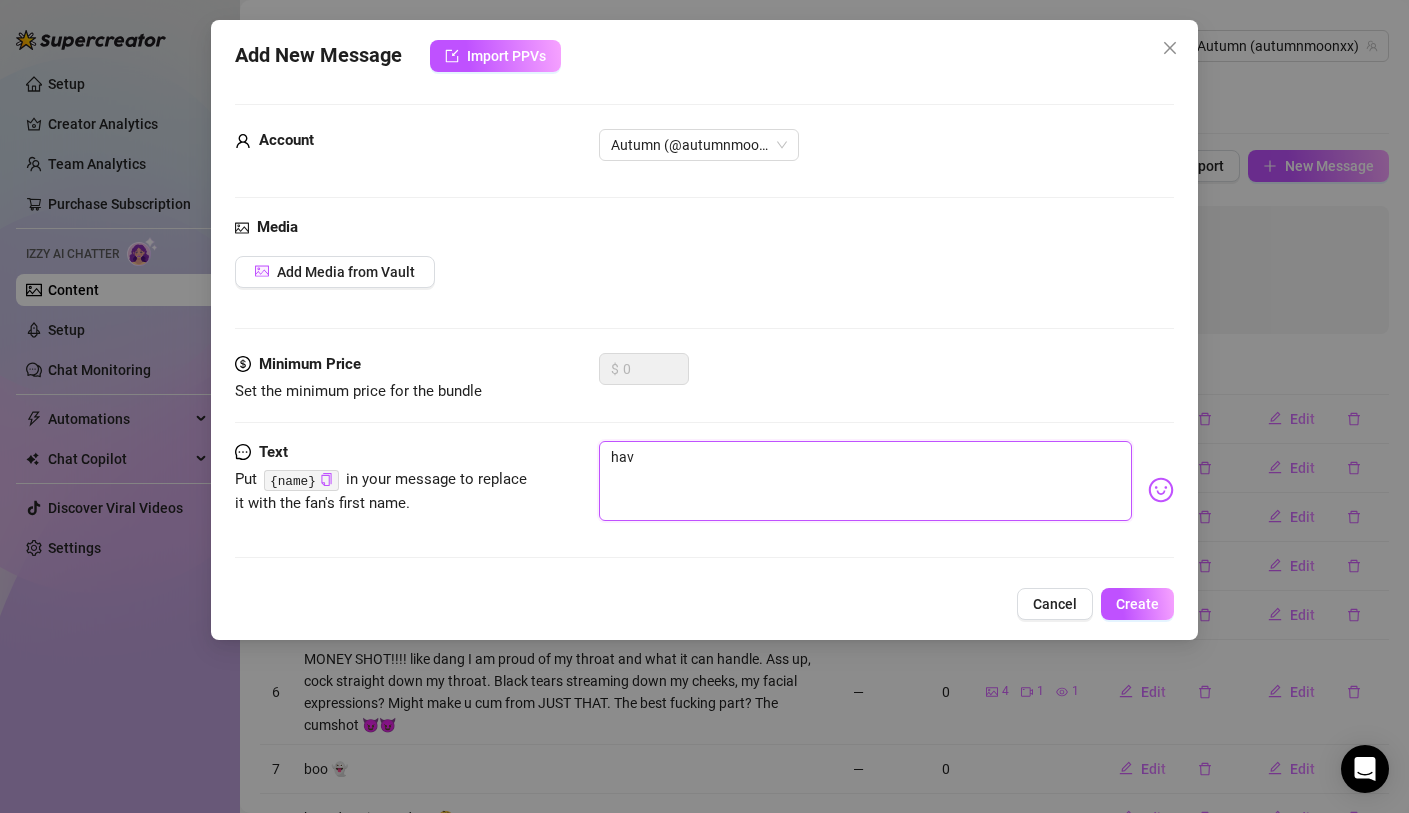type on "havi" 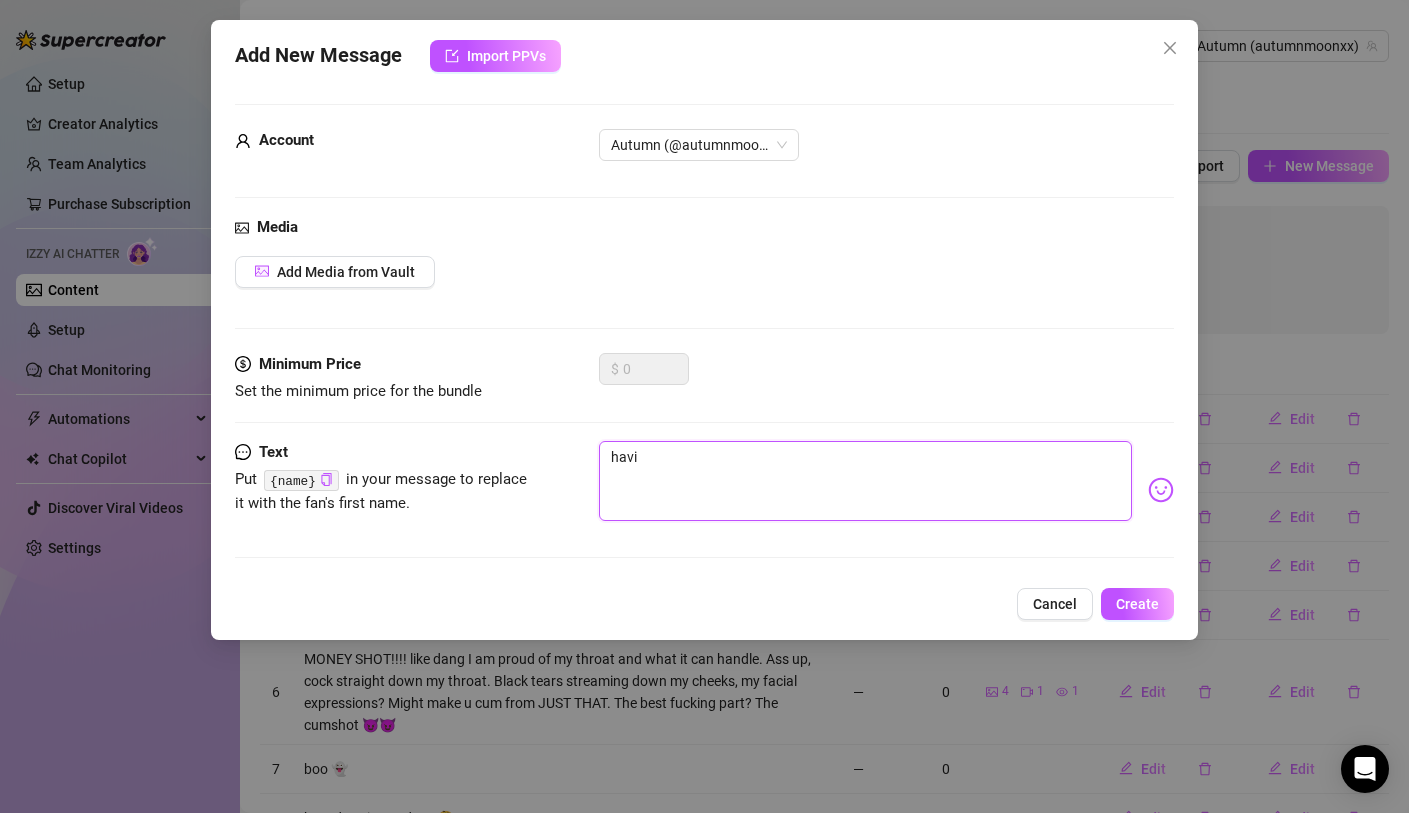 type on "havin" 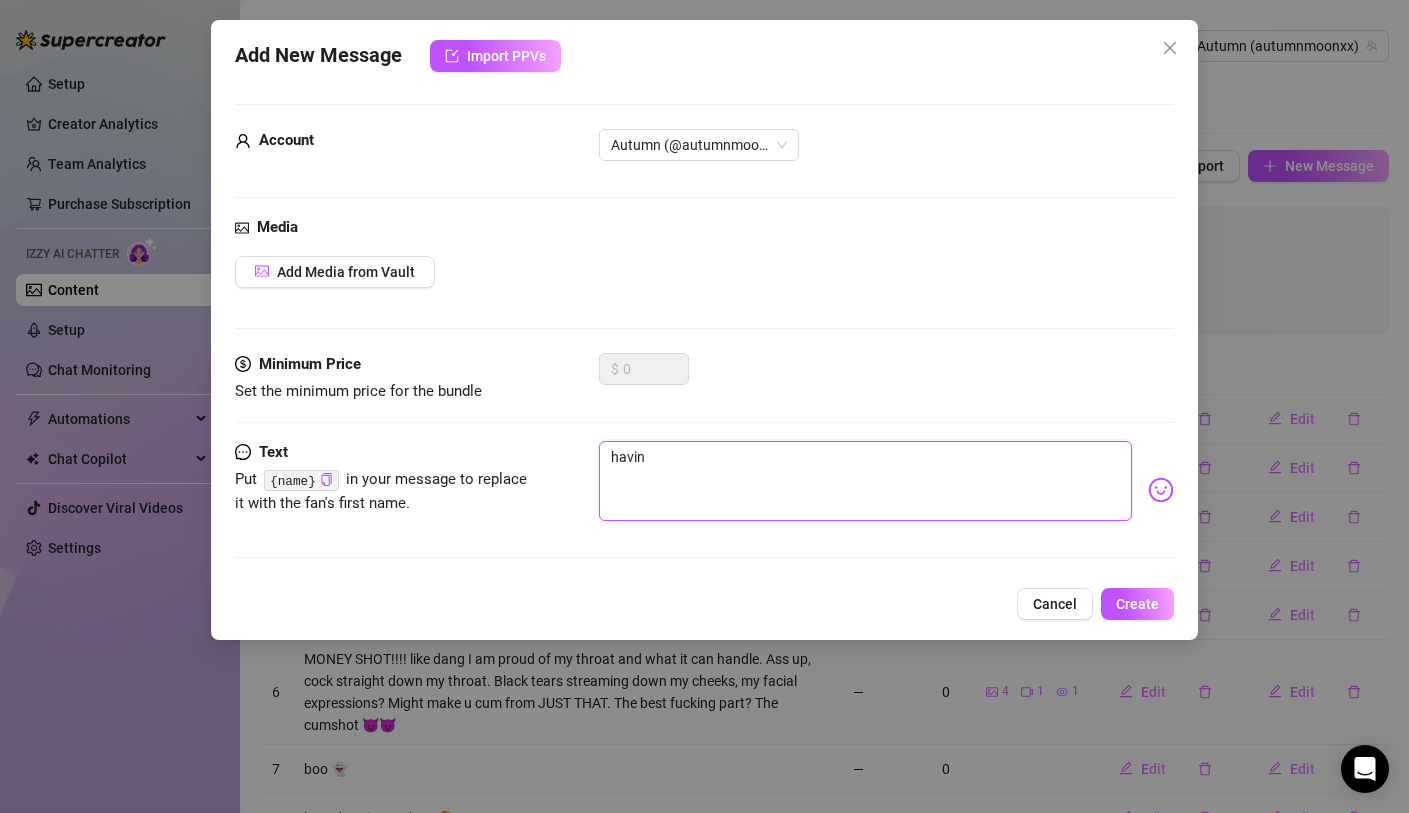 type on "having" 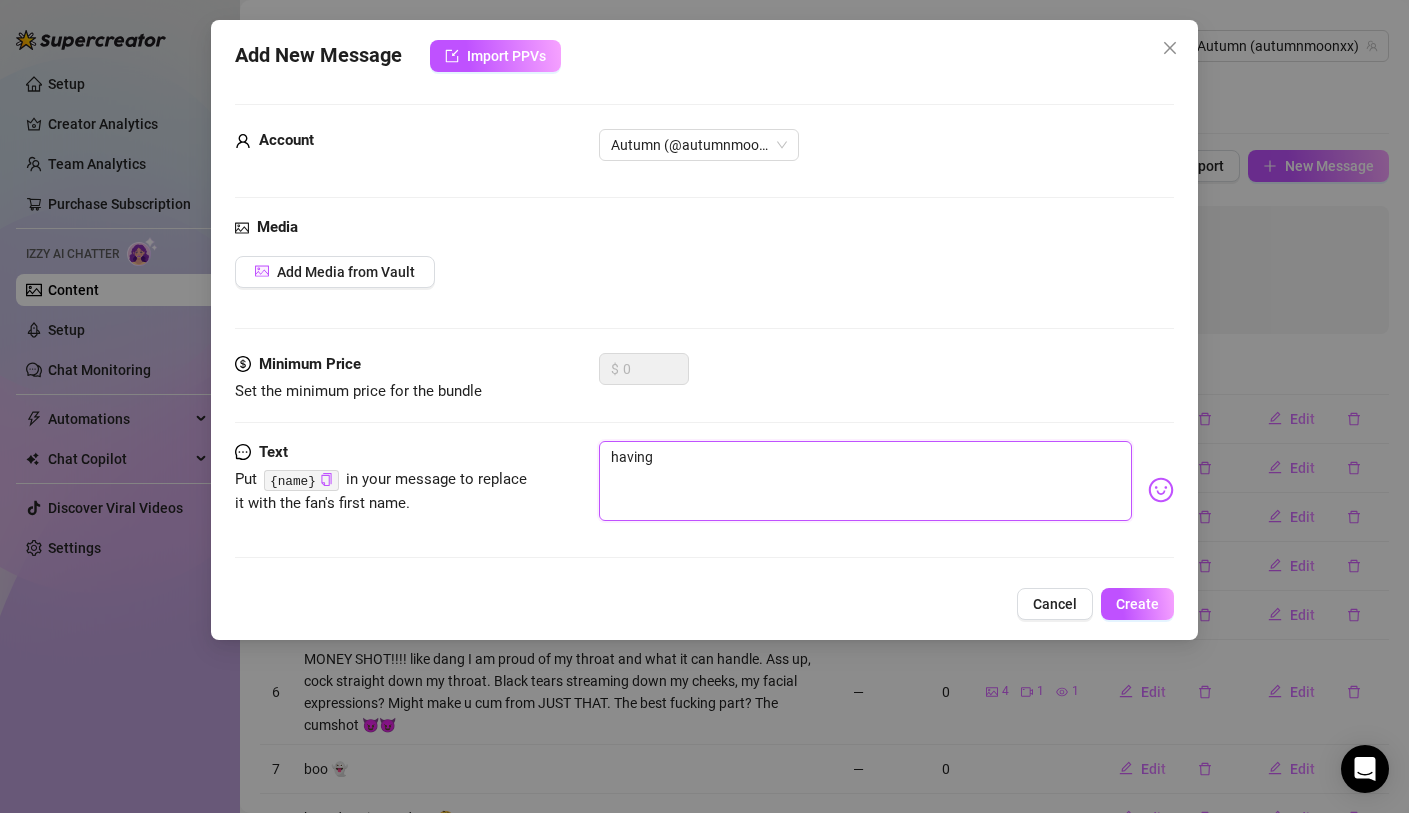 type on "having" 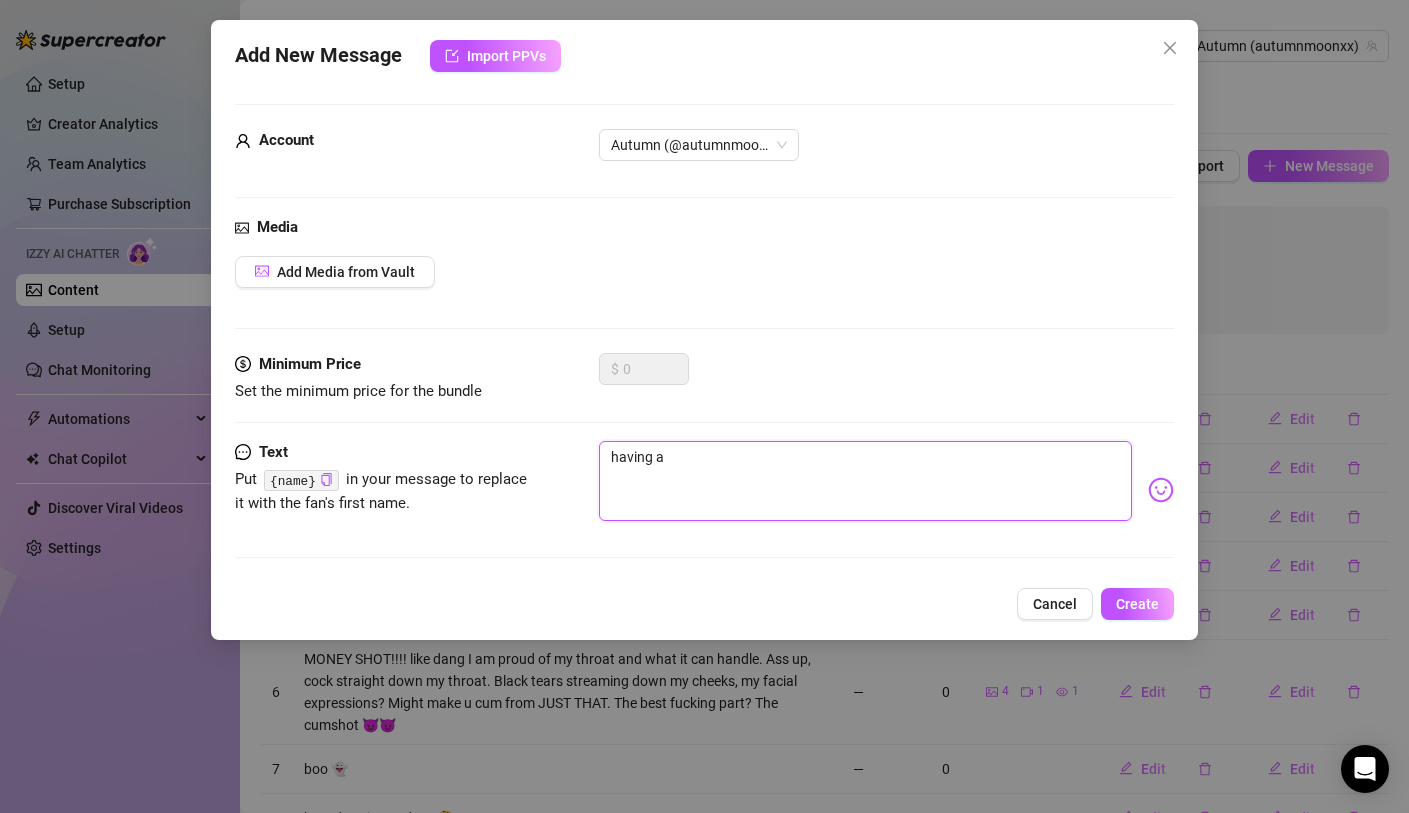 type on "having an" 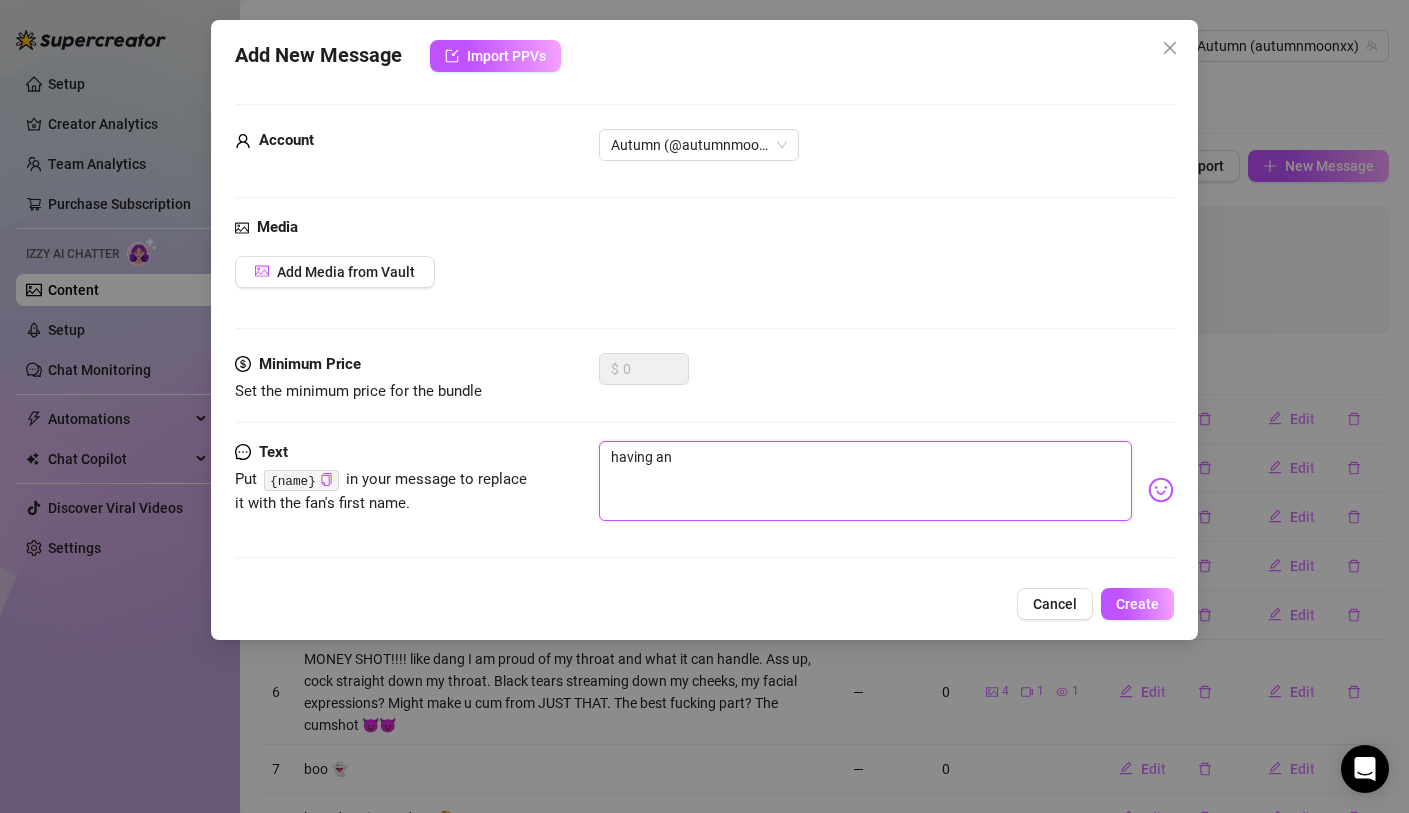 type on "having an" 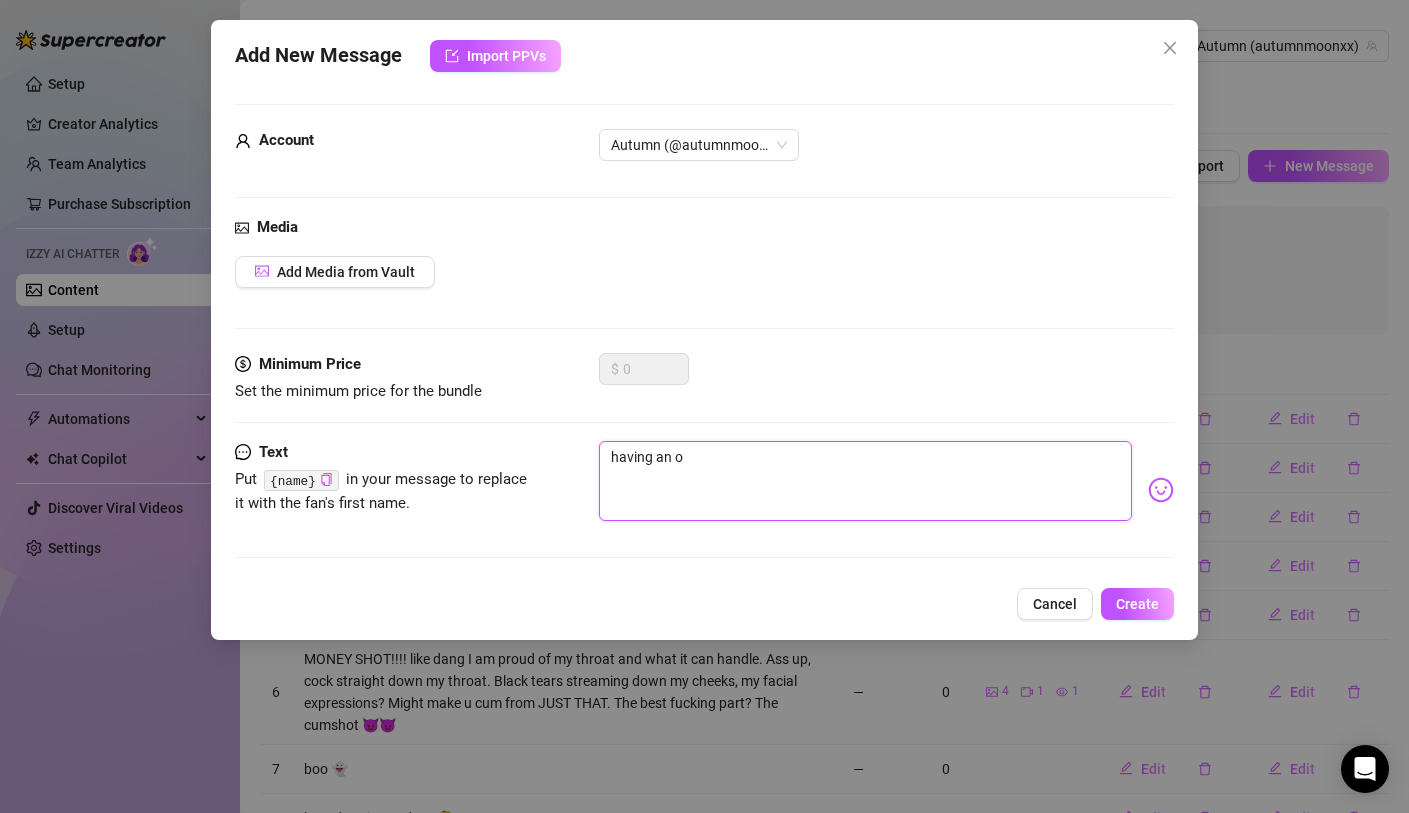 type on "having an or" 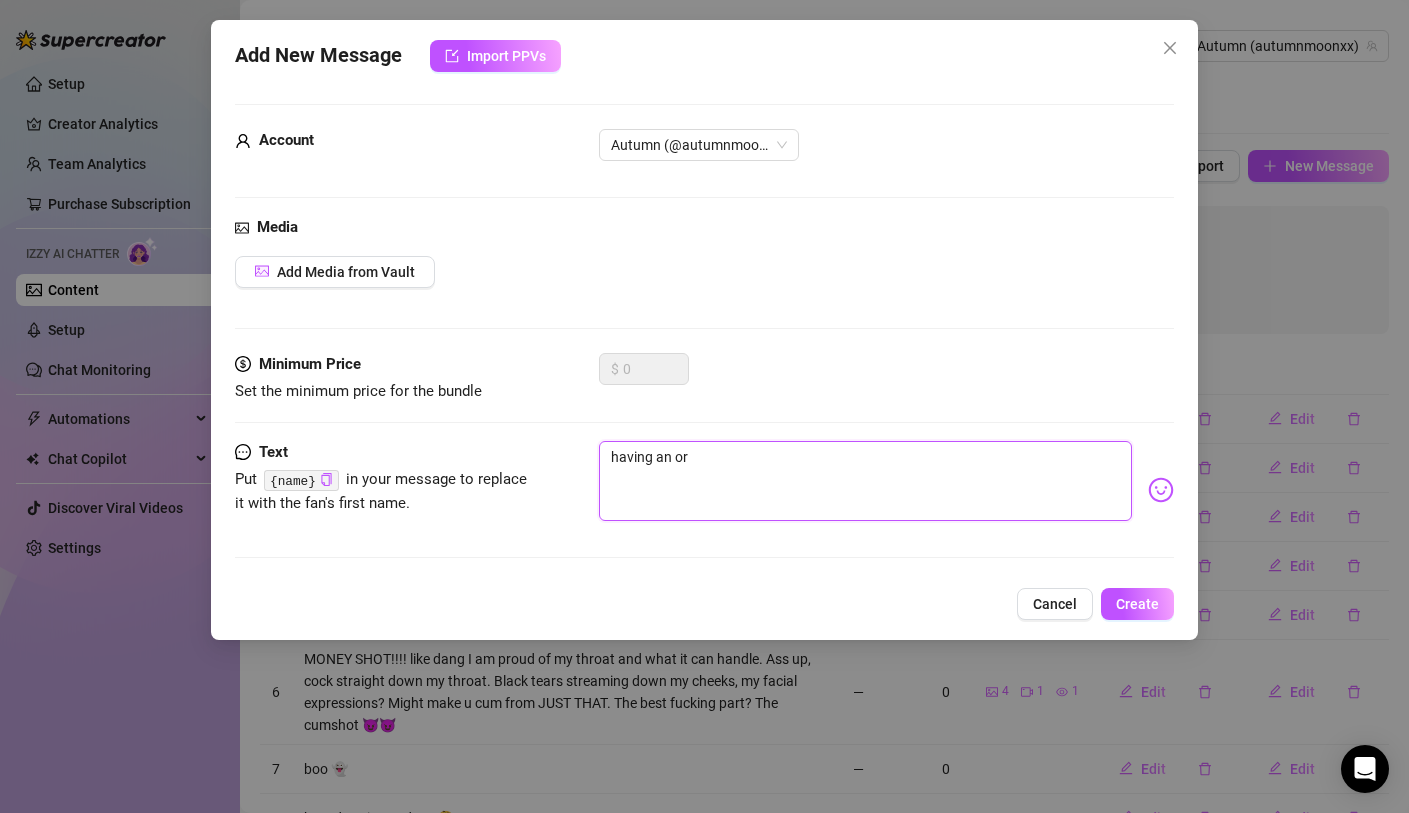type on "having an ora" 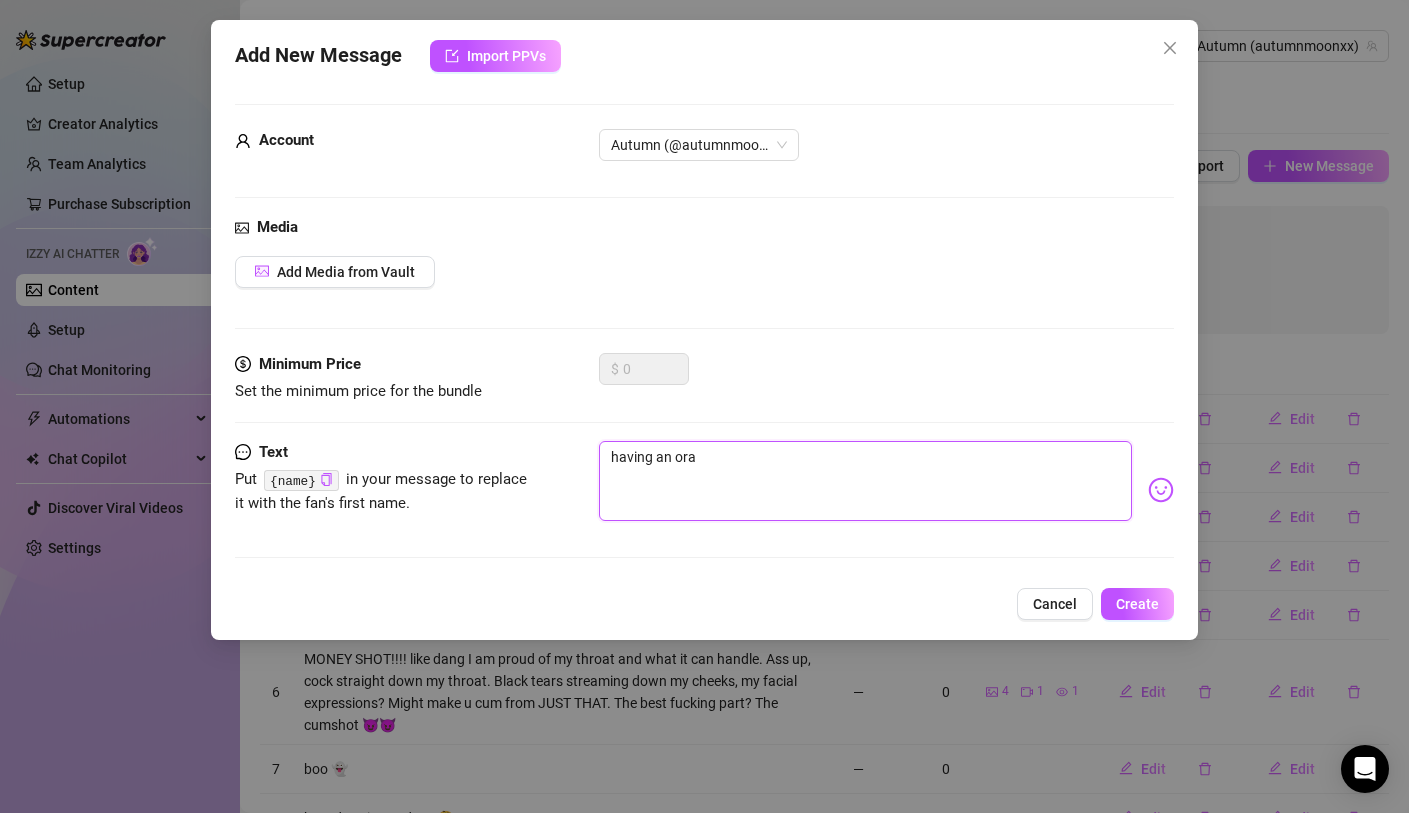type on "having an oral" 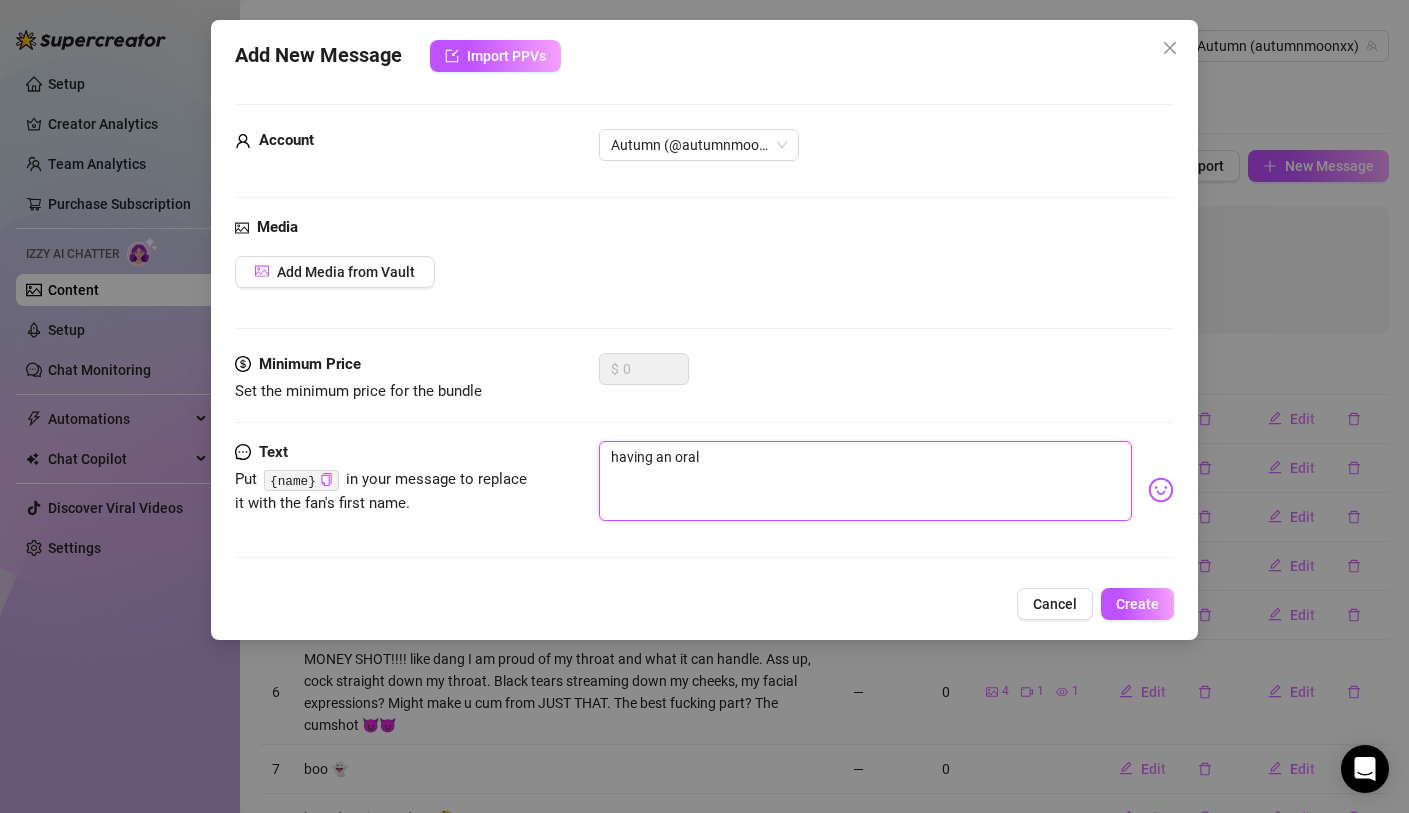 type on "having an oral" 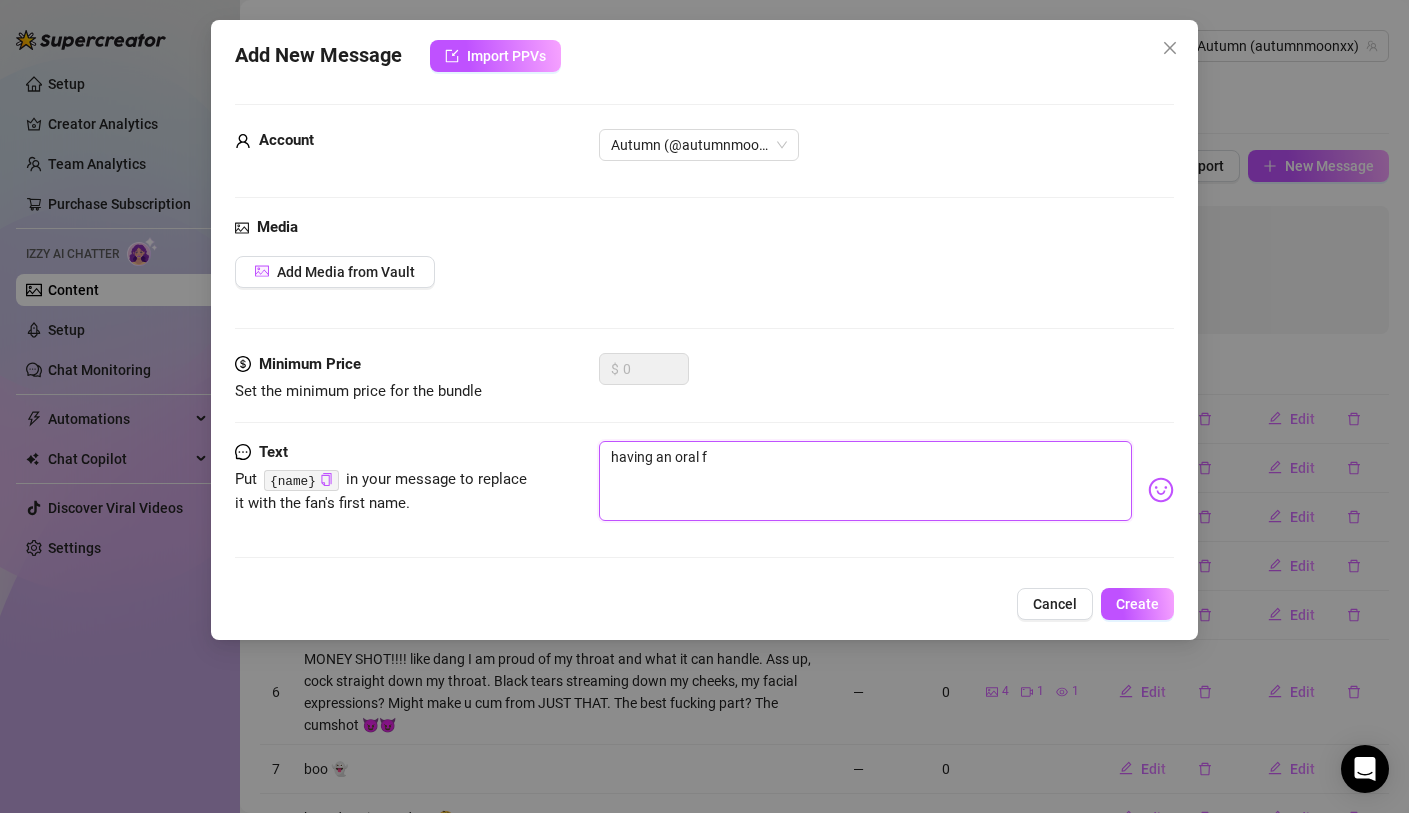 type on "having an oral fi" 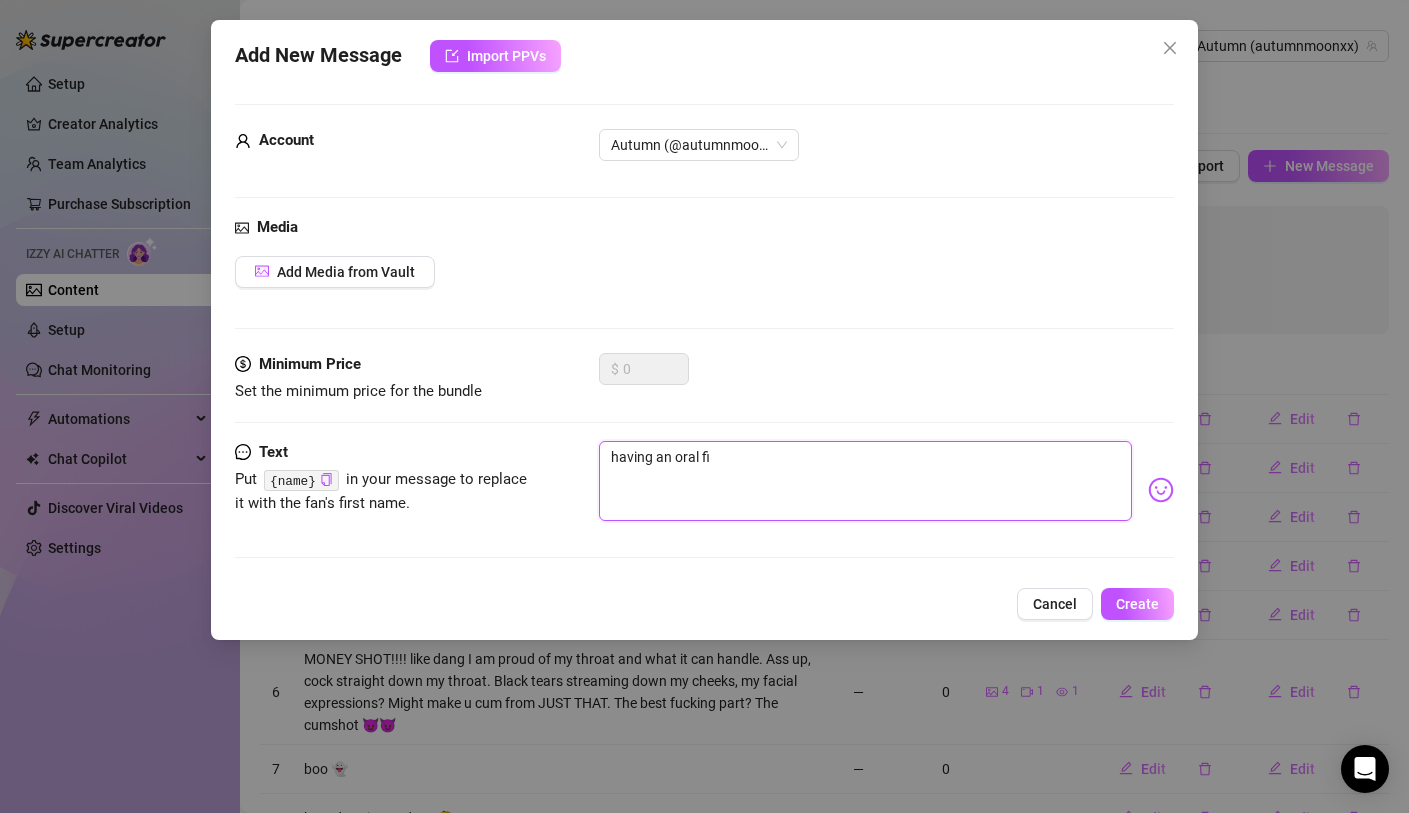 type on "having an oral fix" 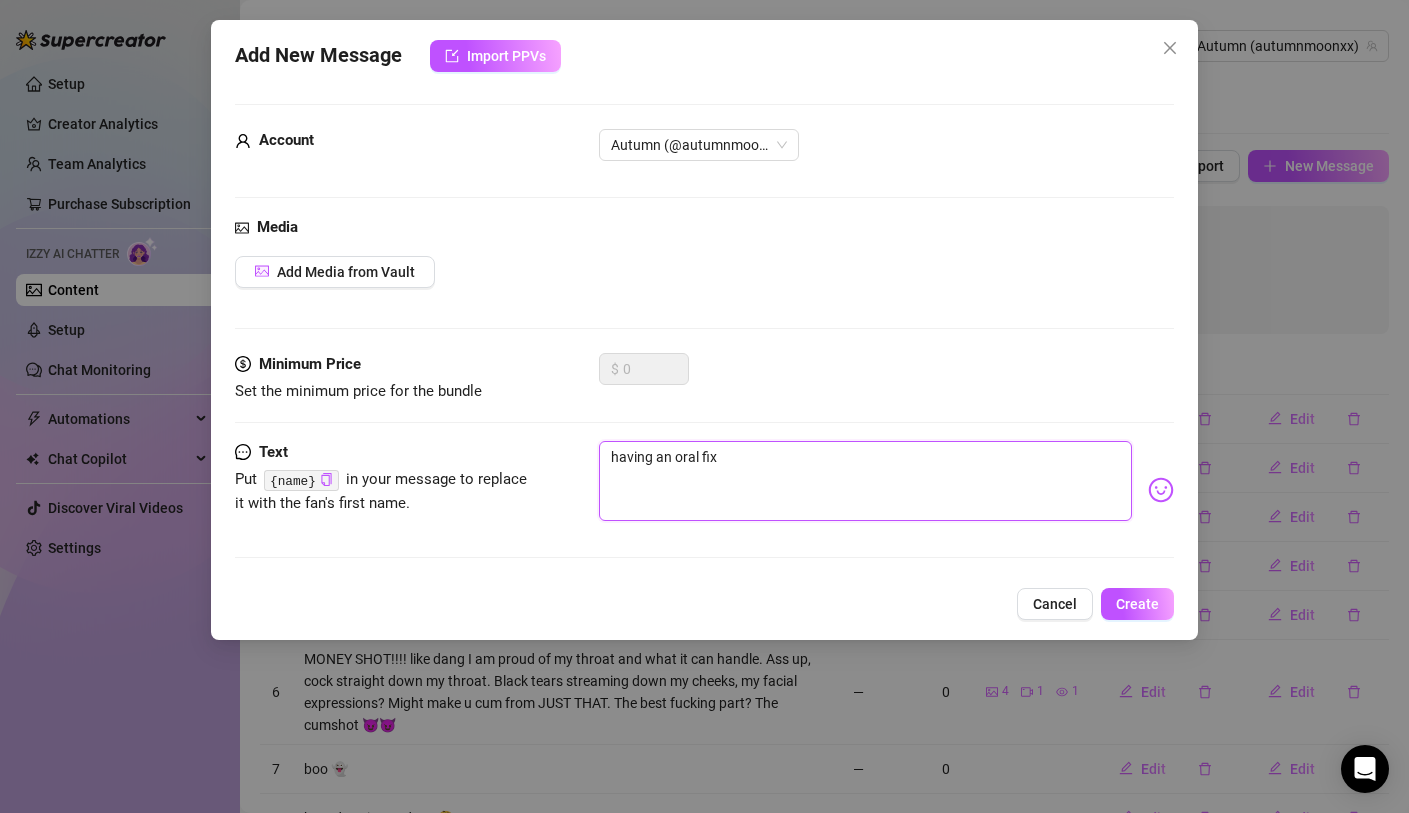 type on "having an oral fixa" 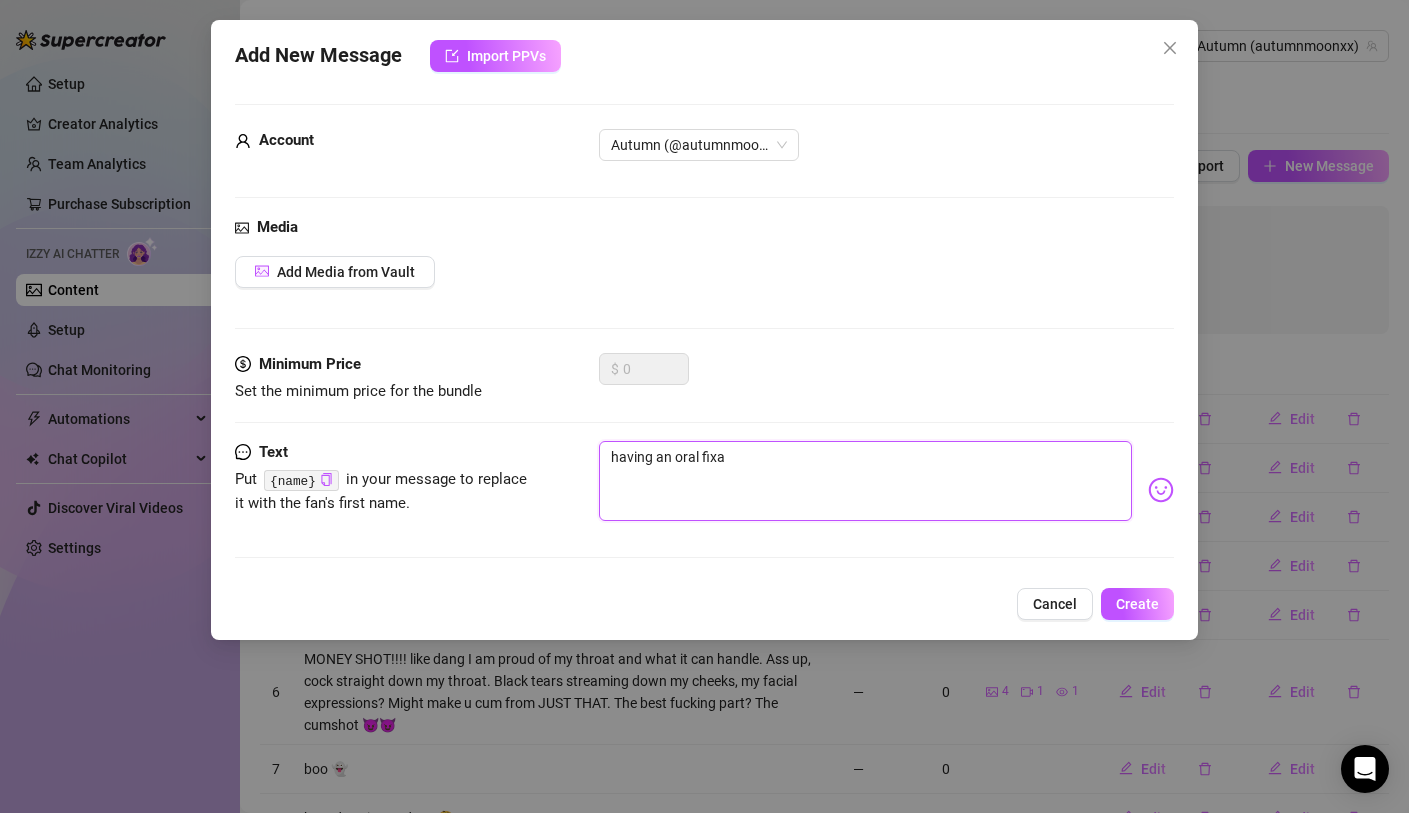 type on "having an oral fixatio" 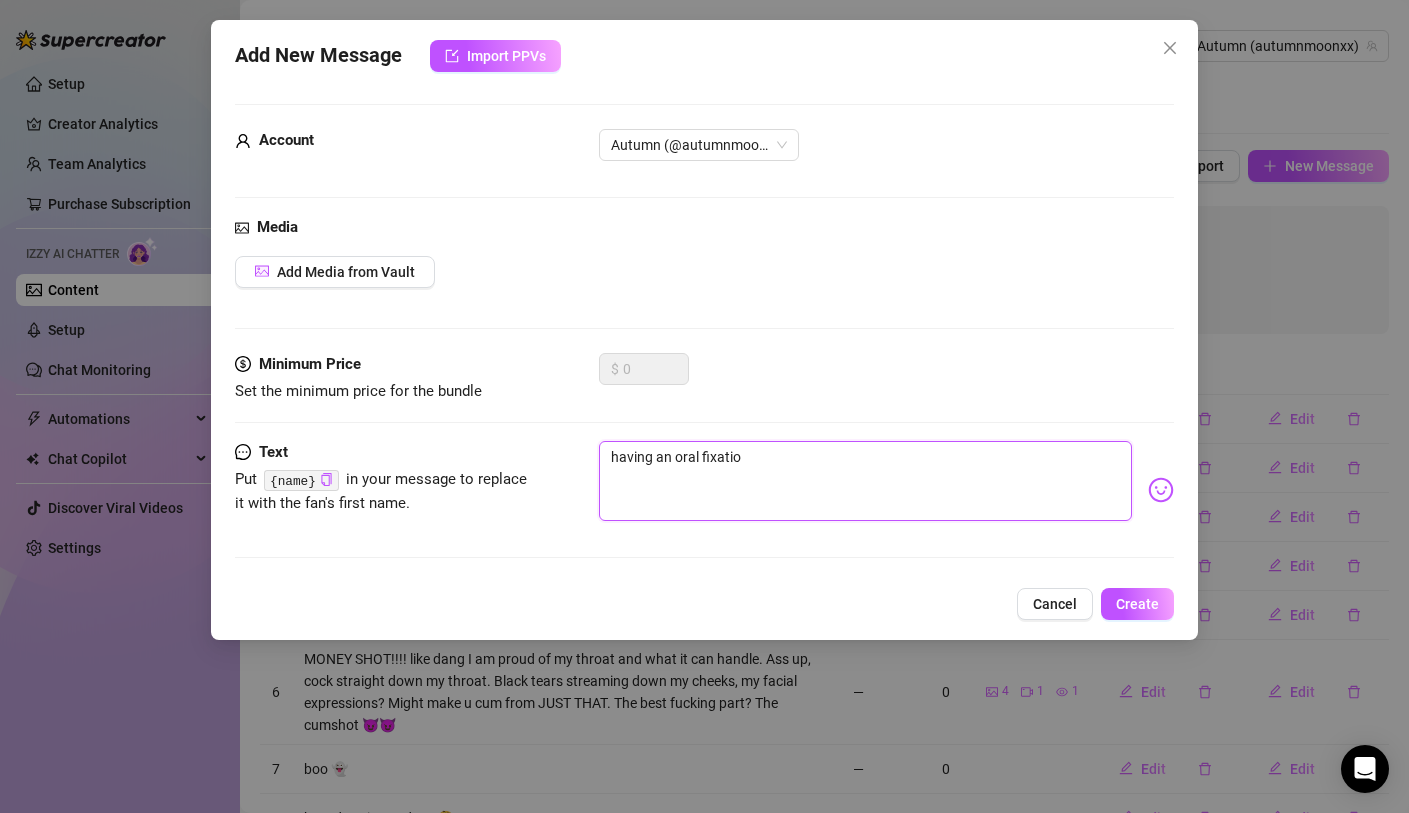type on "having an oral fixati" 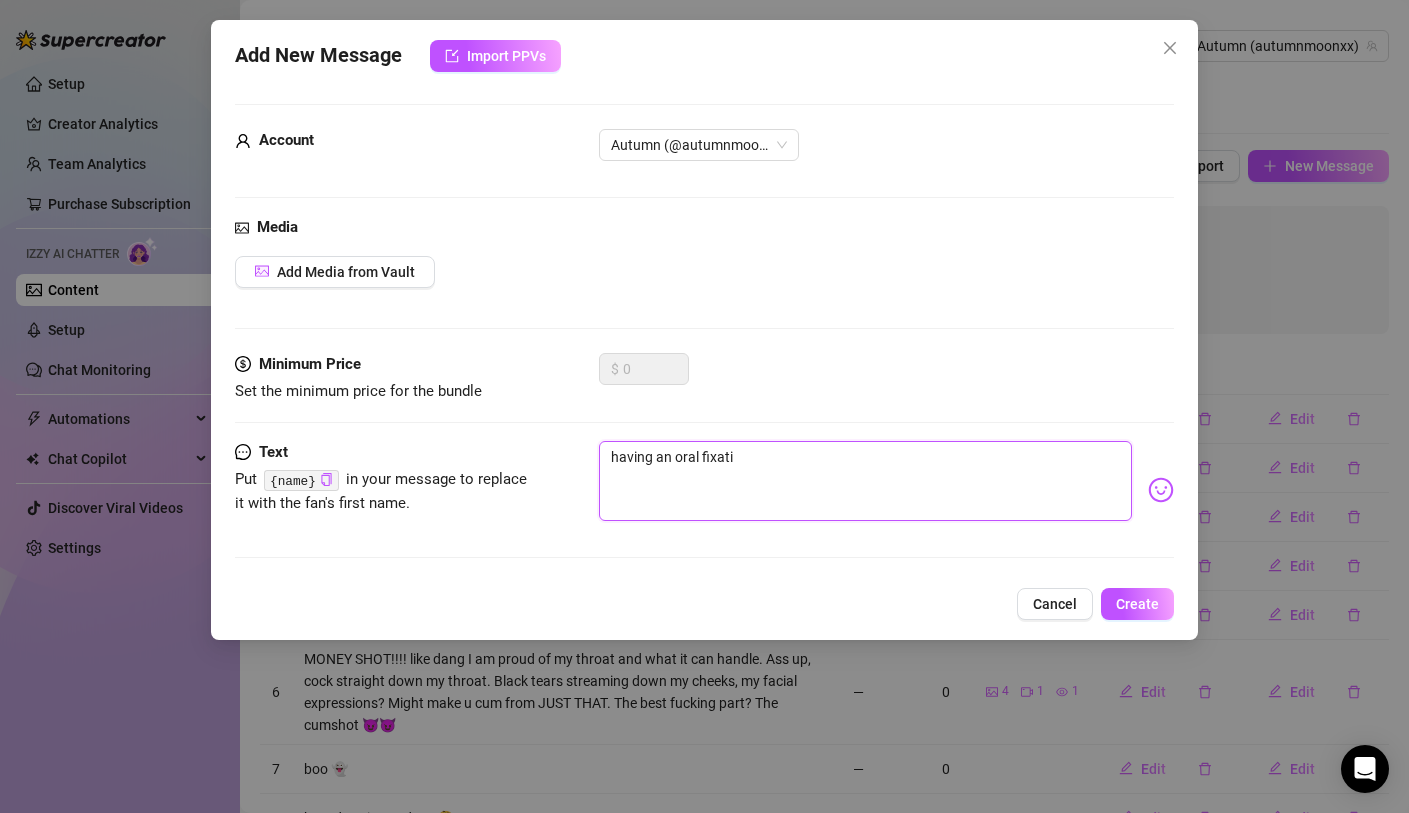 type on "having an oral fixatio" 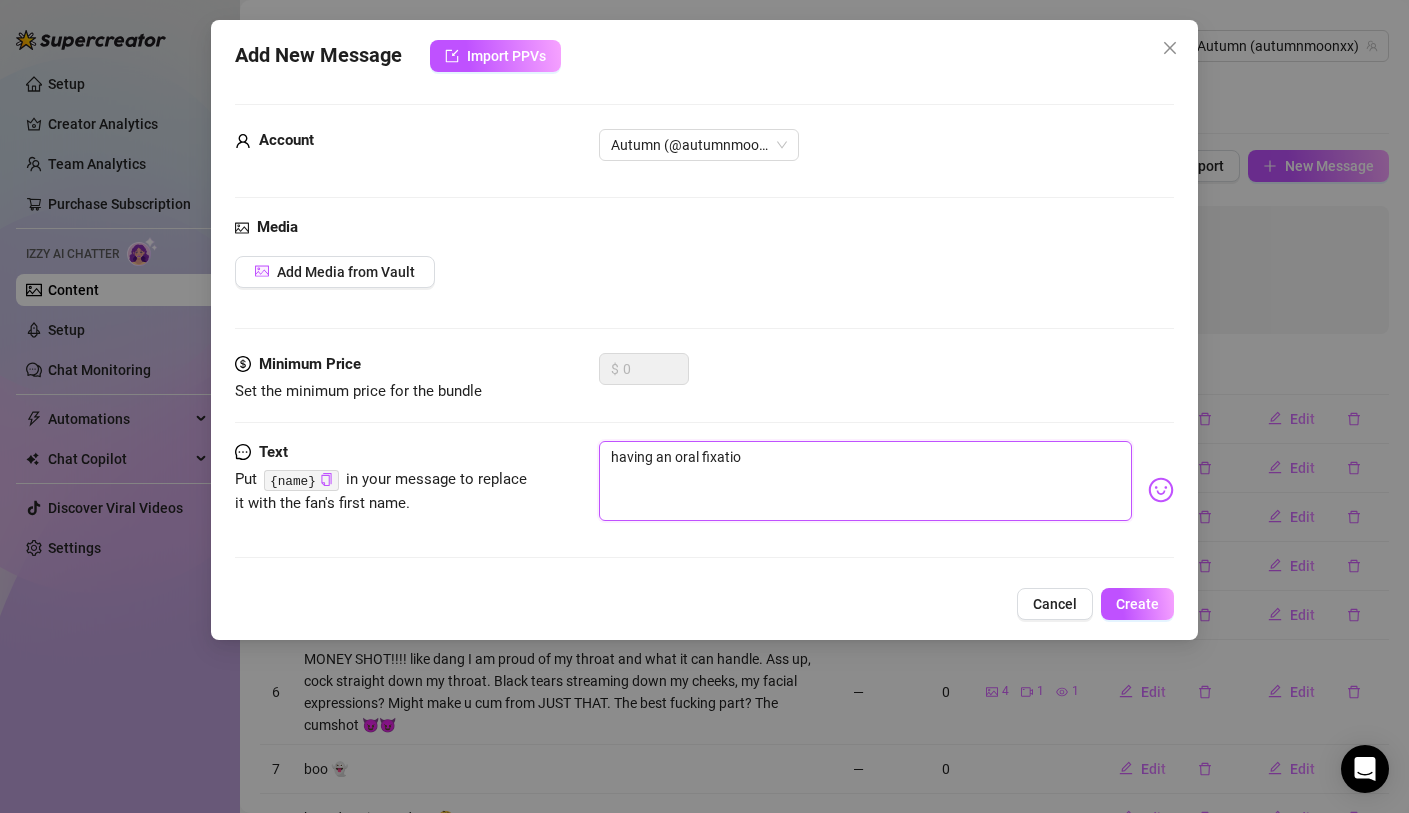 type on "having an oral fixation" 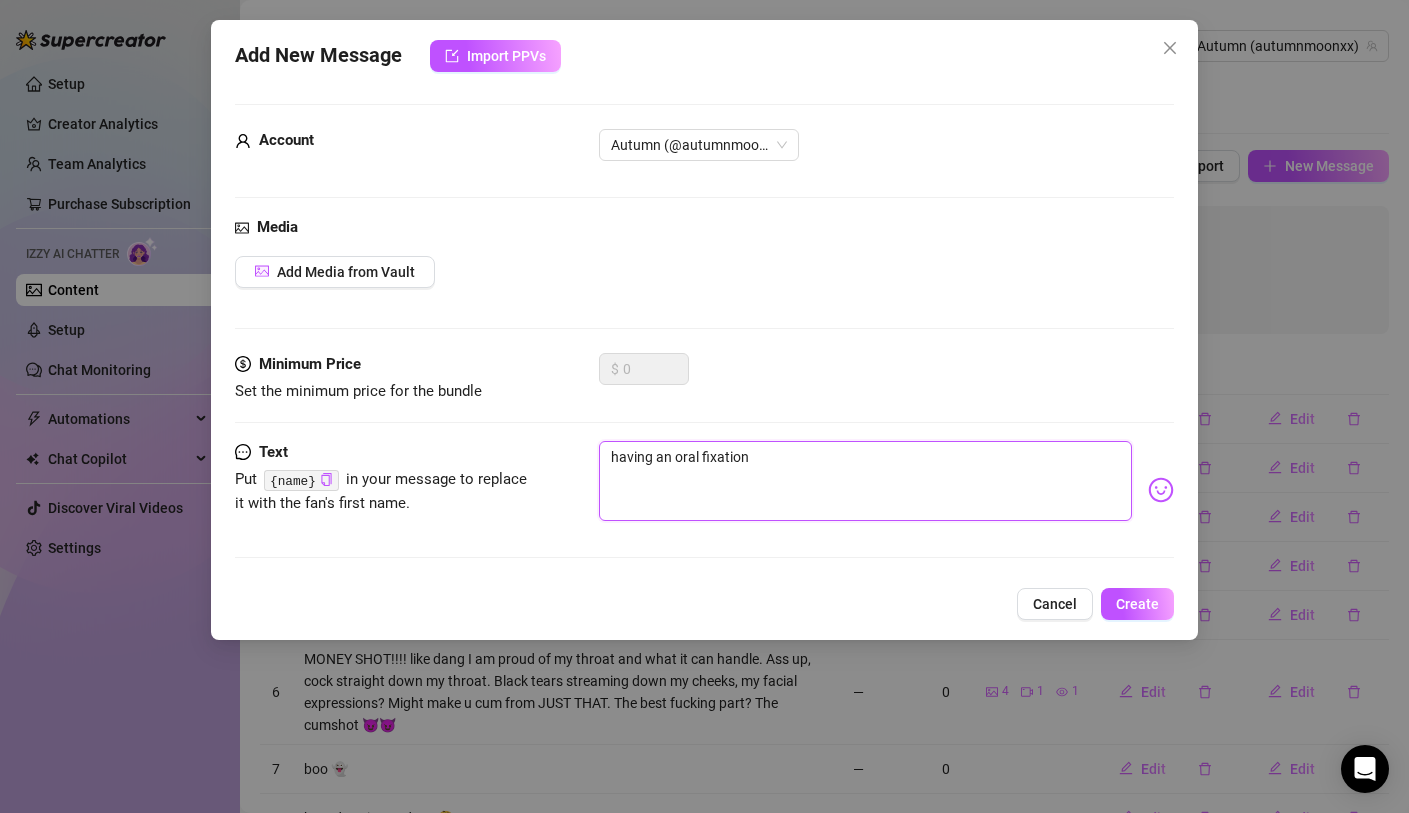 type on "having an oral fixation" 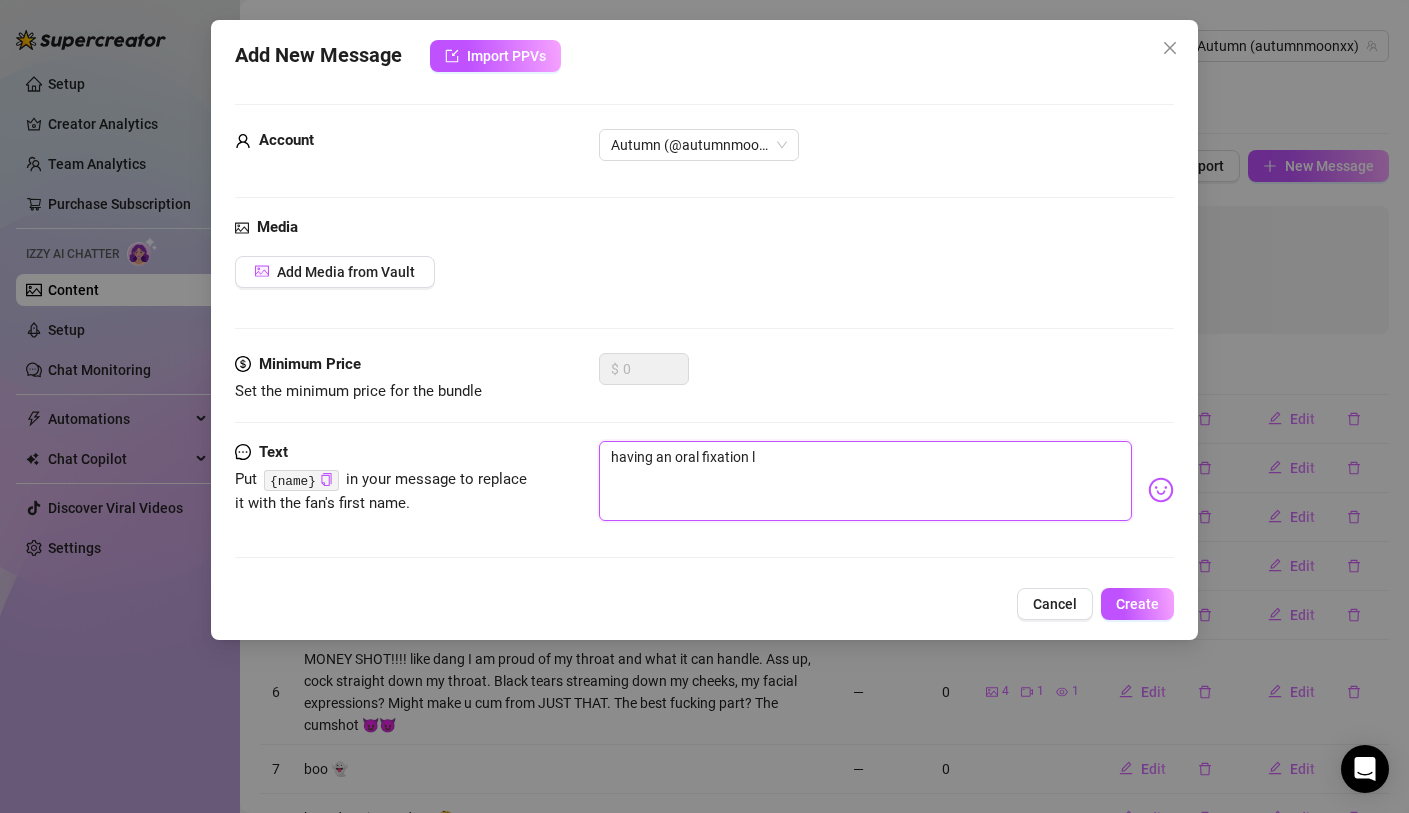 type on "having an oral fixation li" 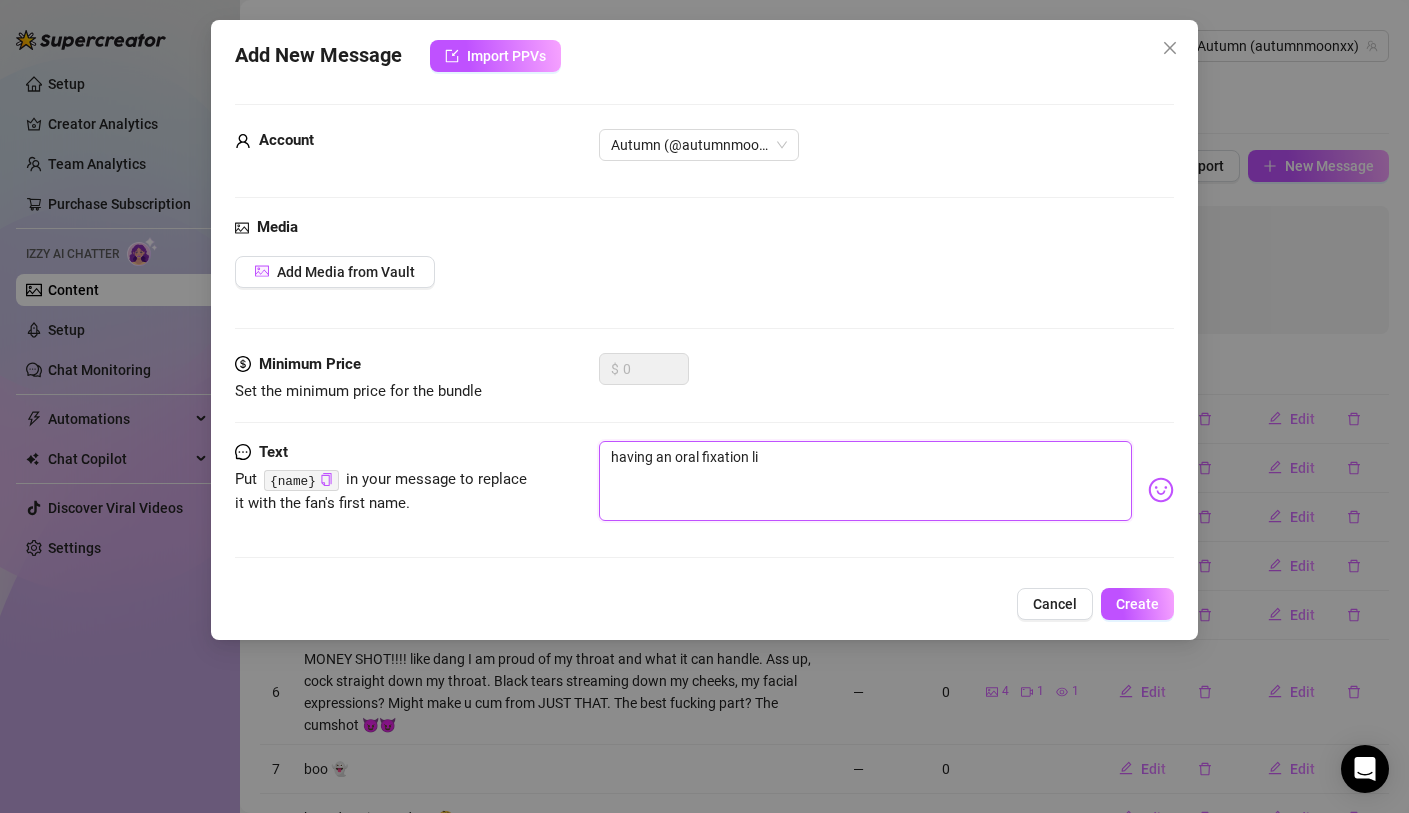 type on "having an oral fixation lit" 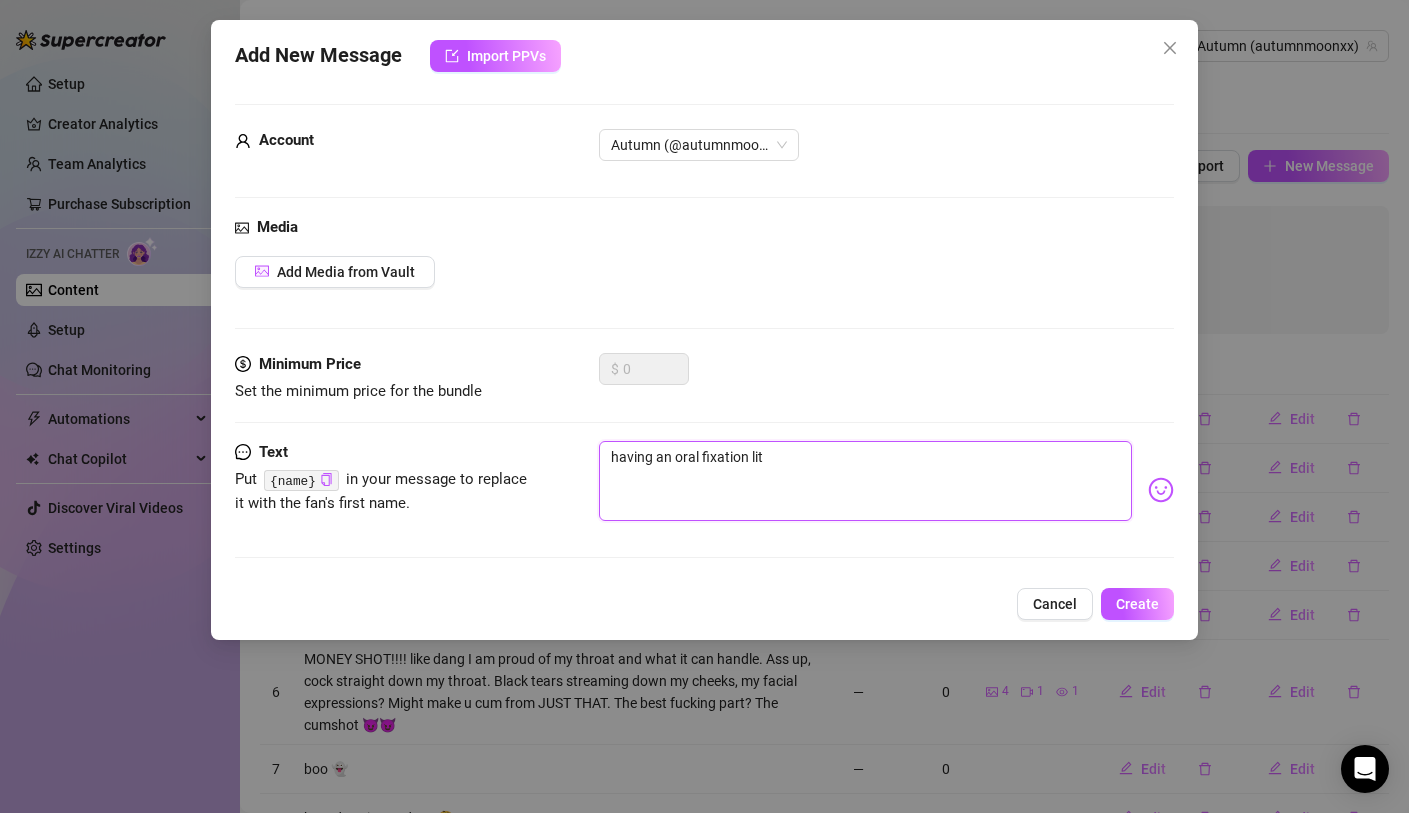 type 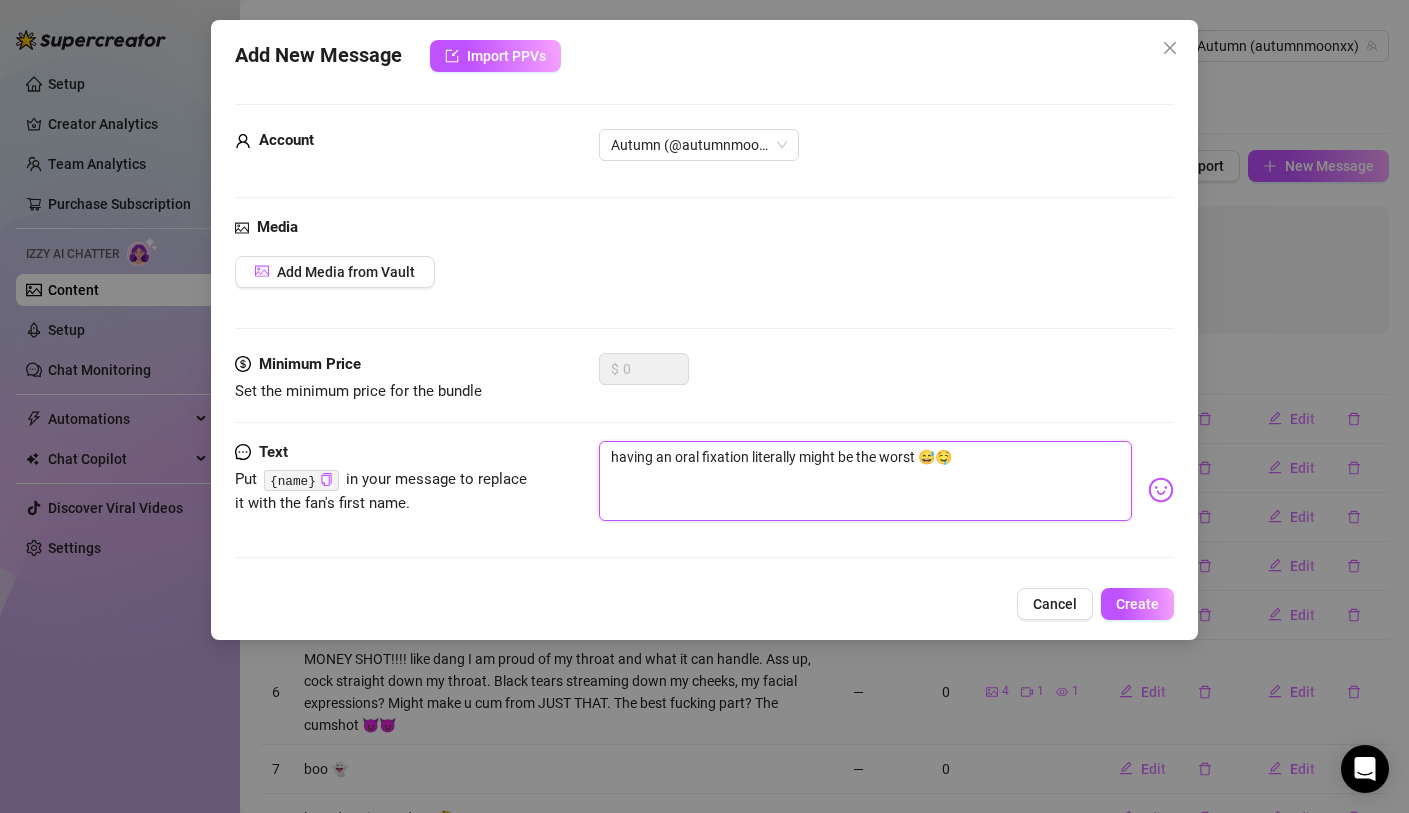 click on "having an oral fixation literally might be the worst 😅🤤" at bounding box center (865, 481) 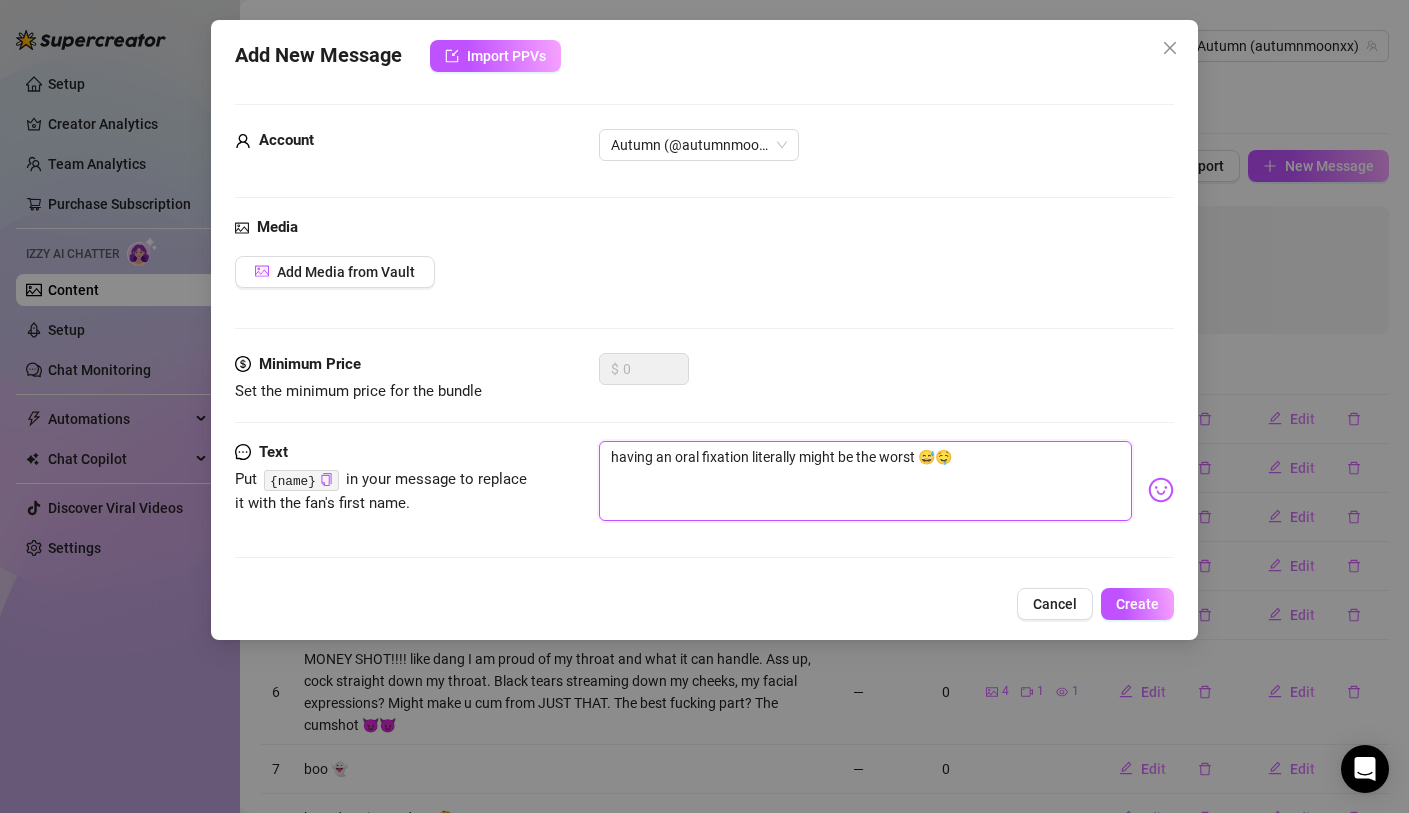 click on "having an oral fixation literally might be the worst 😅🤤" at bounding box center [865, 481] 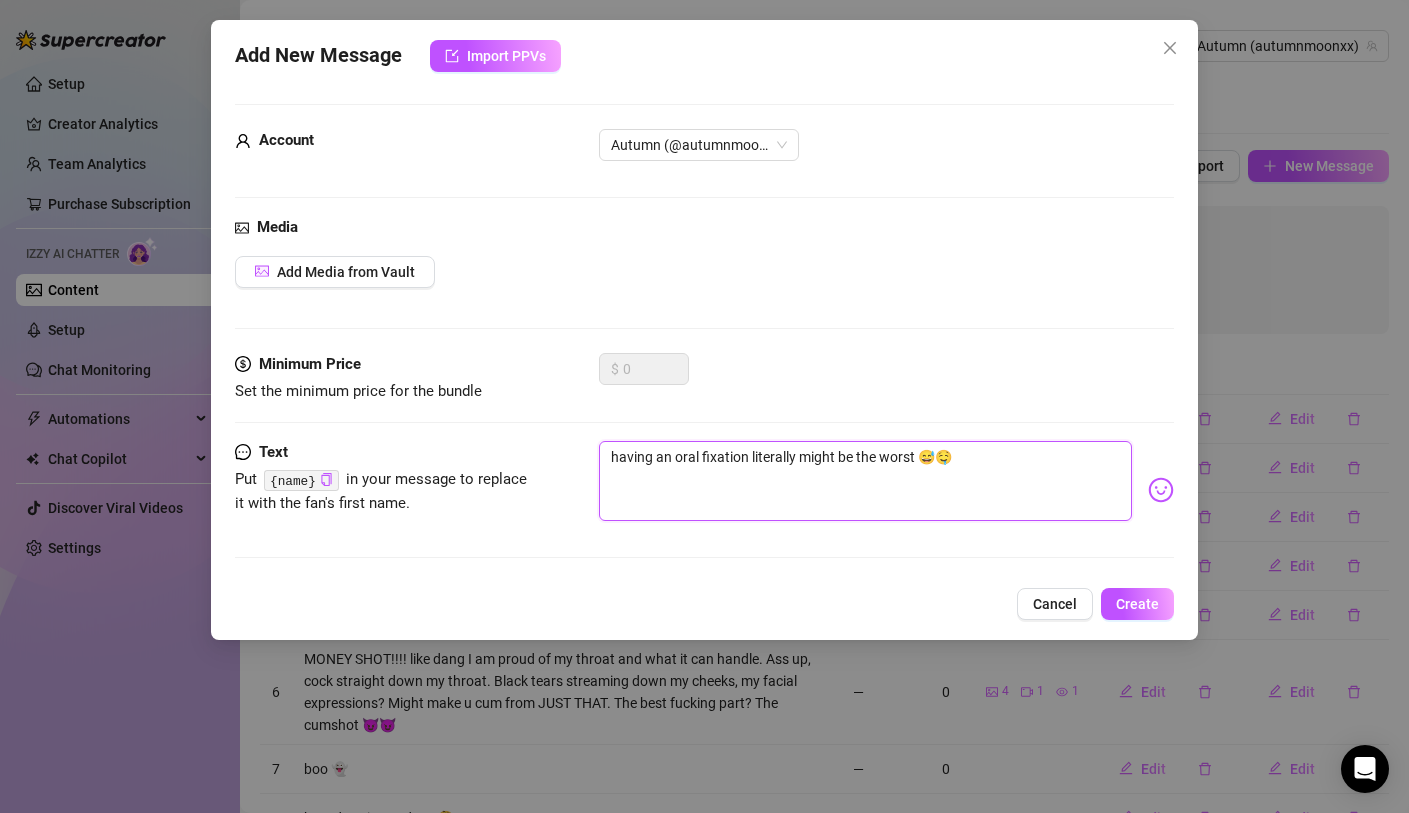 drag, startPoint x: 835, startPoint y: 454, endPoint x: 750, endPoint y: 457, distance: 85.052925 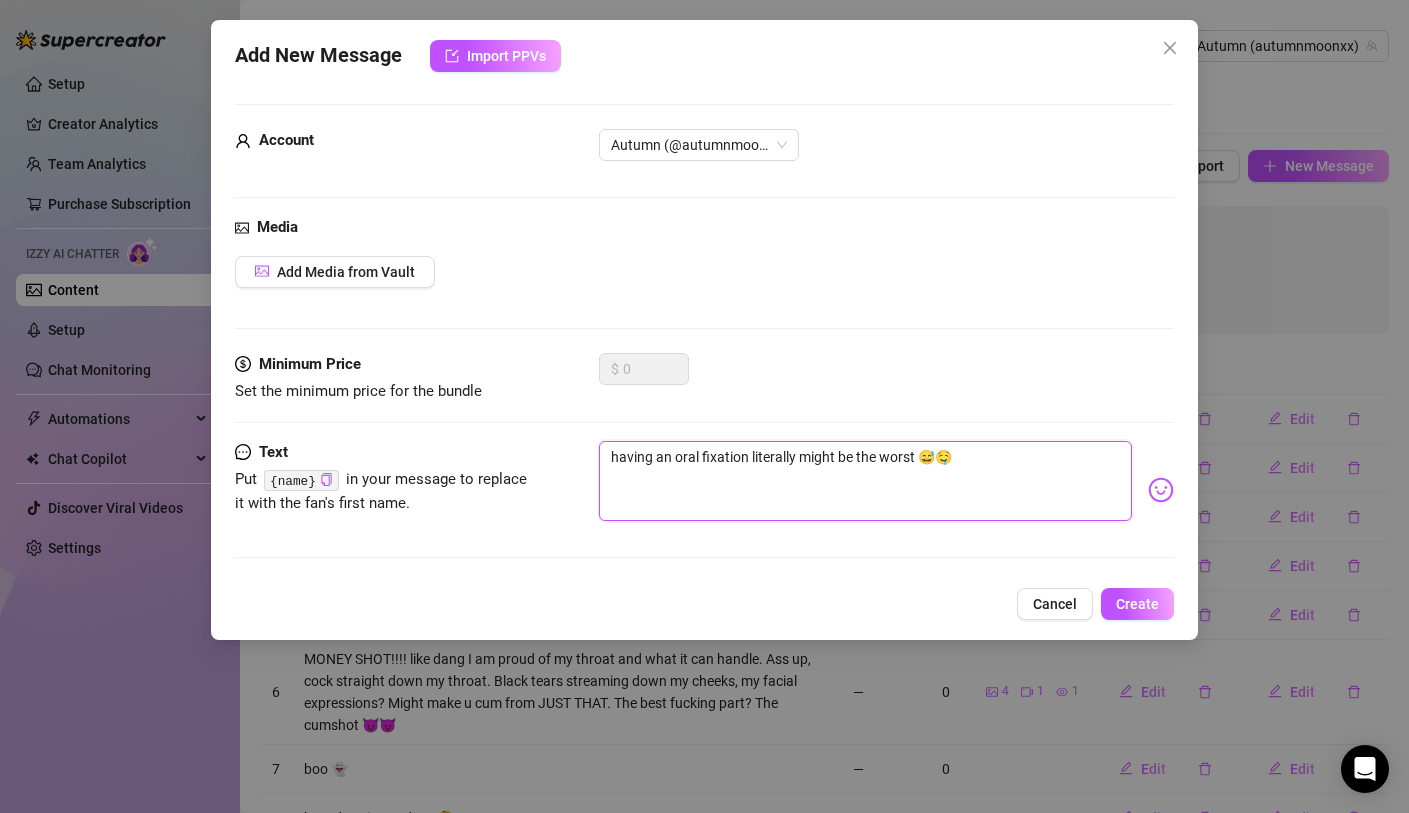 click on "having an oral fixation literally might be the worst 😅🤤" at bounding box center [865, 481] 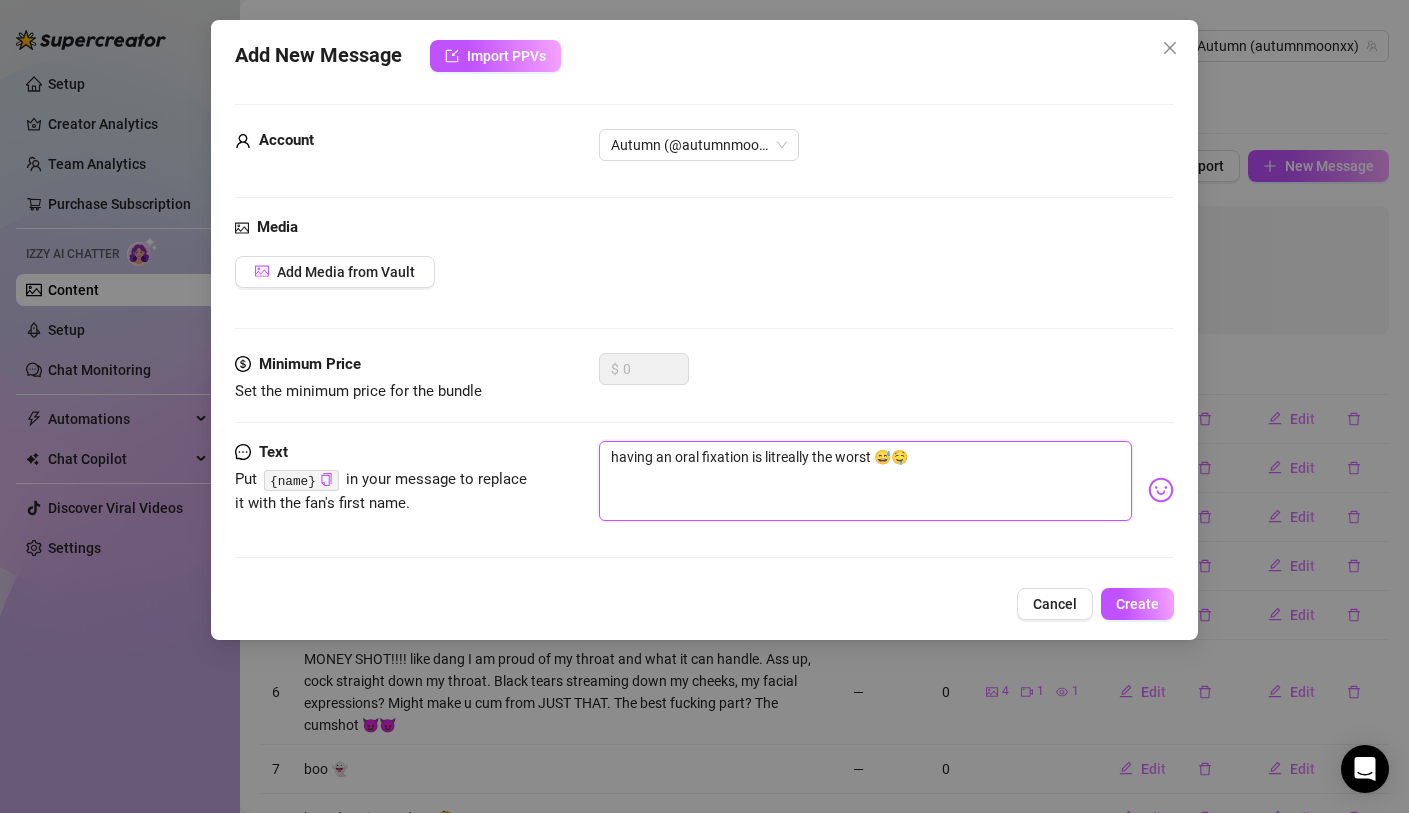 click on "having an oral fixation is litreally the worst 😅🤤" at bounding box center (865, 481) 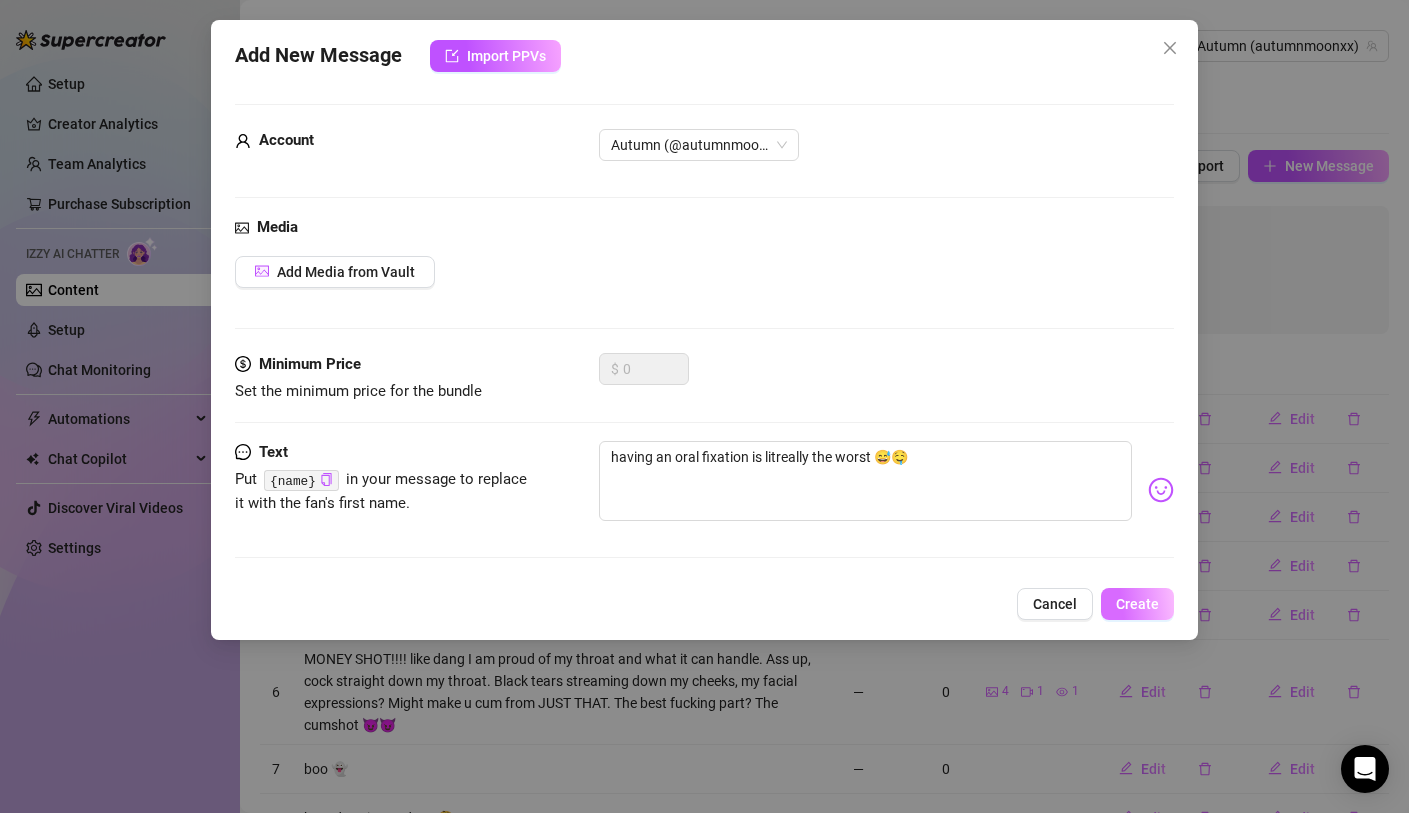click on "Create" at bounding box center [1137, 604] 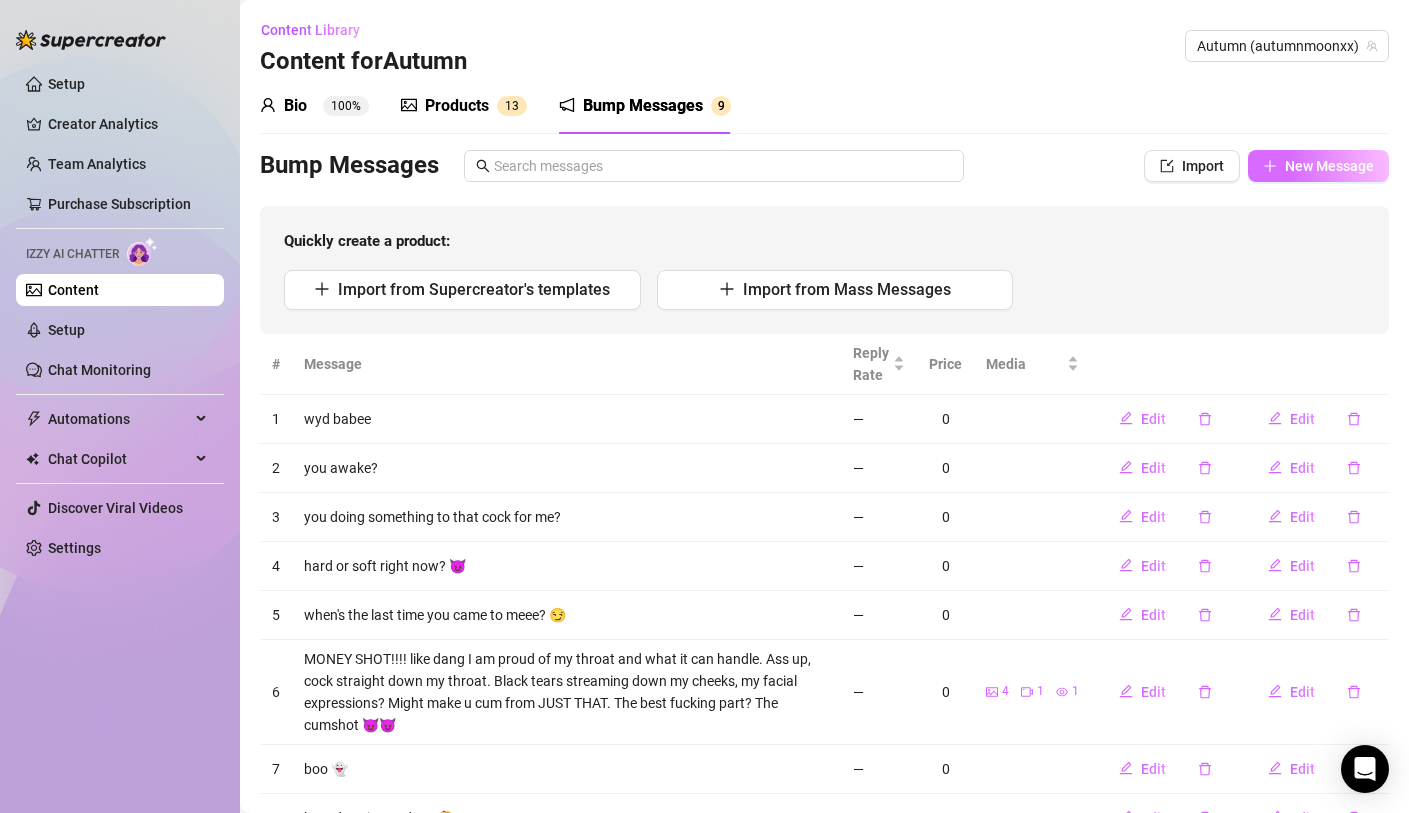 click on "New Message" at bounding box center (1329, 166) 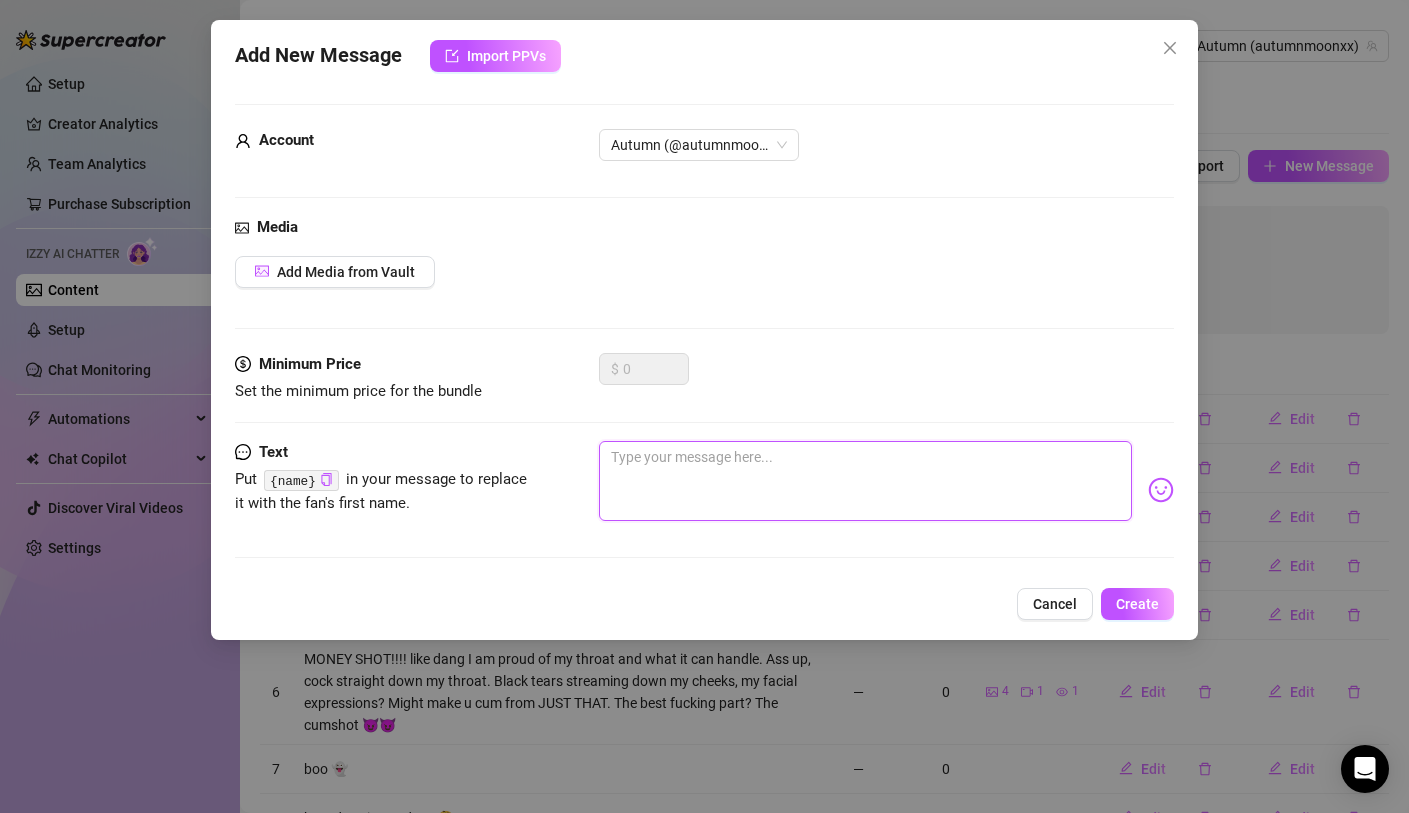 click at bounding box center [865, 481] 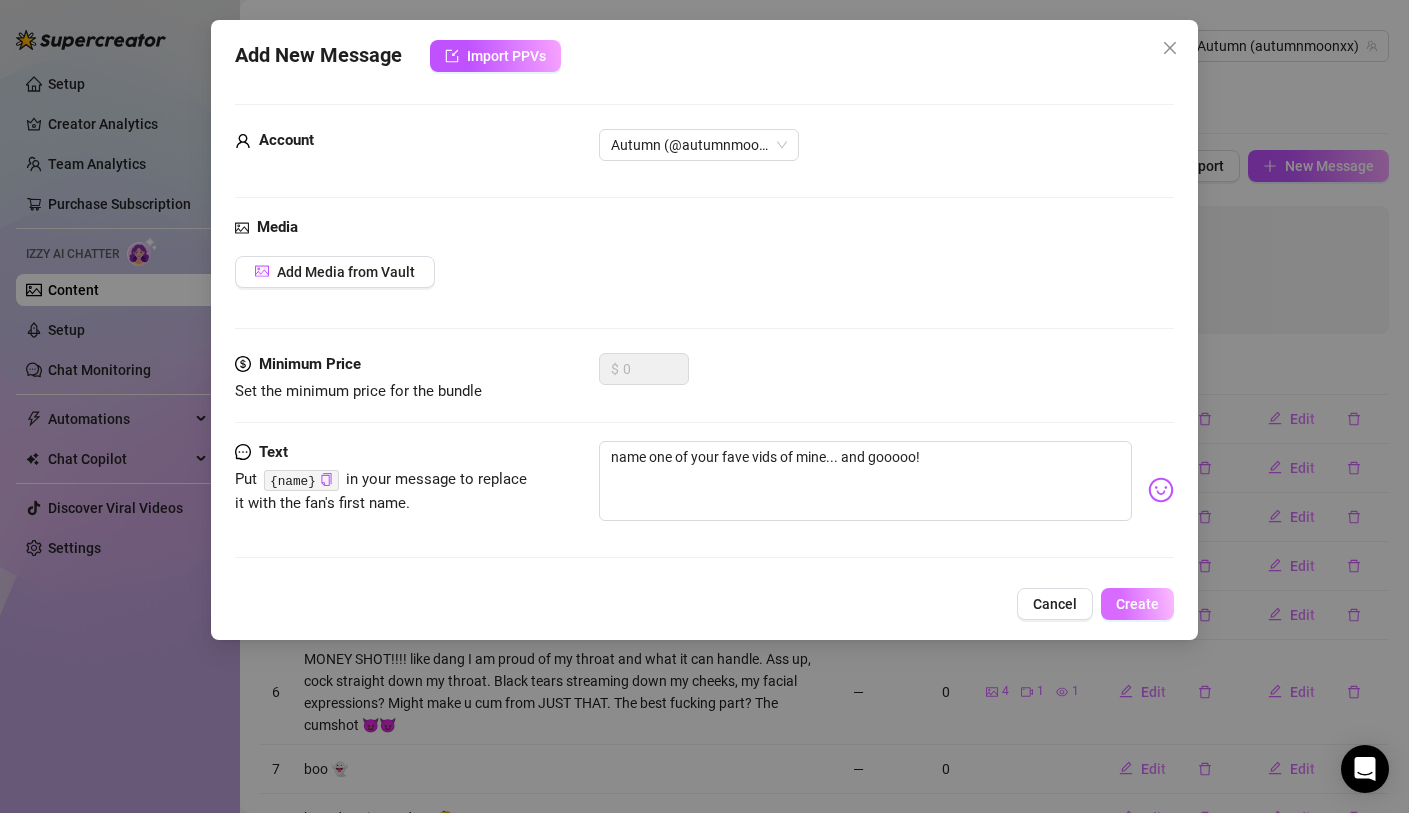 click on "Create" at bounding box center [1137, 604] 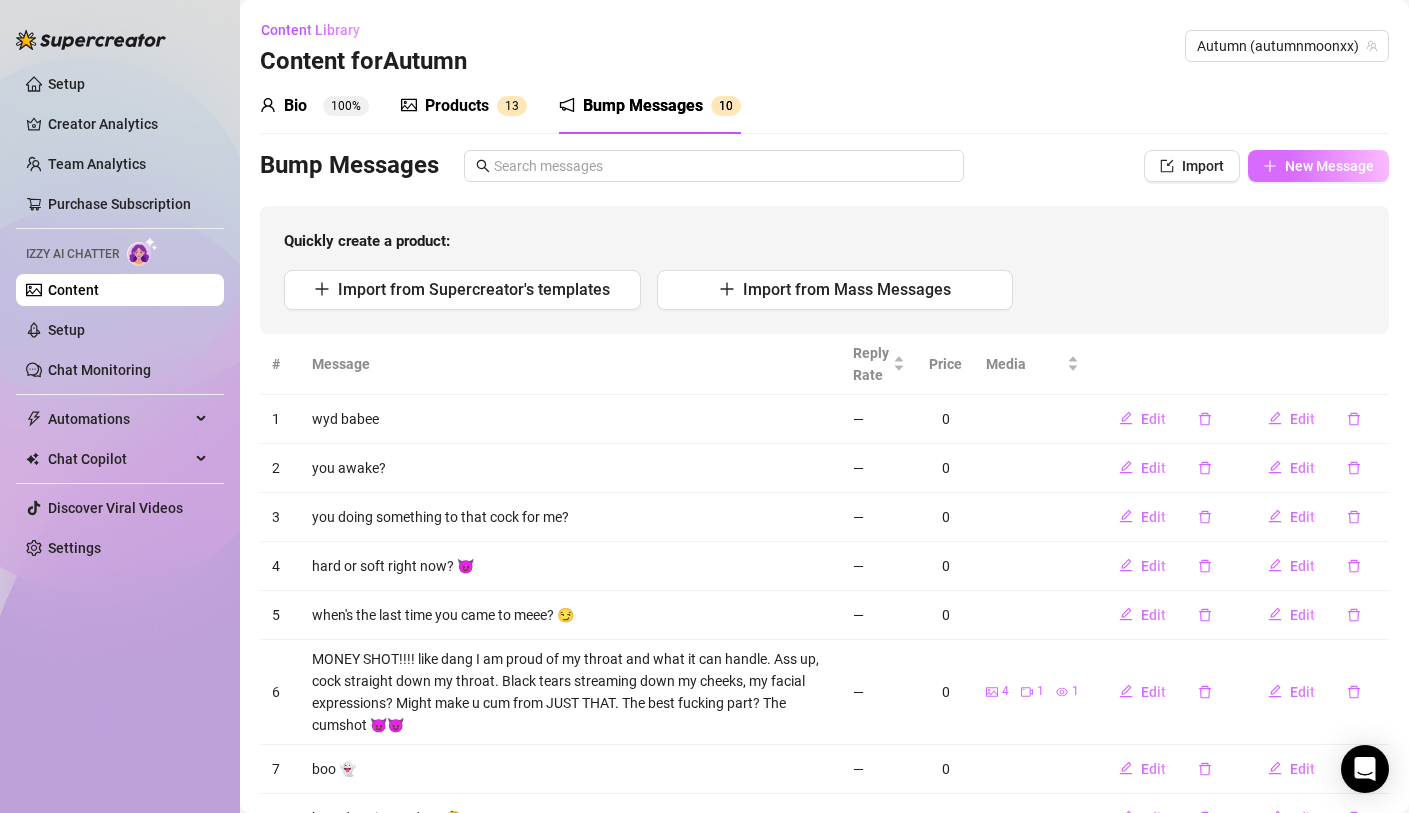 click on "New Message" at bounding box center (1329, 166) 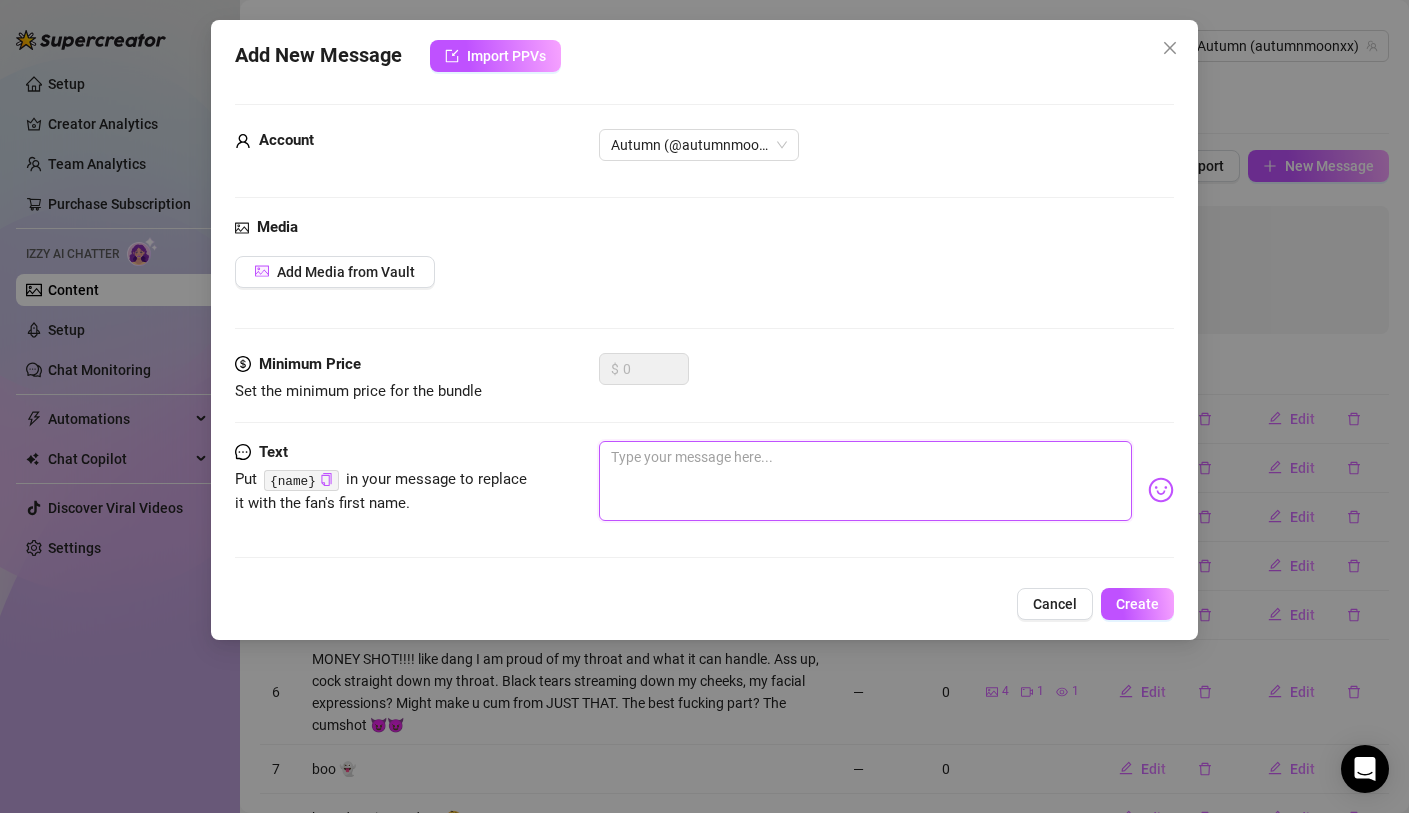 click at bounding box center [865, 481] 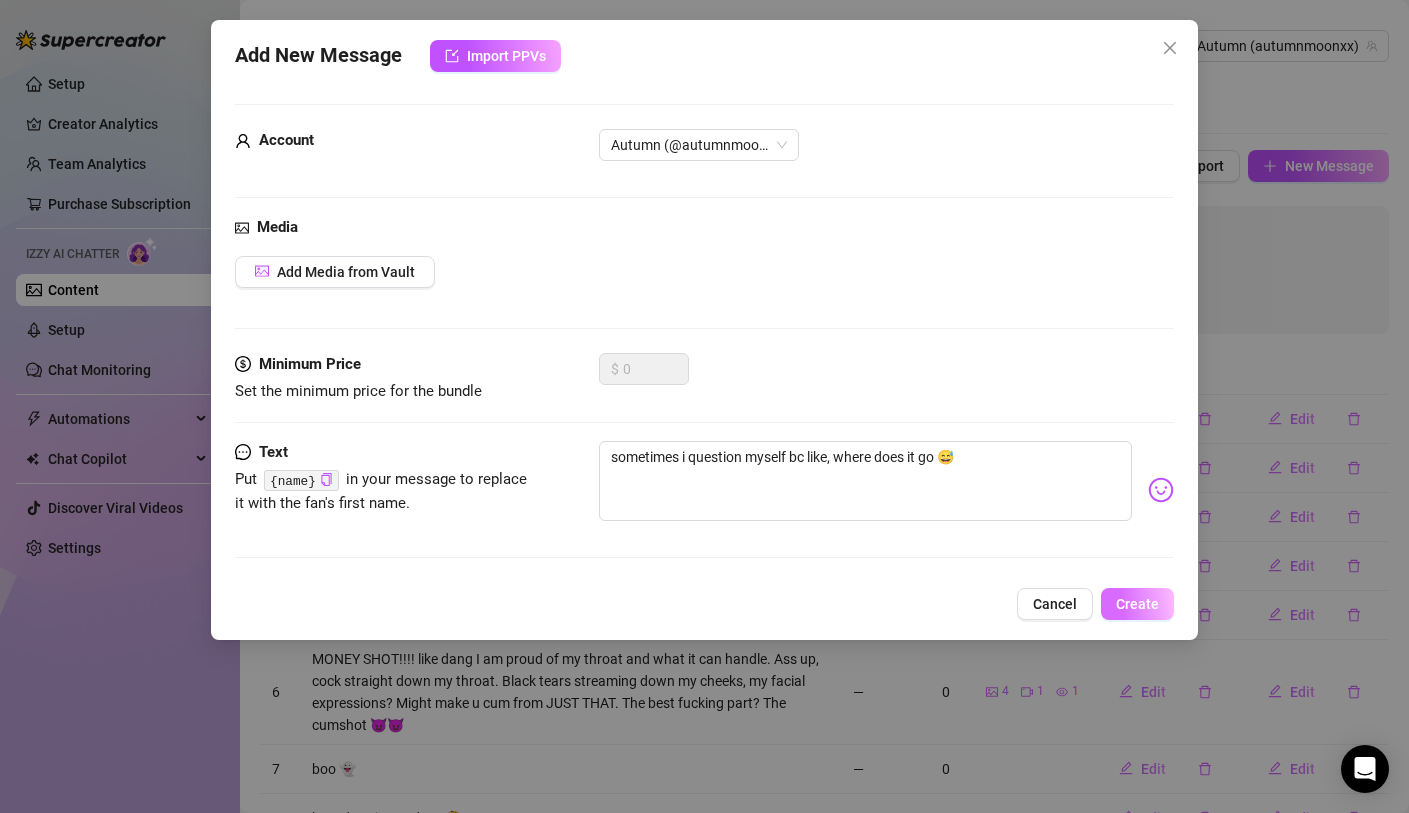 click on "Create" at bounding box center [1137, 604] 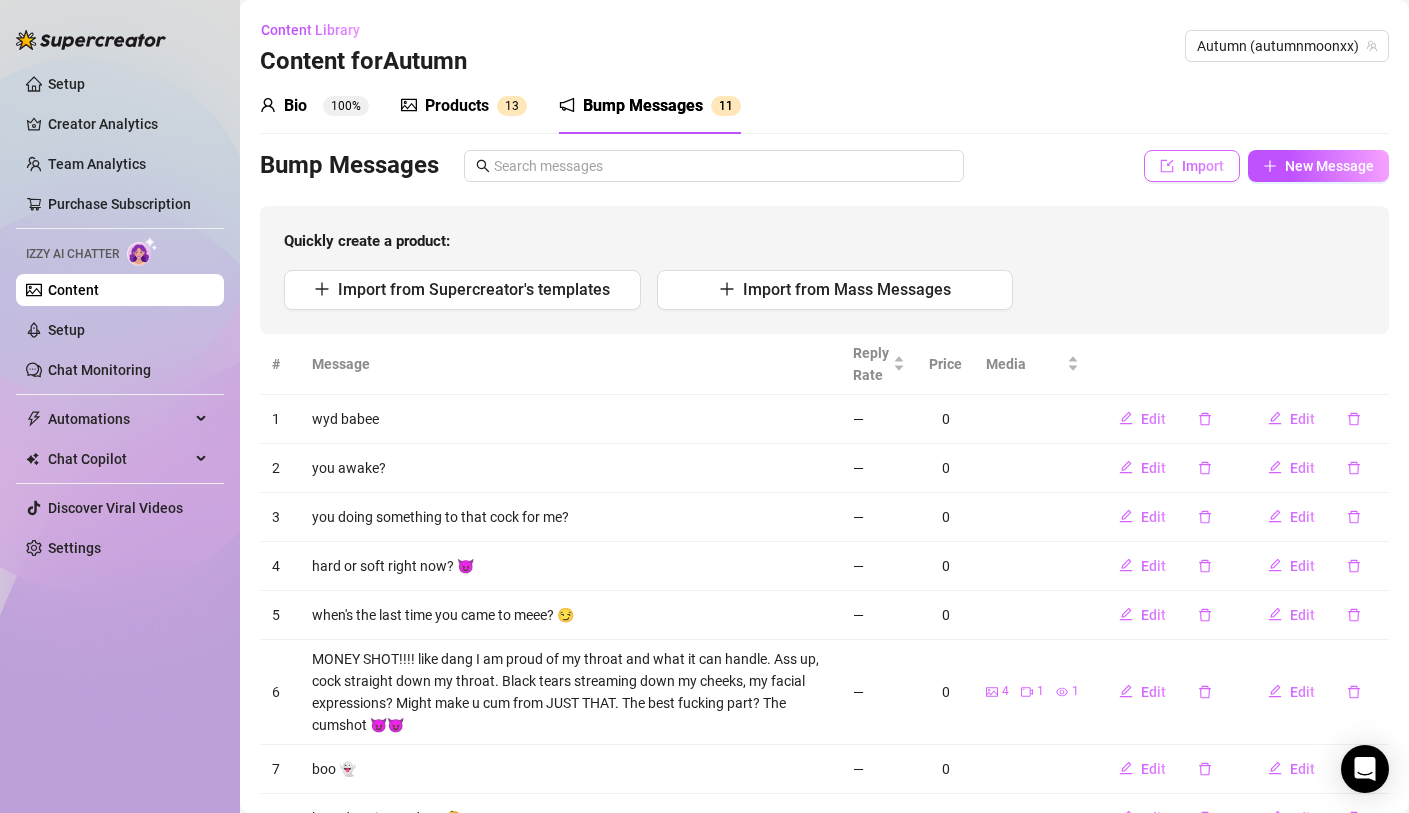 click on "Import" at bounding box center (1192, 166) 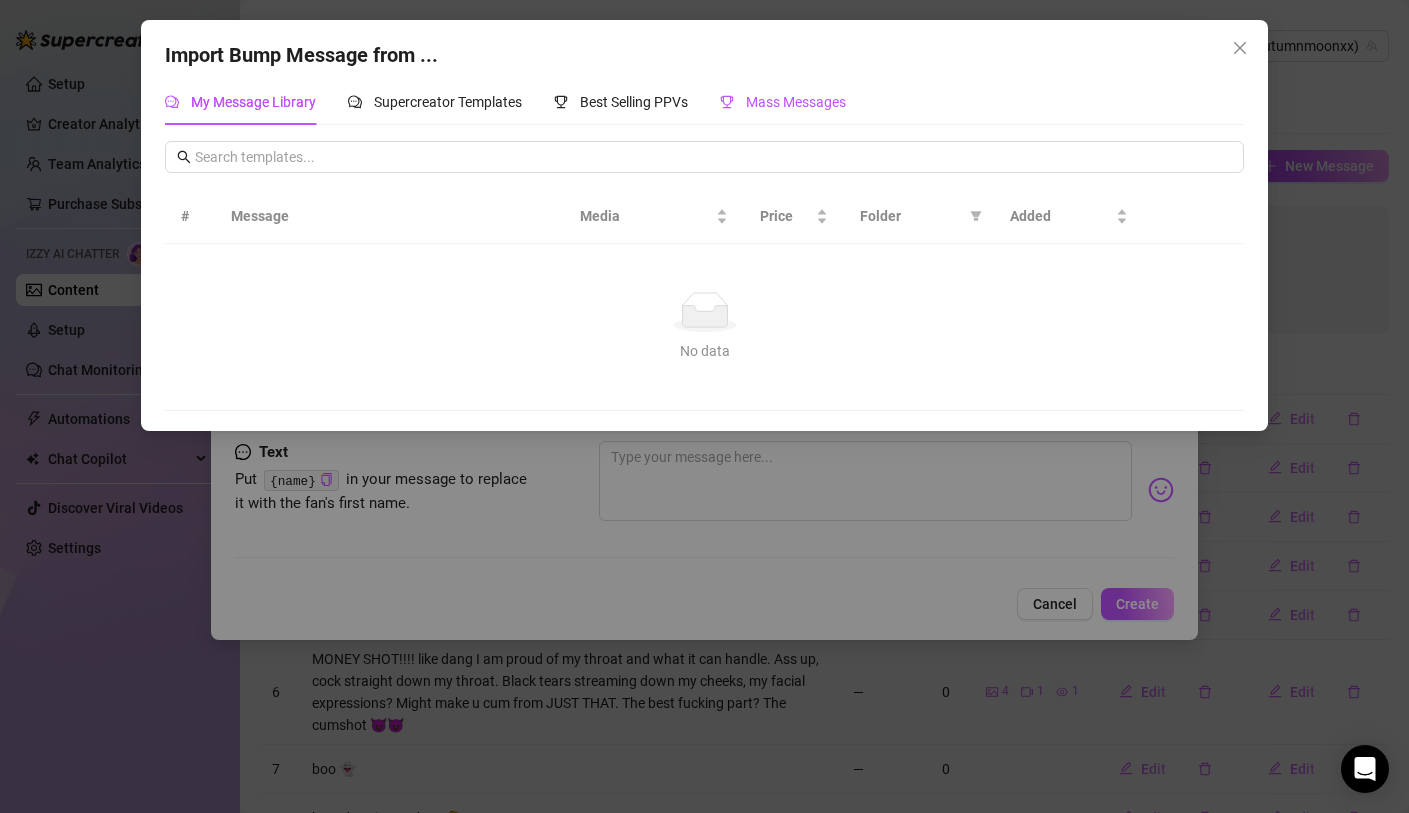 click on "Mass Messages" at bounding box center [796, 102] 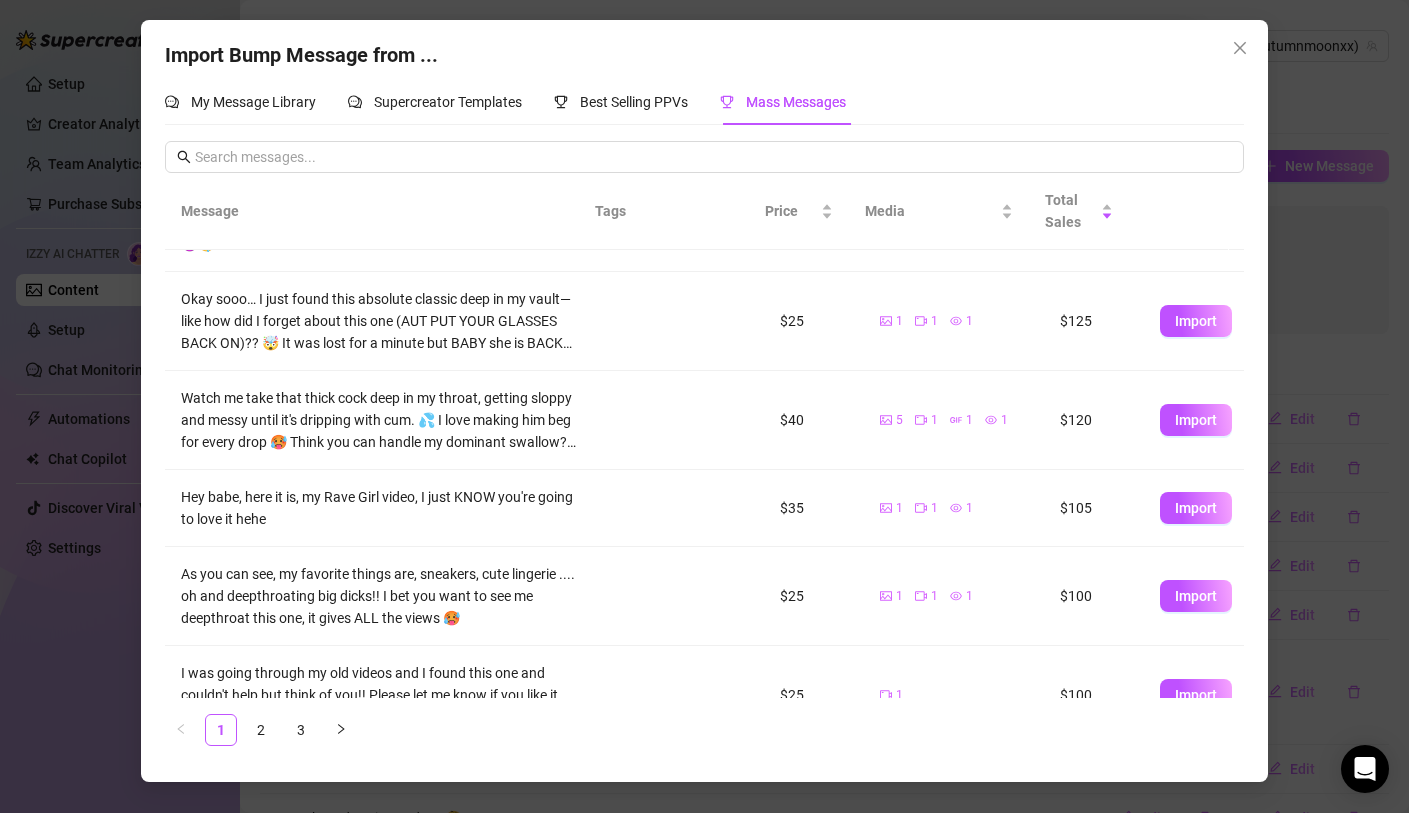 scroll, scrollTop: 175, scrollLeft: 0, axis: vertical 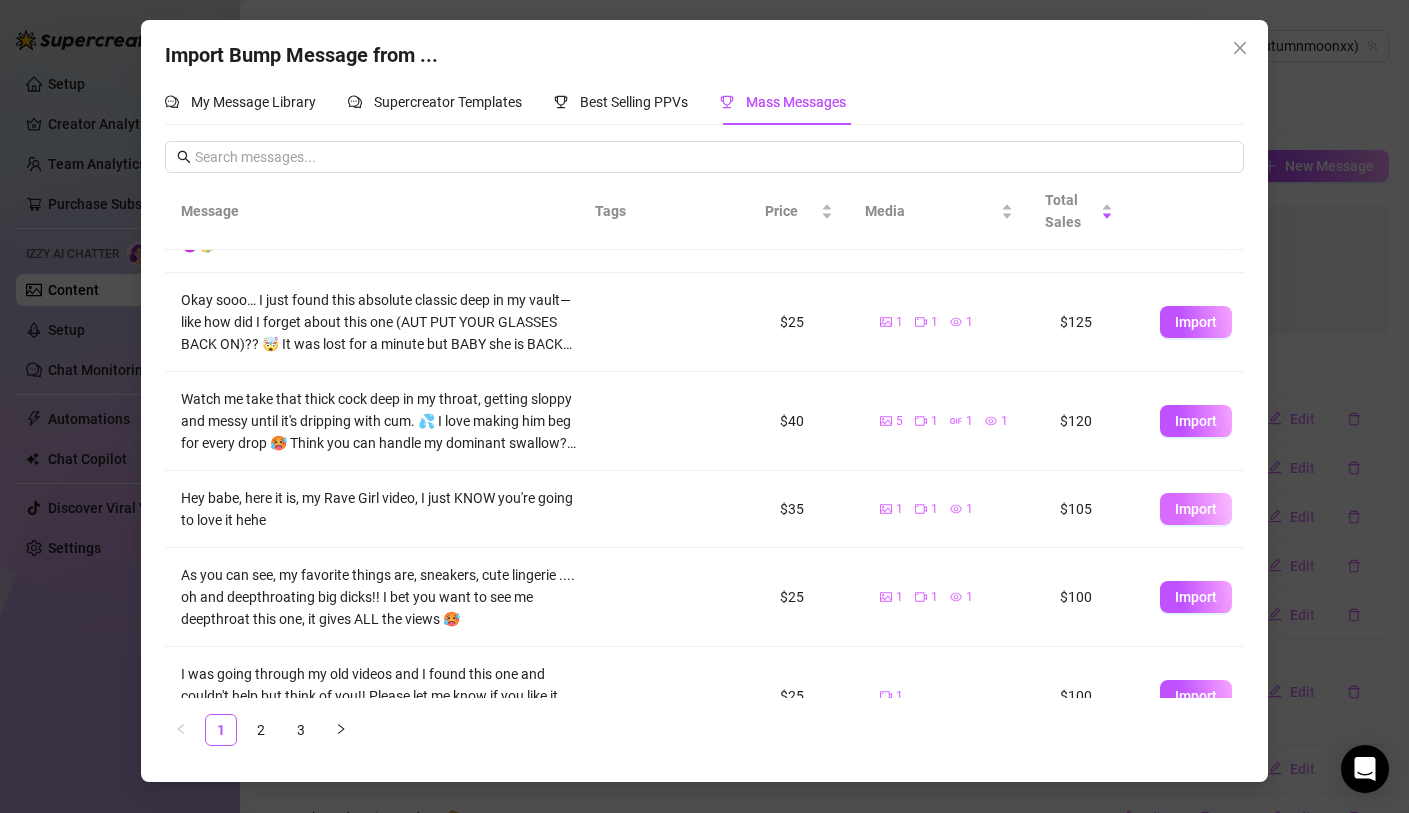click on "Import" at bounding box center (1196, 509) 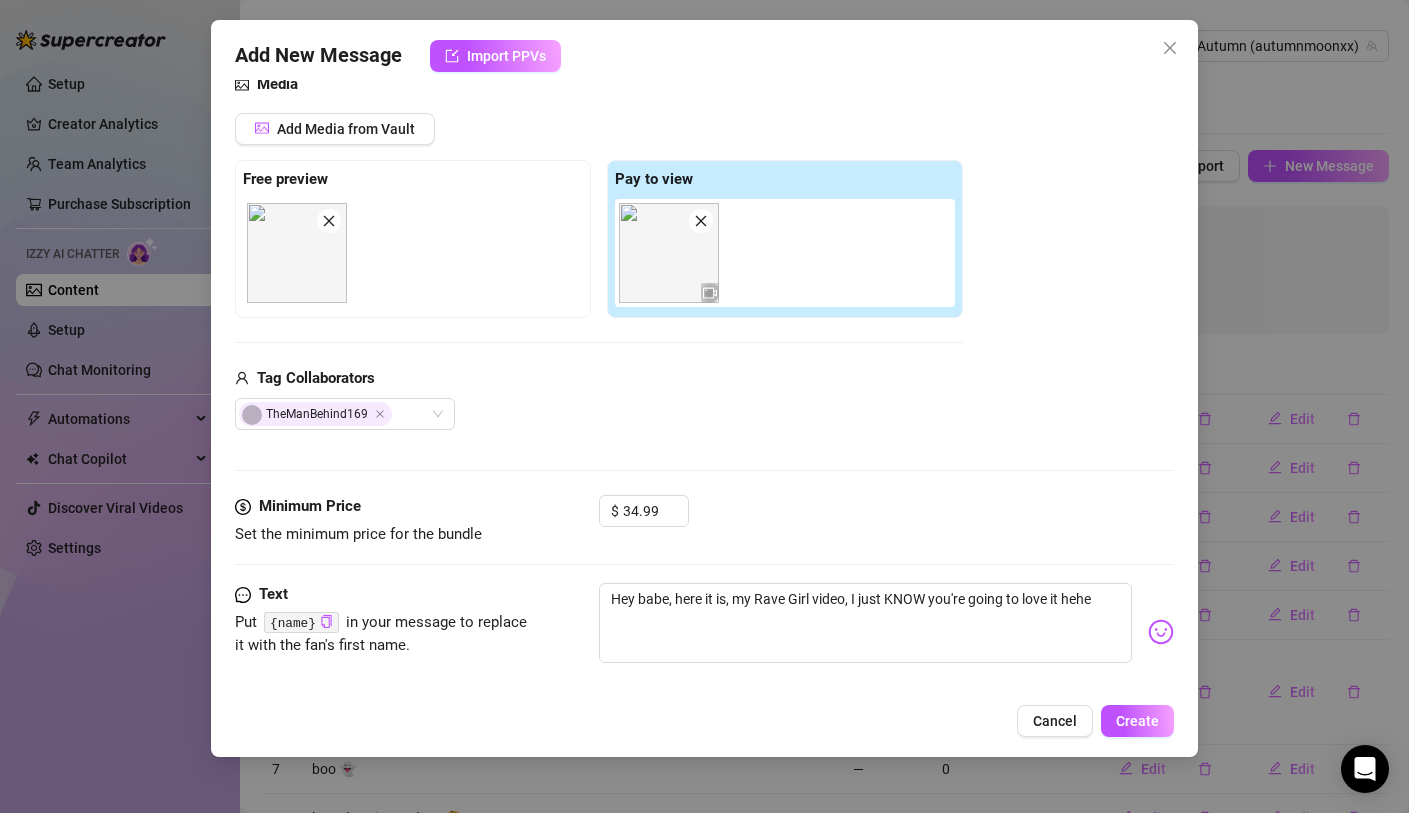 scroll, scrollTop: 168, scrollLeft: 0, axis: vertical 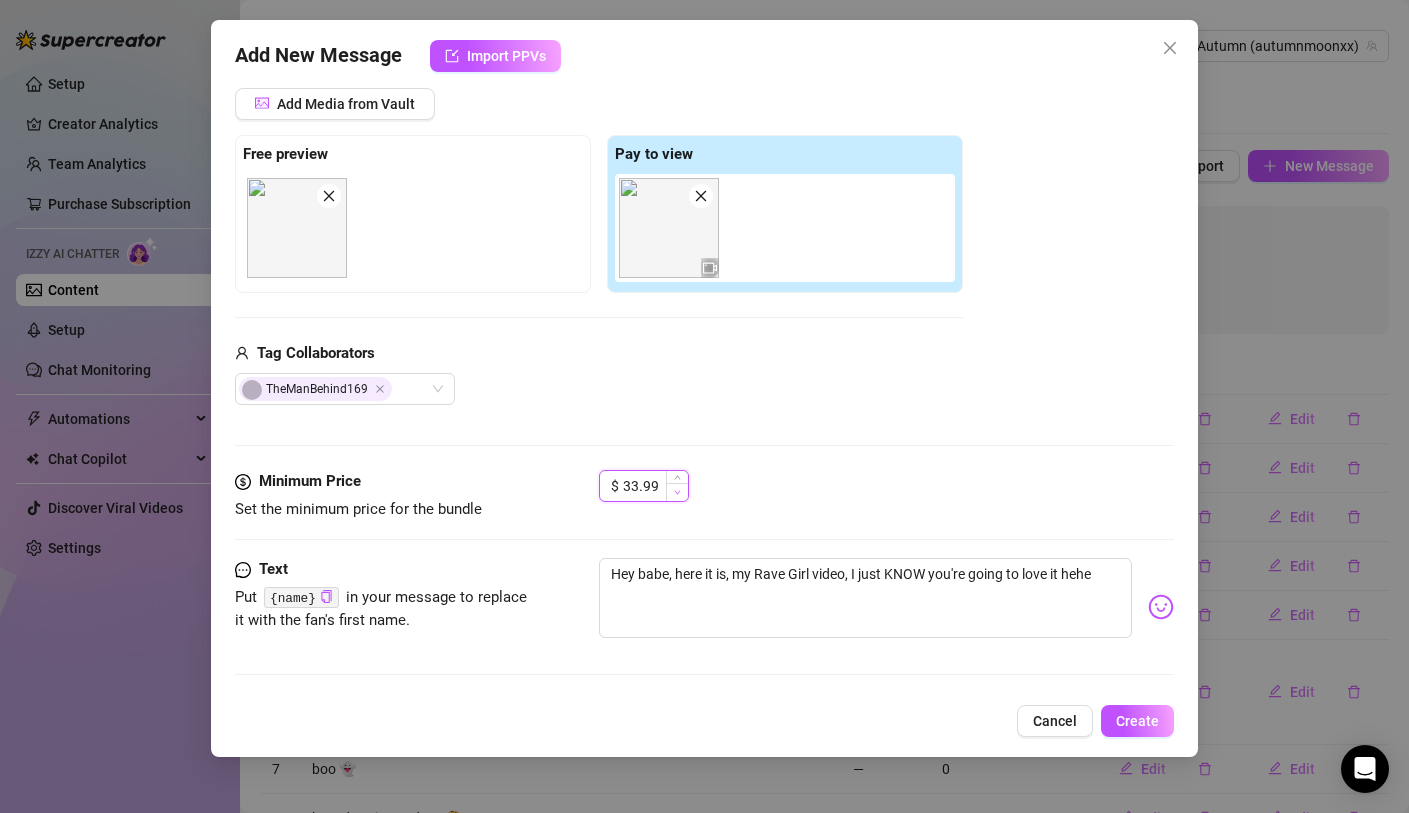 click at bounding box center (677, 492) 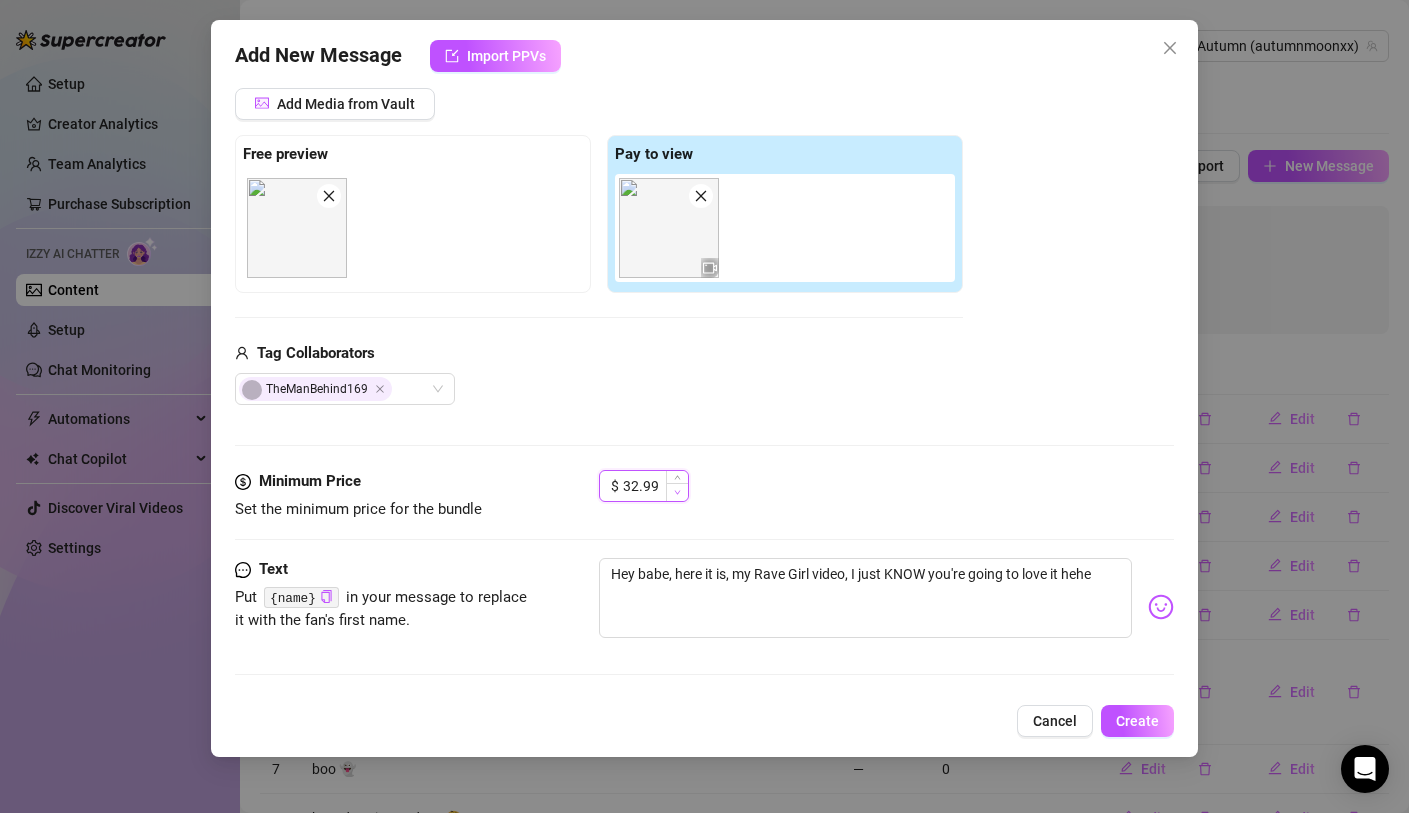click at bounding box center (677, 492) 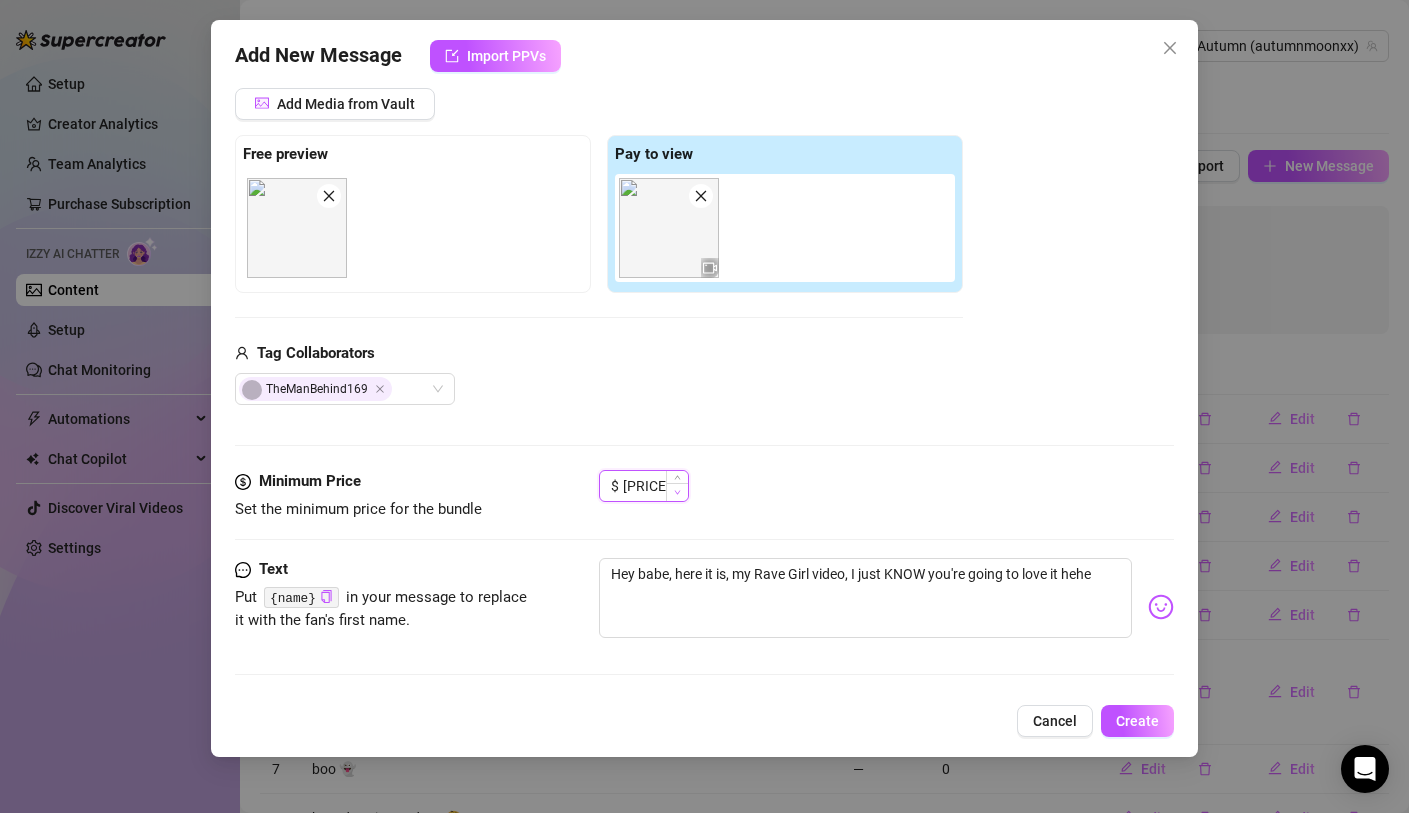 click at bounding box center [677, 492] 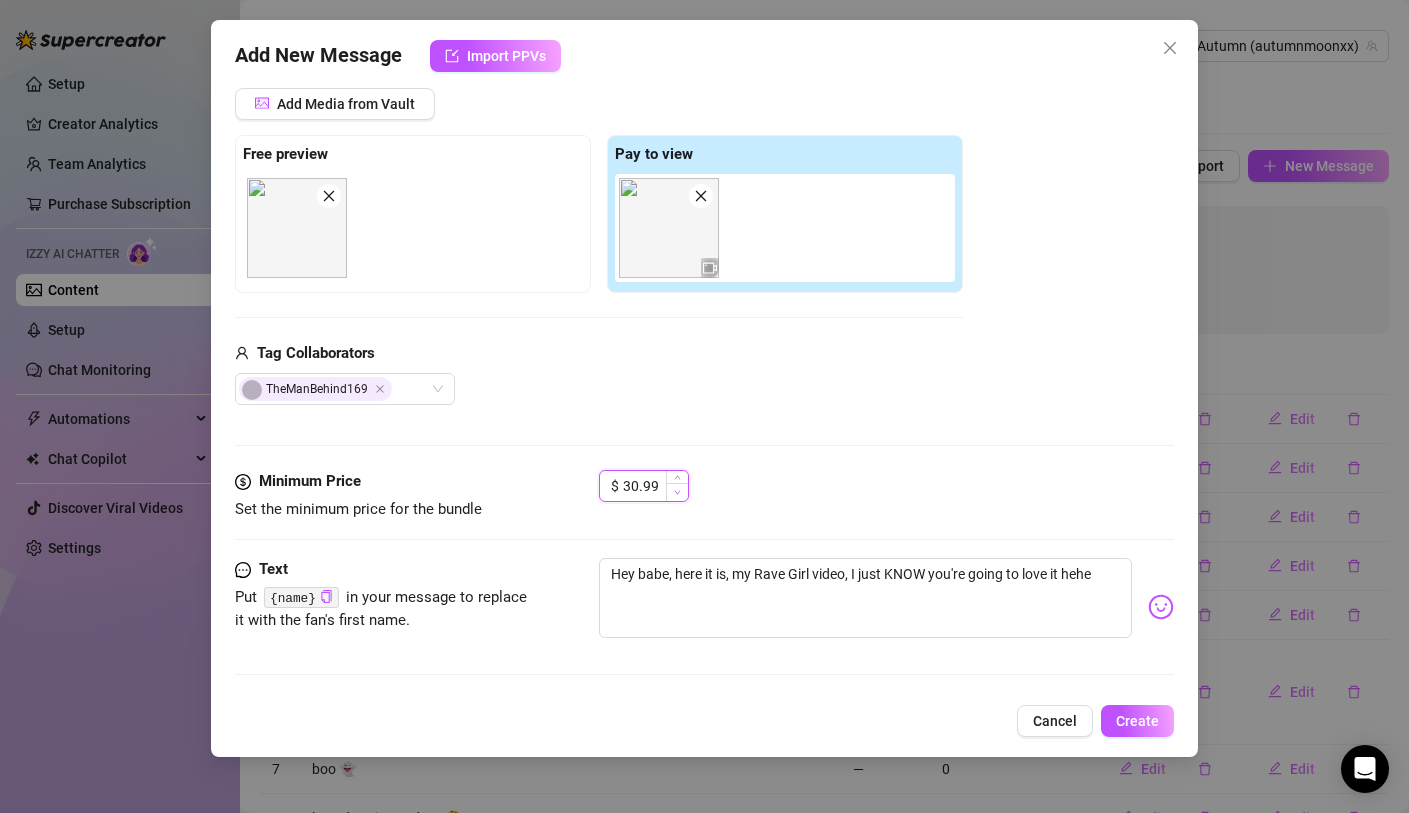 click at bounding box center [677, 492] 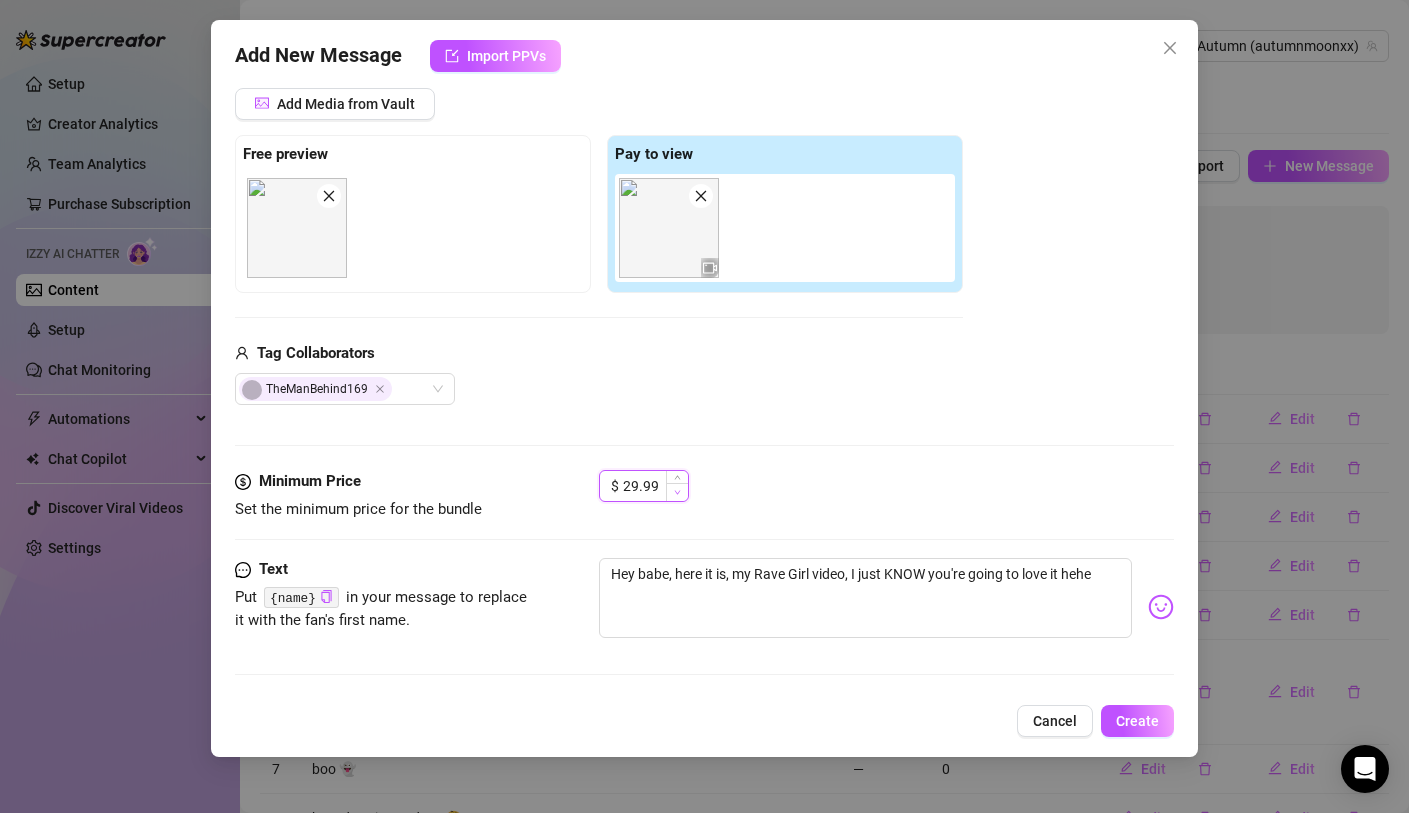click at bounding box center (677, 492) 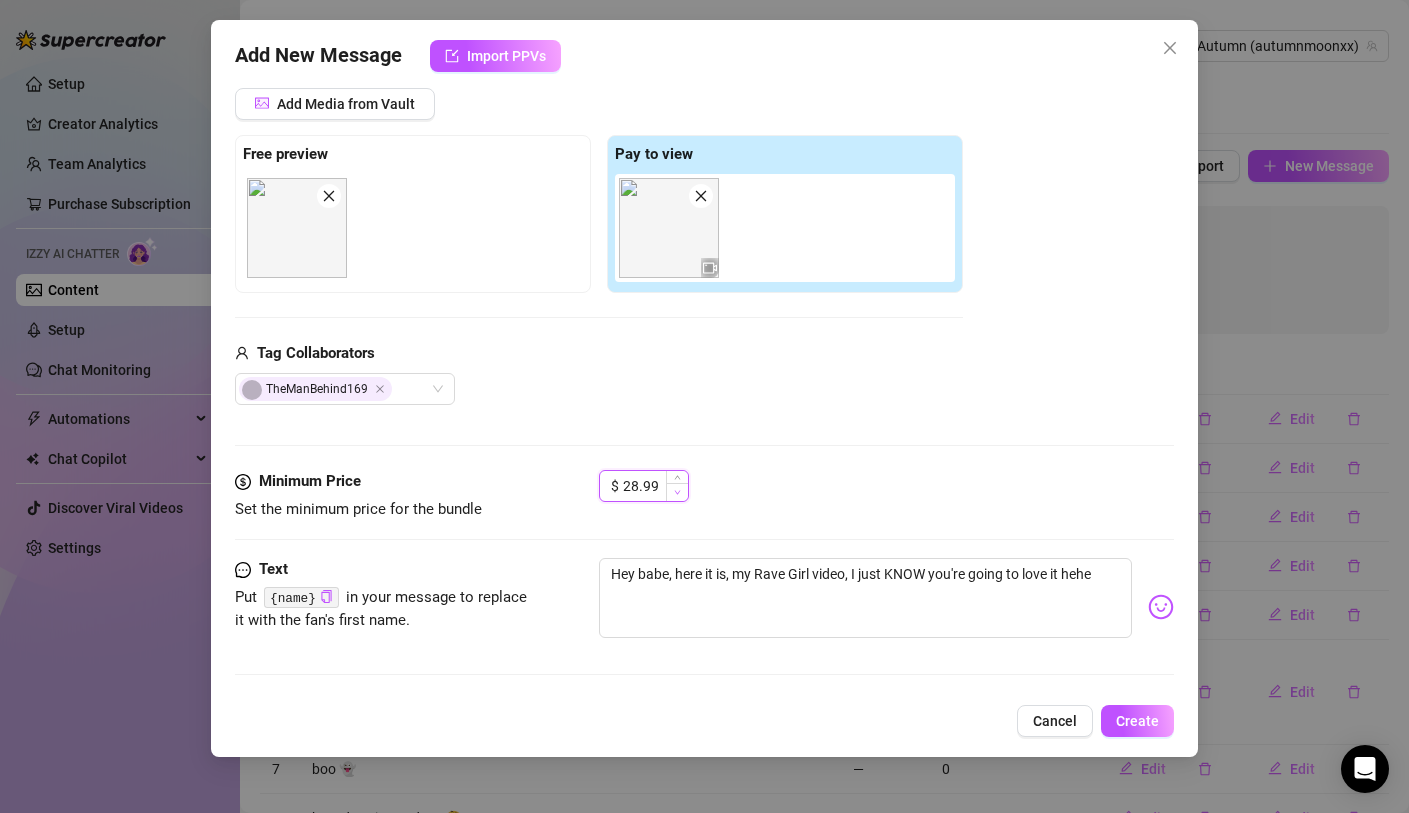 click at bounding box center (677, 492) 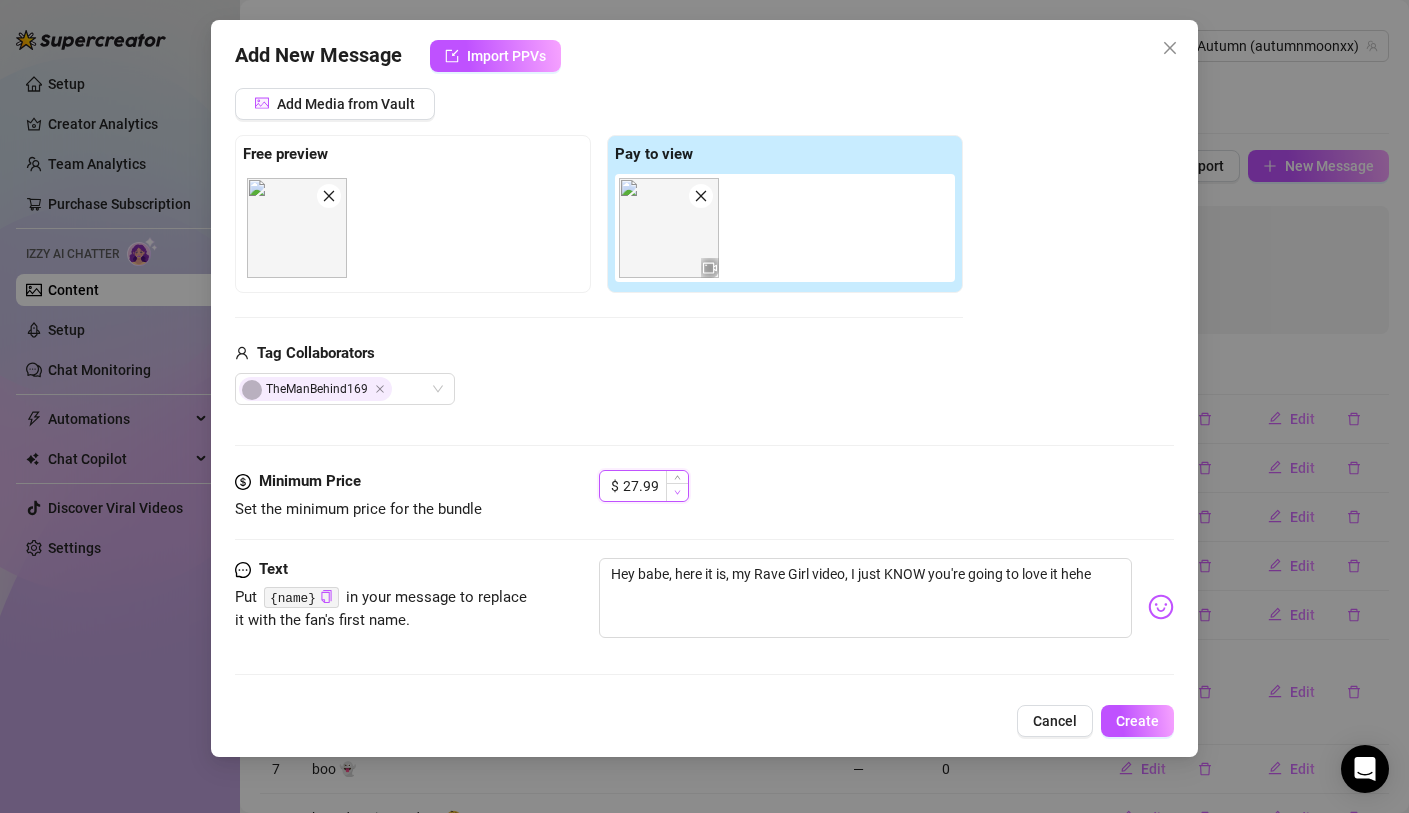 click at bounding box center (677, 492) 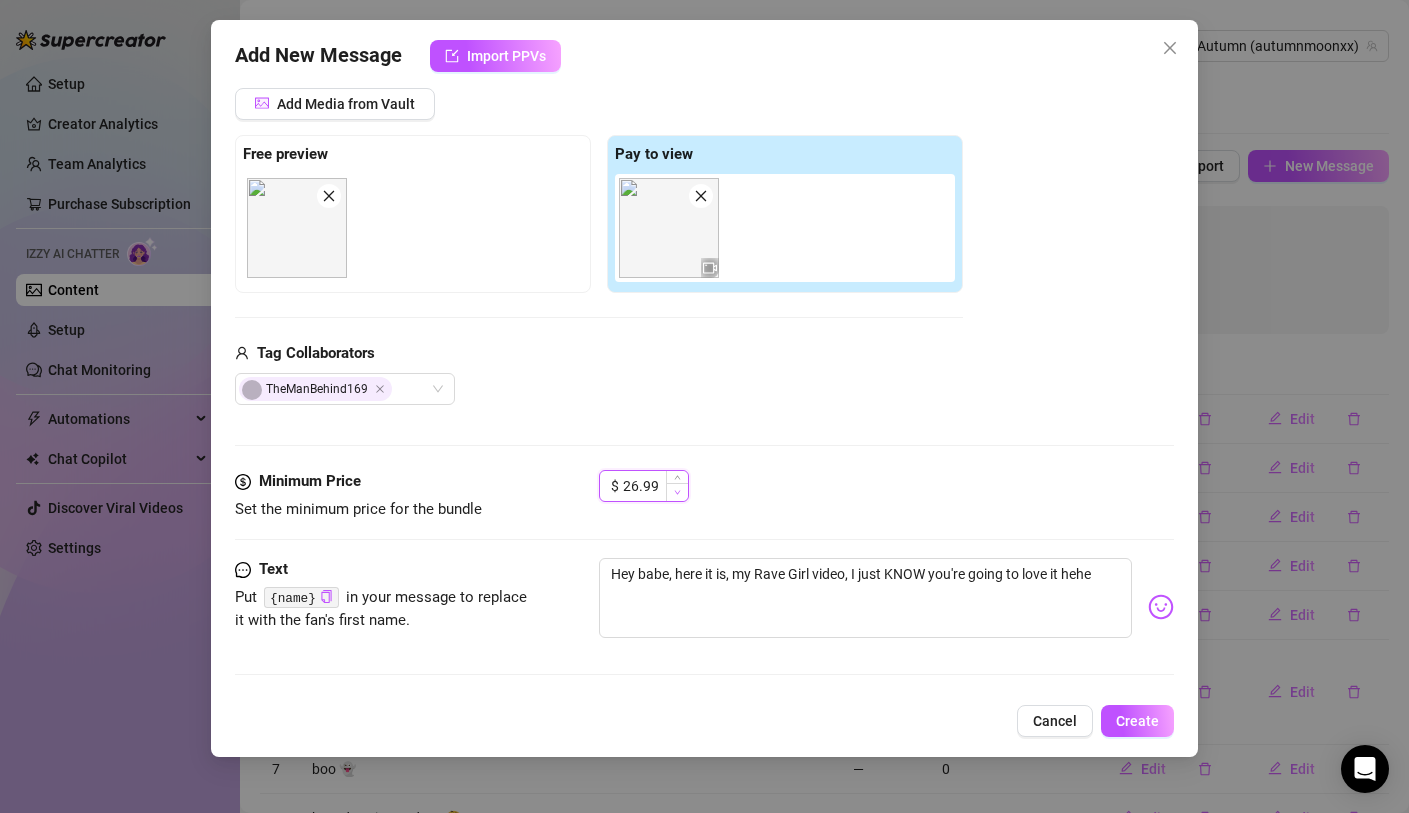 click at bounding box center [677, 492] 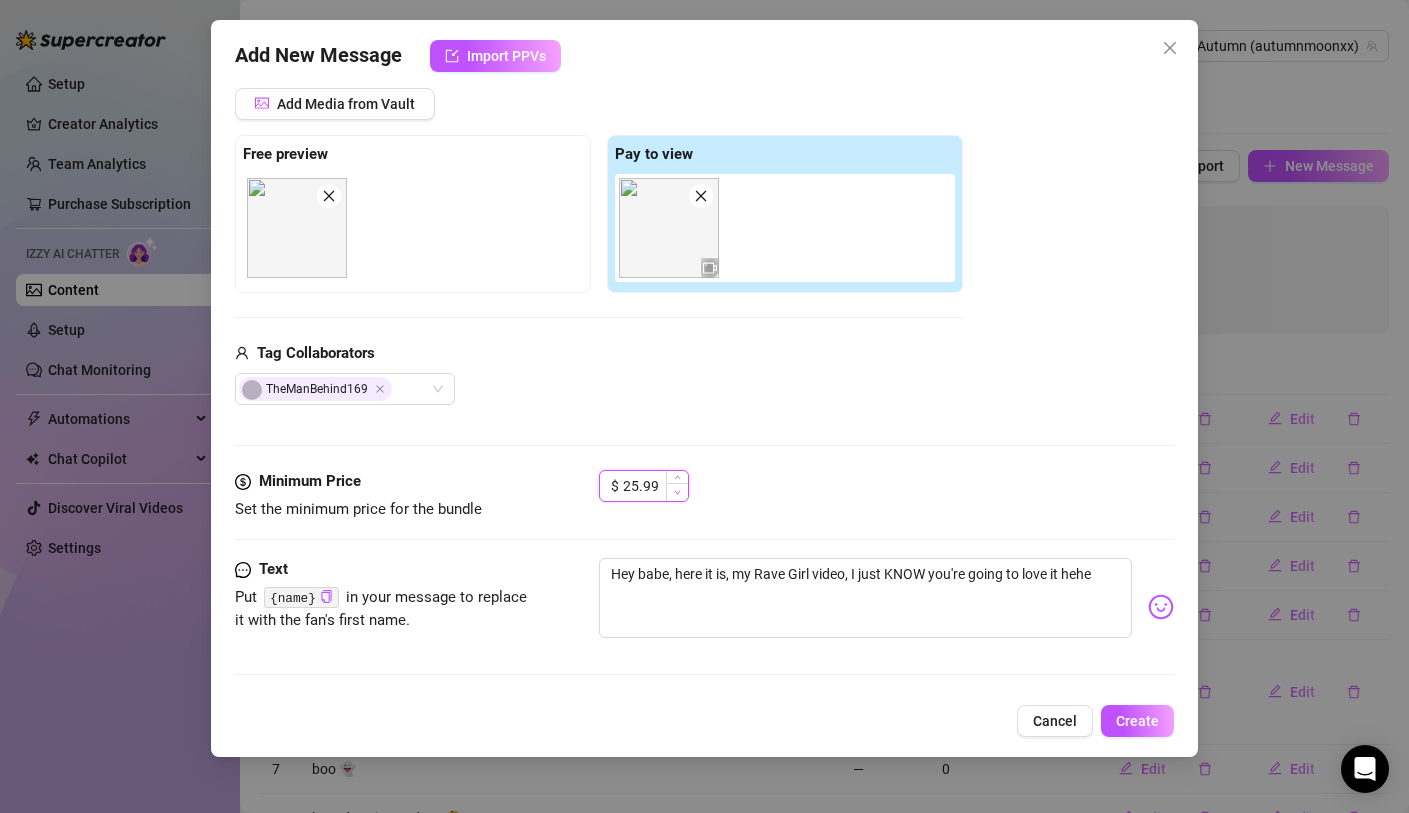 click at bounding box center [677, 492] 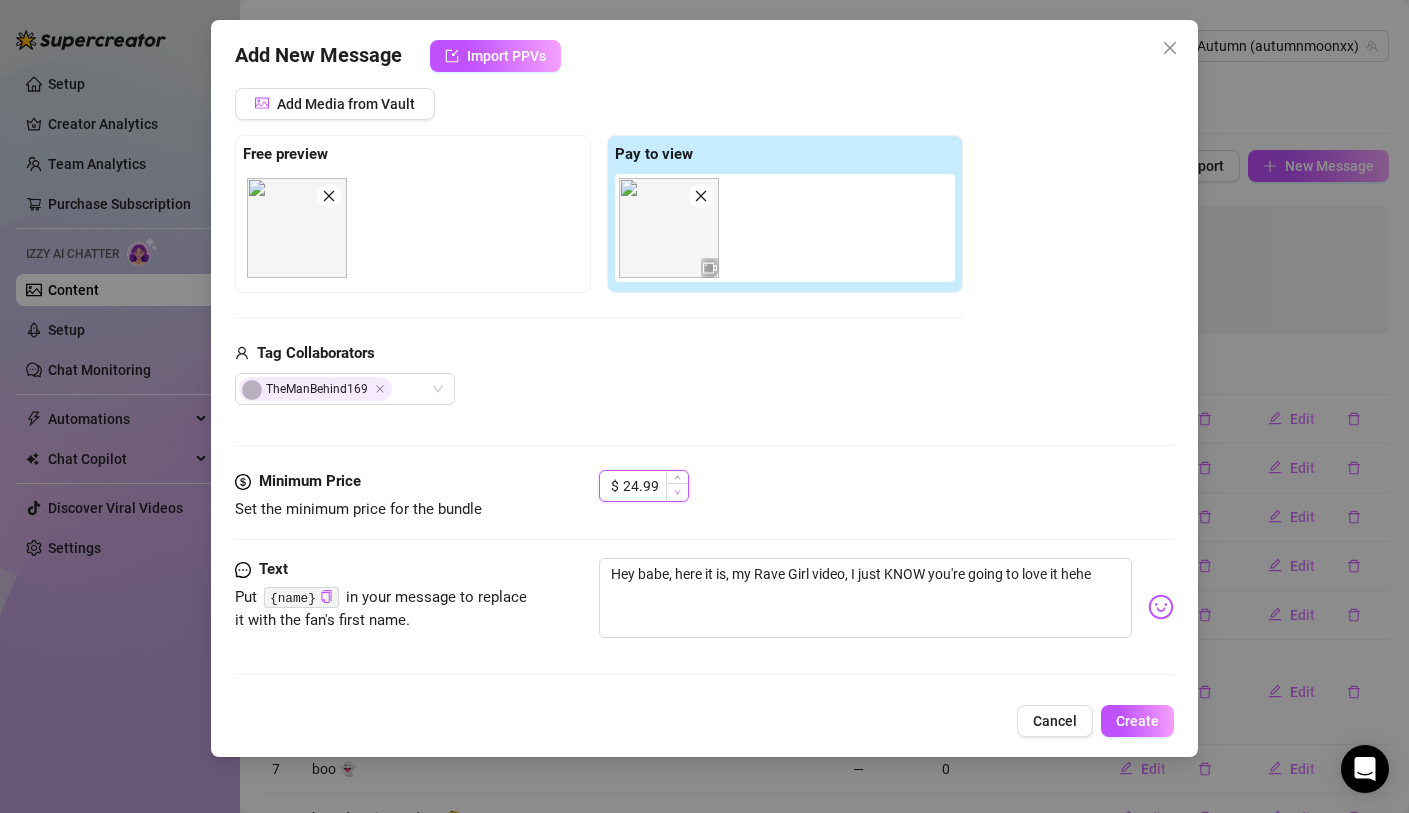 click at bounding box center [677, 492] 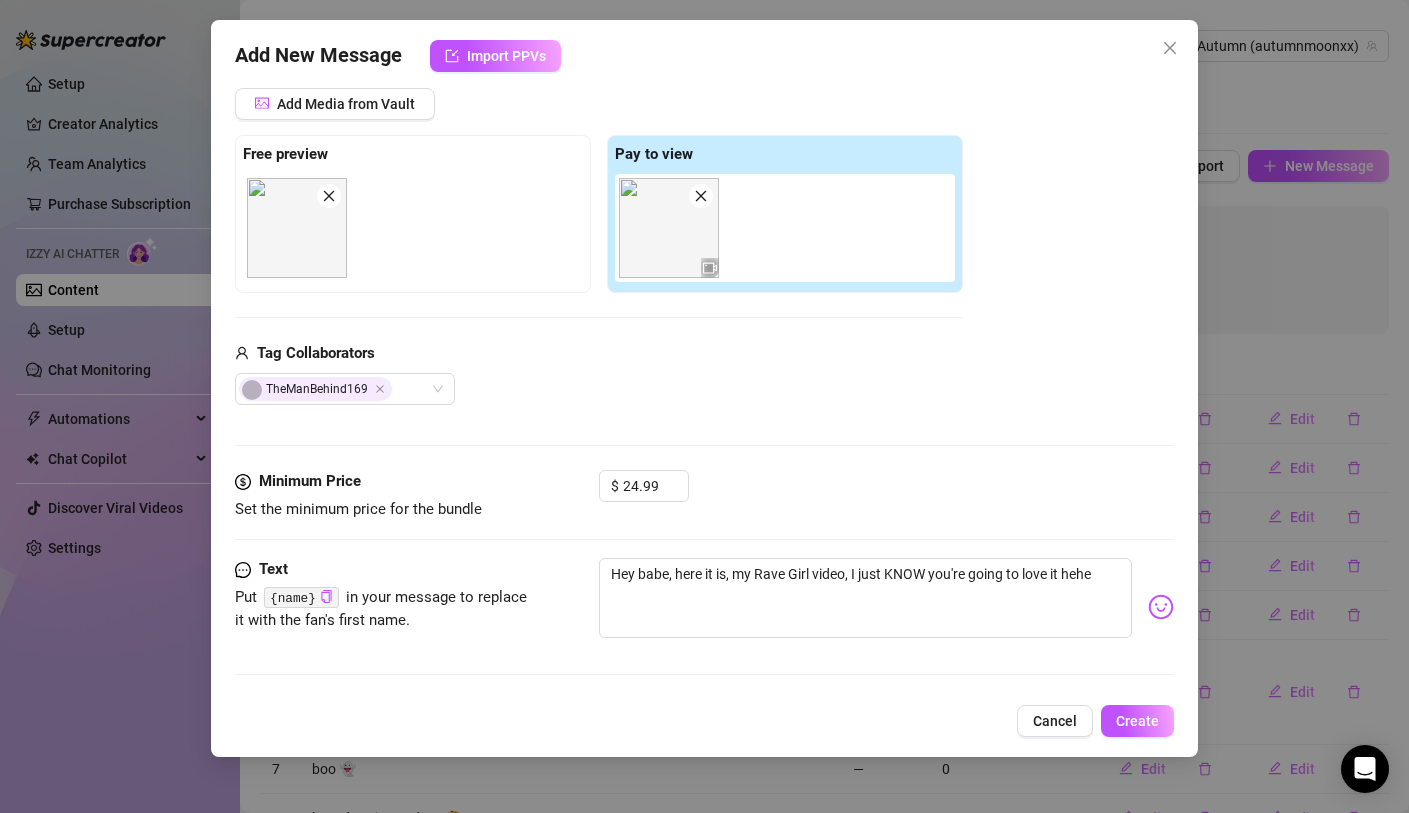 click on "$ [PRICE]" at bounding box center (886, 495) 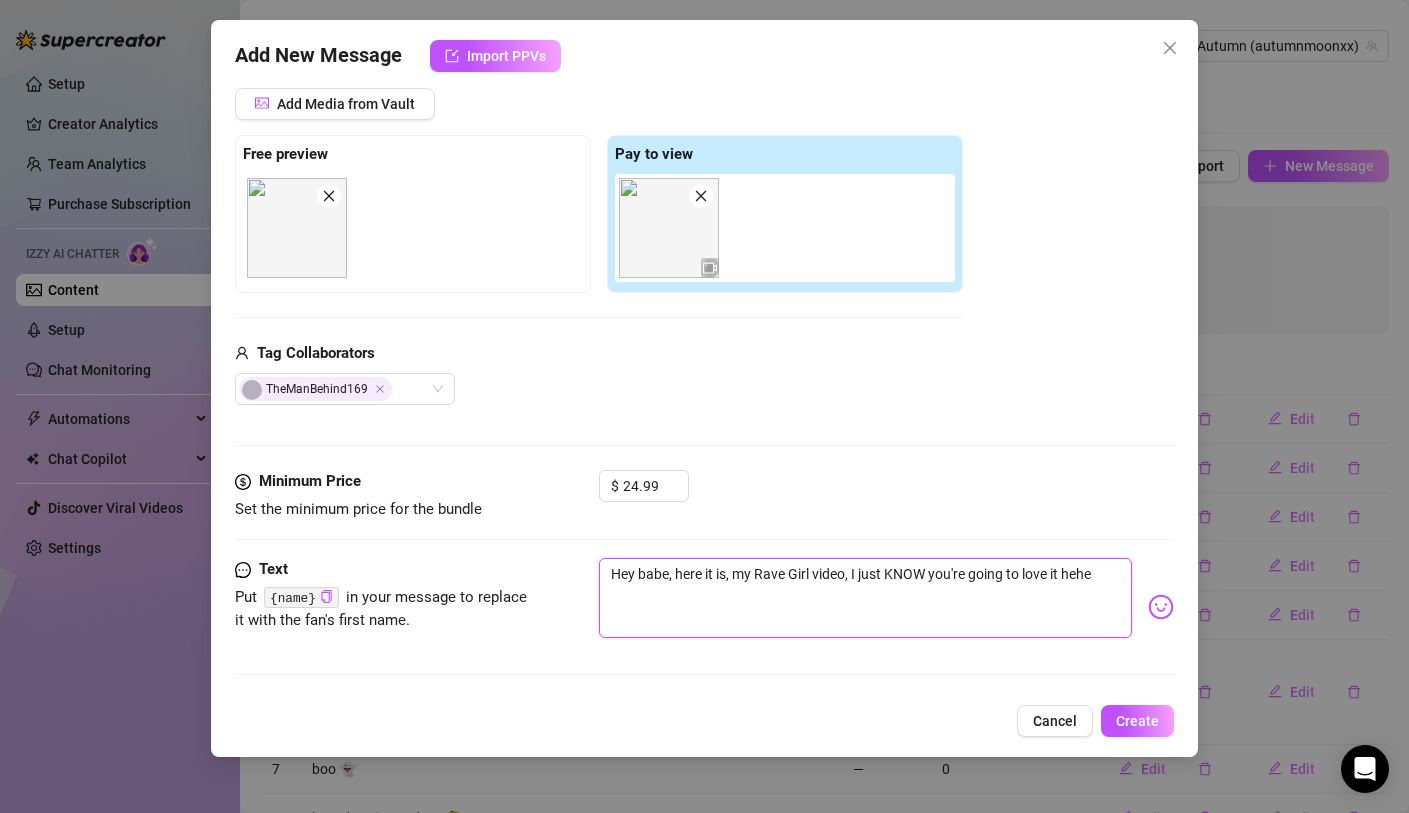 click on "Hey babe, here it is, my Rave Girl video, I just KNOW you're going to love it hehe" at bounding box center [865, 598] 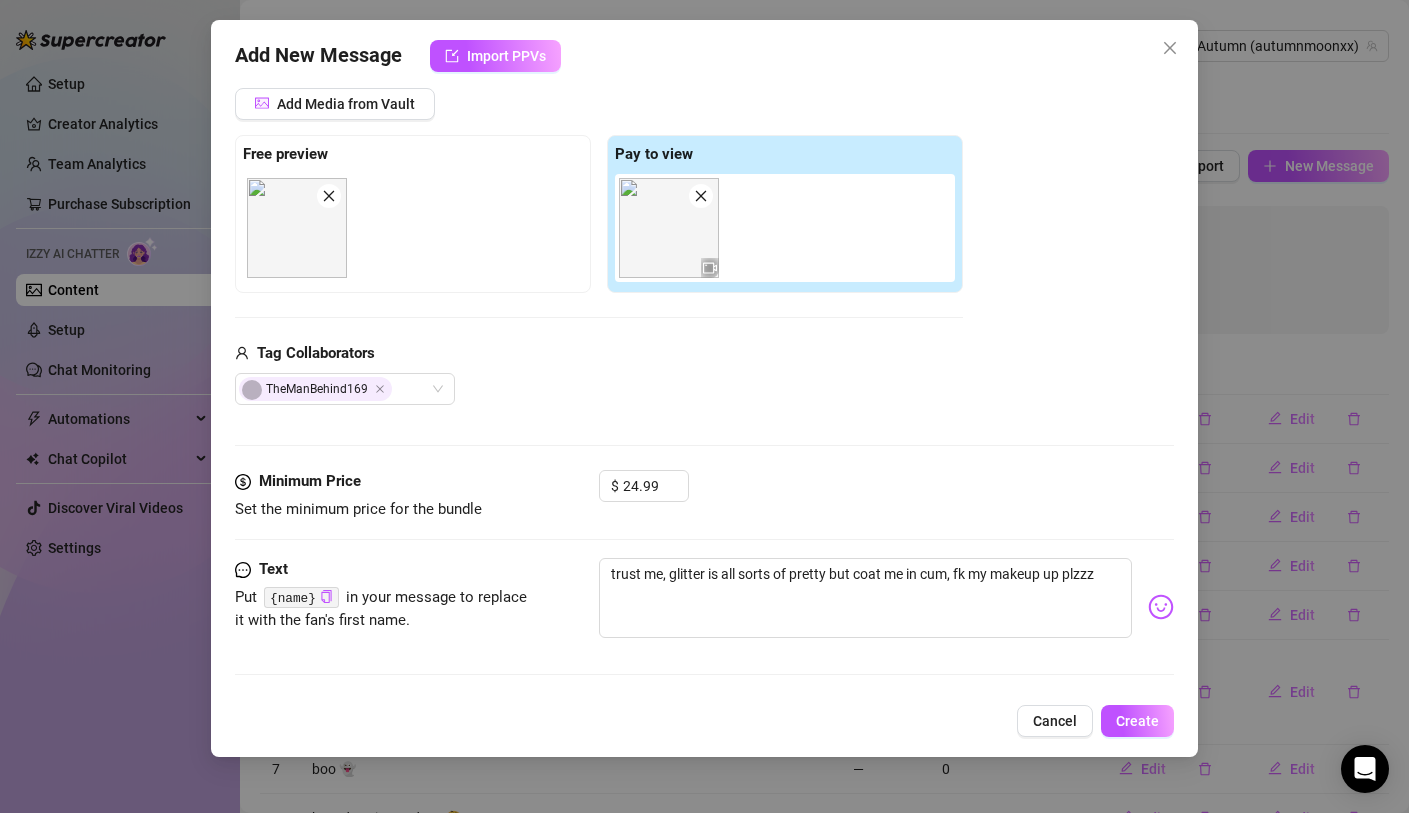 click at bounding box center (1161, 607) 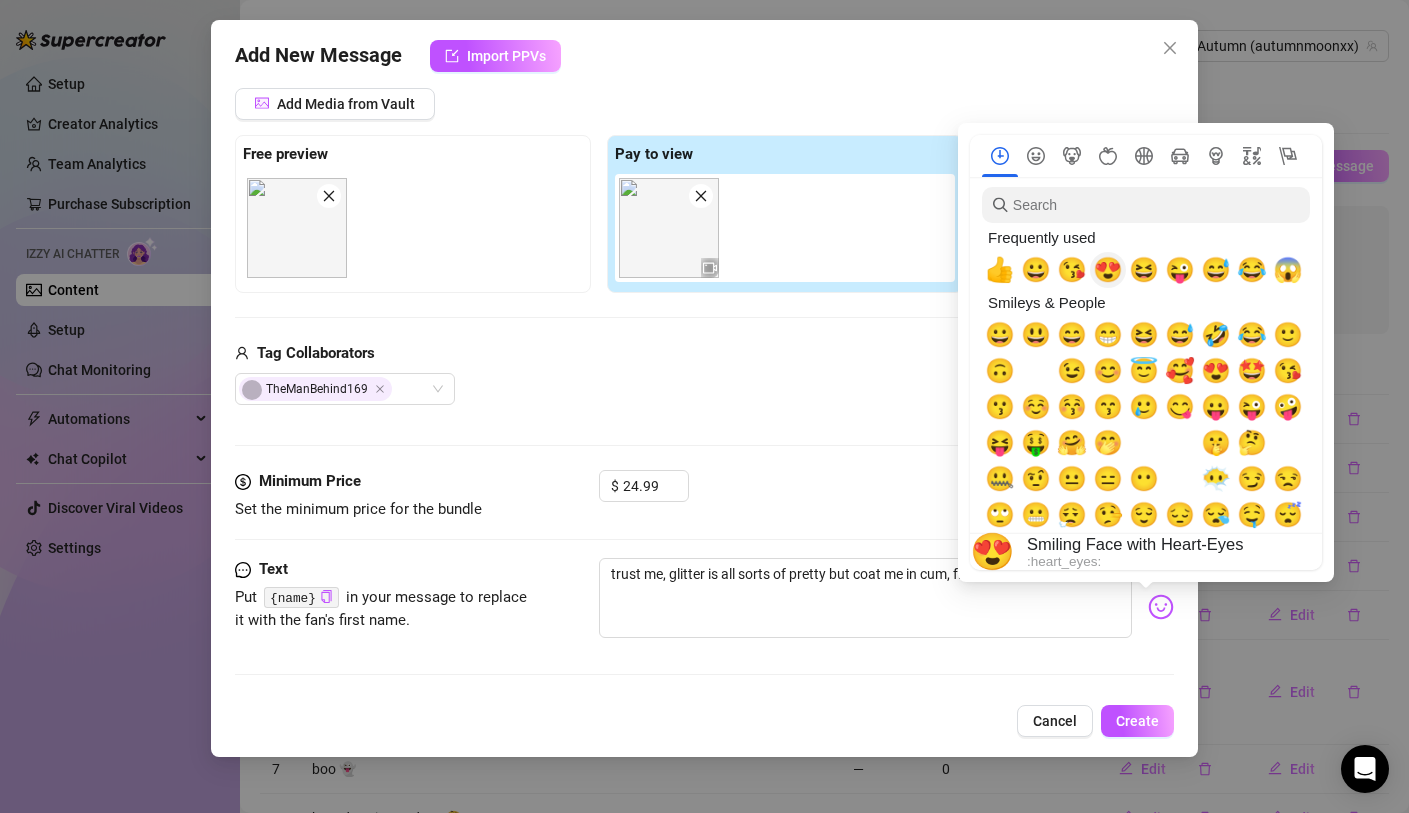 click on "😍" at bounding box center (1108, 270) 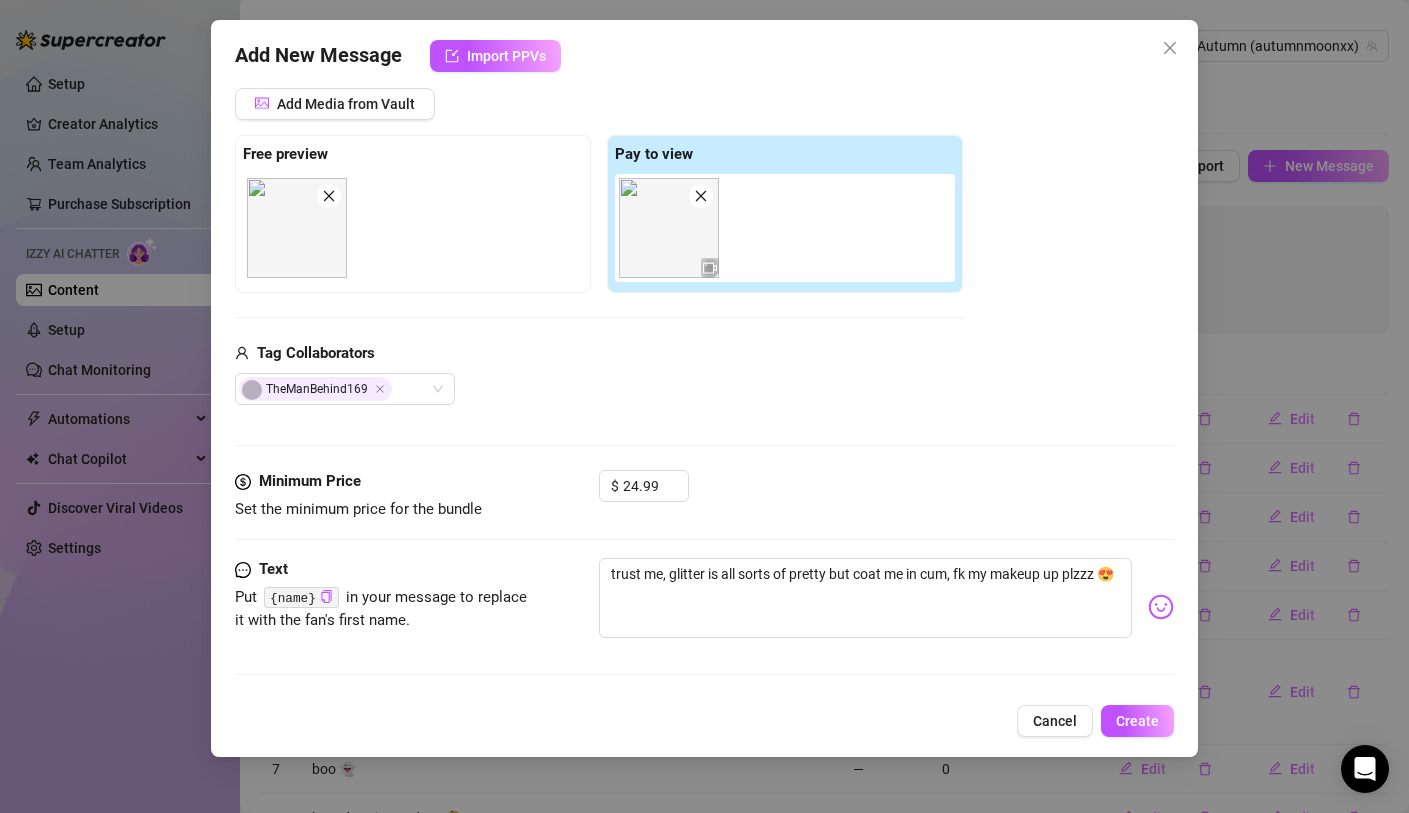 click on "TheManBehind169" at bounding box center [599, 389] 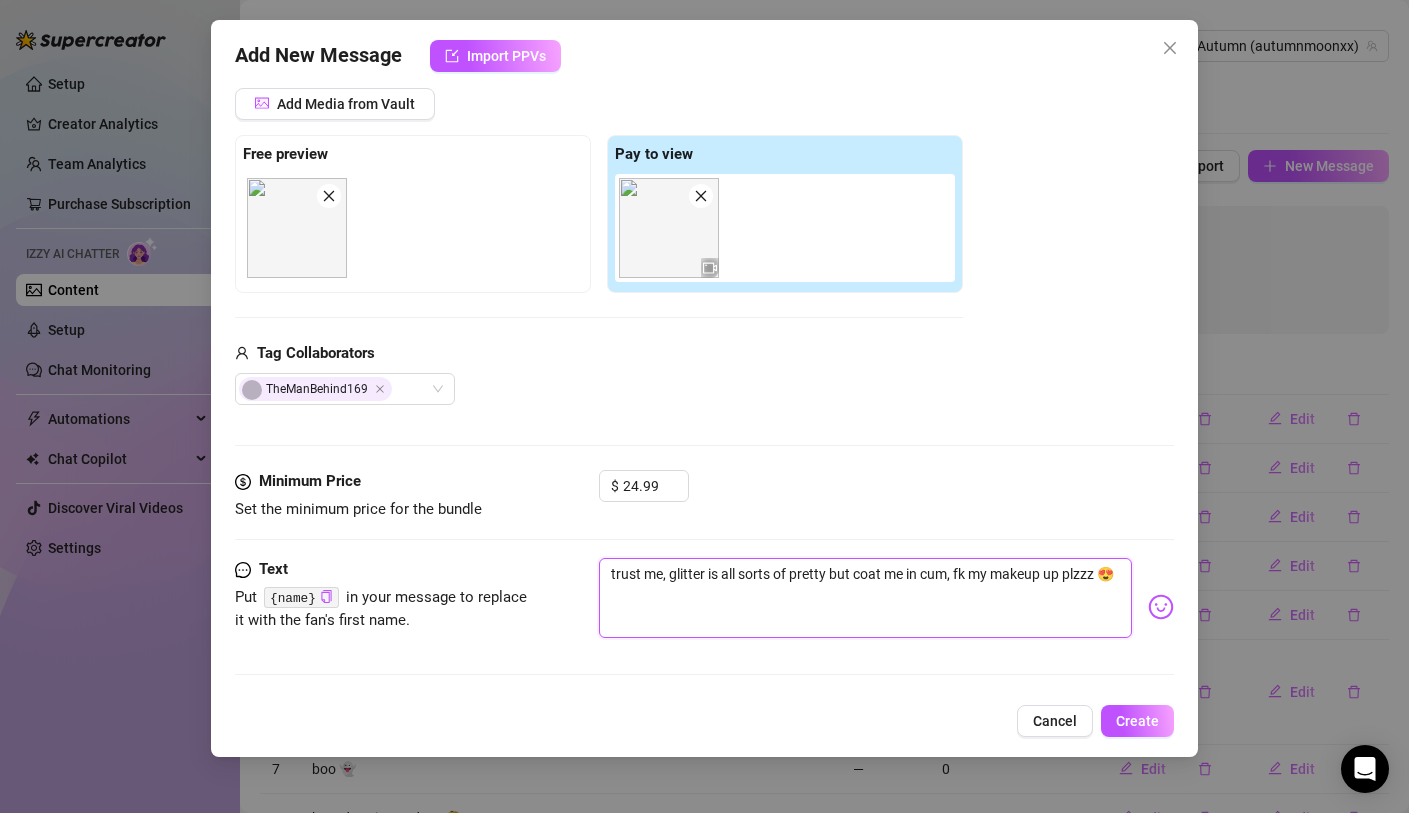 click on "trust me, glitter is all sorts of pretty but coat me in cum, fk my makeup up plzzz 😍" at bounding box center [865, 598] 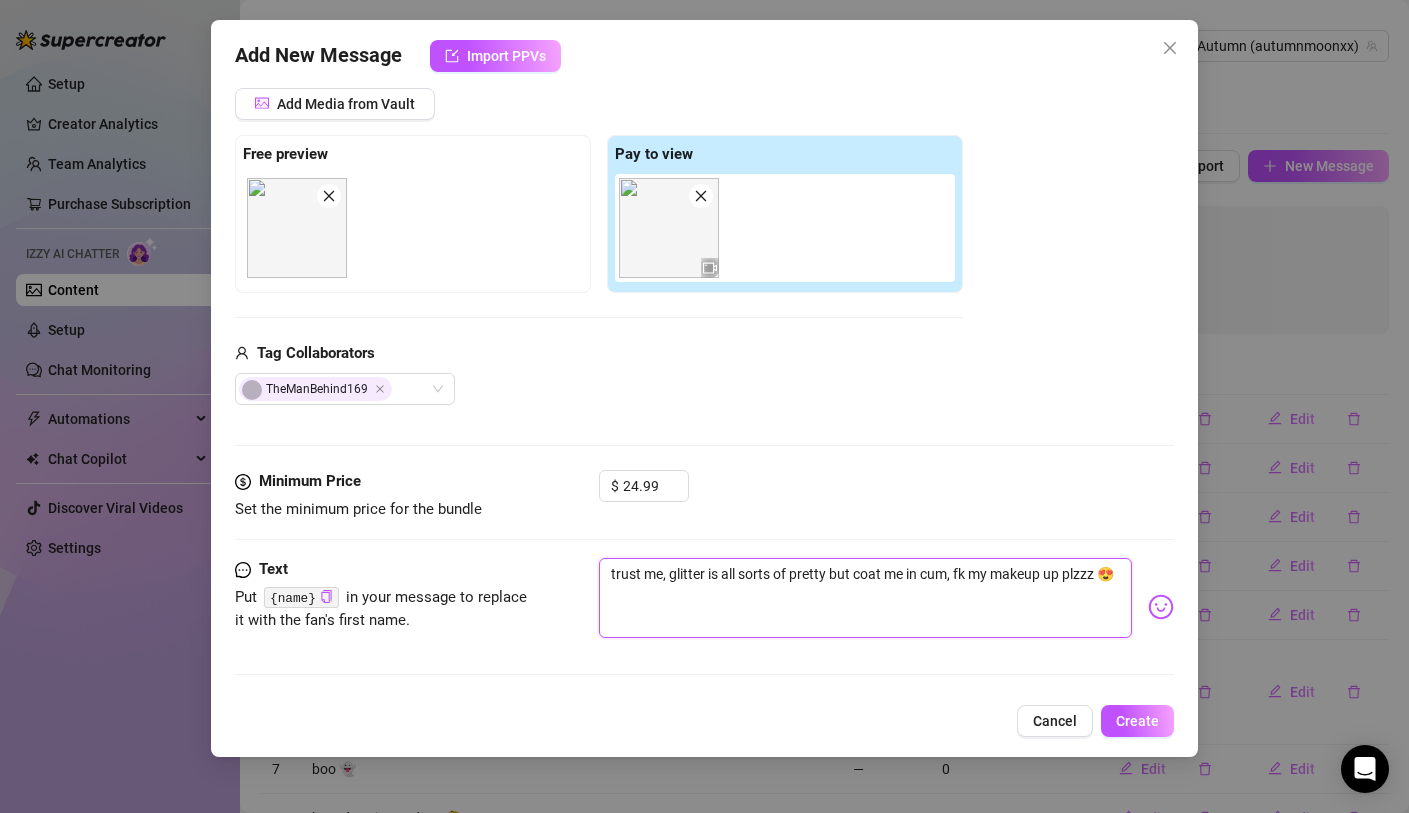 click 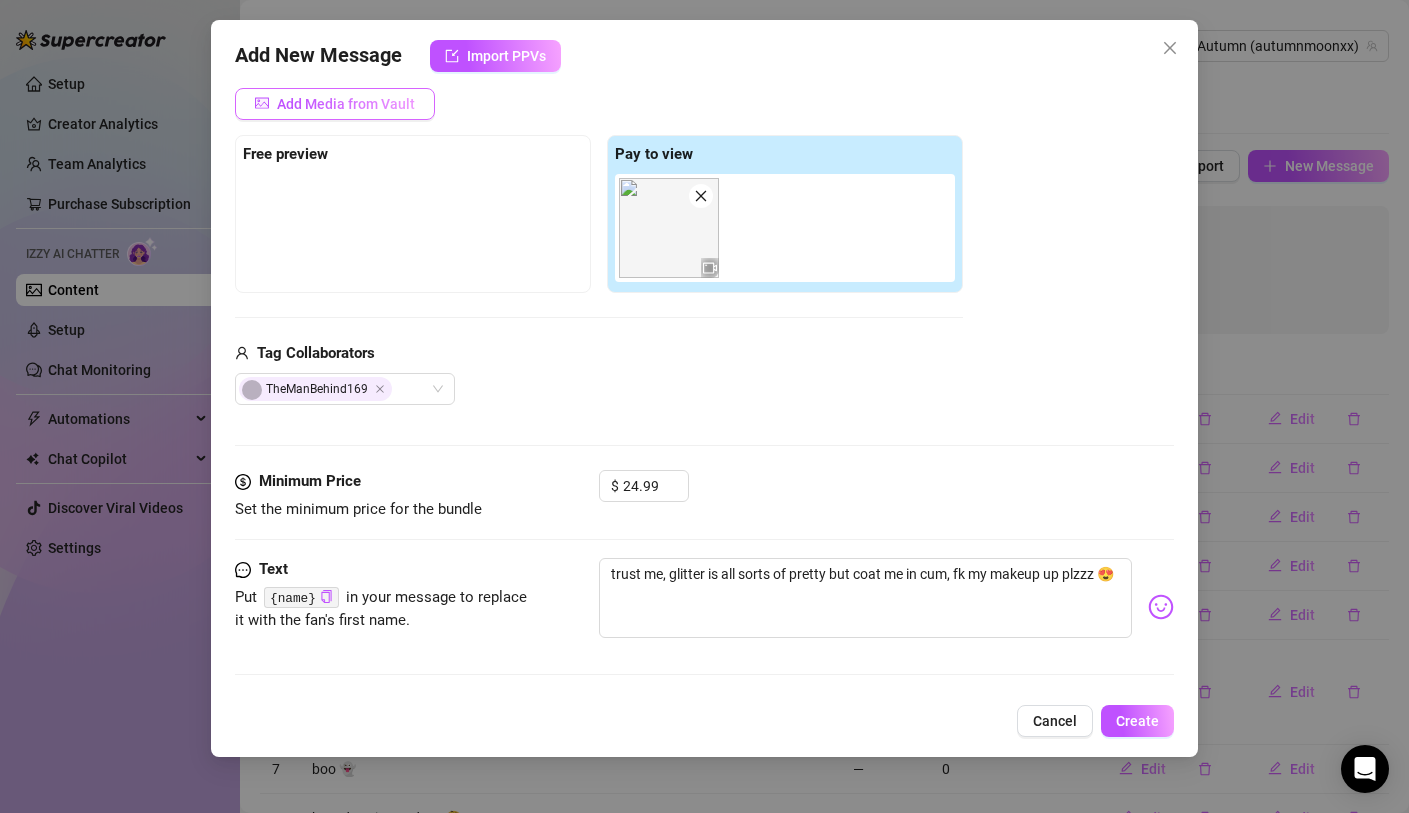 click on "Add Media from Vault" at bounding box center [346, 104] 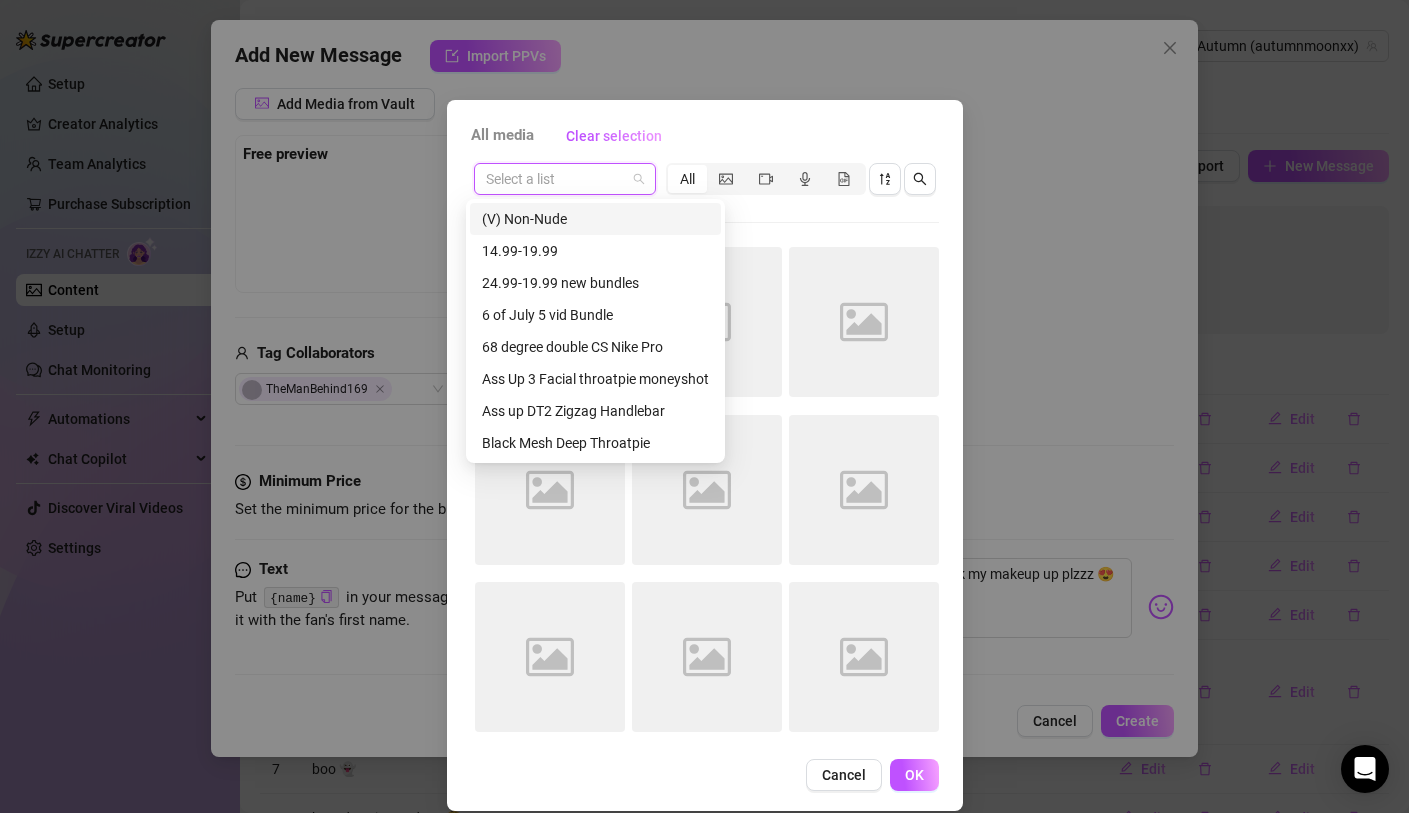 click at bounding box center (556, 179) 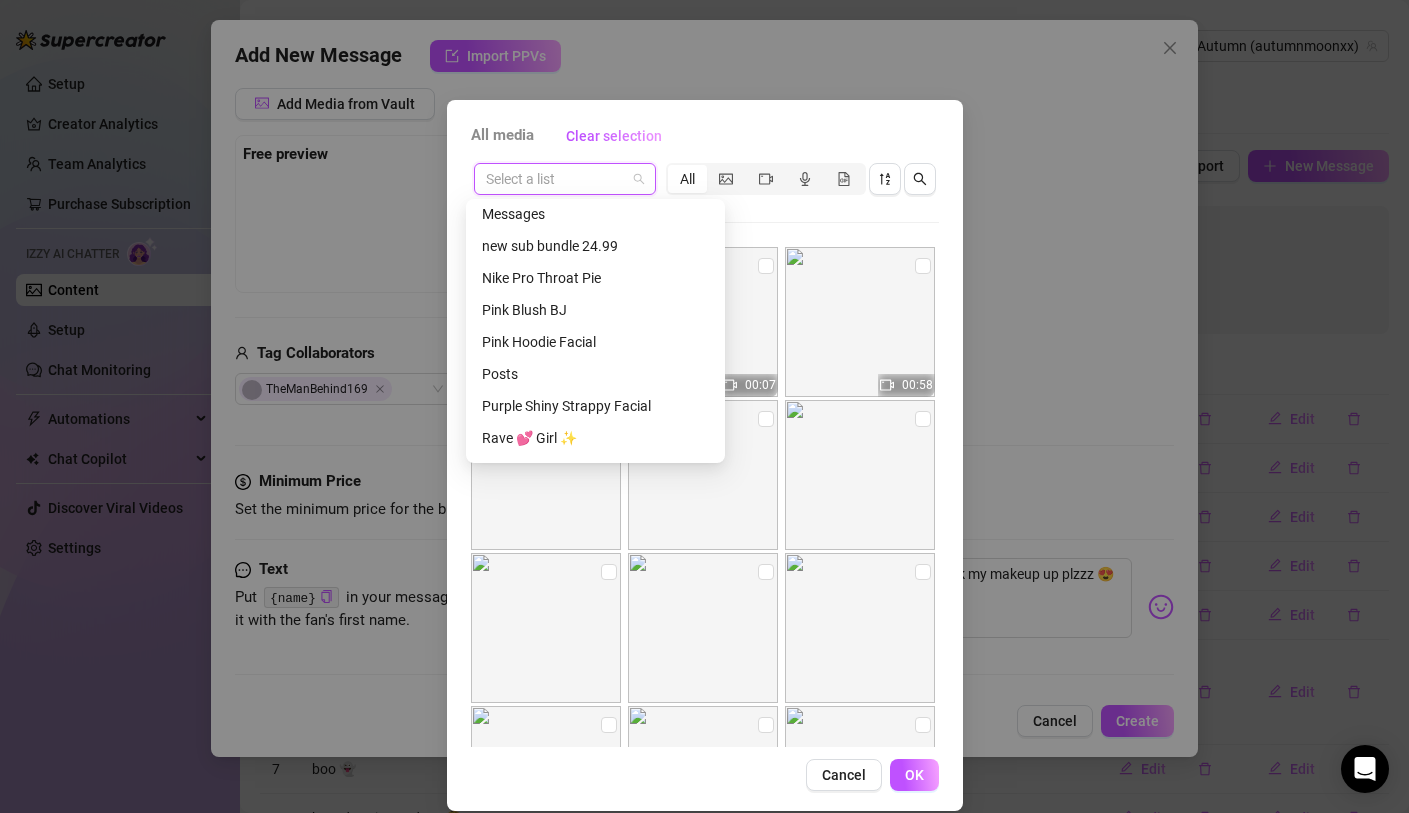 scroll, scrollTop: 859, scrollLeft: 0, axis: vertical 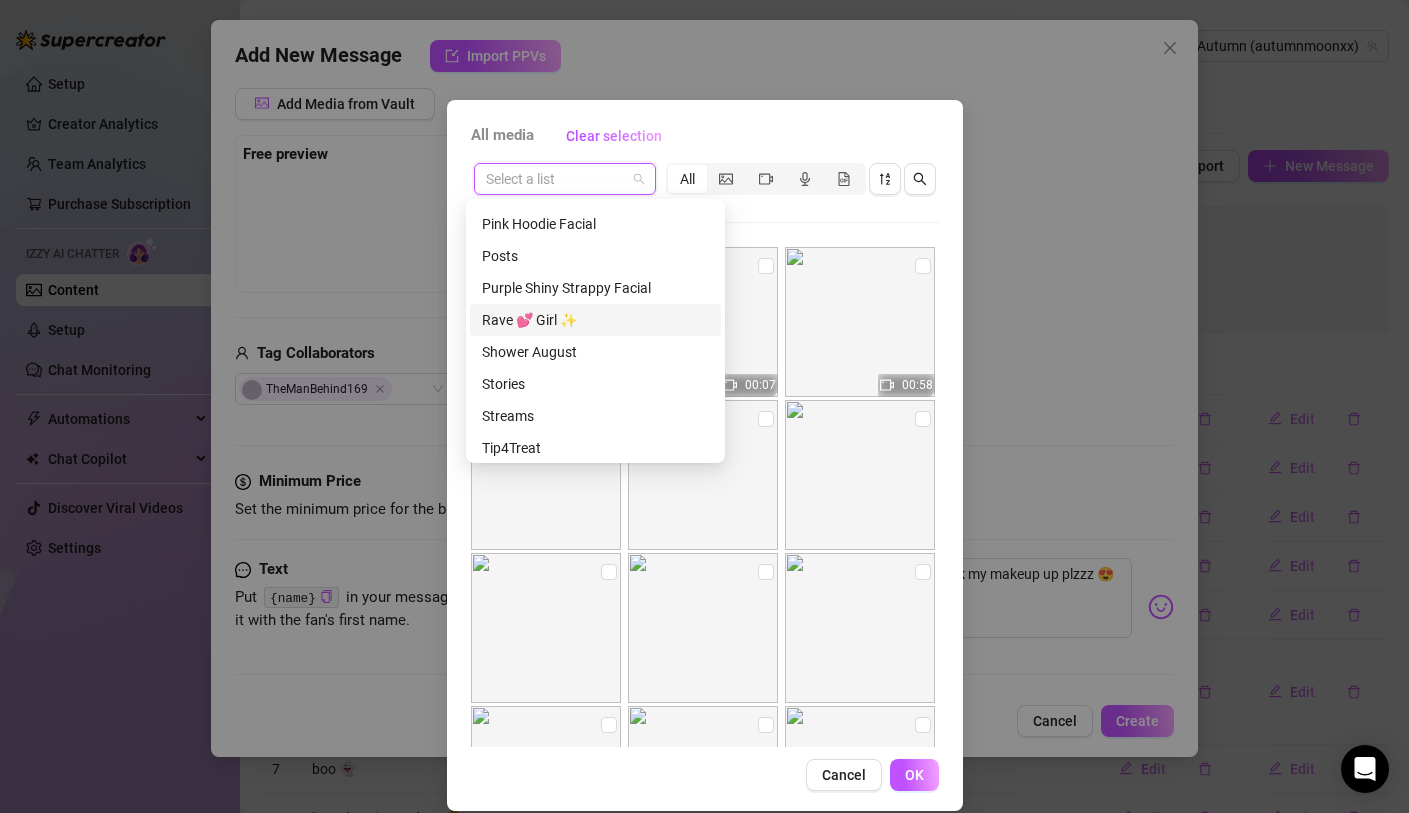 click on "Rave 💕 Girl ✨" at bounding box center (595, 320) 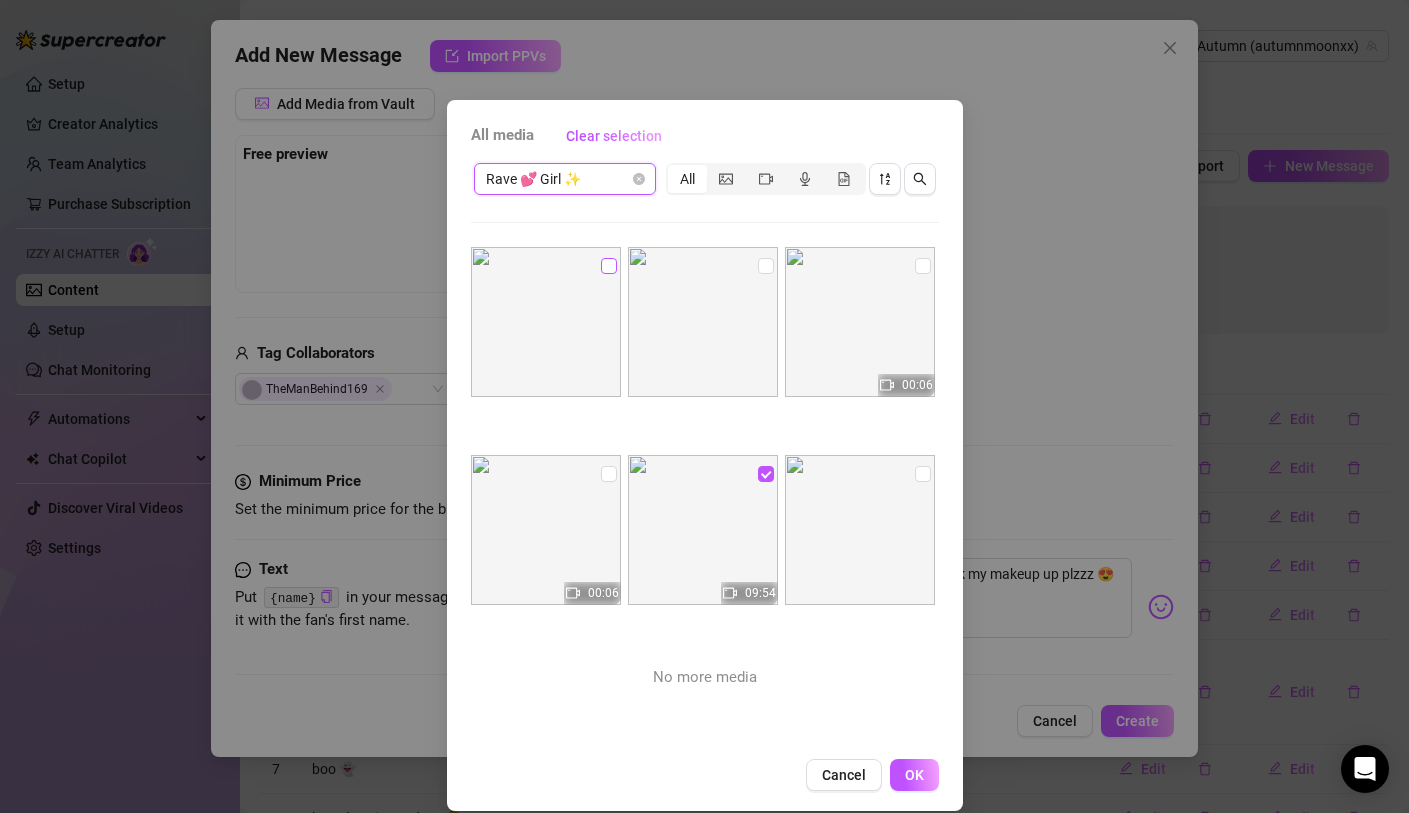 click at bounding box center [609, 266] 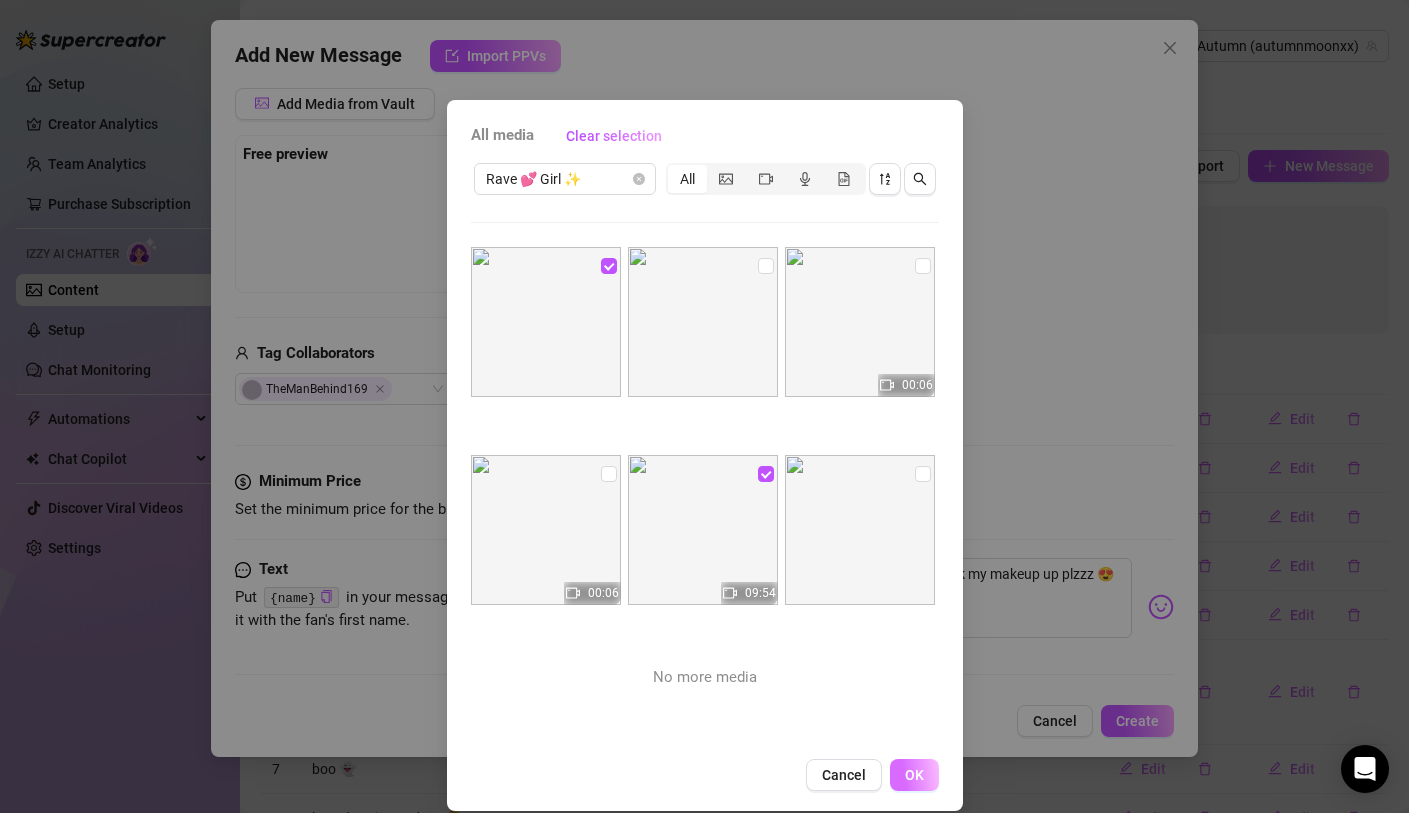 click on "OK" at bounding box center [914, 775] 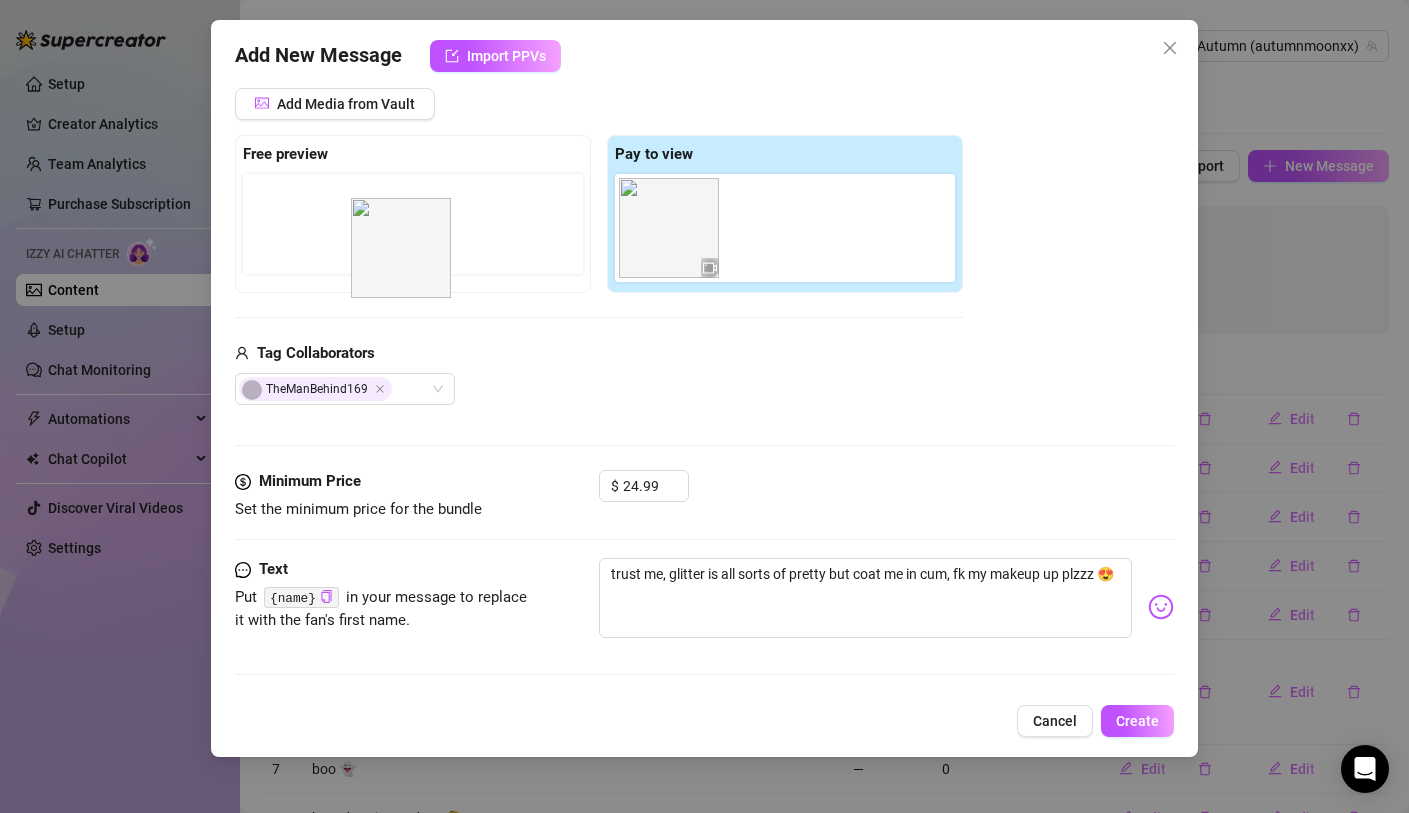 drag, startPoint x: 783, startPoint y: 249, endPoint x: 399, endPoint y: 270, distance: 384.5738 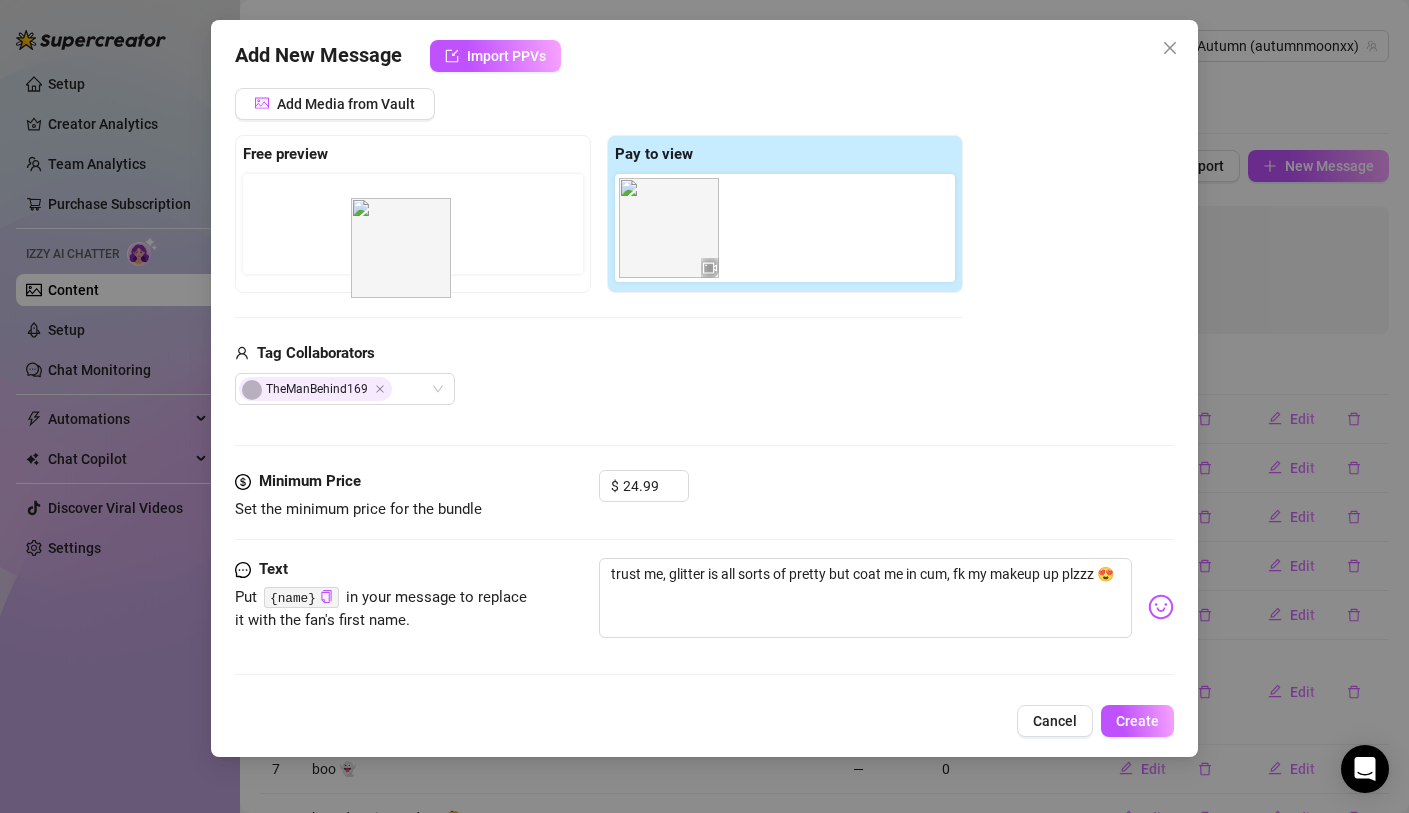 click on "Free preview Pay to view" at bounding box center [599, 214] 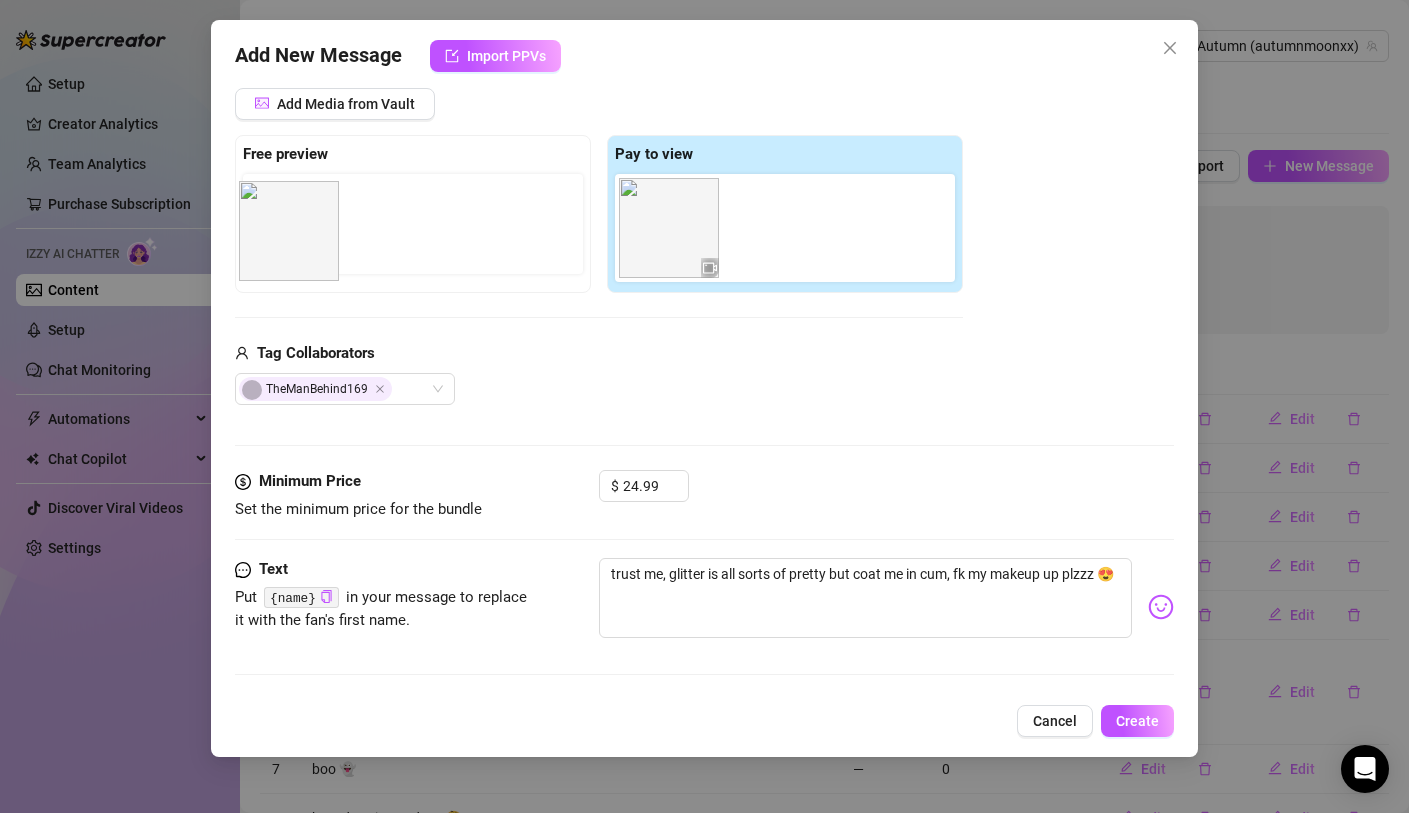 drag, startPoint x: 782, startPoint y: 260, endPoint x: 289, endPoint y: 260, distance: 493 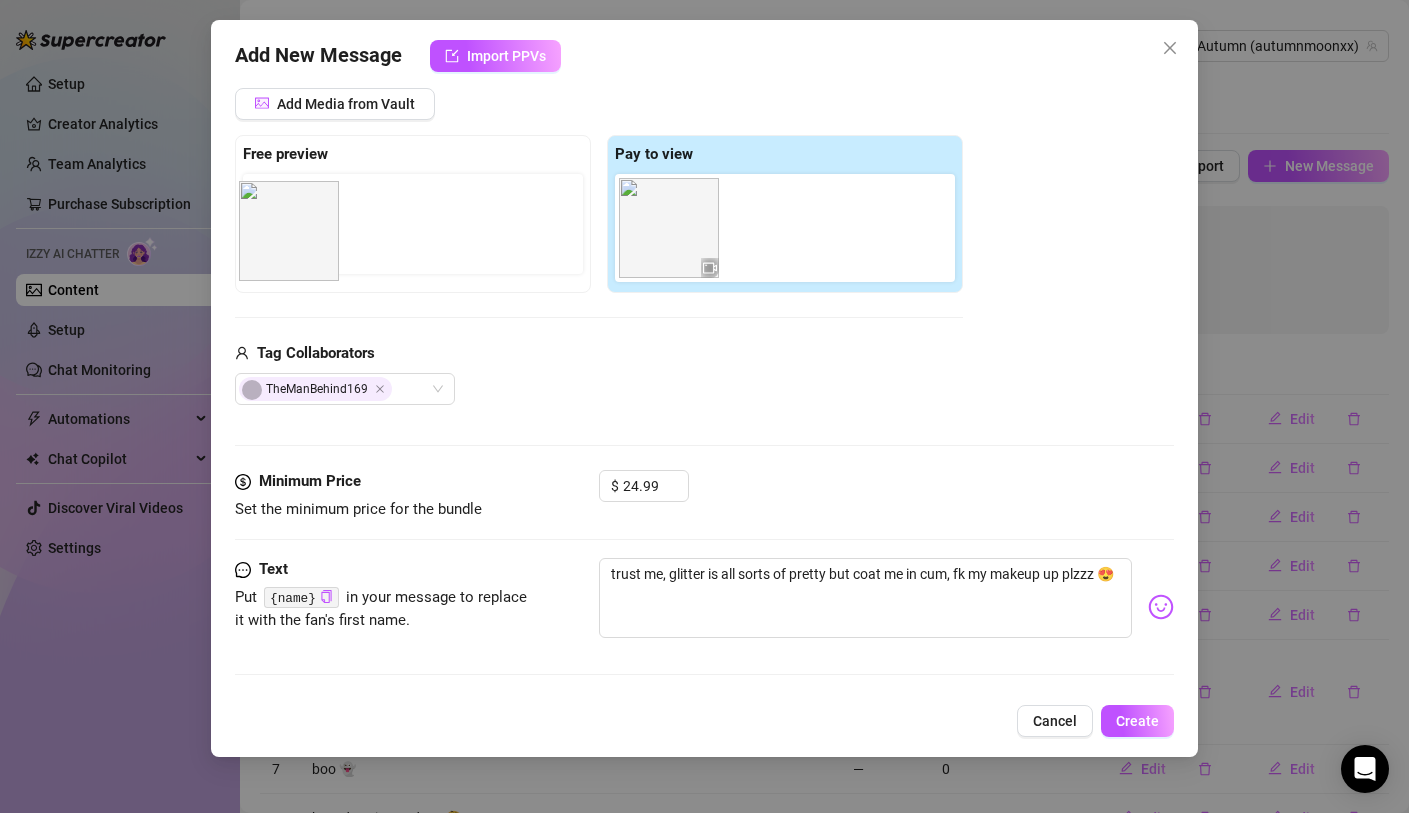 click on "Free preview Pay to view" at bounding box center [599, 214] 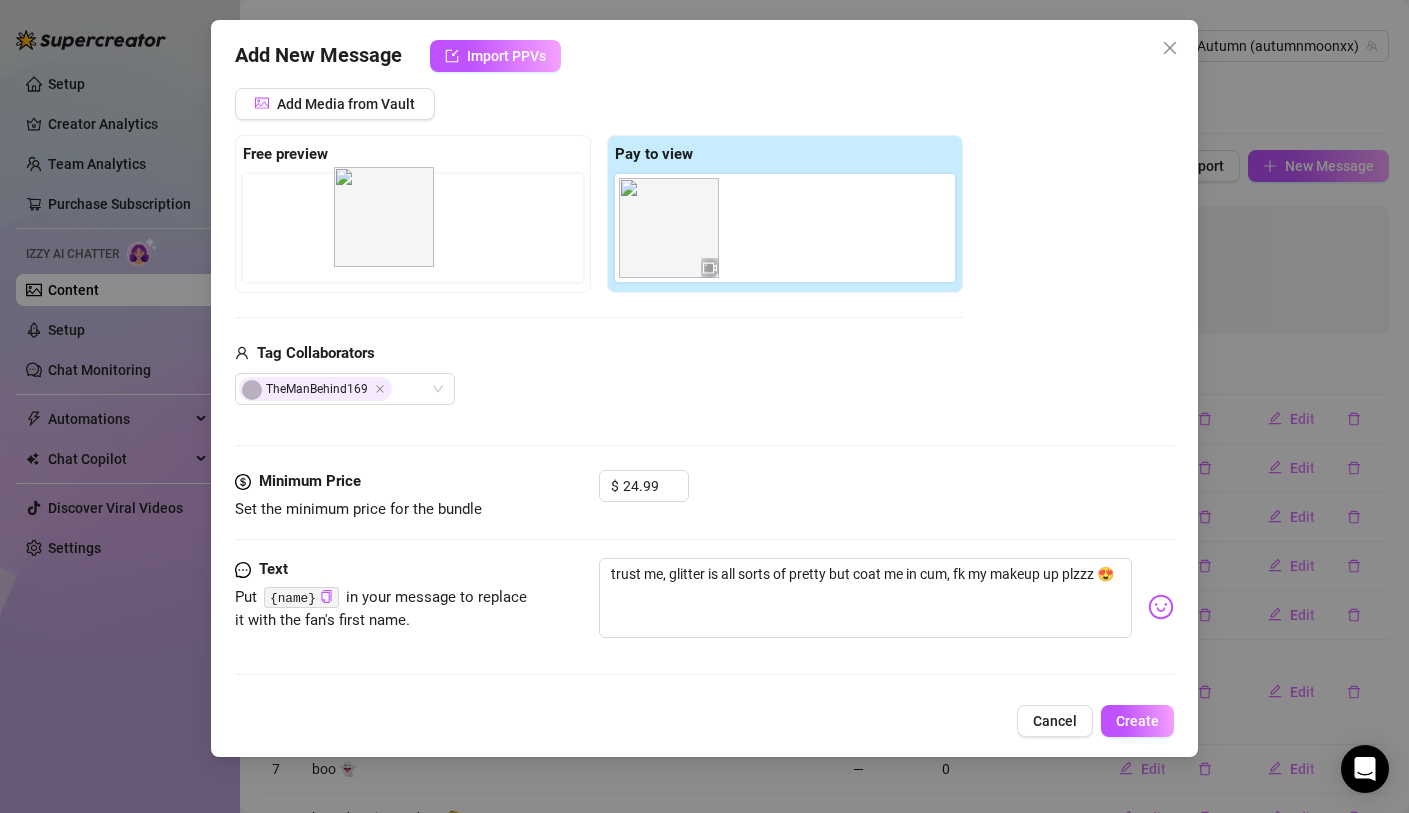 drag, startPoint x: 791, startPoint y: 250, endPoint x: 392, endPoint y: 240, distance: 399.1253 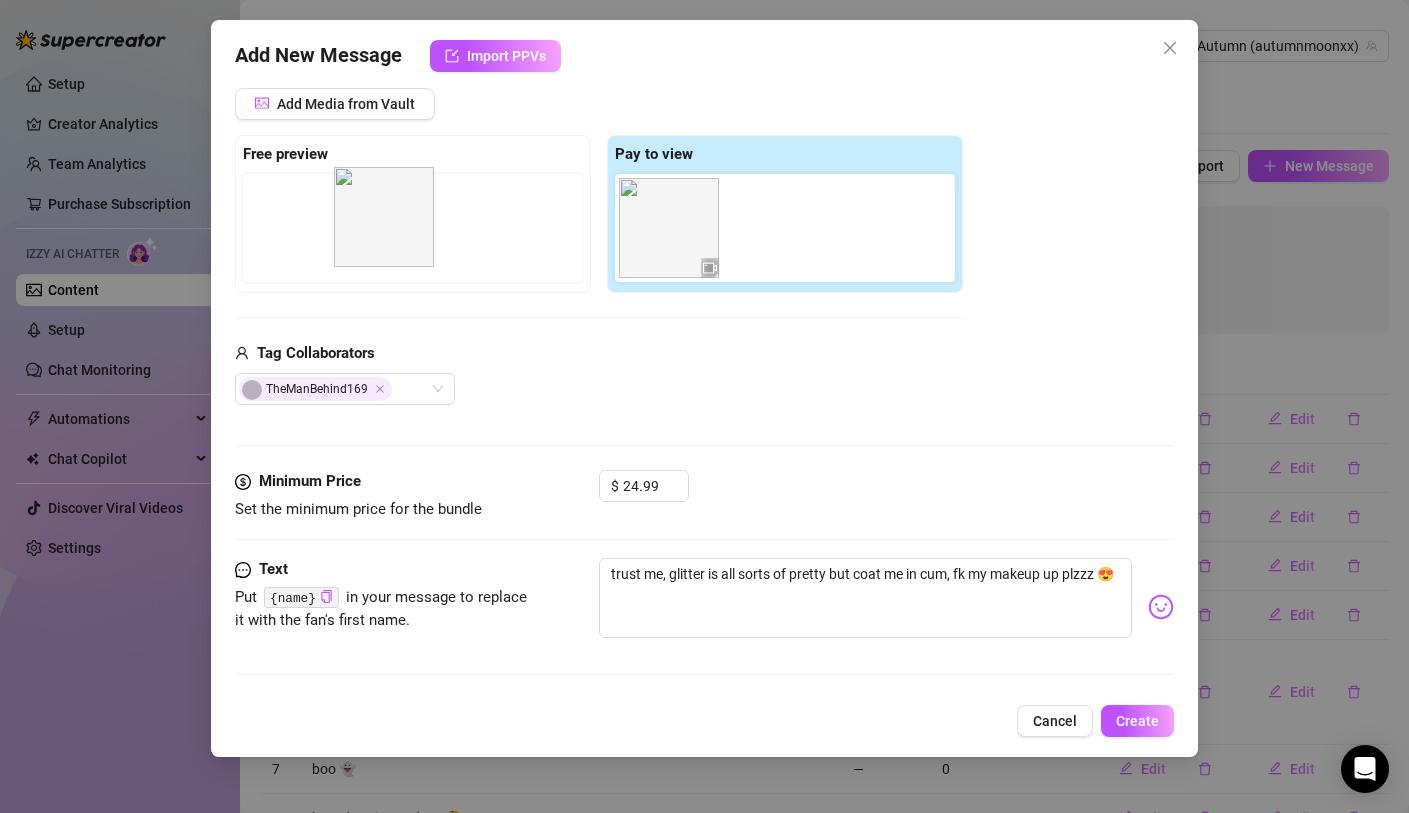 click on "Free preview Pay to view" at bounding box center [599, 214] 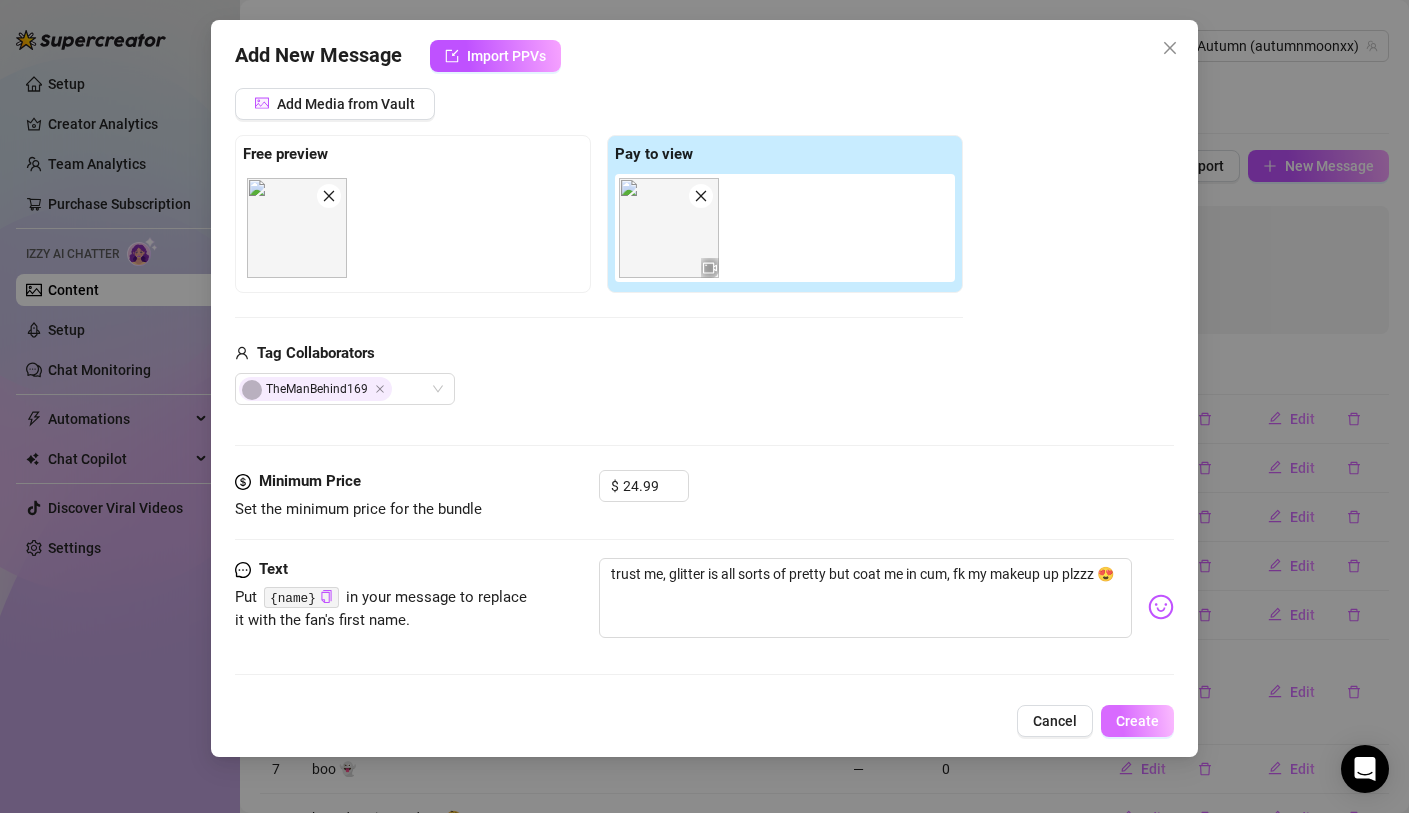 click on "Create" at bounding box center [1137, 721] 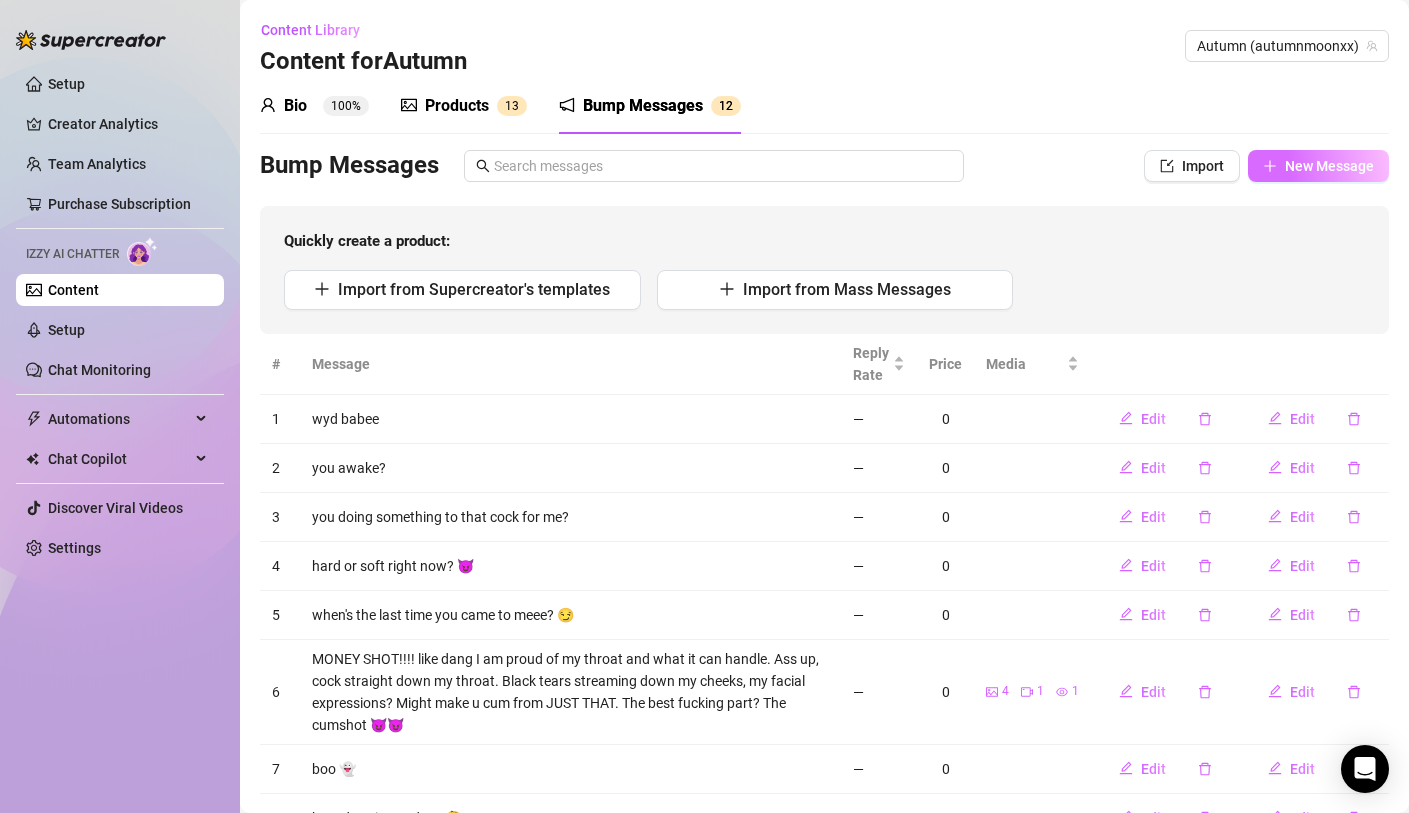 click on "New Message" at bounding box center [1329, 166] 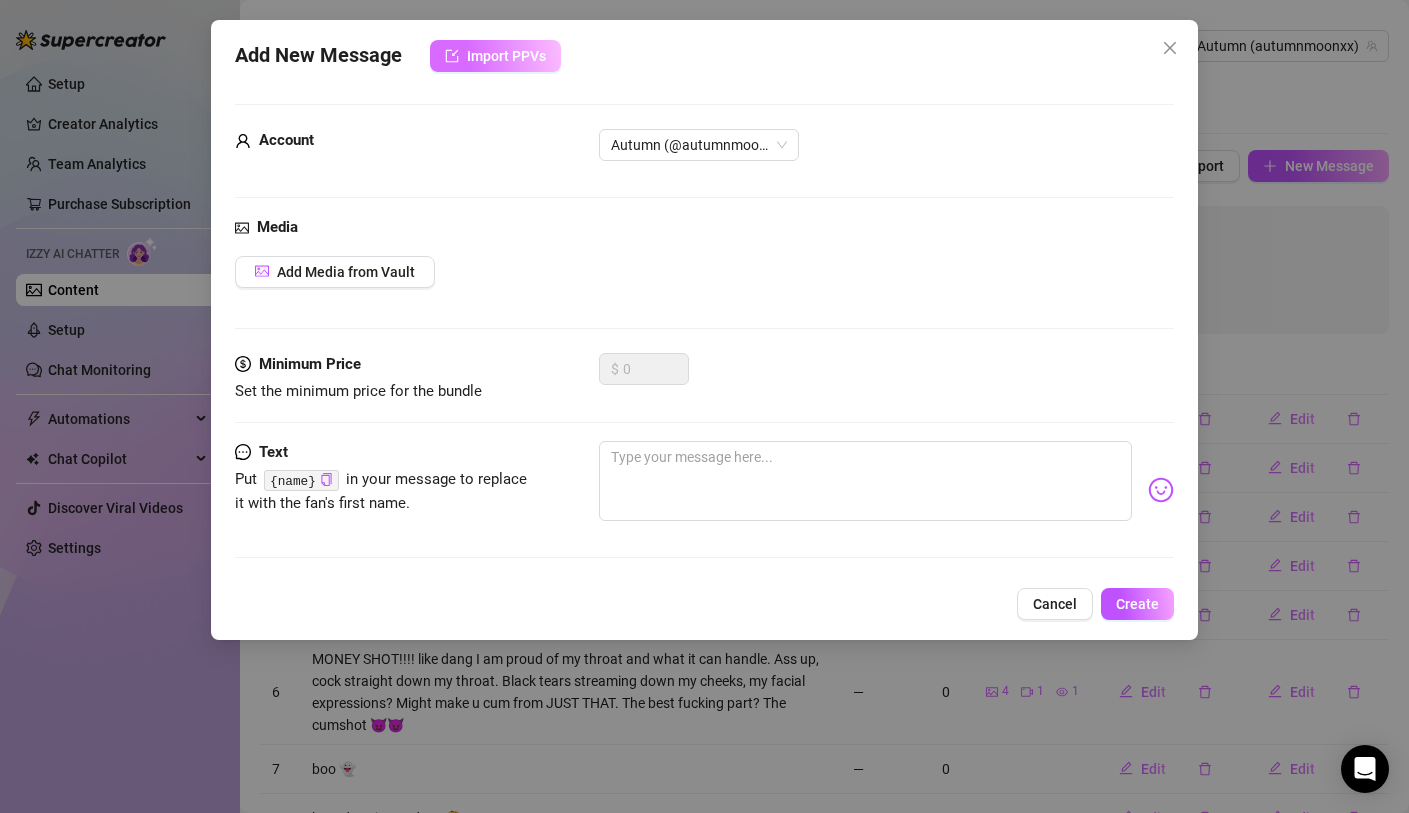click on "Import PPVs" at bounding box center [506, 56] 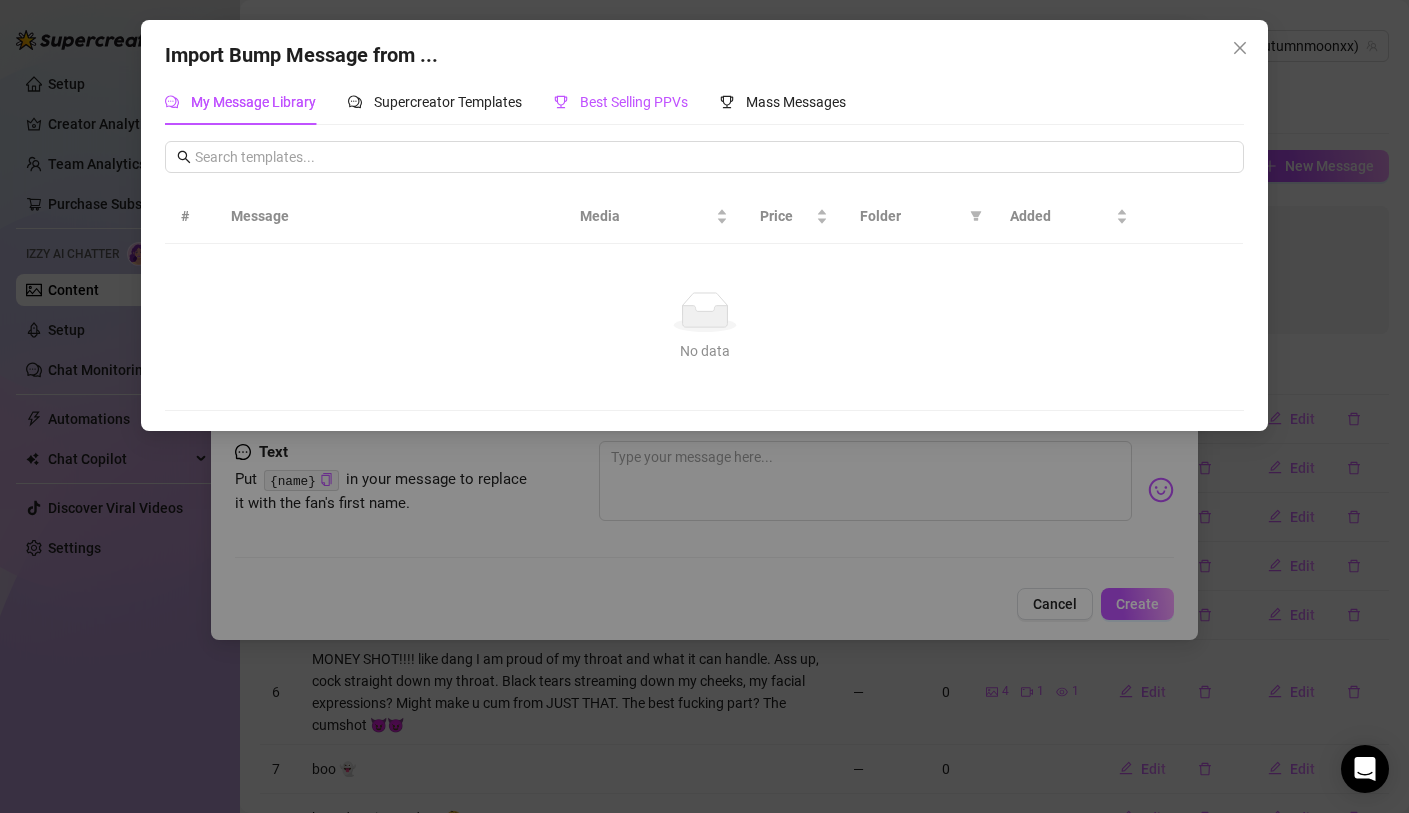 click on "Best Selling PPVs" at bounding box center [621, 102] 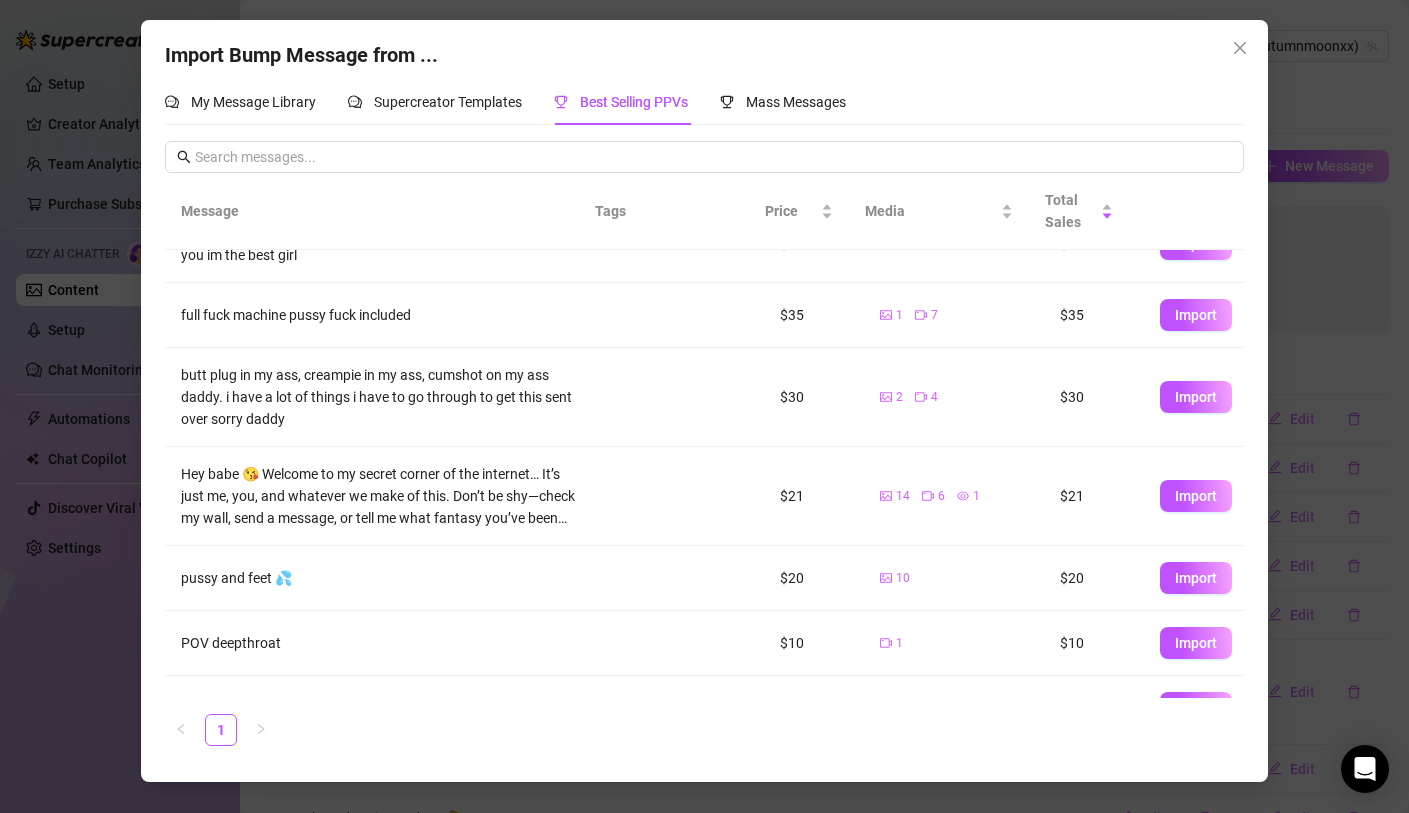 scroll, scrollTop: 187, scrollLeft: 0, axis: vertical 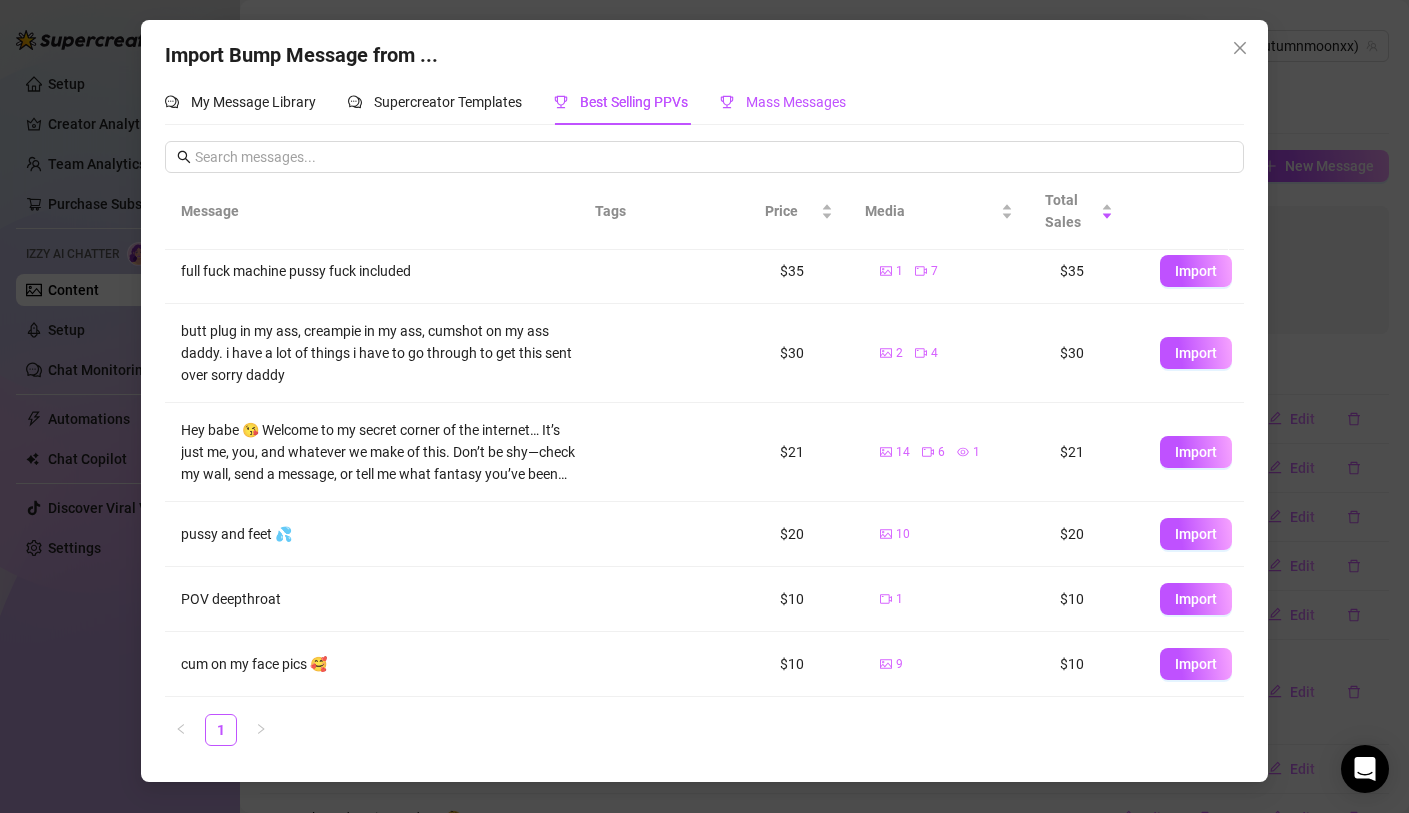 click on "Mass Messages" at bounding box center [796, 102] 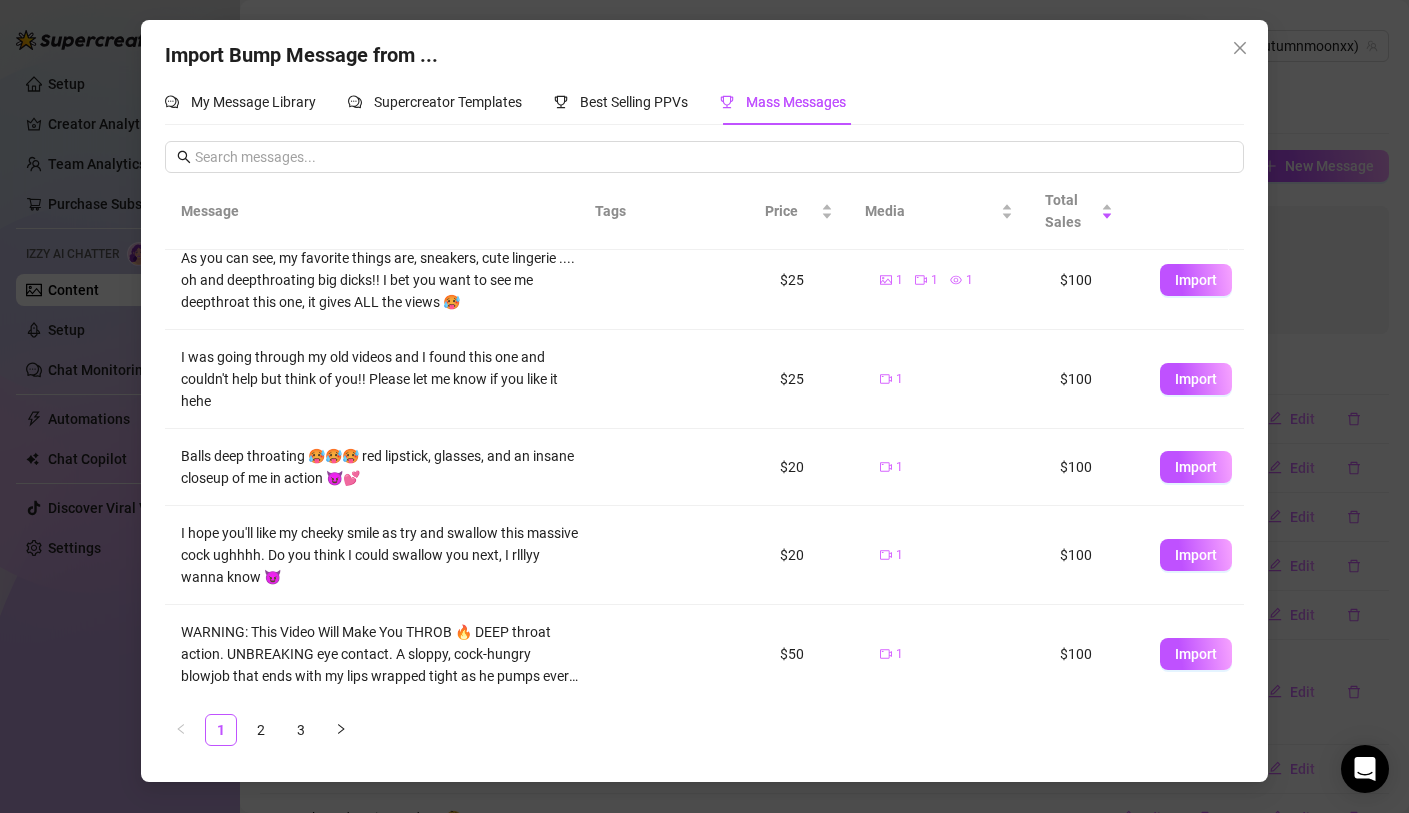 scroll, scrollTop: 499, scrollLeft: 0, axis: vertical 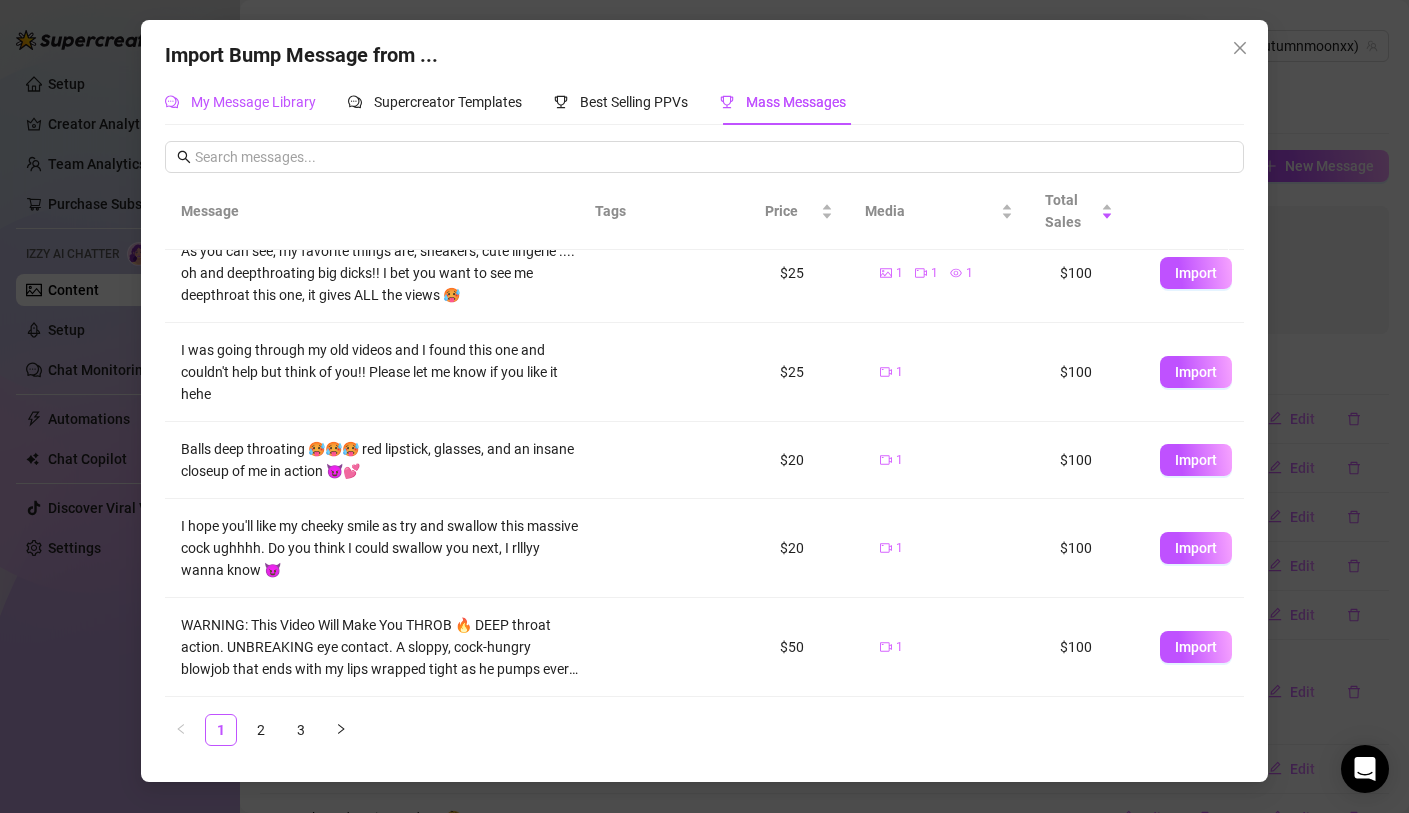 click on "My Message Library" at bounding box center [240, 102] 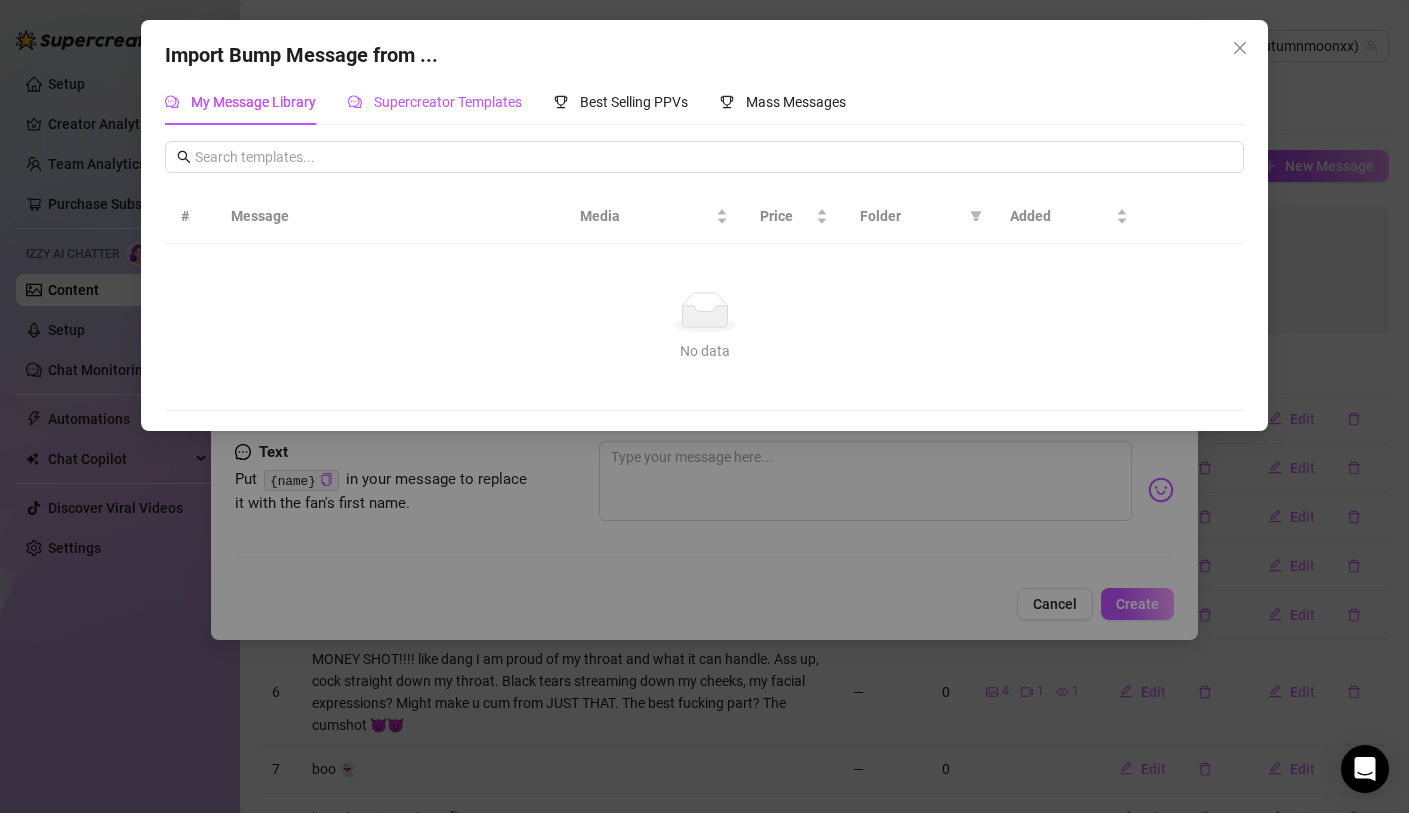 click on "Supercreator Templates" at bounding box center [435, 102] 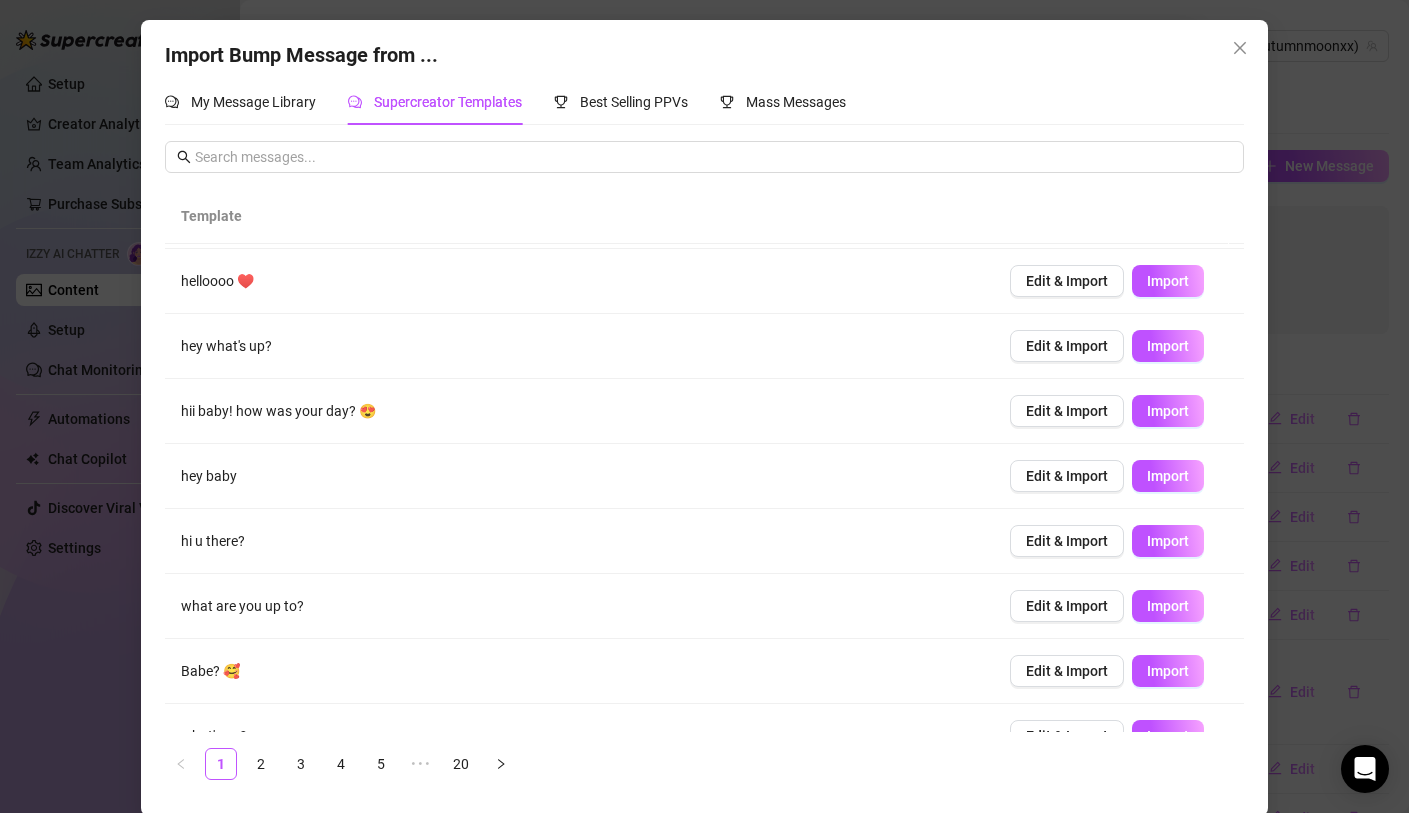 scroll, scrollTop: 162, scrollLeft: 0, axis: vertical 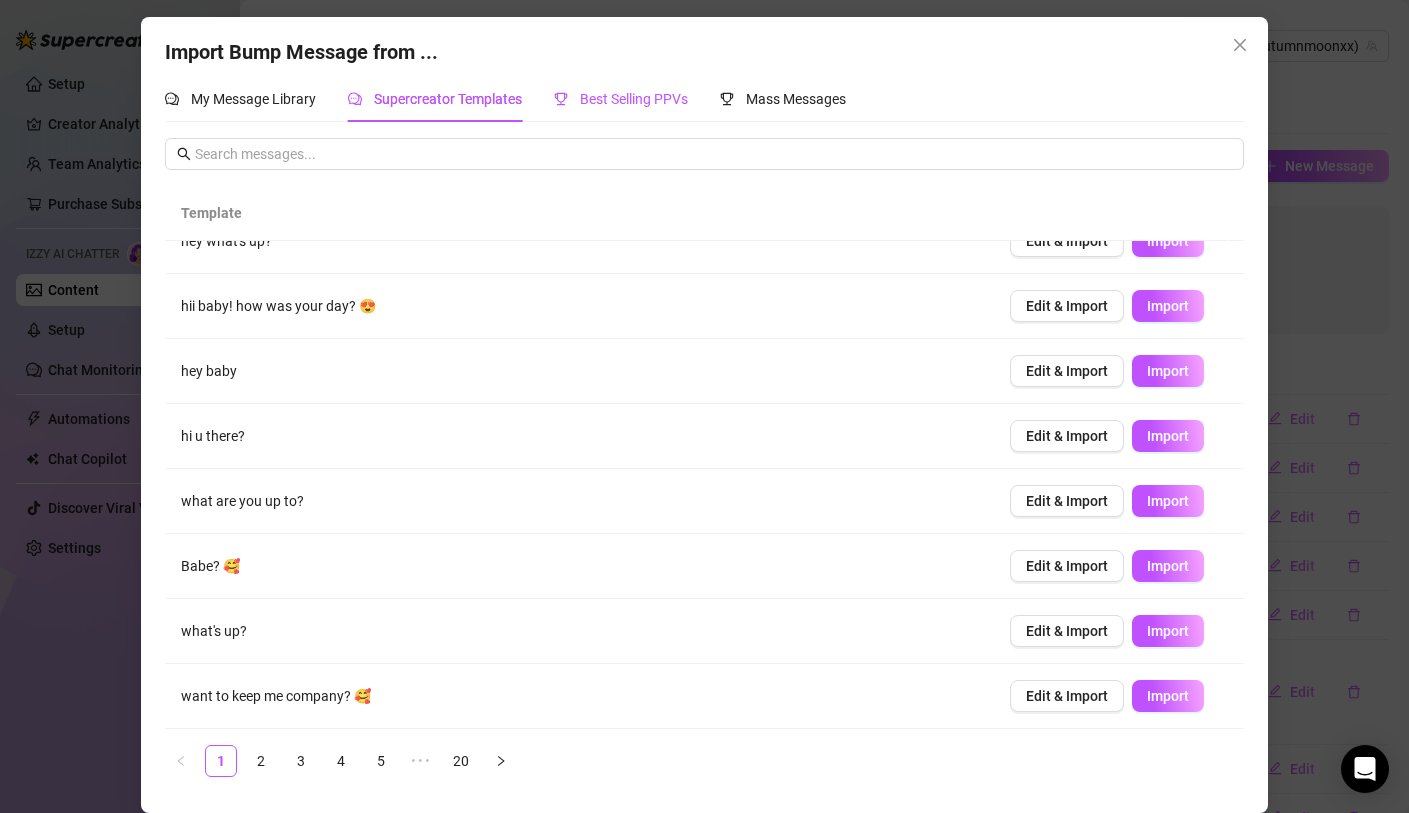 click on "Best Selling PPVs" at bounding box center [621, 99] 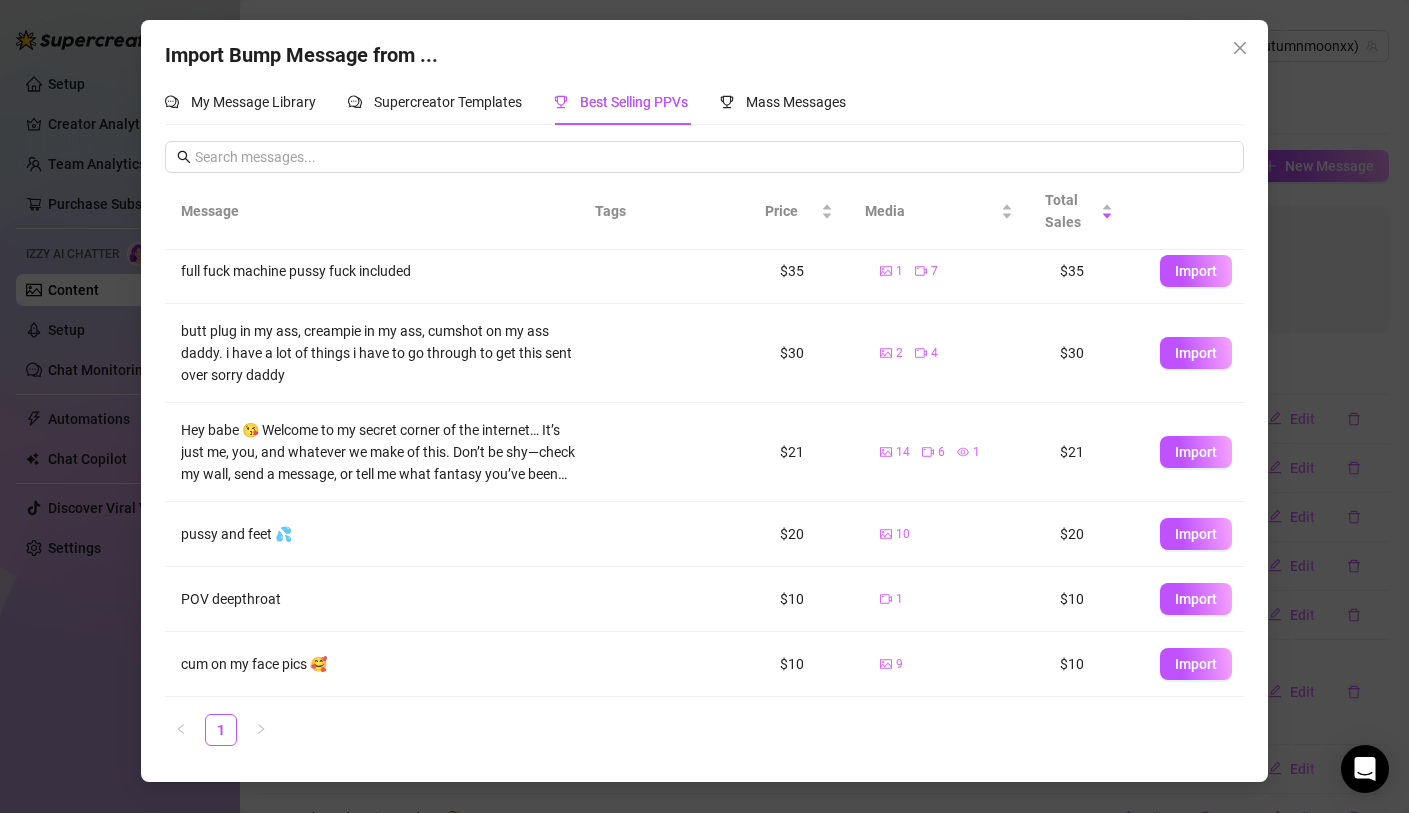 scroll, scrollTop: 0, scrollLeft: 0, axis: both 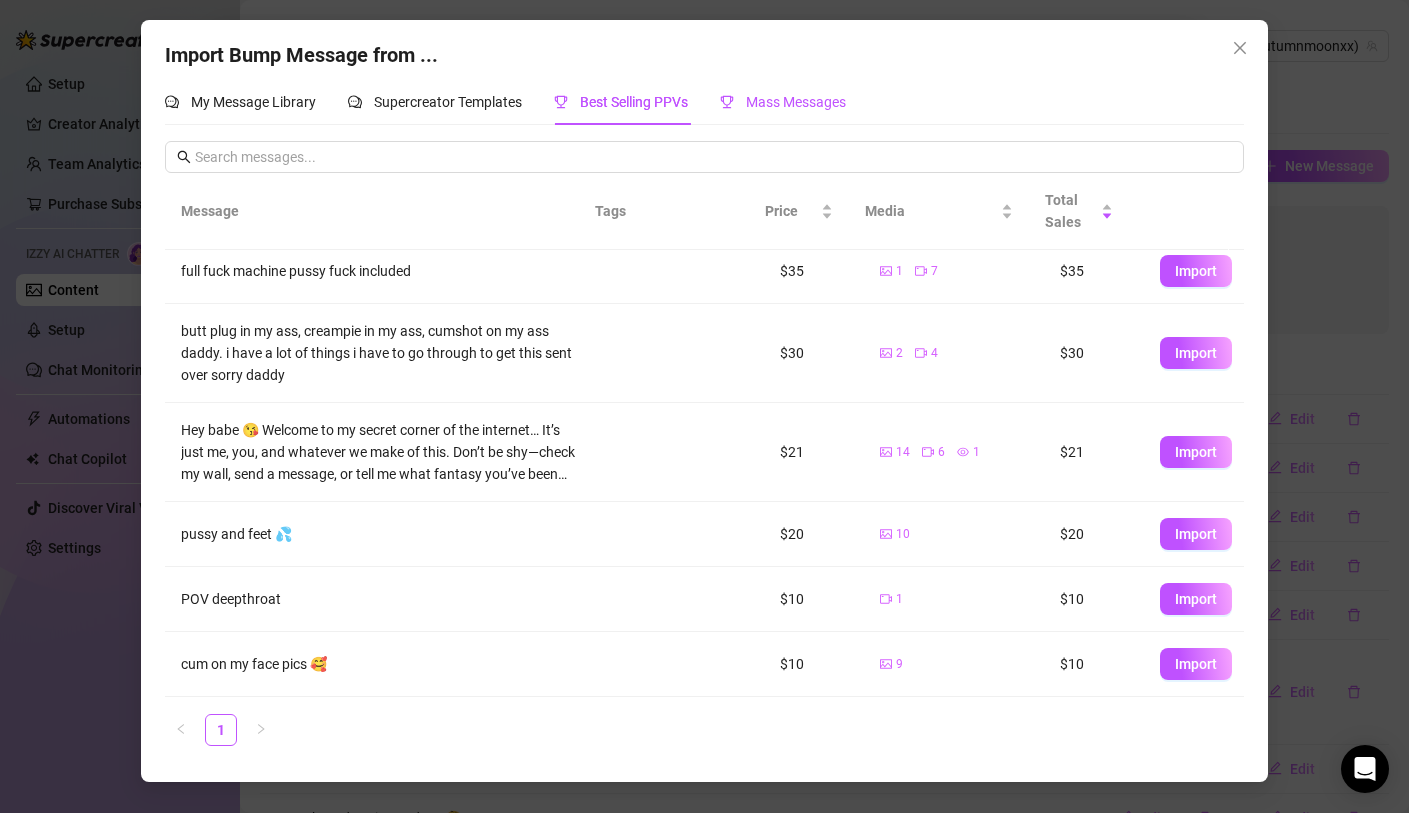 click on "Mass Messages" at bounding box center (796, 102) 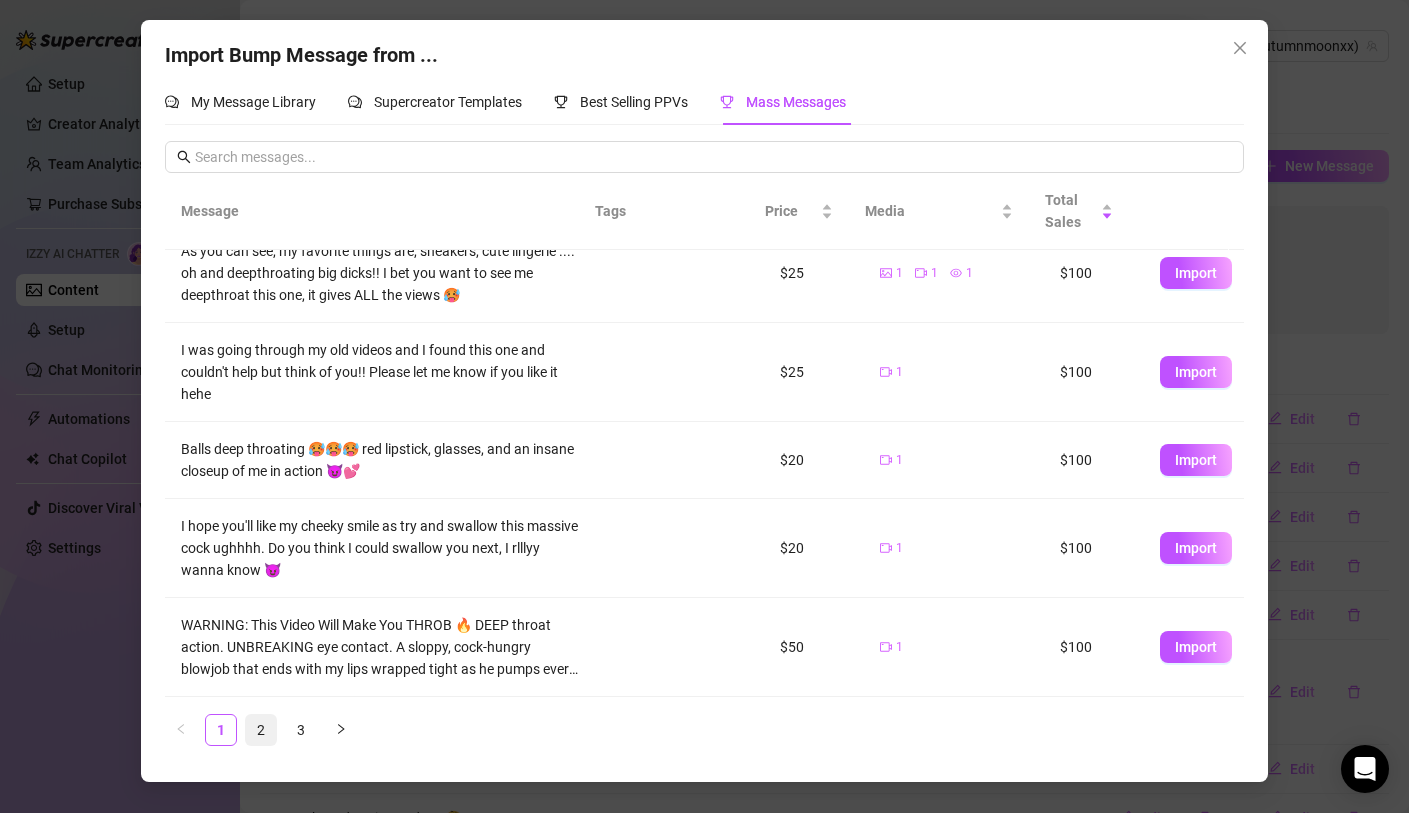 click on "2" at bounding box center (261, 730) 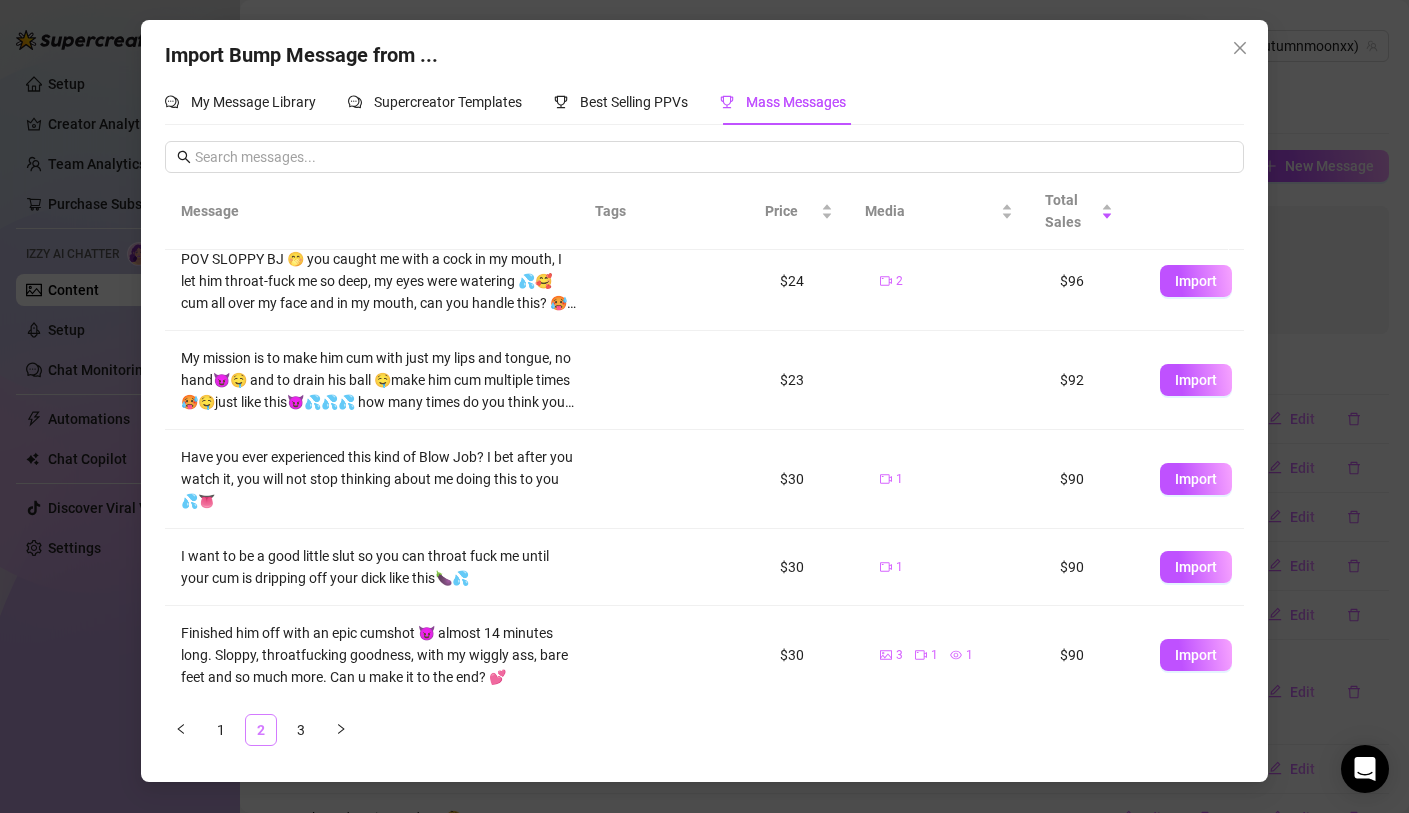 scroll, scrollTop: 0, scrollLeft: 0, axis: both 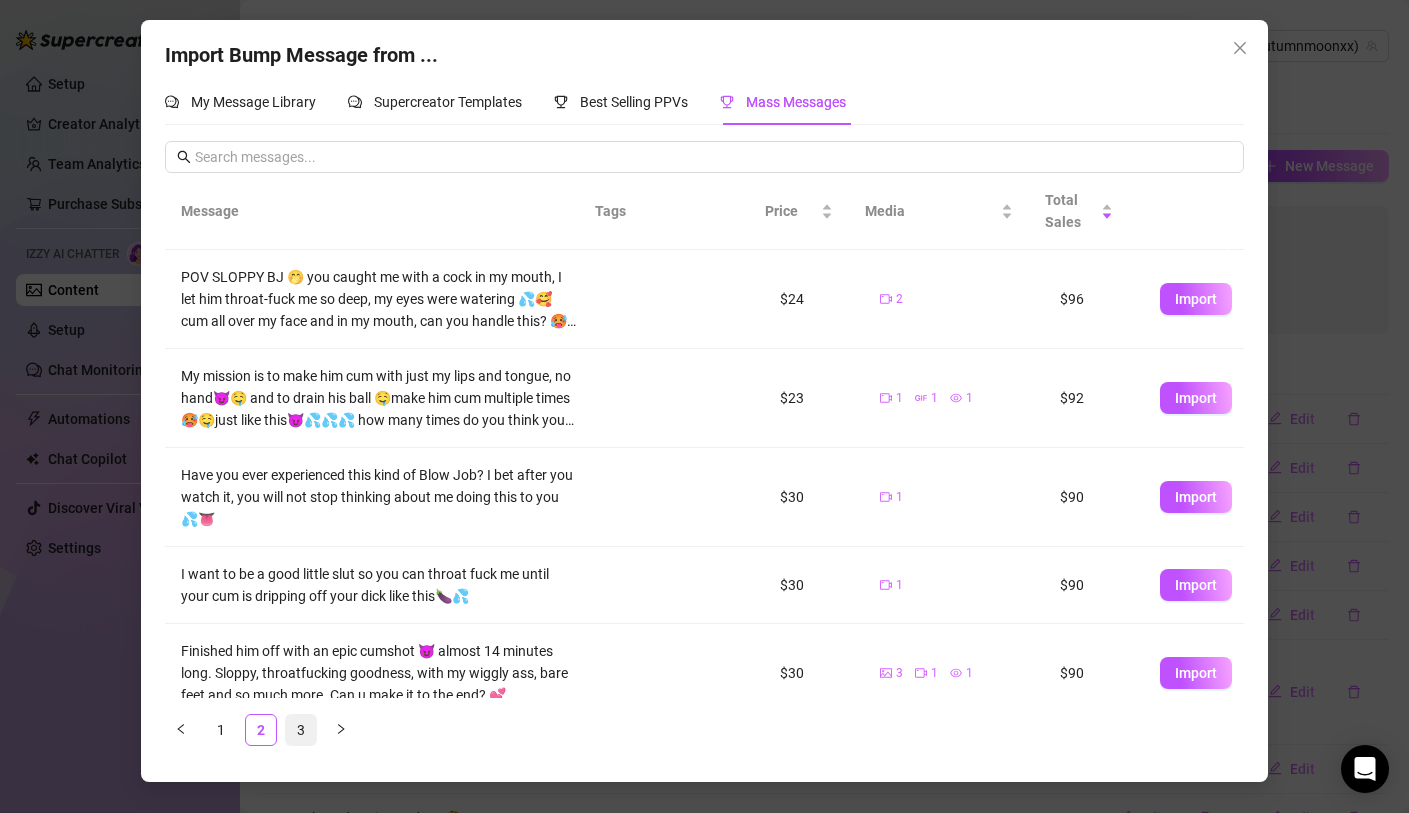 click on "3" at bounding box center [301, 730] 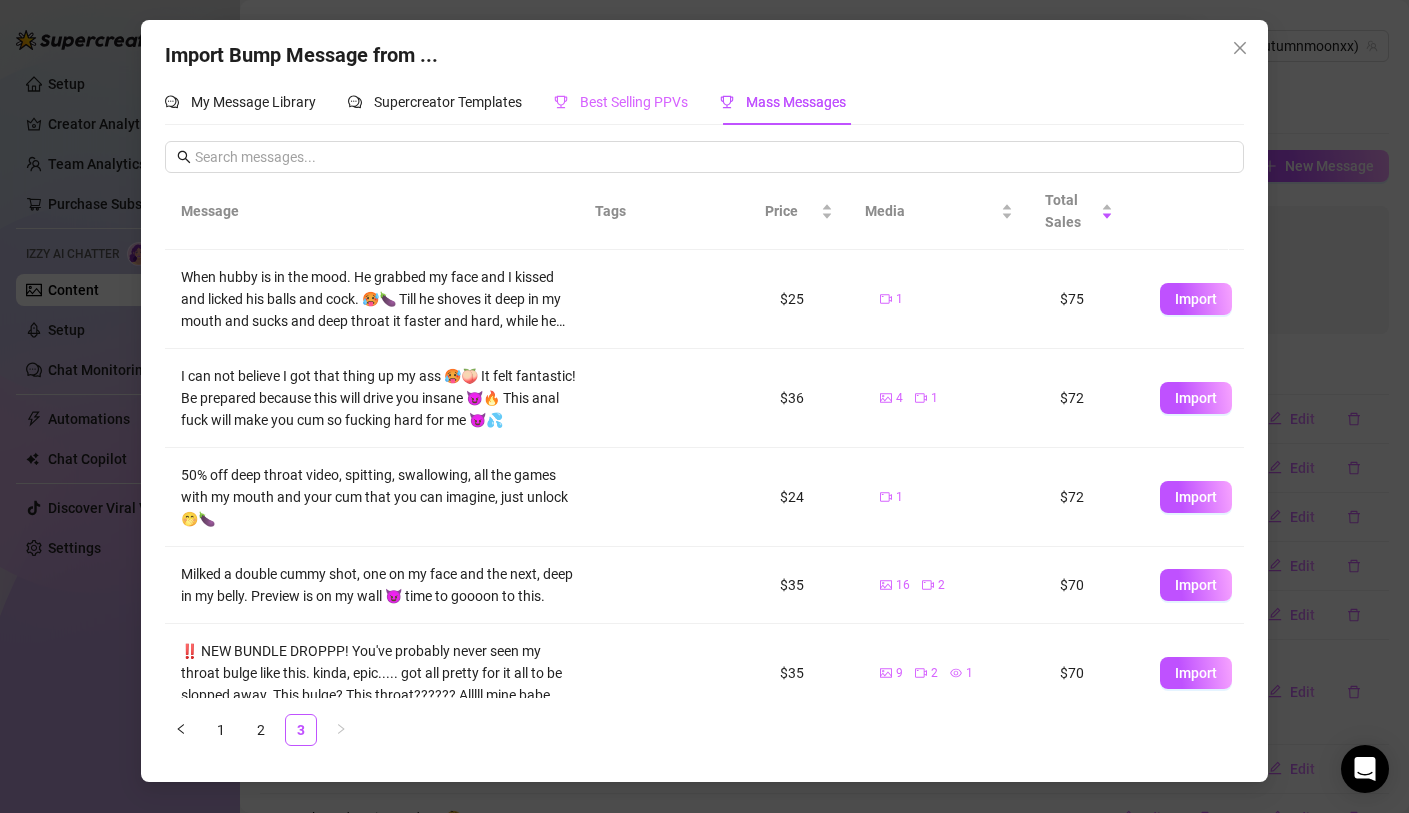 click on "Best Selling PPVs" at bounding box center (621, 102) 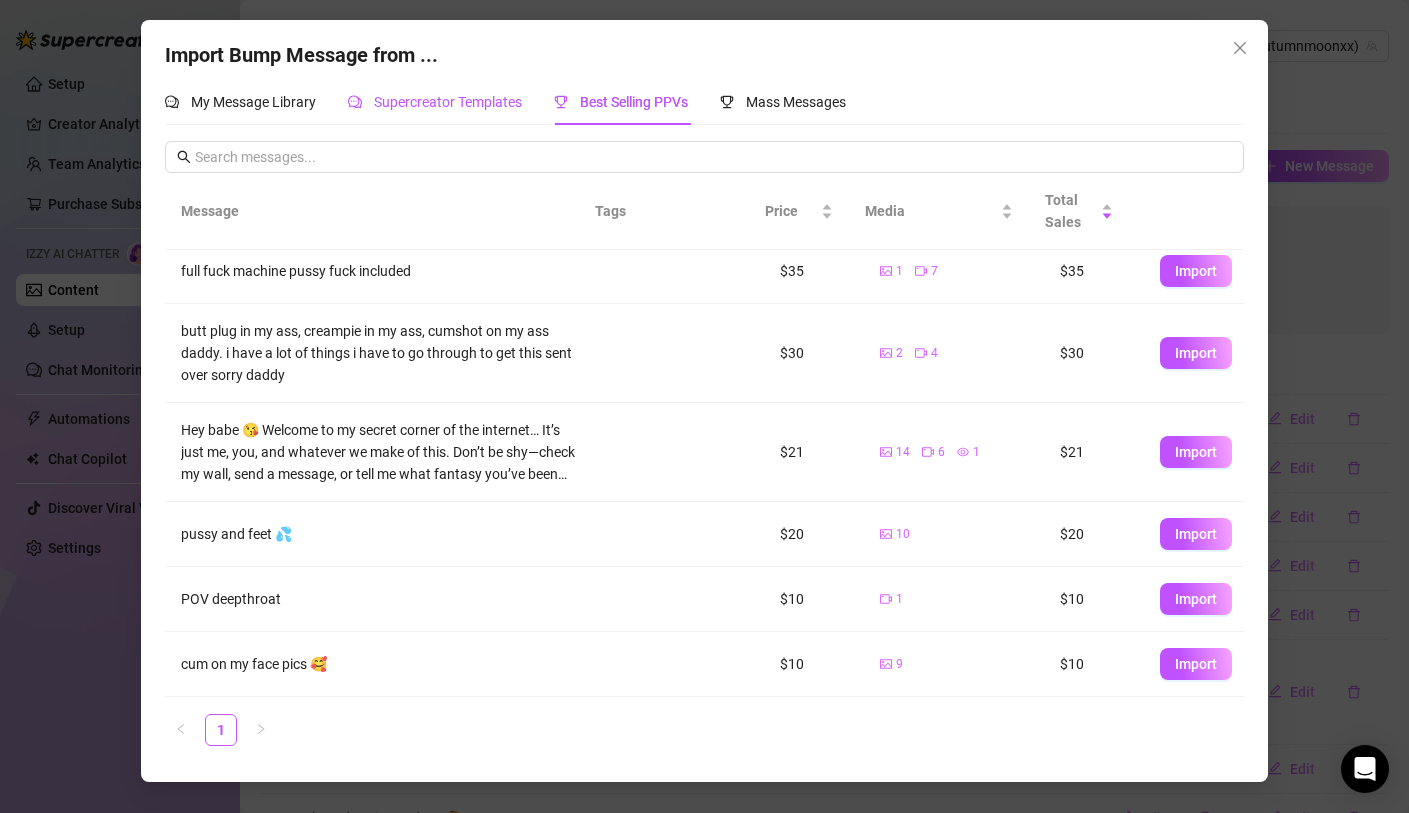 click on "Supercreator Templates" at bounding box center [448, 102] 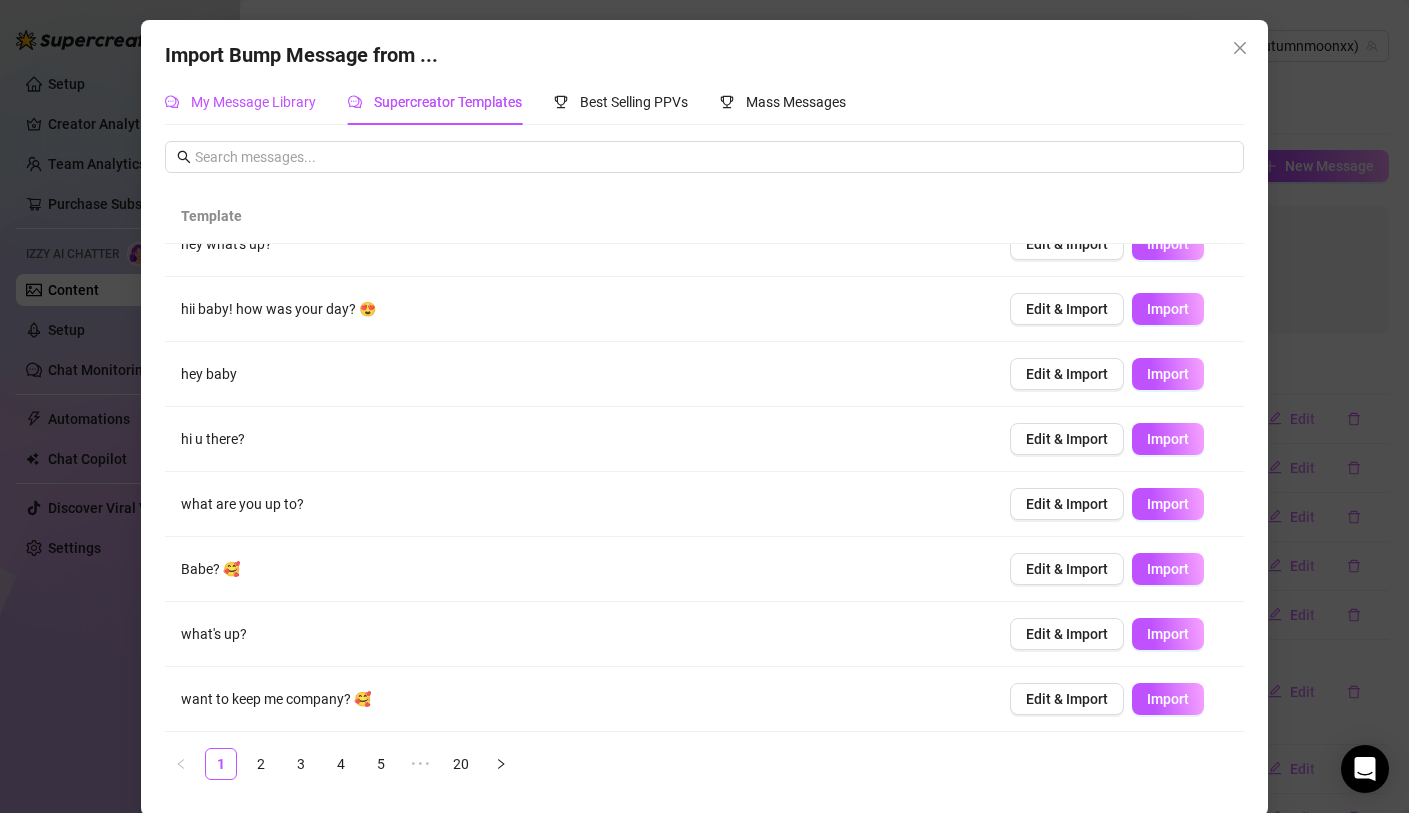 click on "My Message Library" at bounding box center (253, 102) 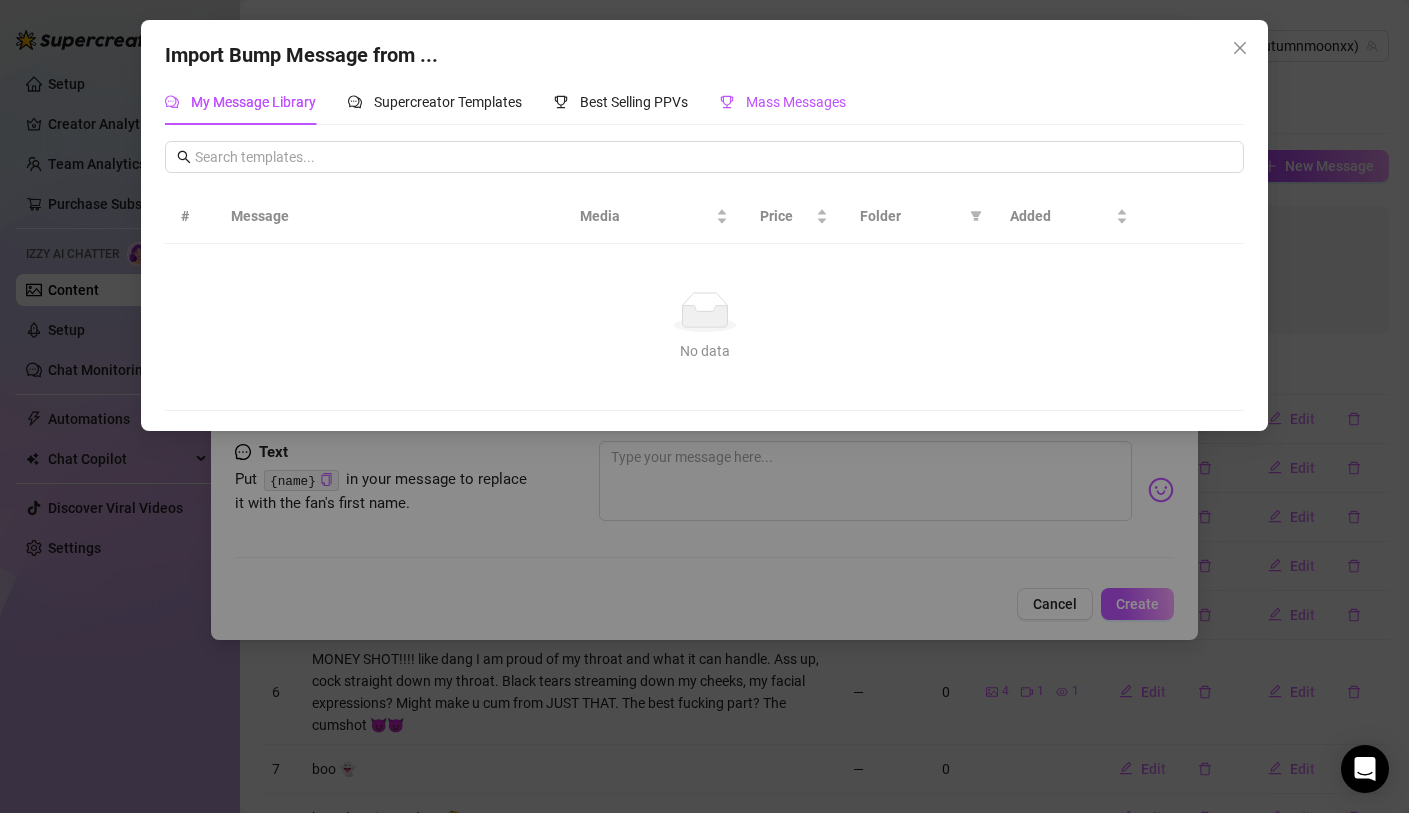 click on "Mass Messages" at bounding box center (796, 102) 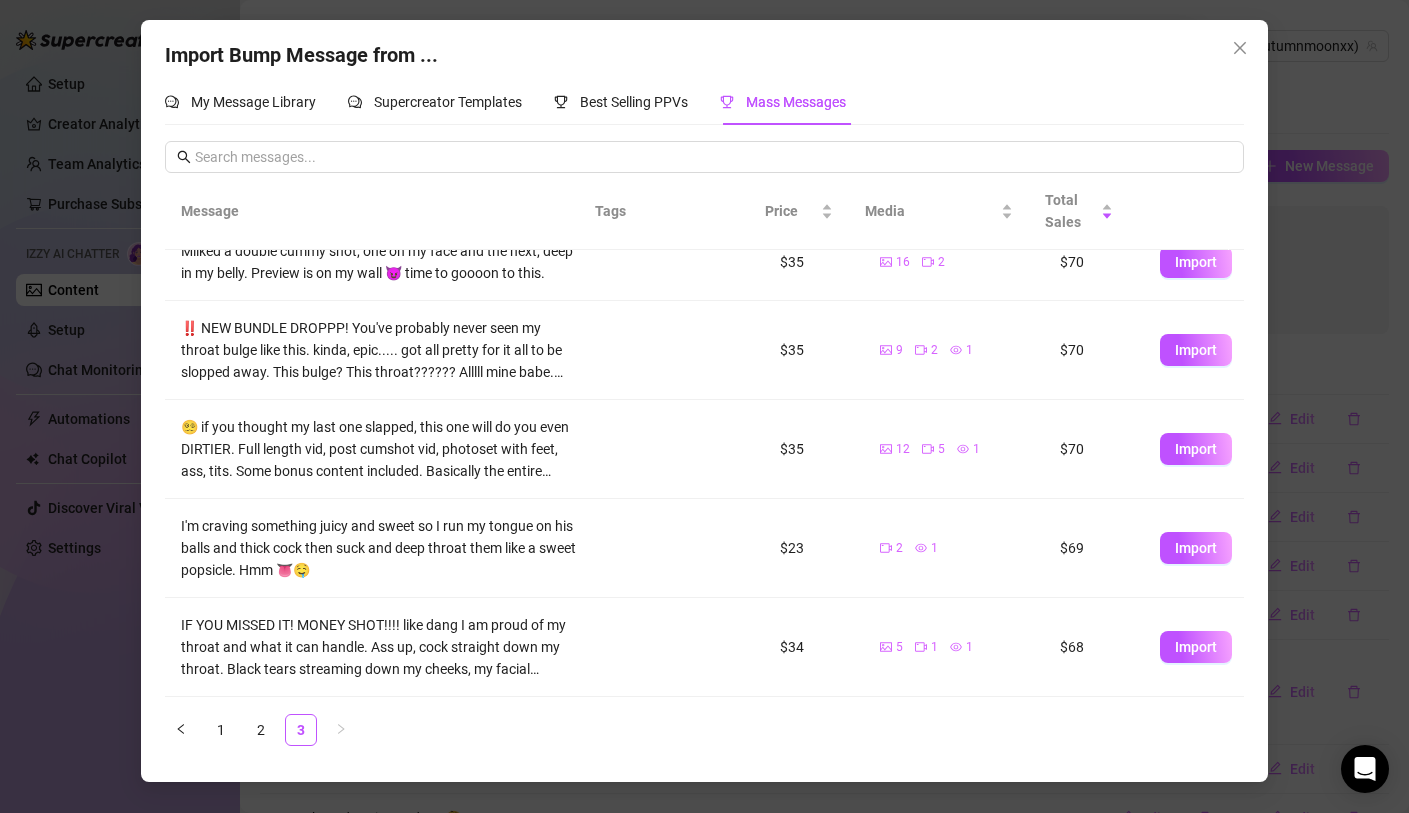 scroll, scrollTop: 0, scrollLeft: 0, axis: both 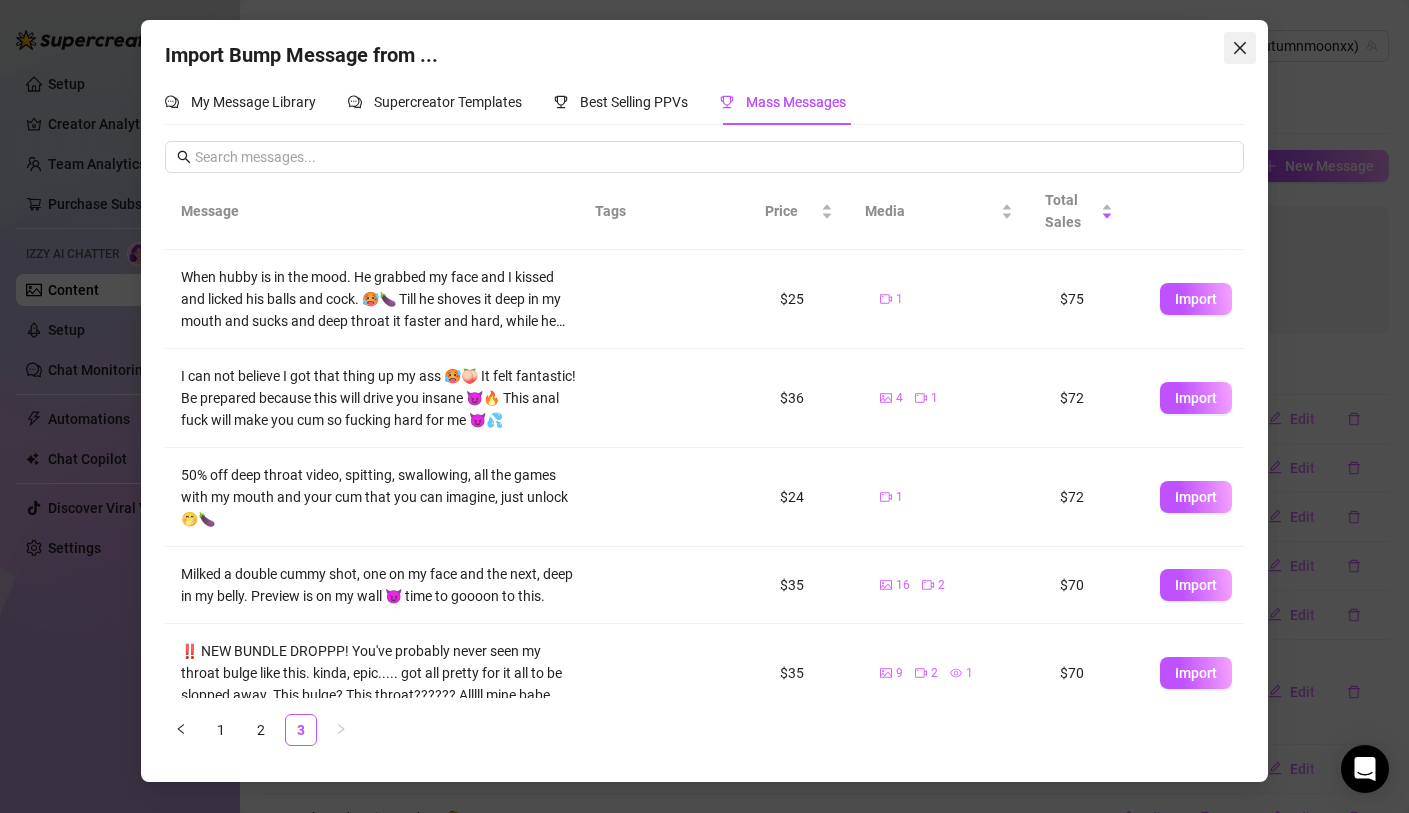 click 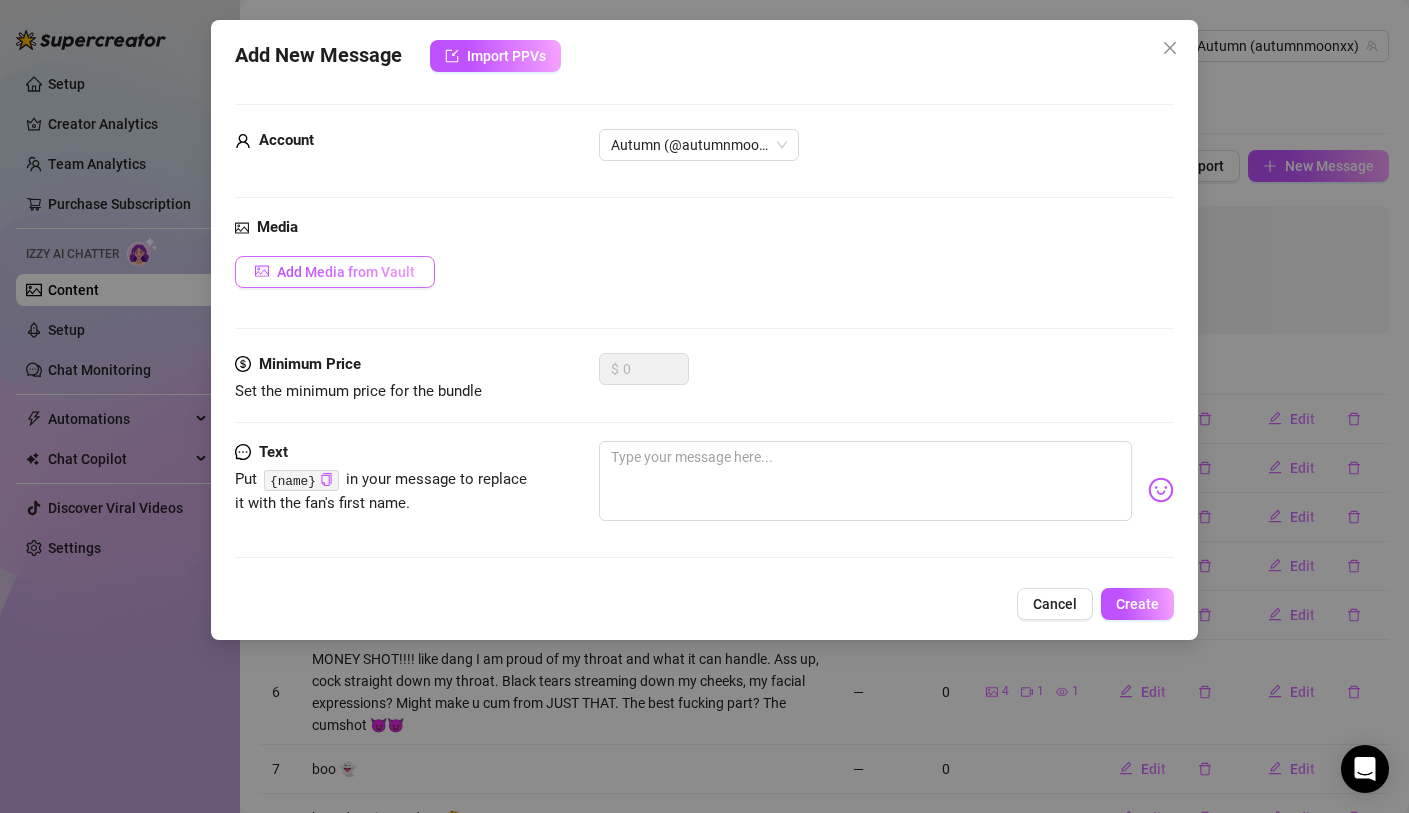 click on "Add Media from Vault" at bounding box center [346, 272] 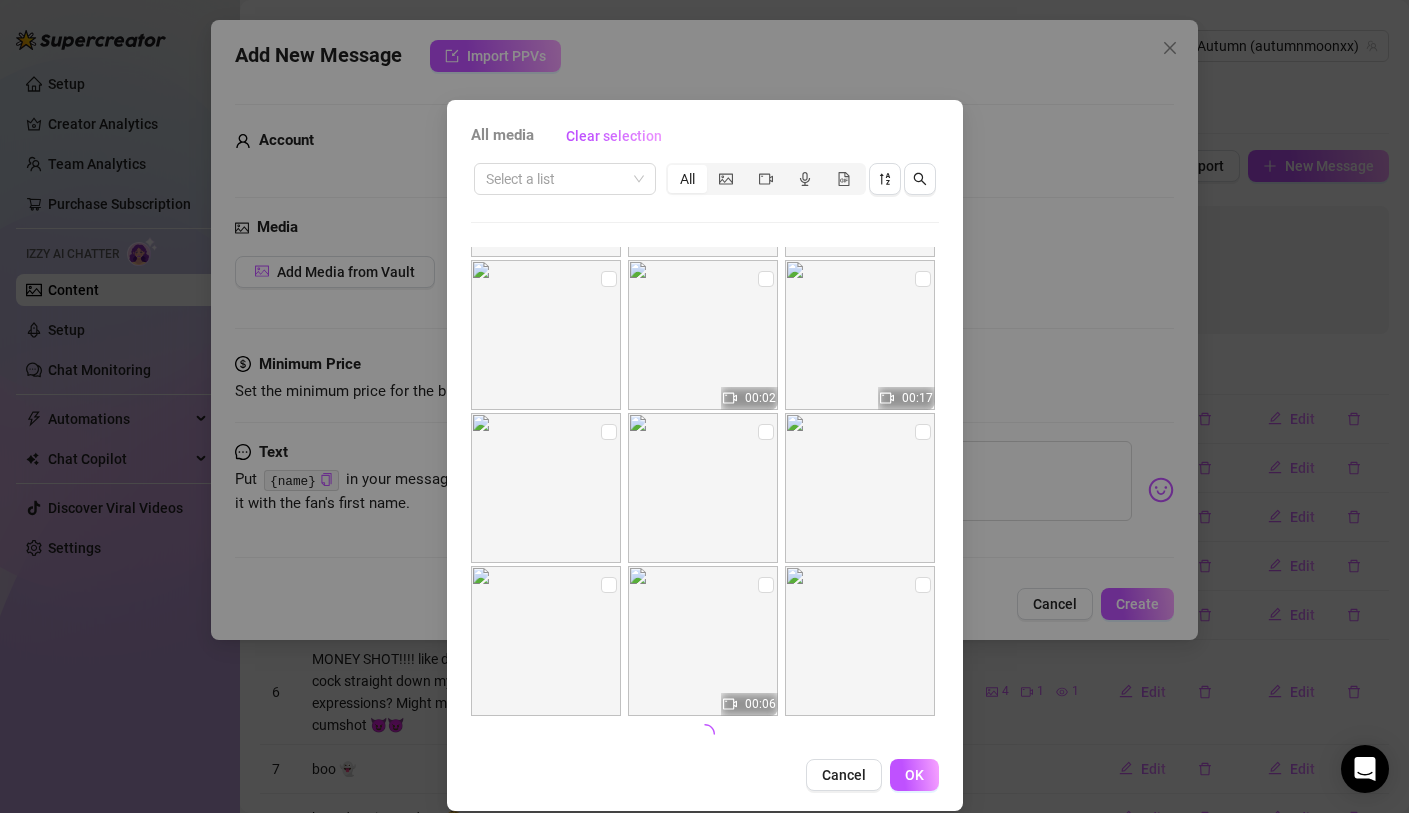 scroll, scrollTop: 754, scrollLeft: 0, axis: vertical 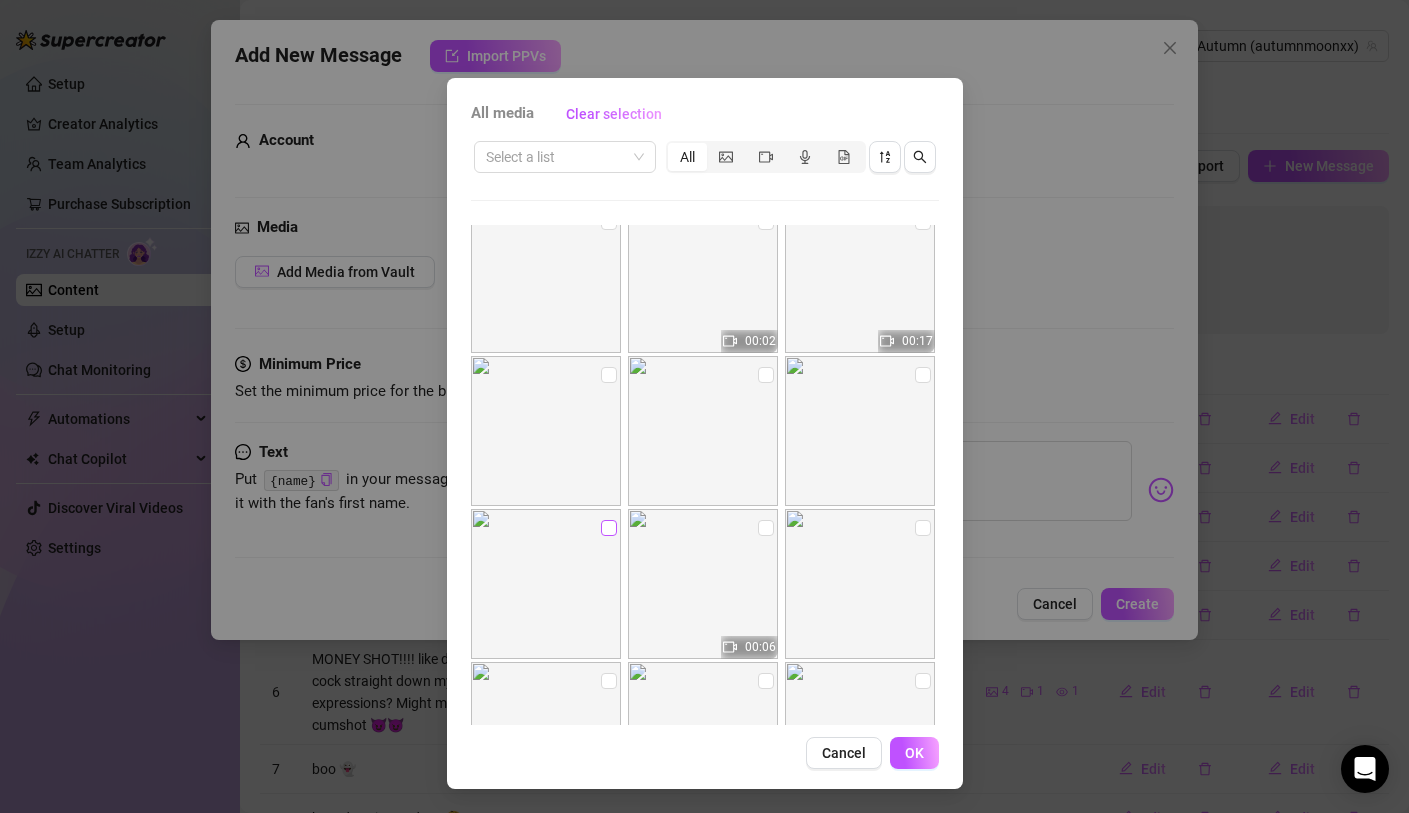 click at bounding box center (609, 528) 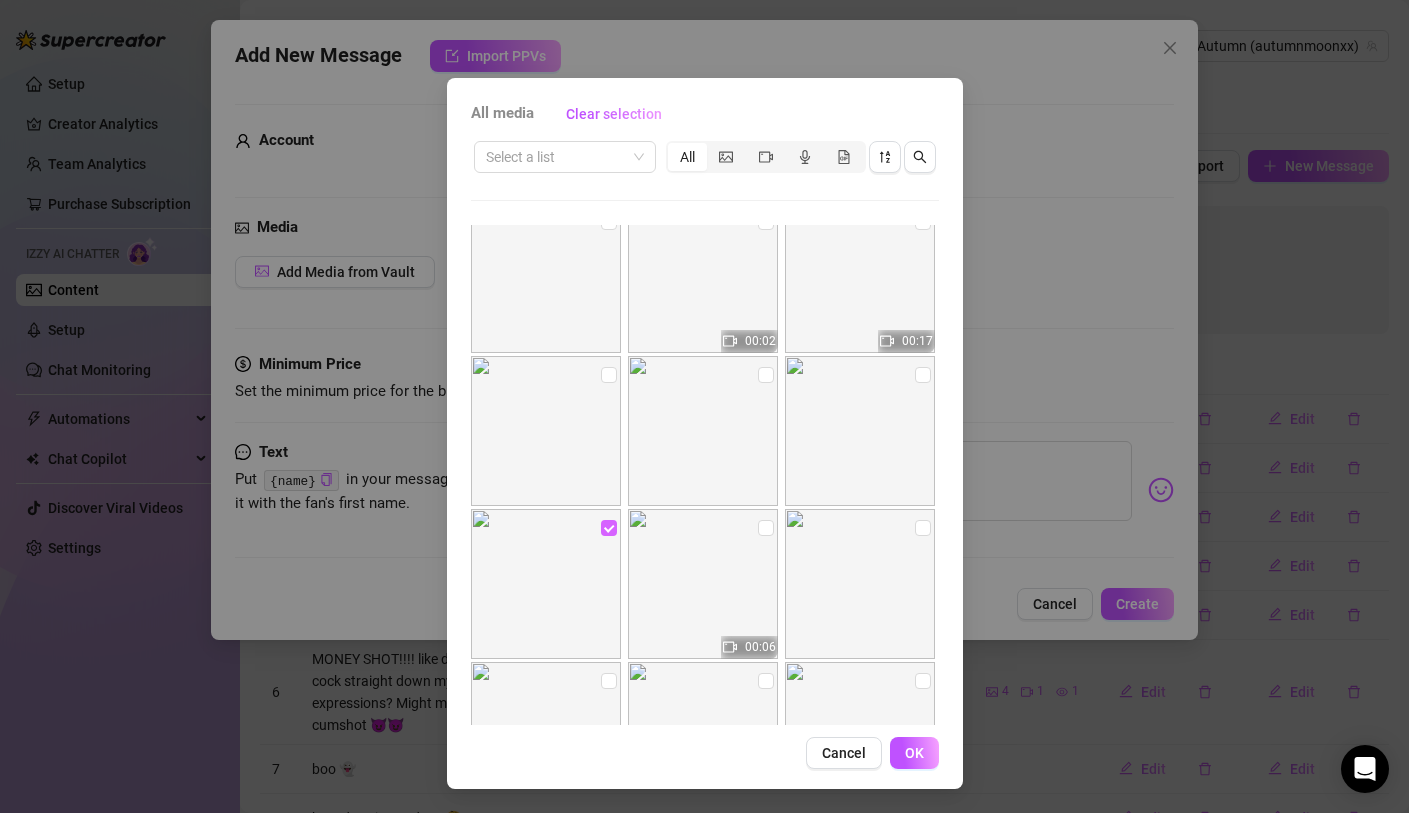 click at bounding box center [609, 528] 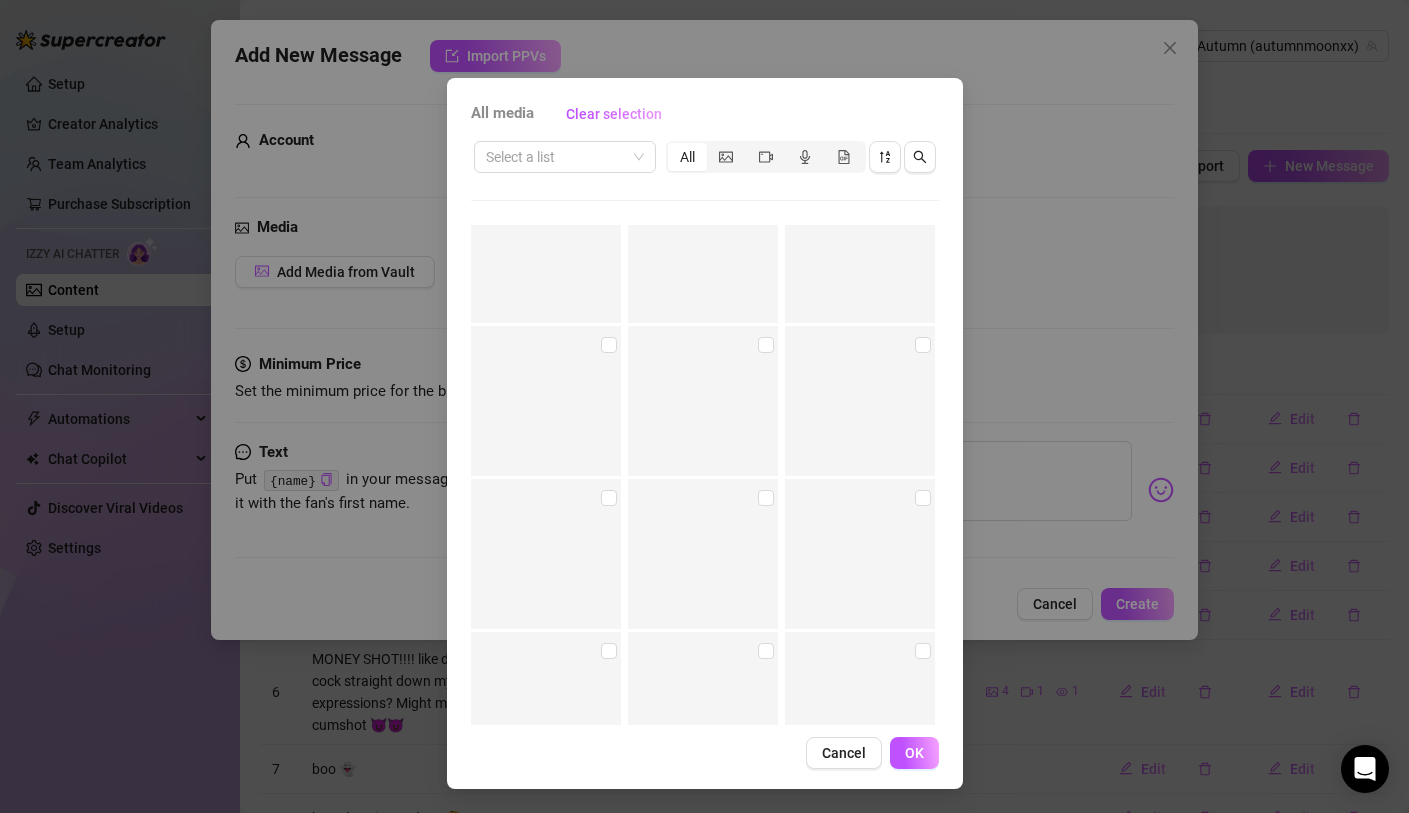 scroll, scrollTop: 12648, scrollLeft: 0, axis: vertical 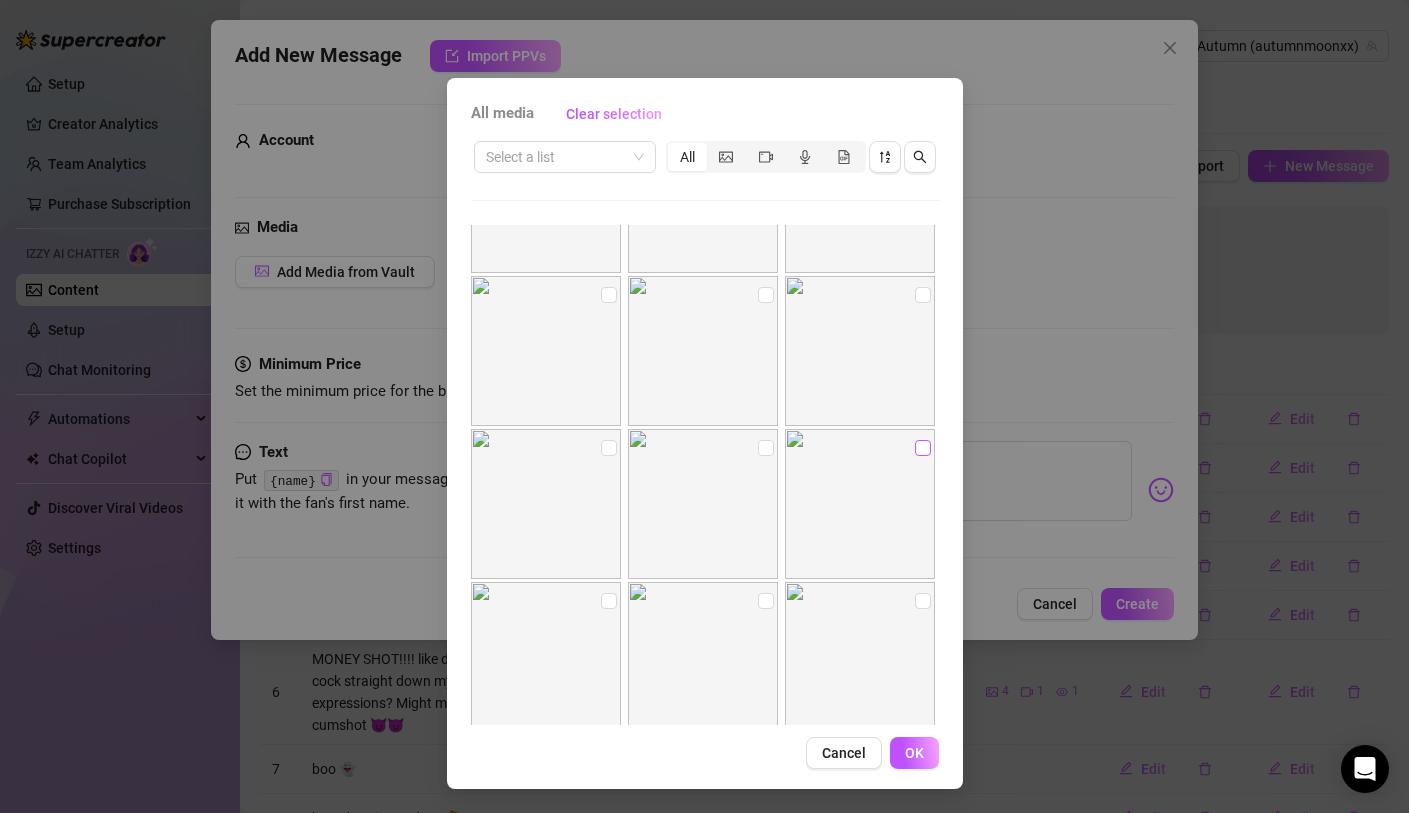 click at bounding box center [923, 448] 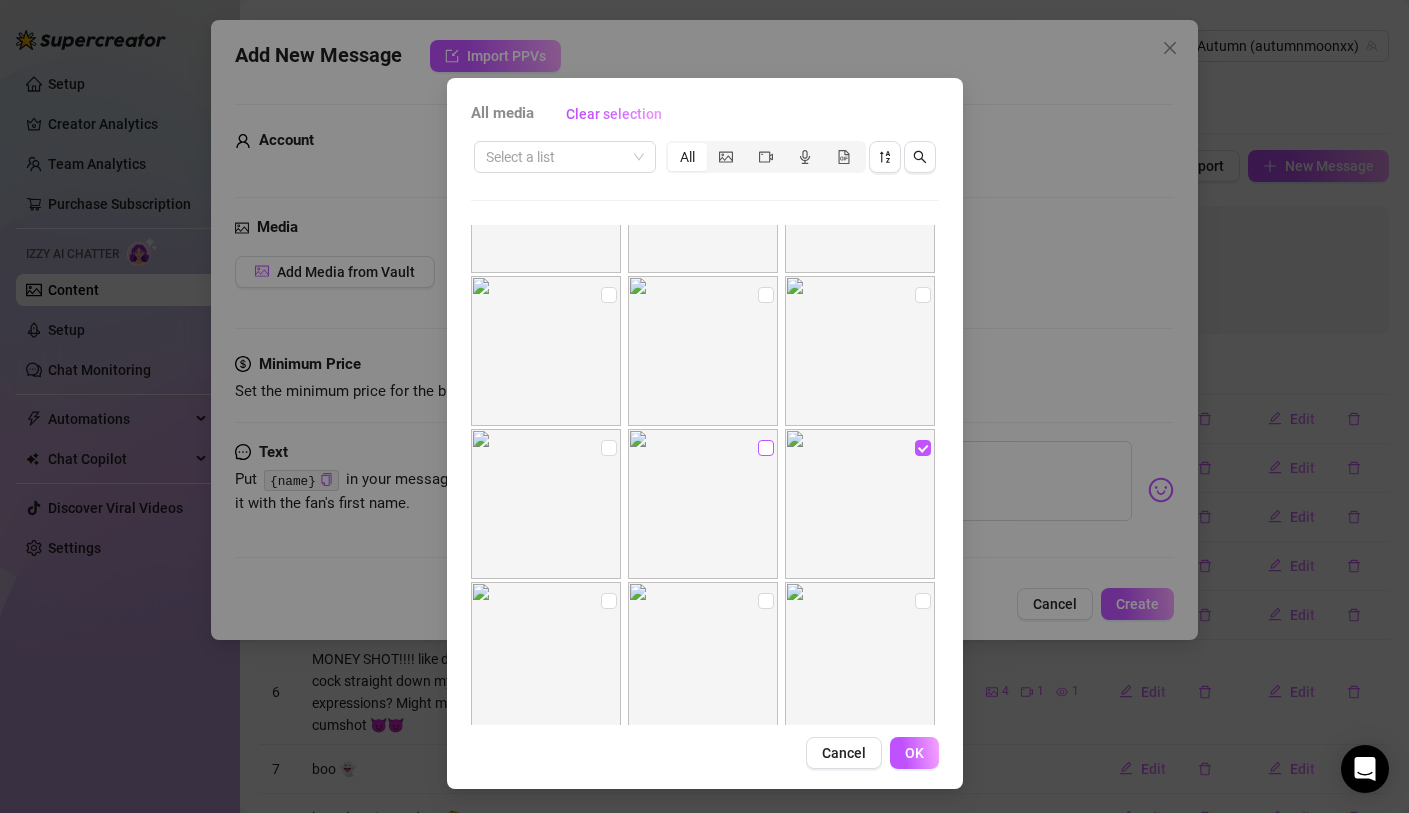 click at bounding box center (766, 448) 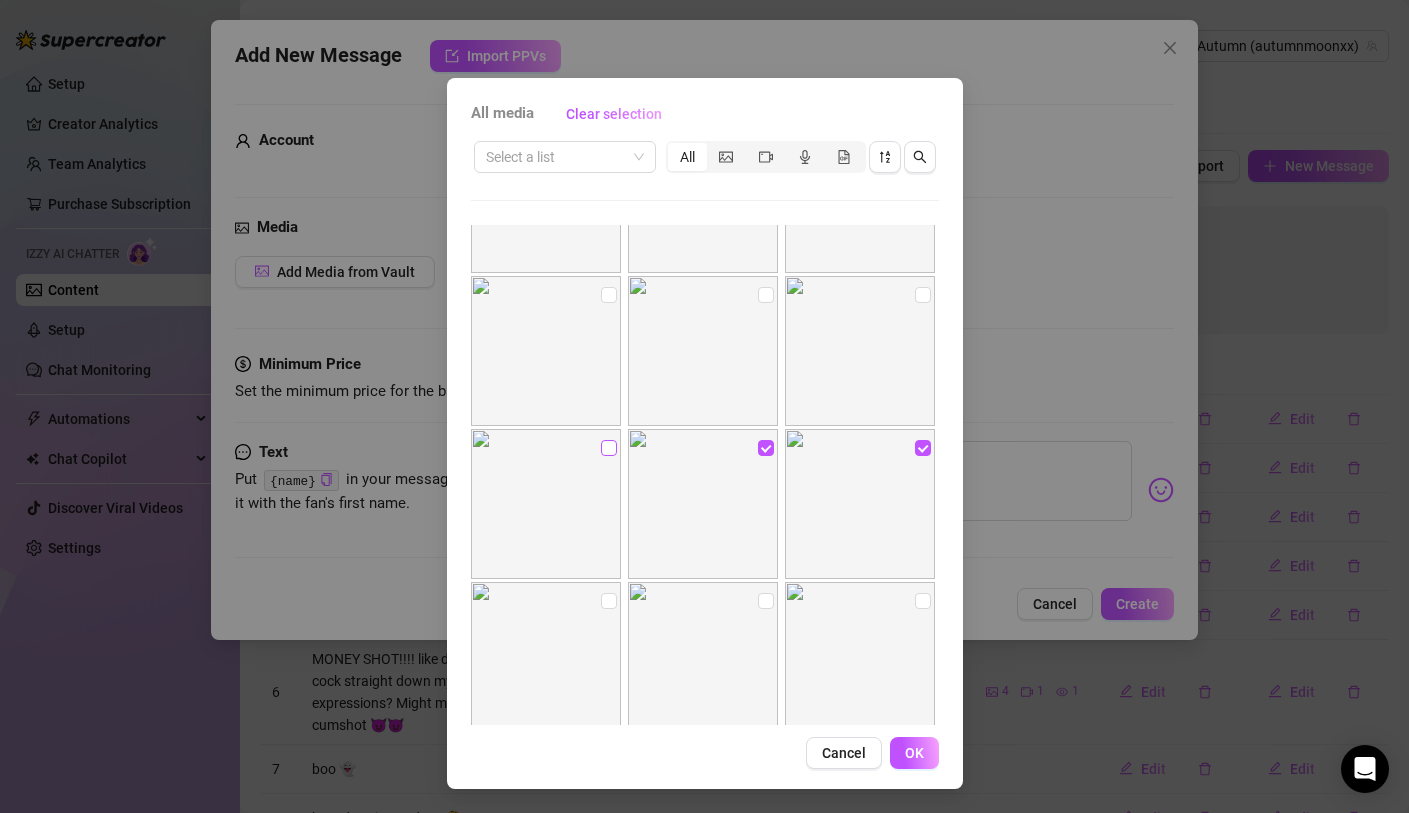 click at bounding box center (609, 448) 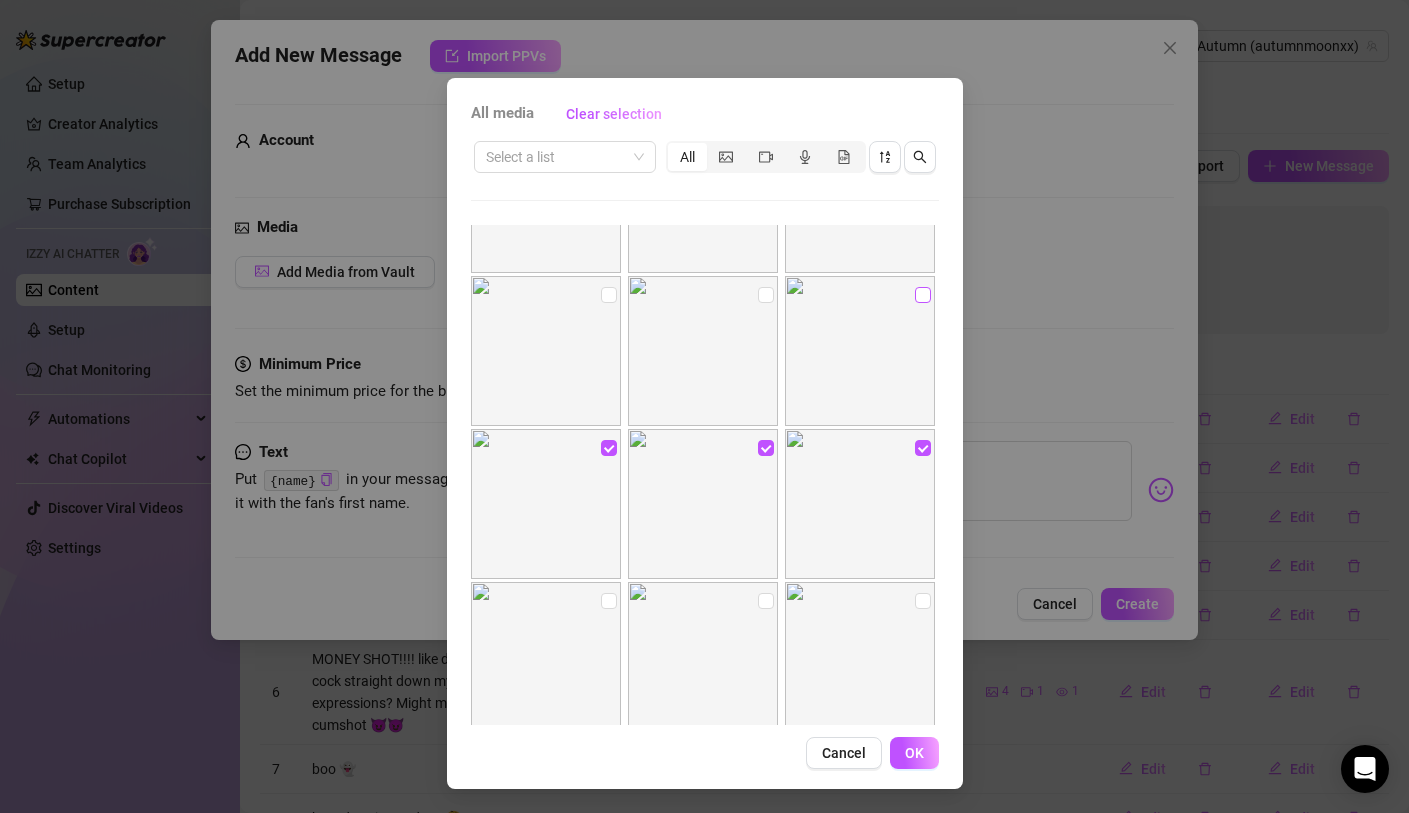 click at bounding box center (923, 295) 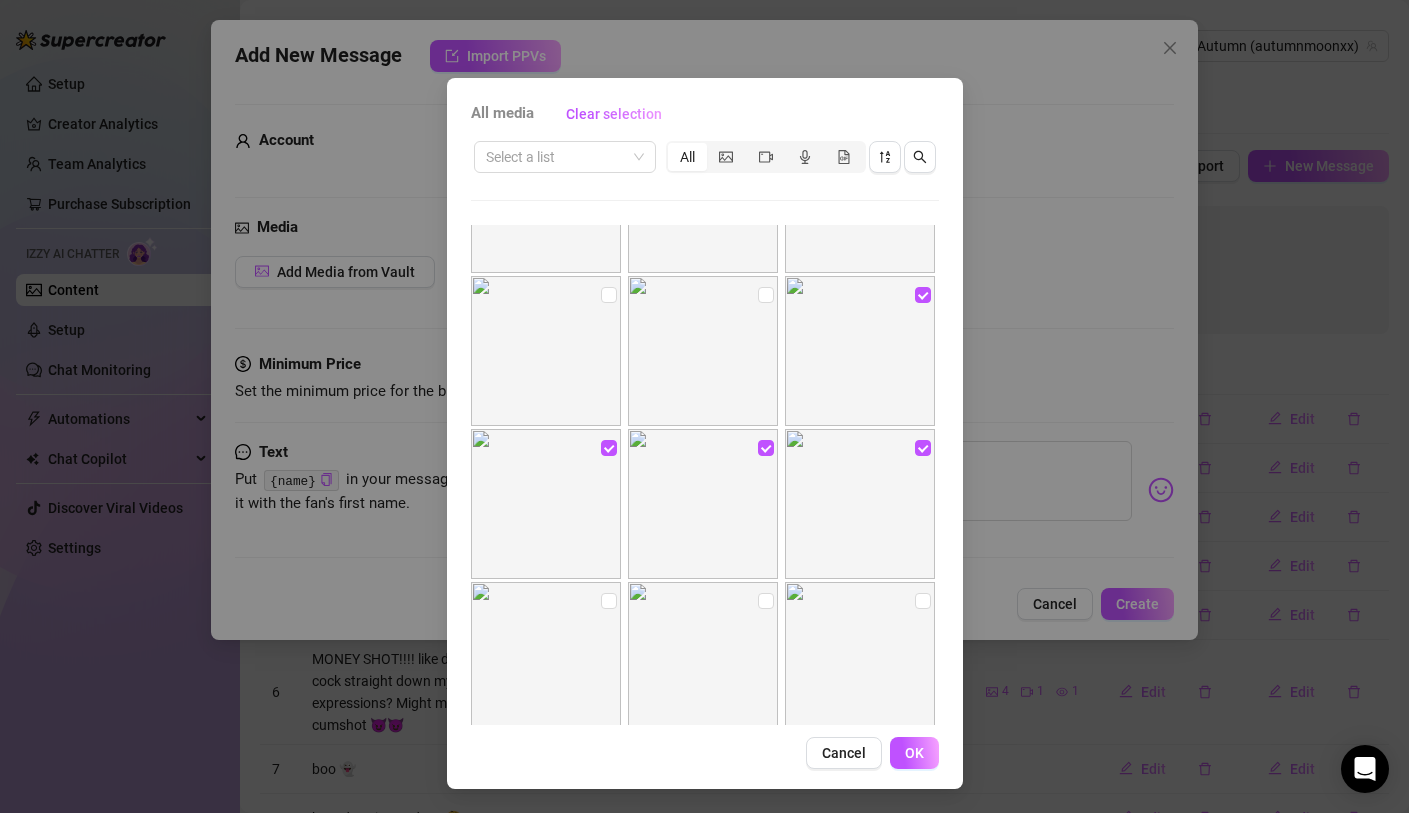 click at bounding box center [703, 351] 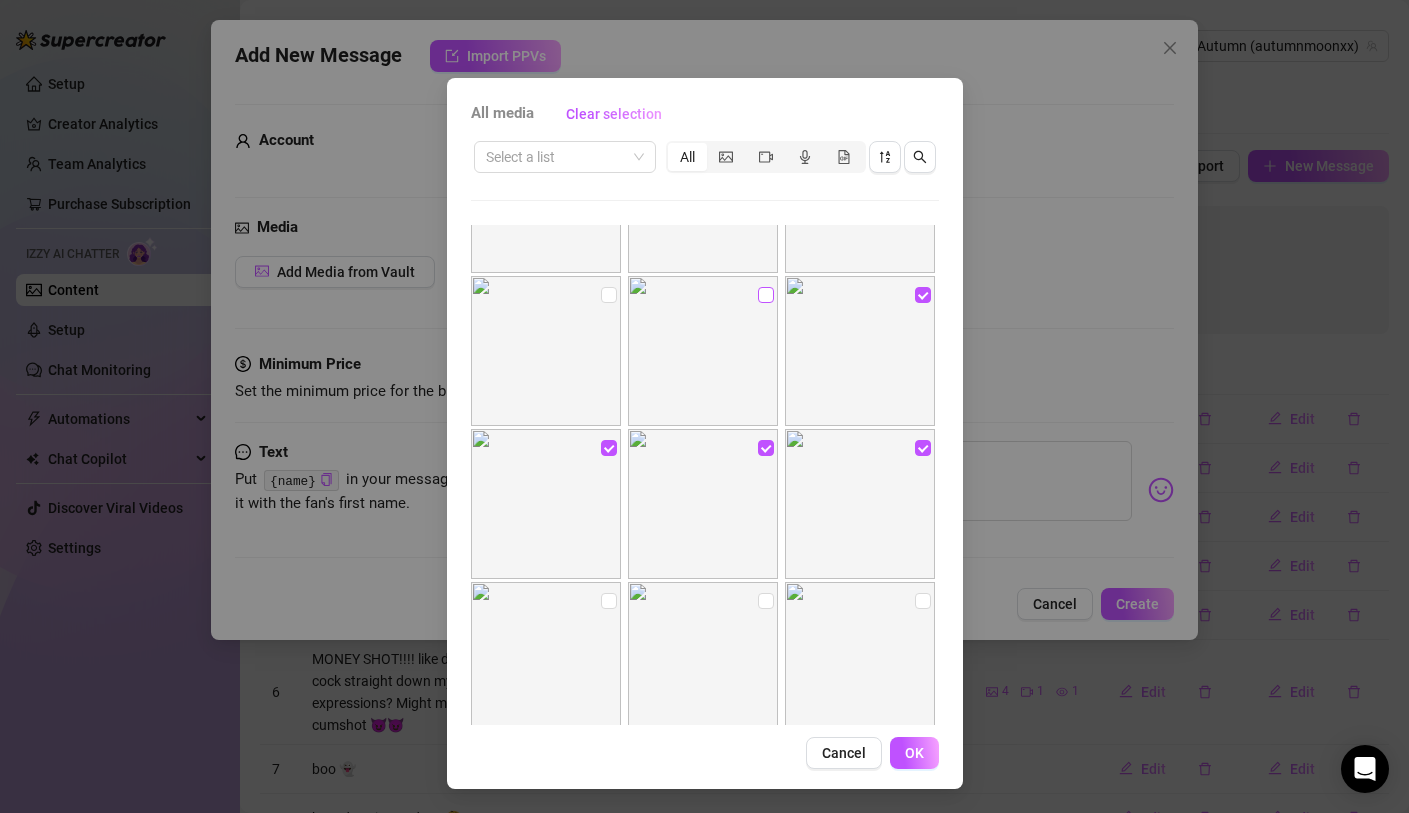 click at bounding box center (766, 295) 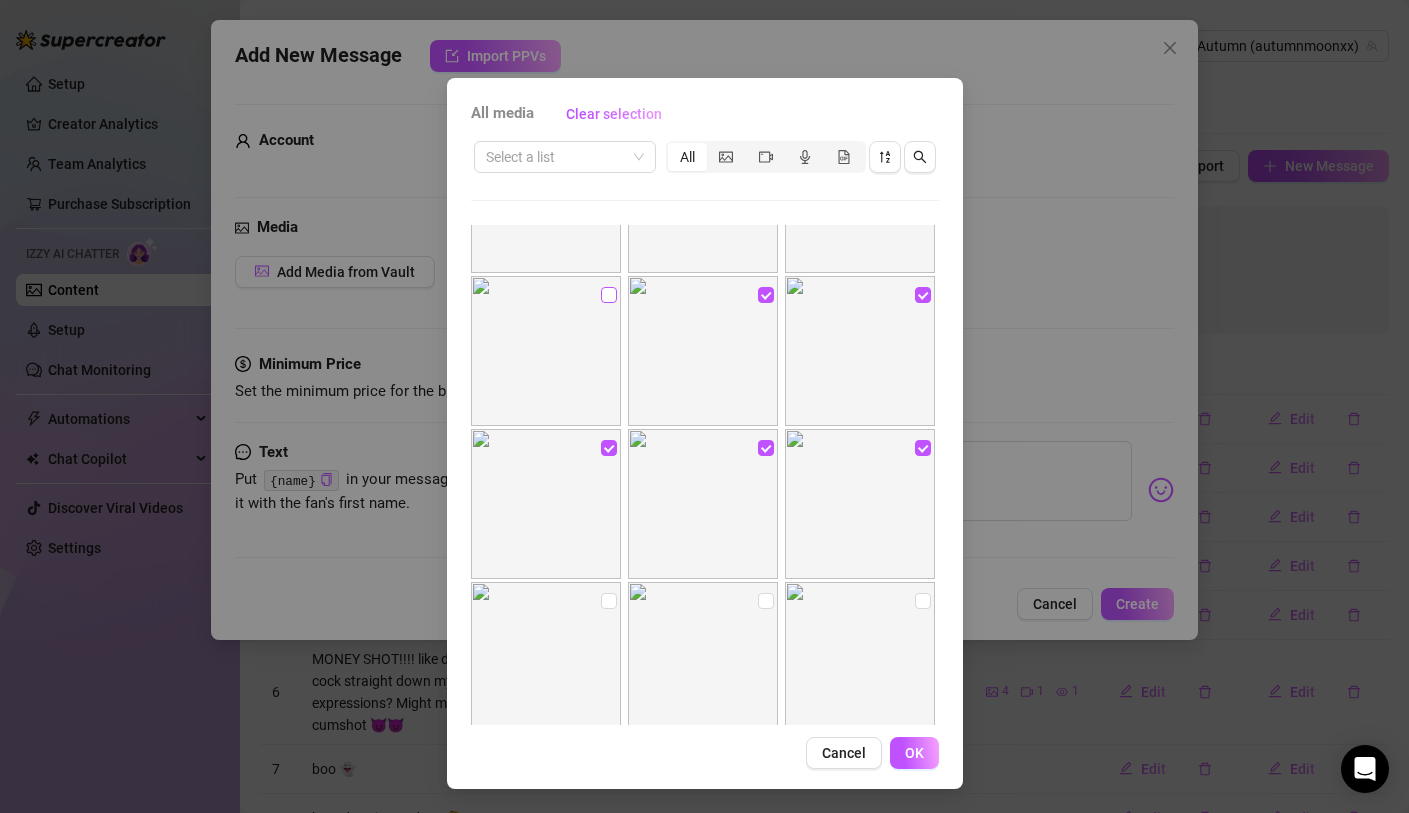 click at bounding box center (609, 295) 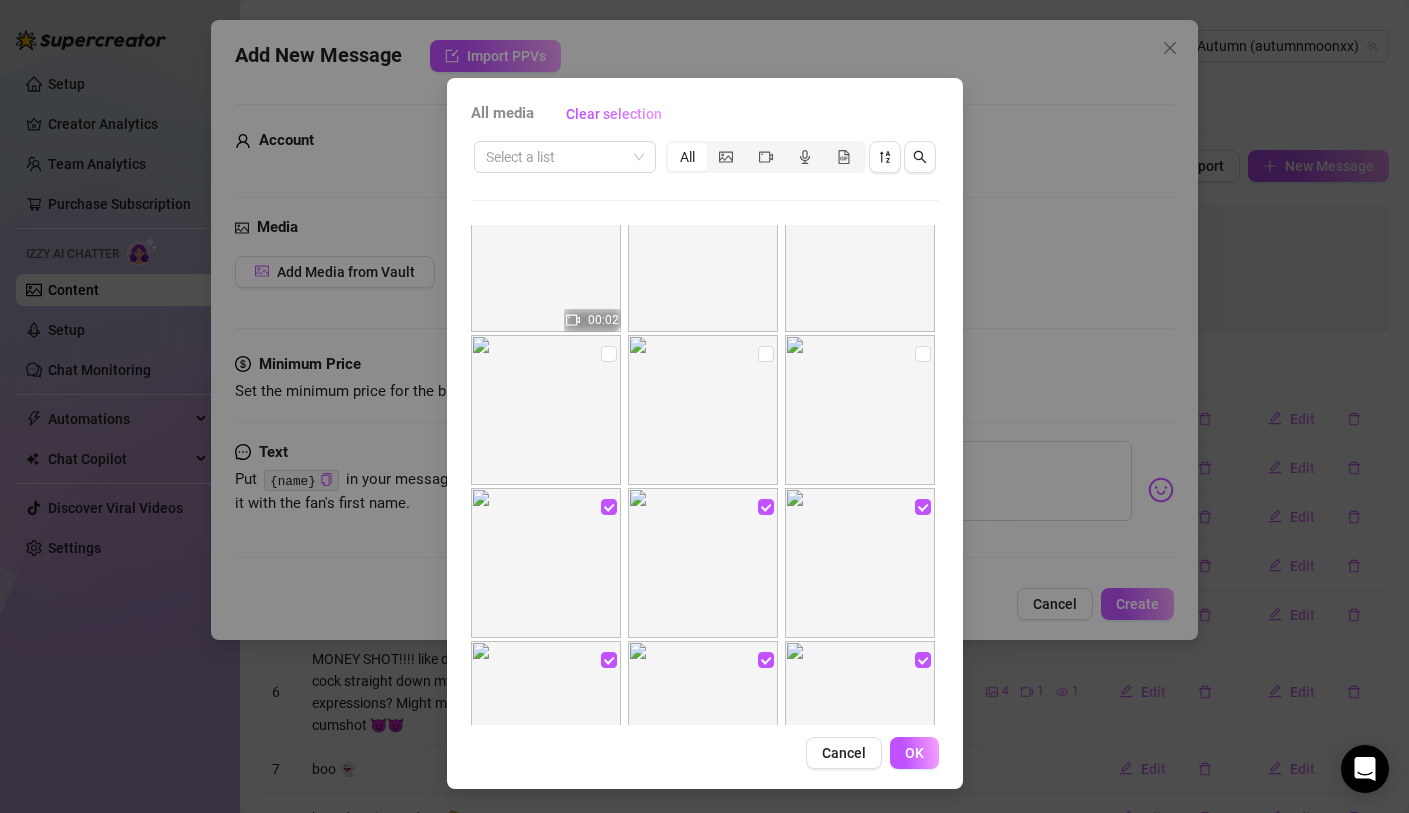 scroll, scrollTop: 12386, scrollLeft: 0, axis: vertical 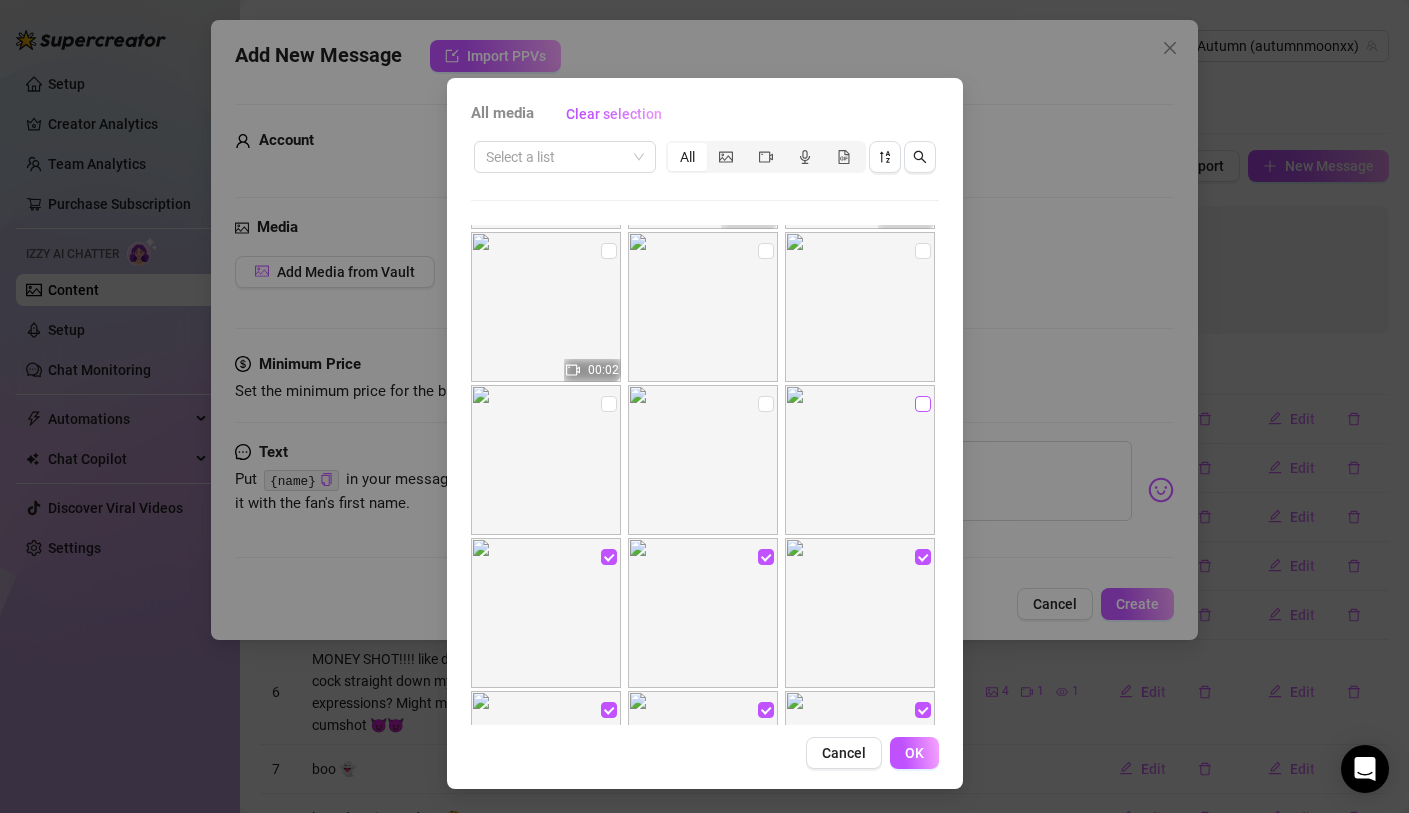 click at bounding box center (923, 404) 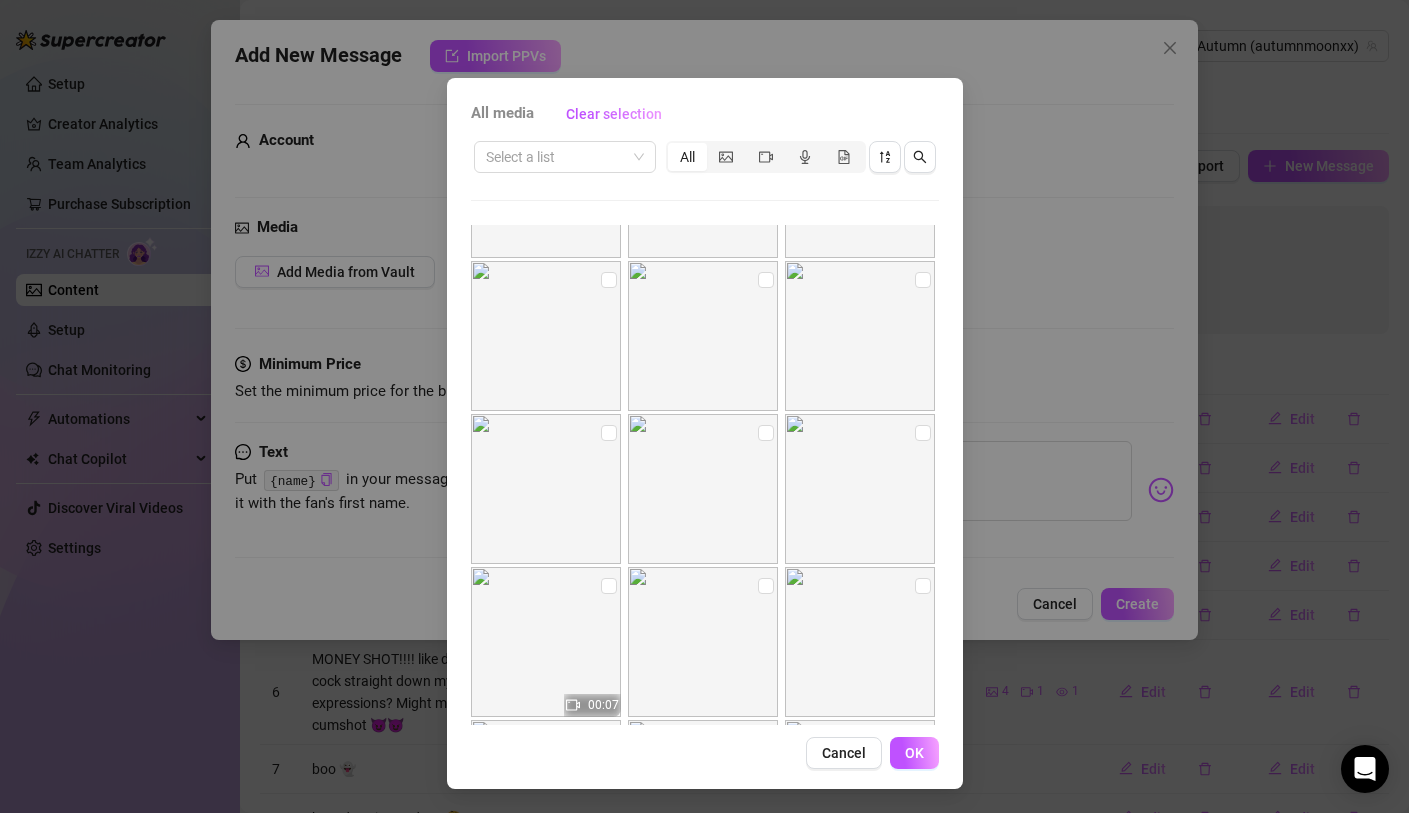 scroll, scrollTop: 15784, scrollLeft: 0, axis: vertical 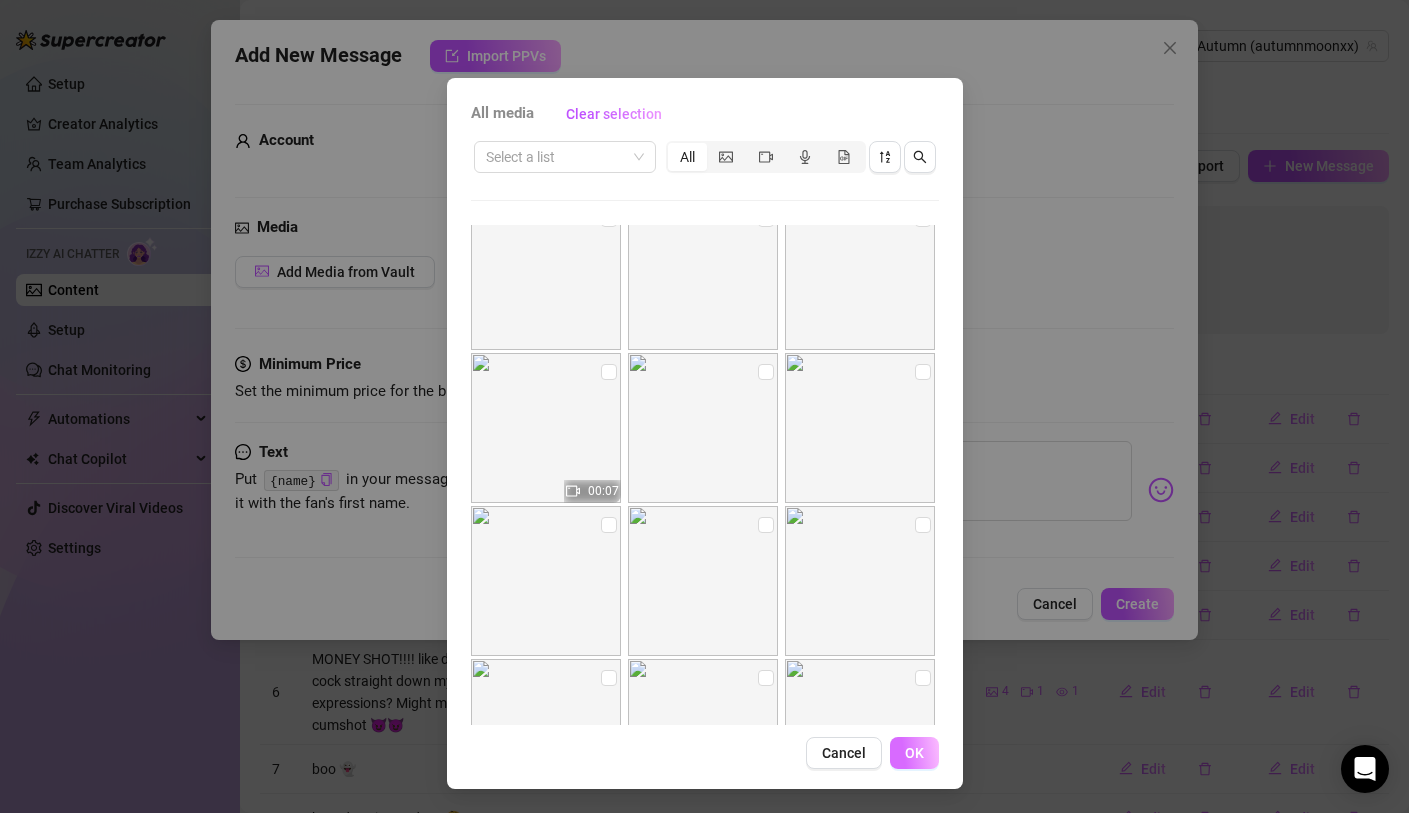 click on "OK" at bounding box center (914, 753) 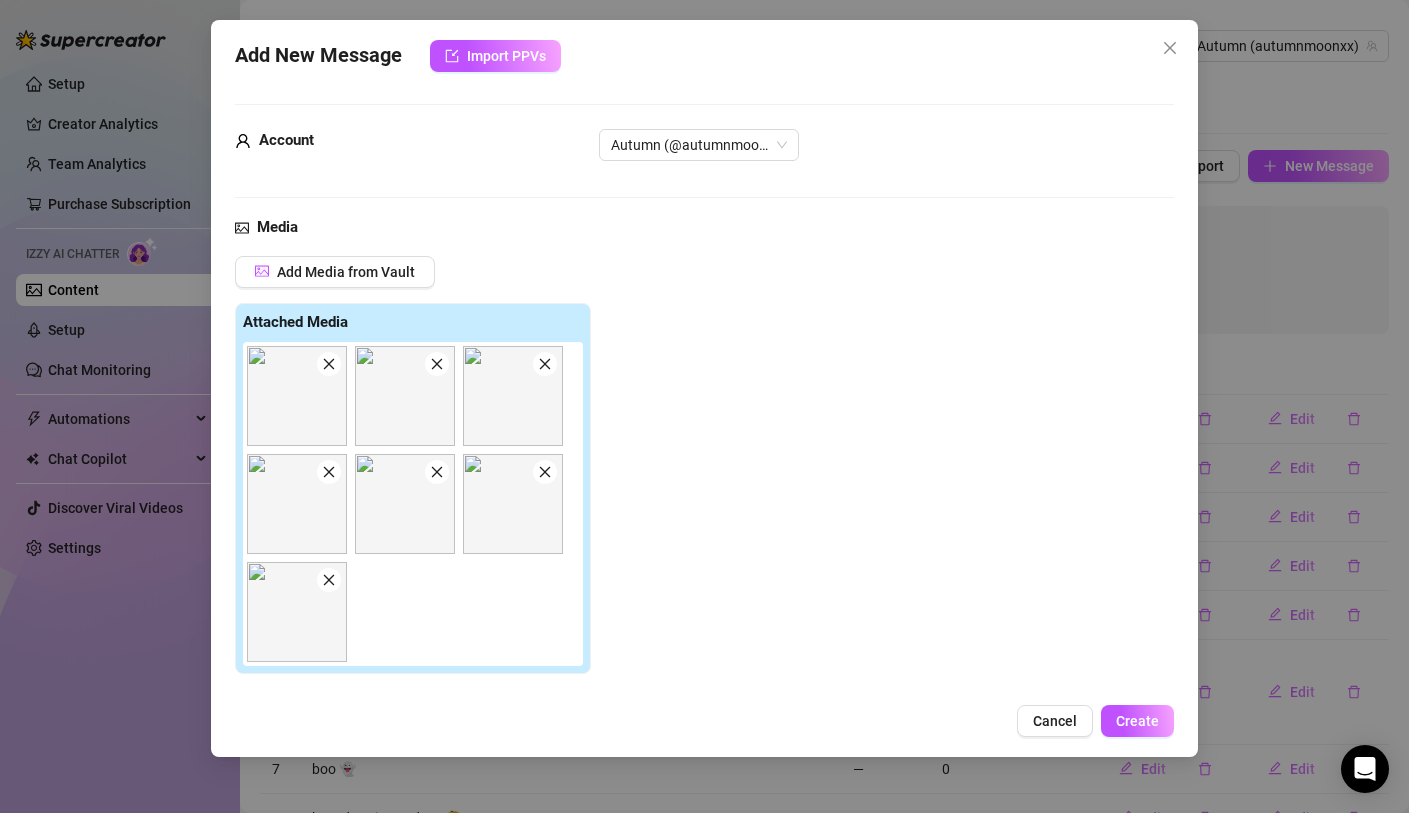 scroll, scrollTop: 223, scrollLeft: 0, axis: vertical 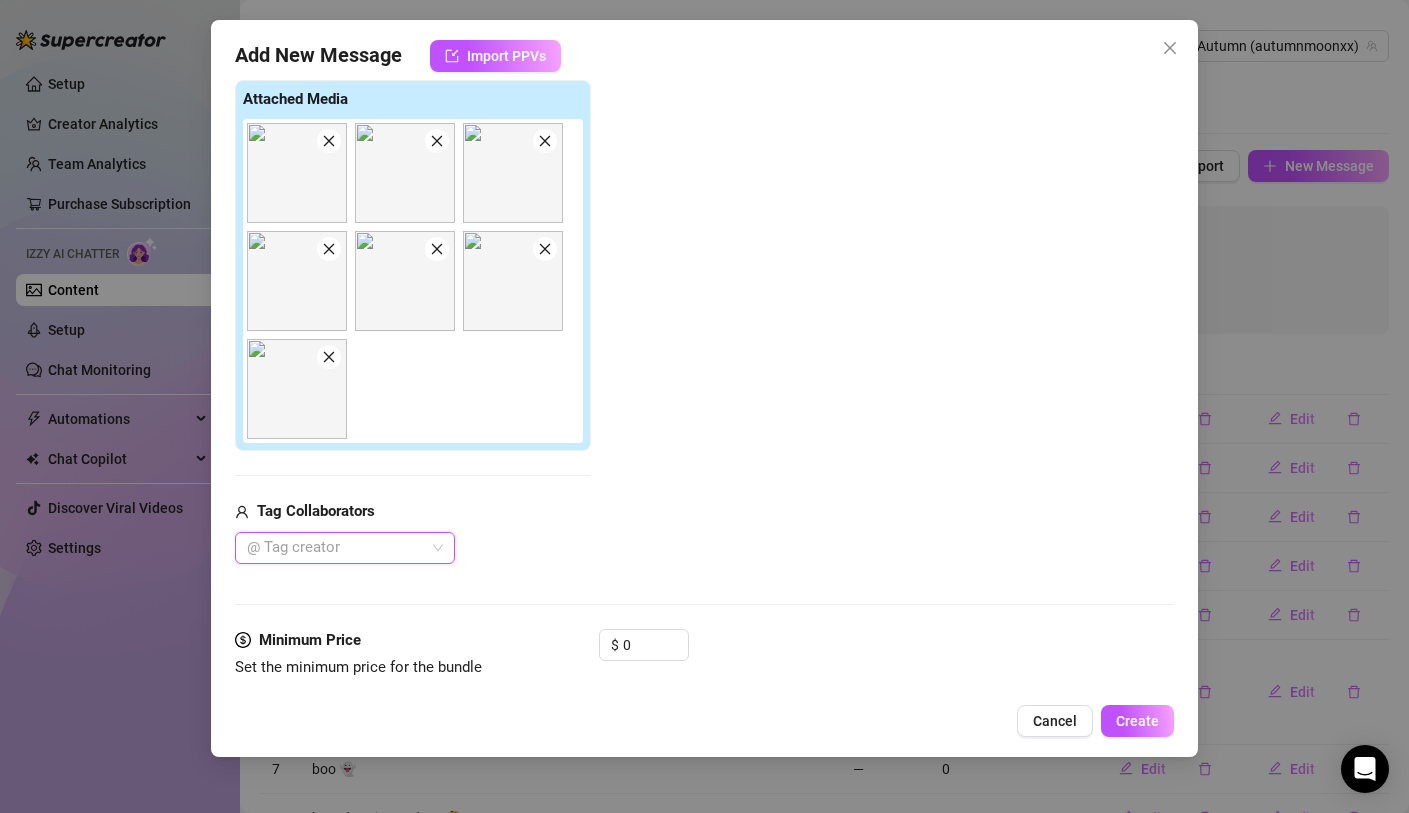click on "@ Tag creator" at bounding box center [345, 548] 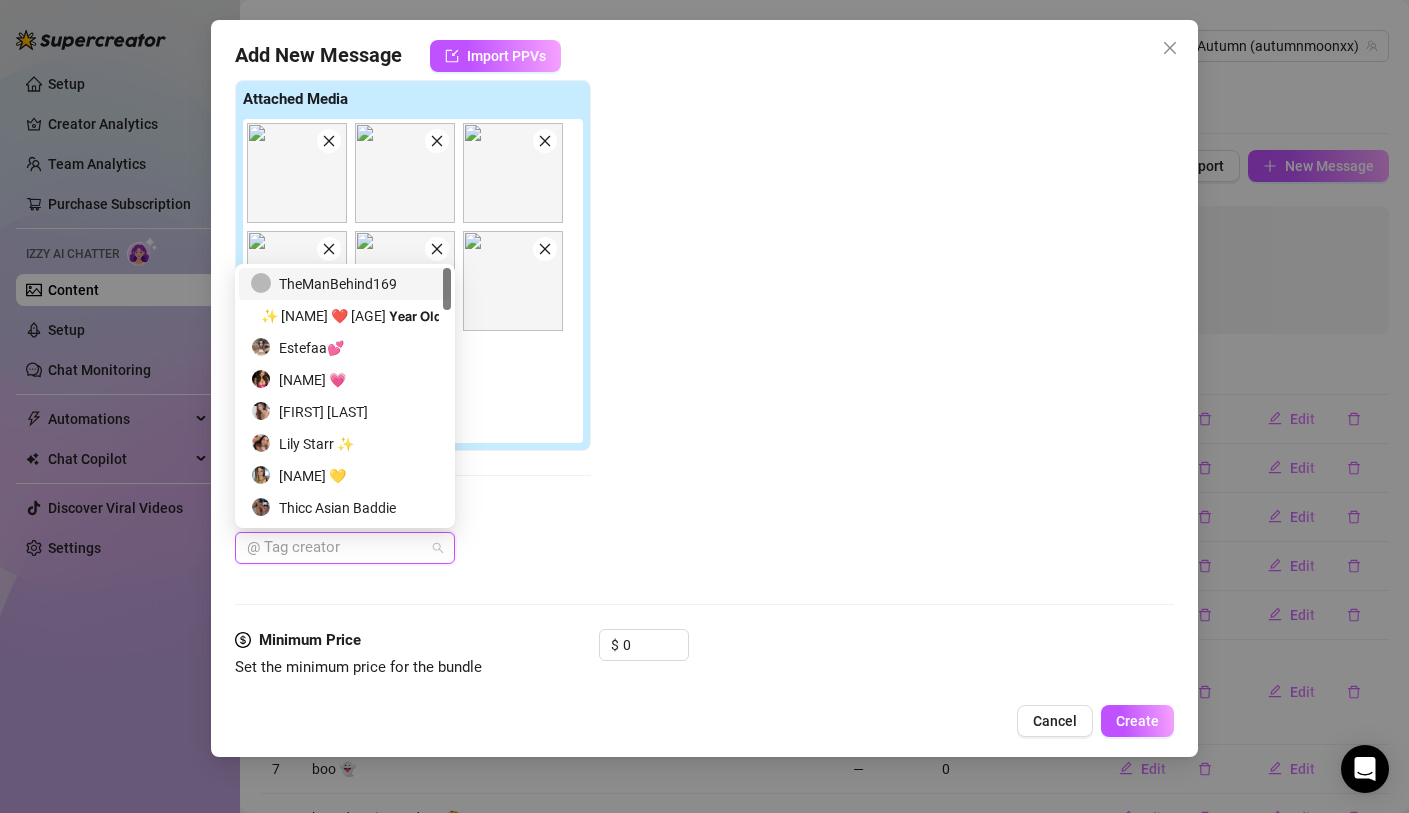 click on "TheManBehind169" at bounding box center [345, 284] 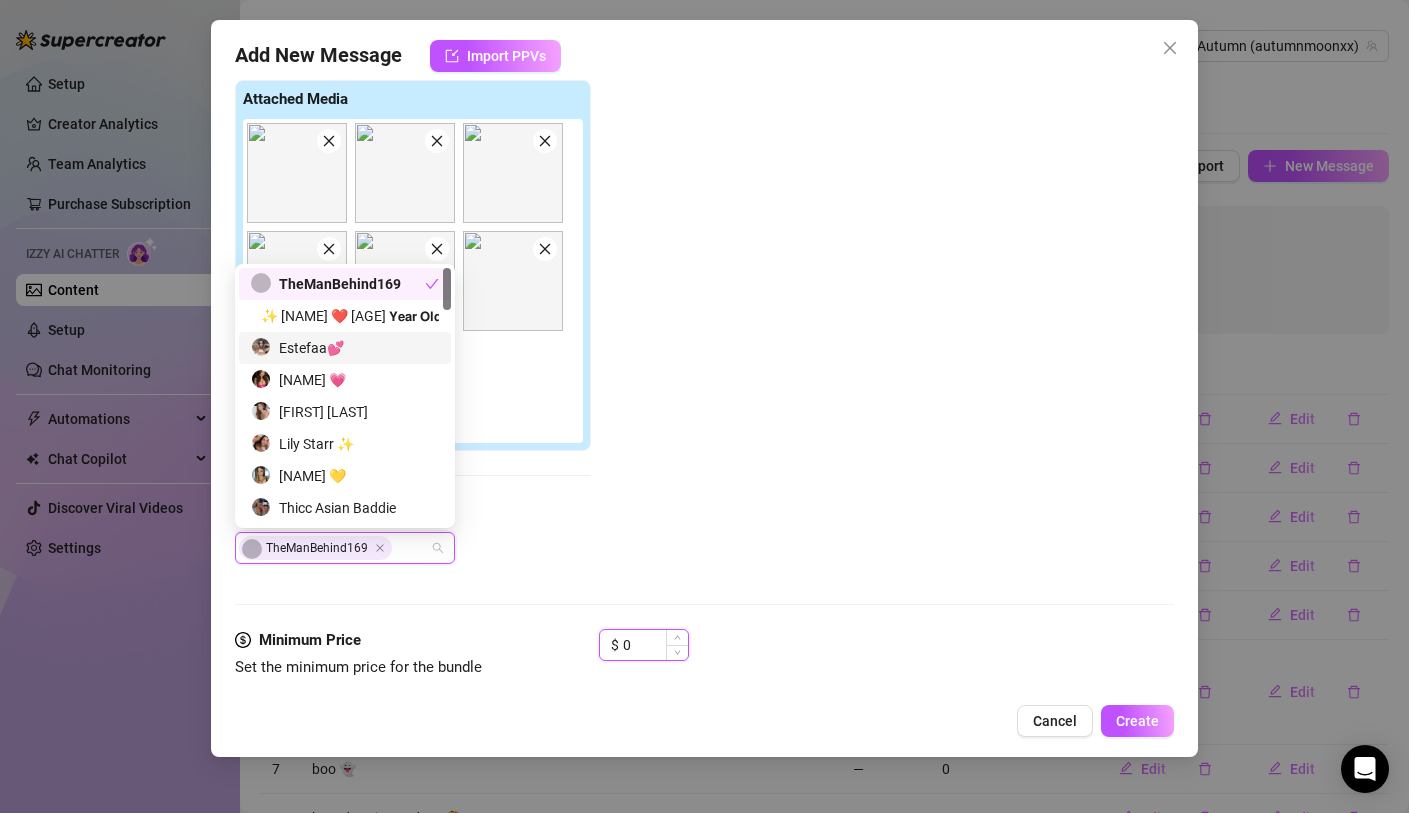 click on "0" at bounding box center [655, 645] 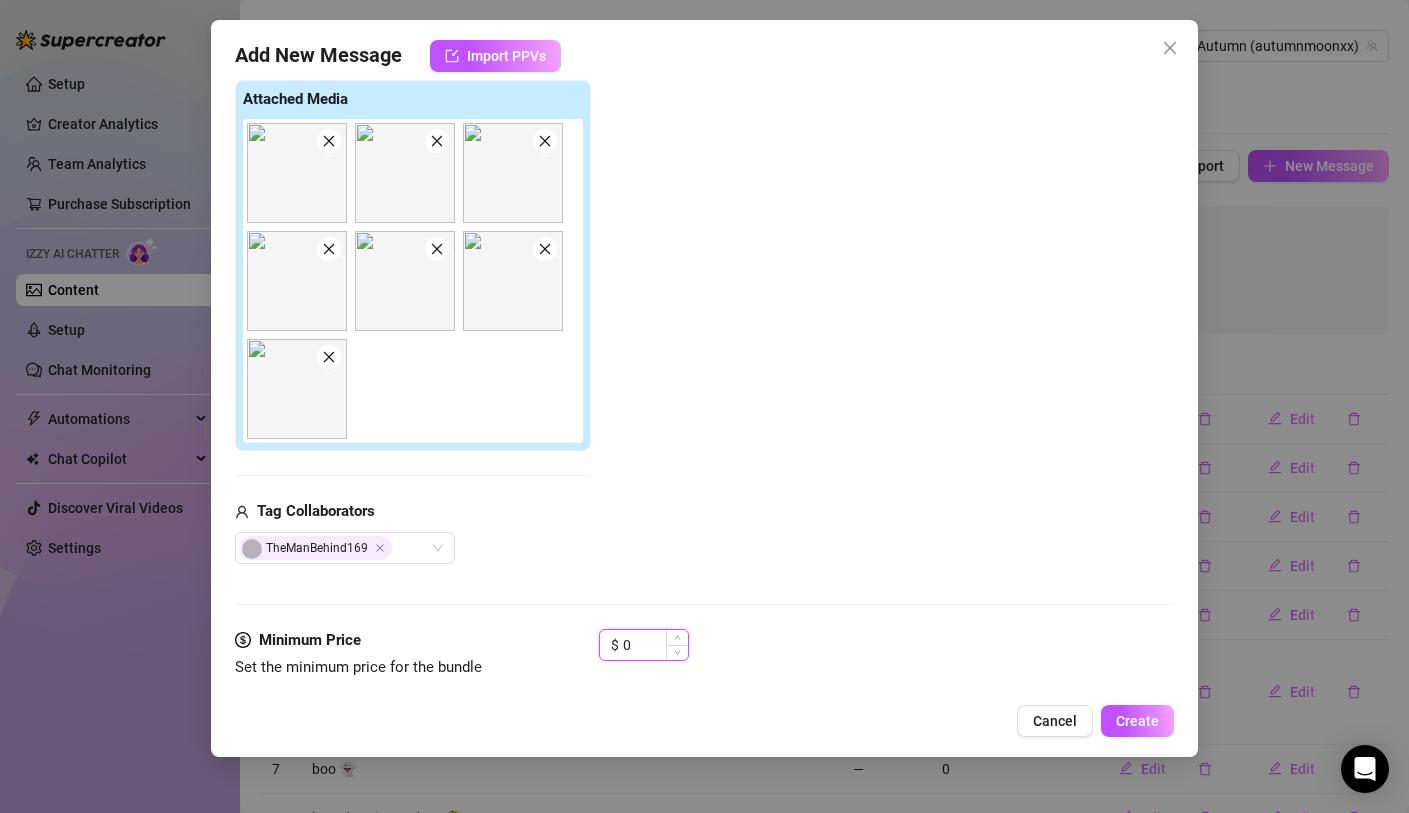 click on "0" at bounding box center [655, 645] 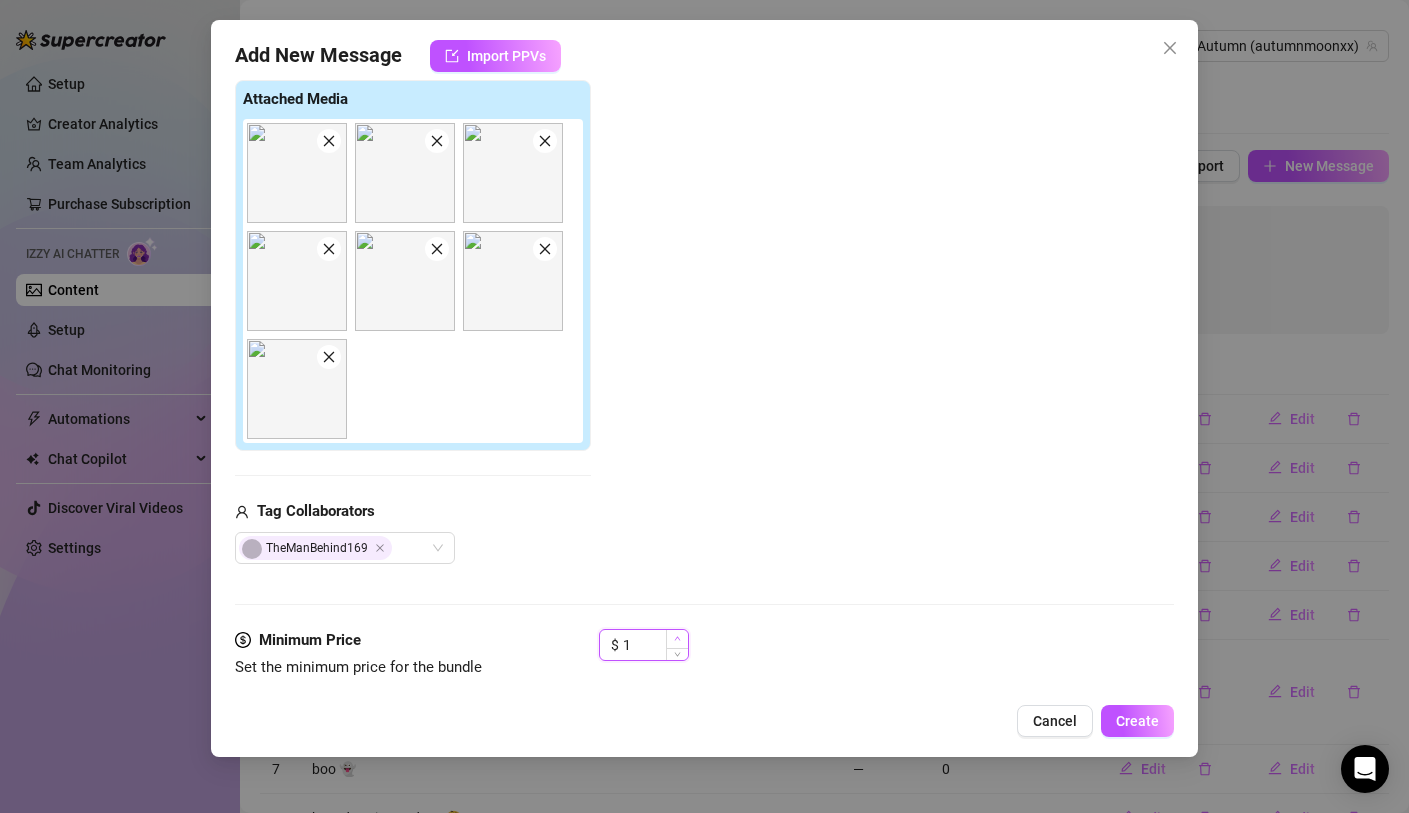 click at bounding box center (677, 639) 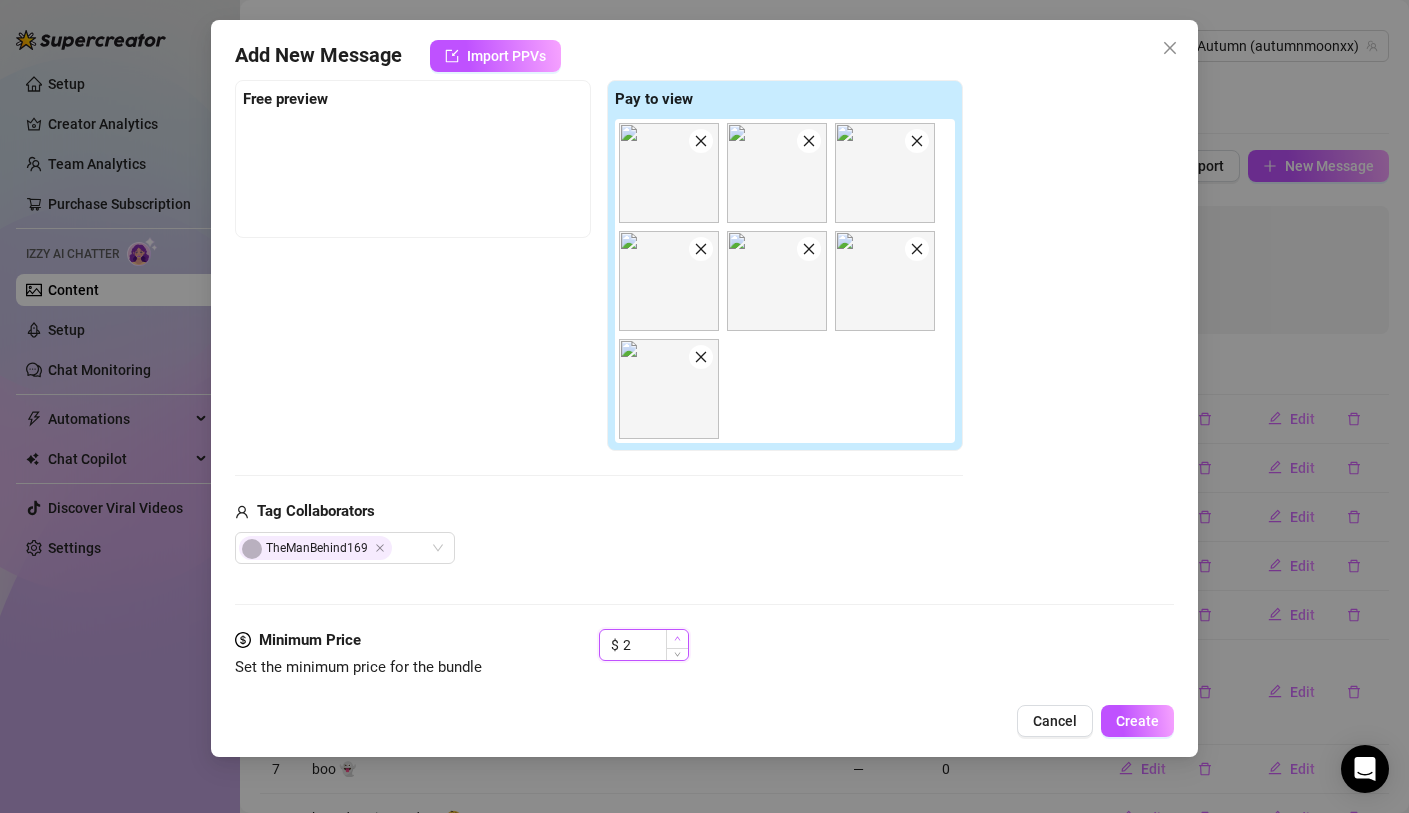 click at bounding box center (677, 639) 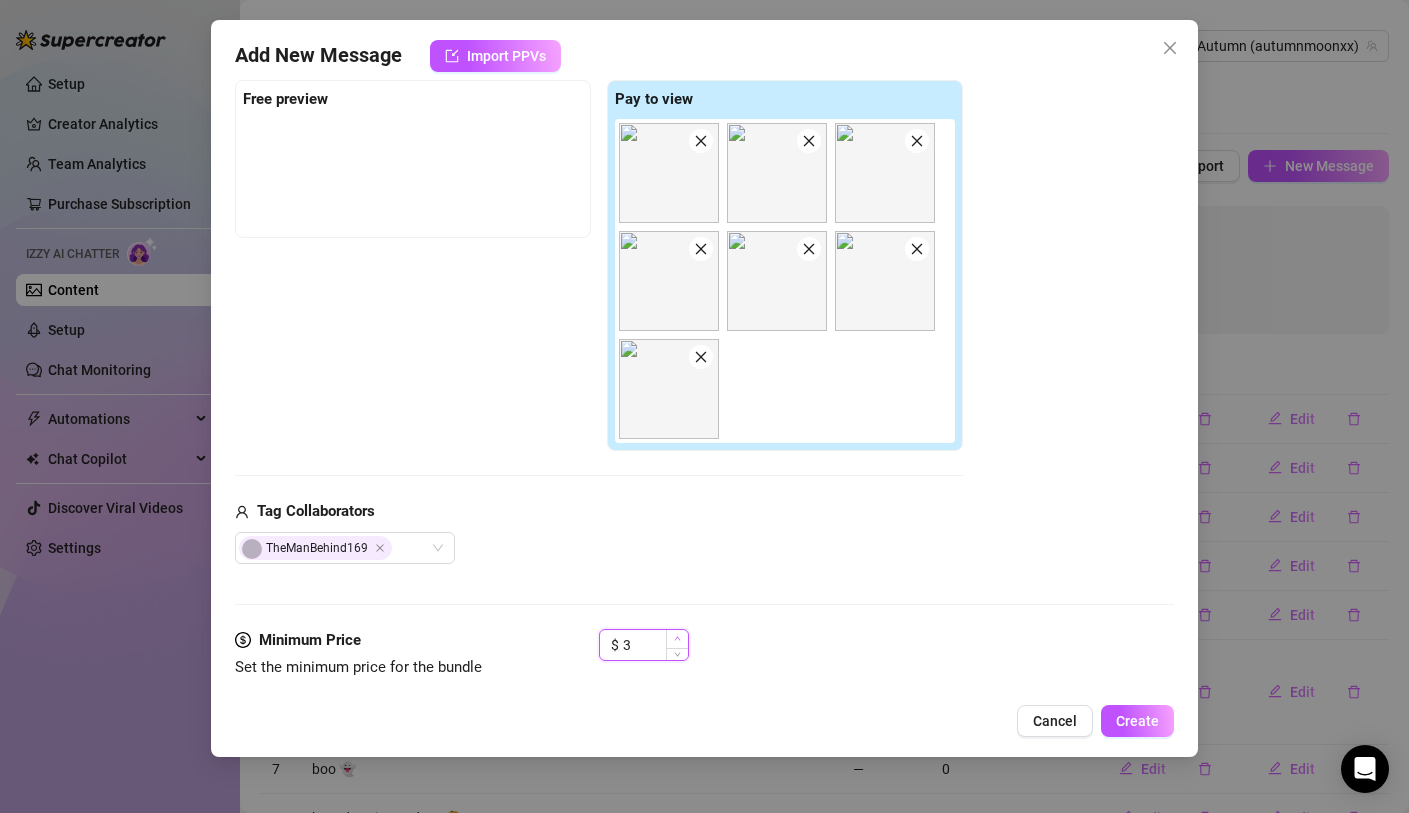 click at bounding box center [677, 639] 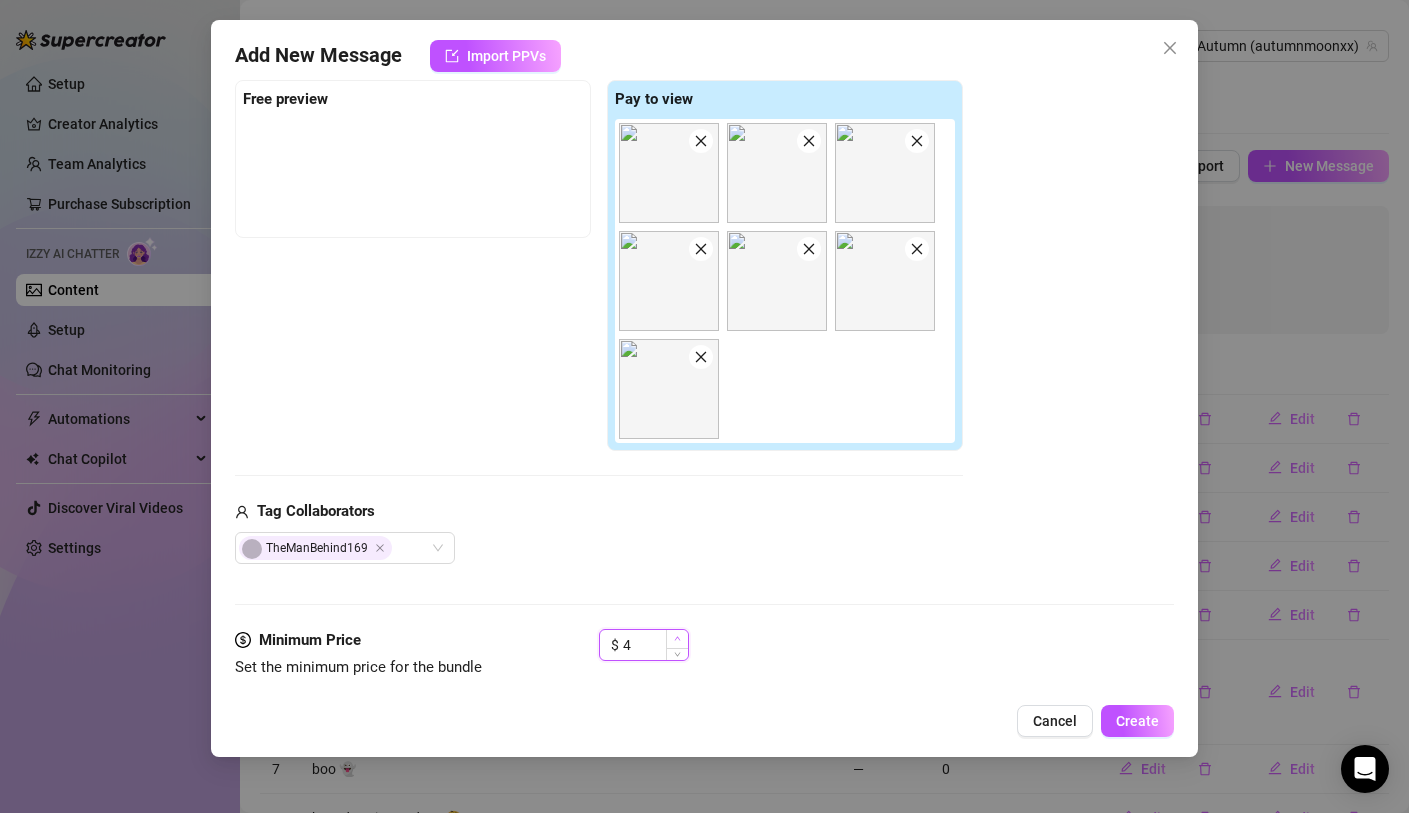 click at bounding box center [677, 639] 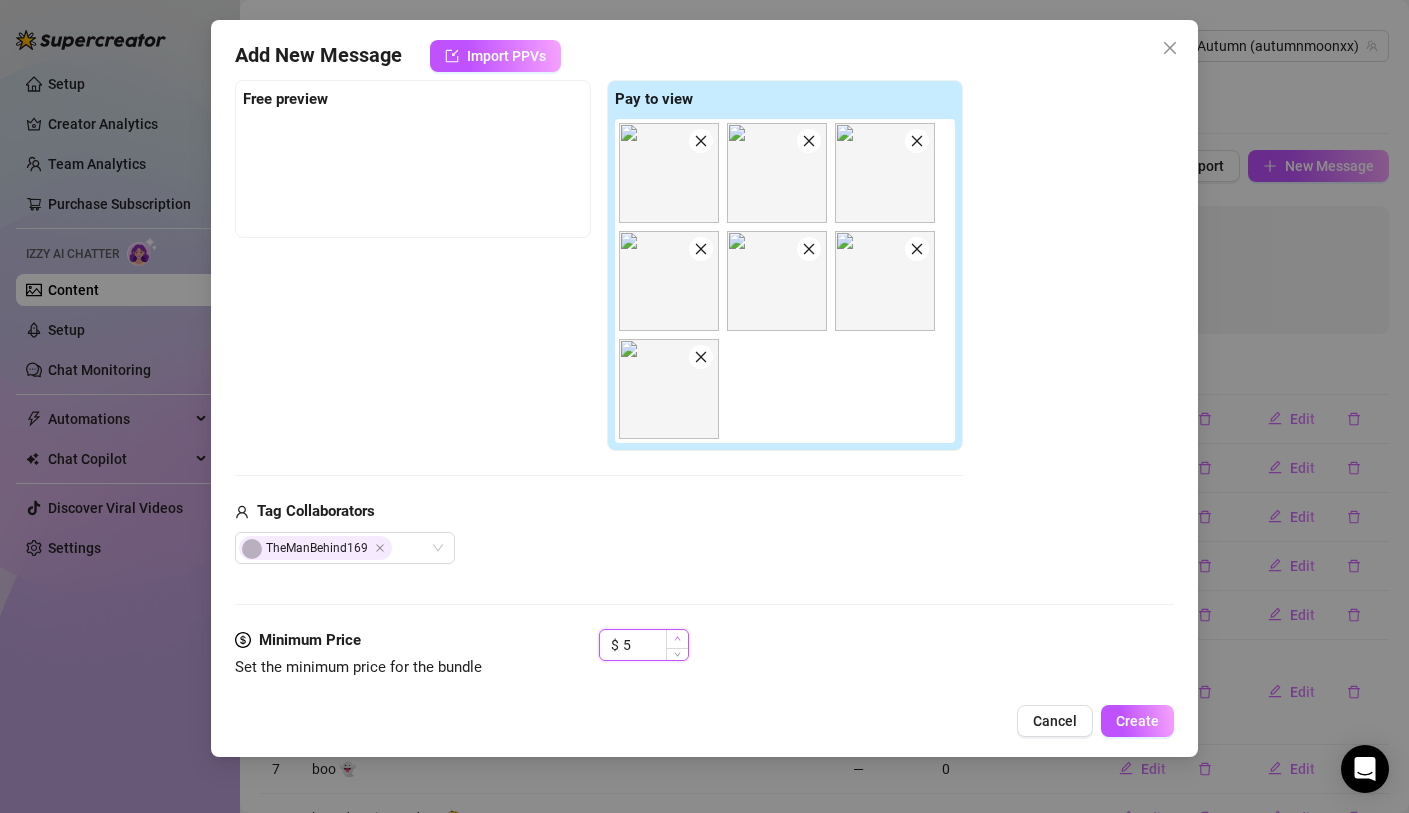 click 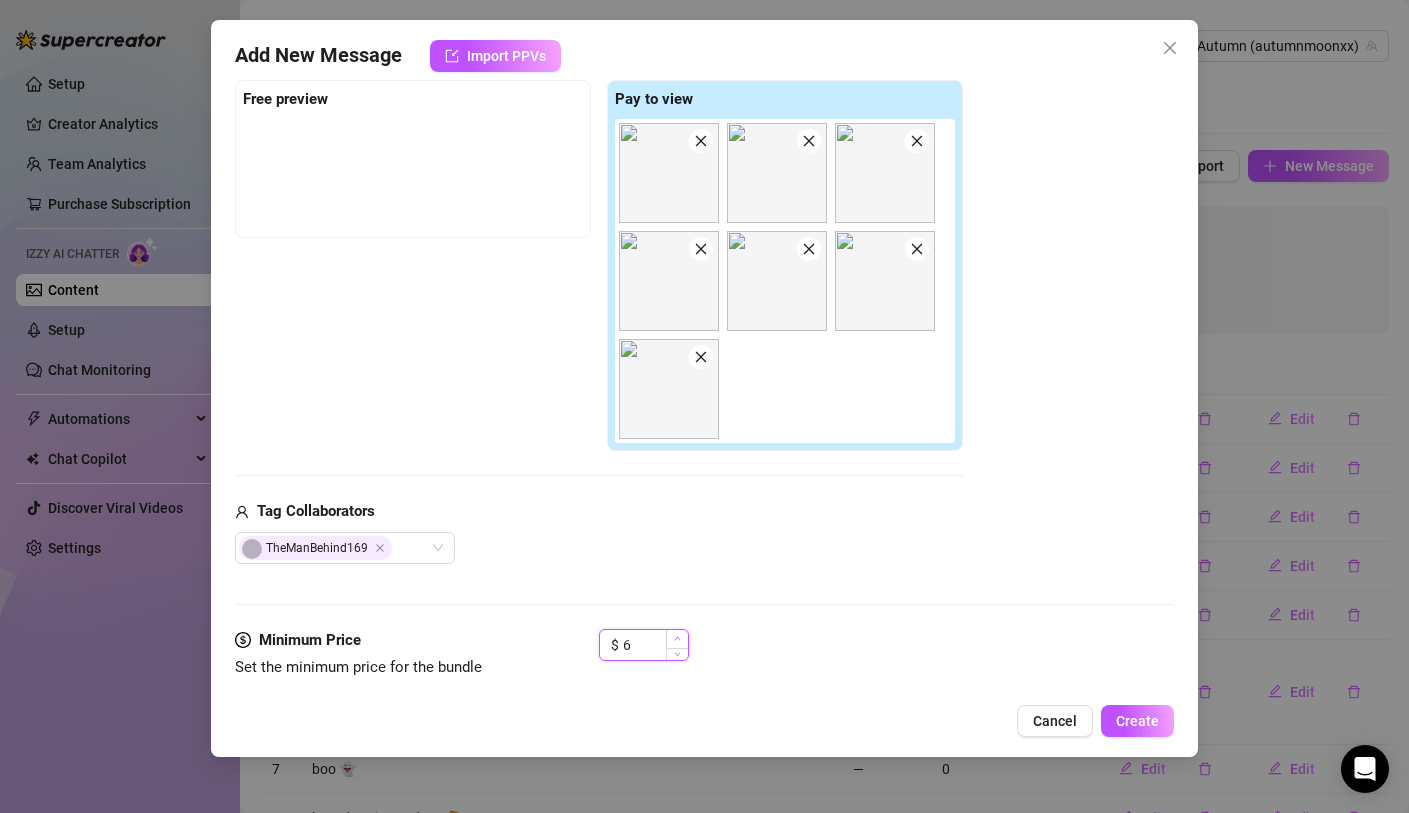 click 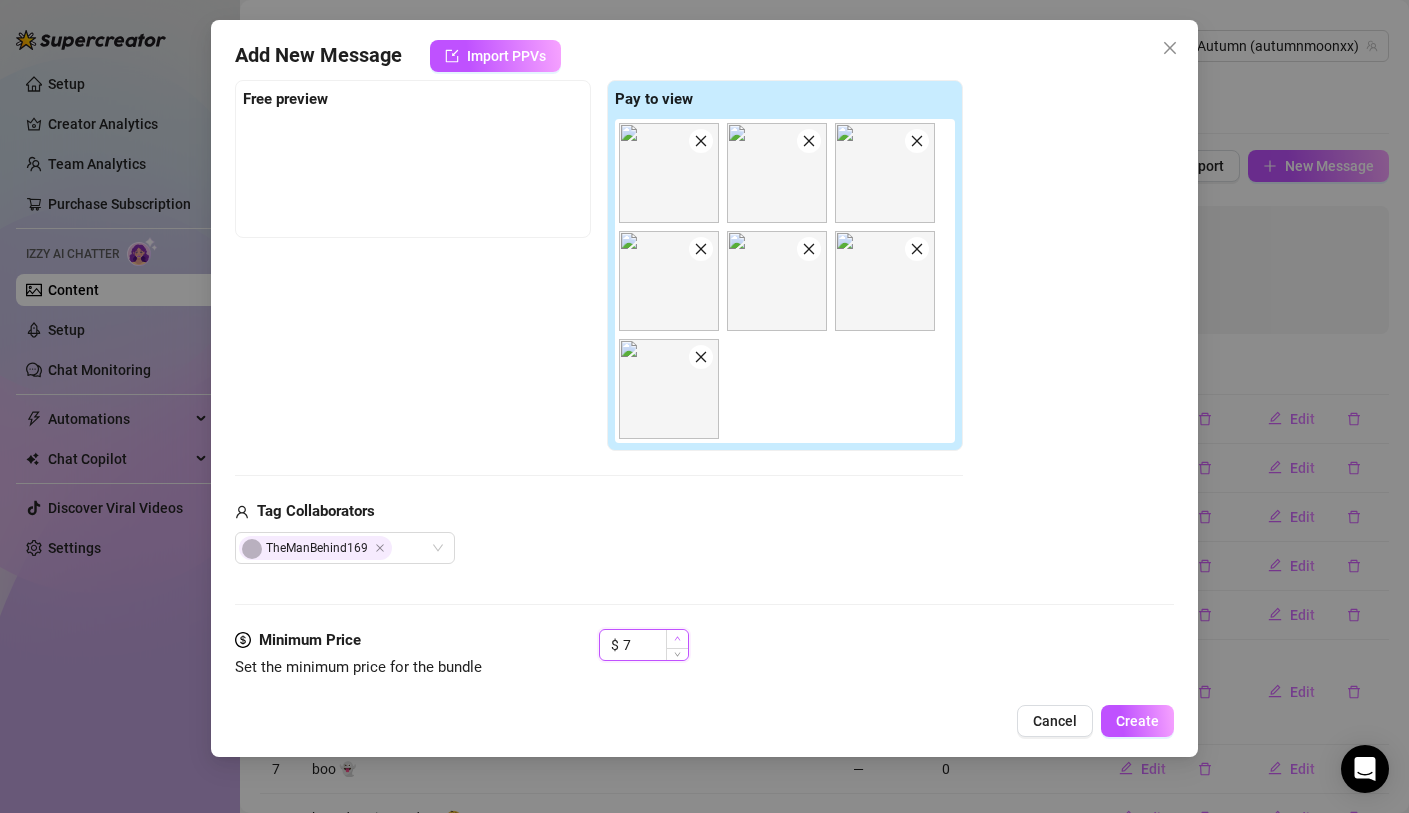 click 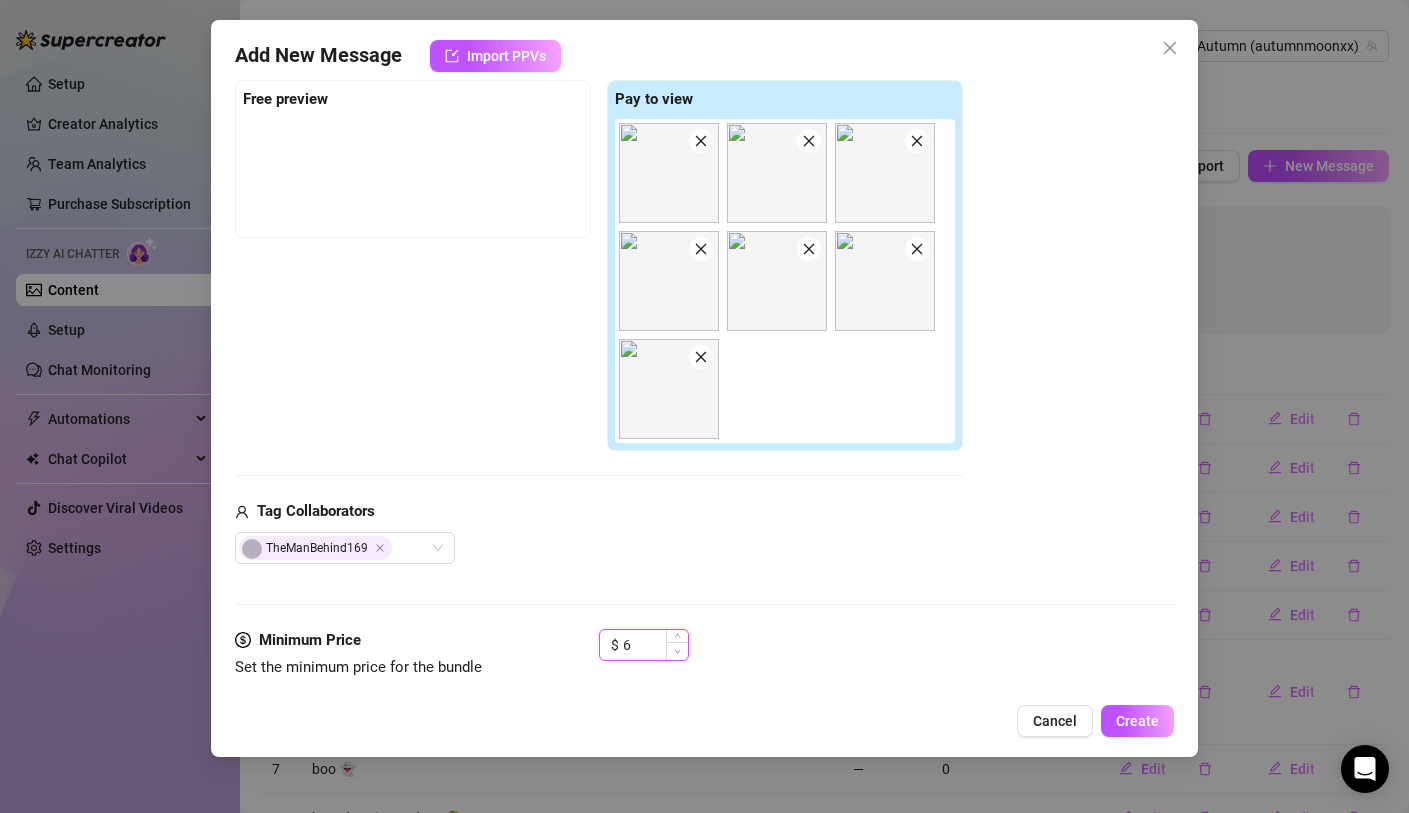 click 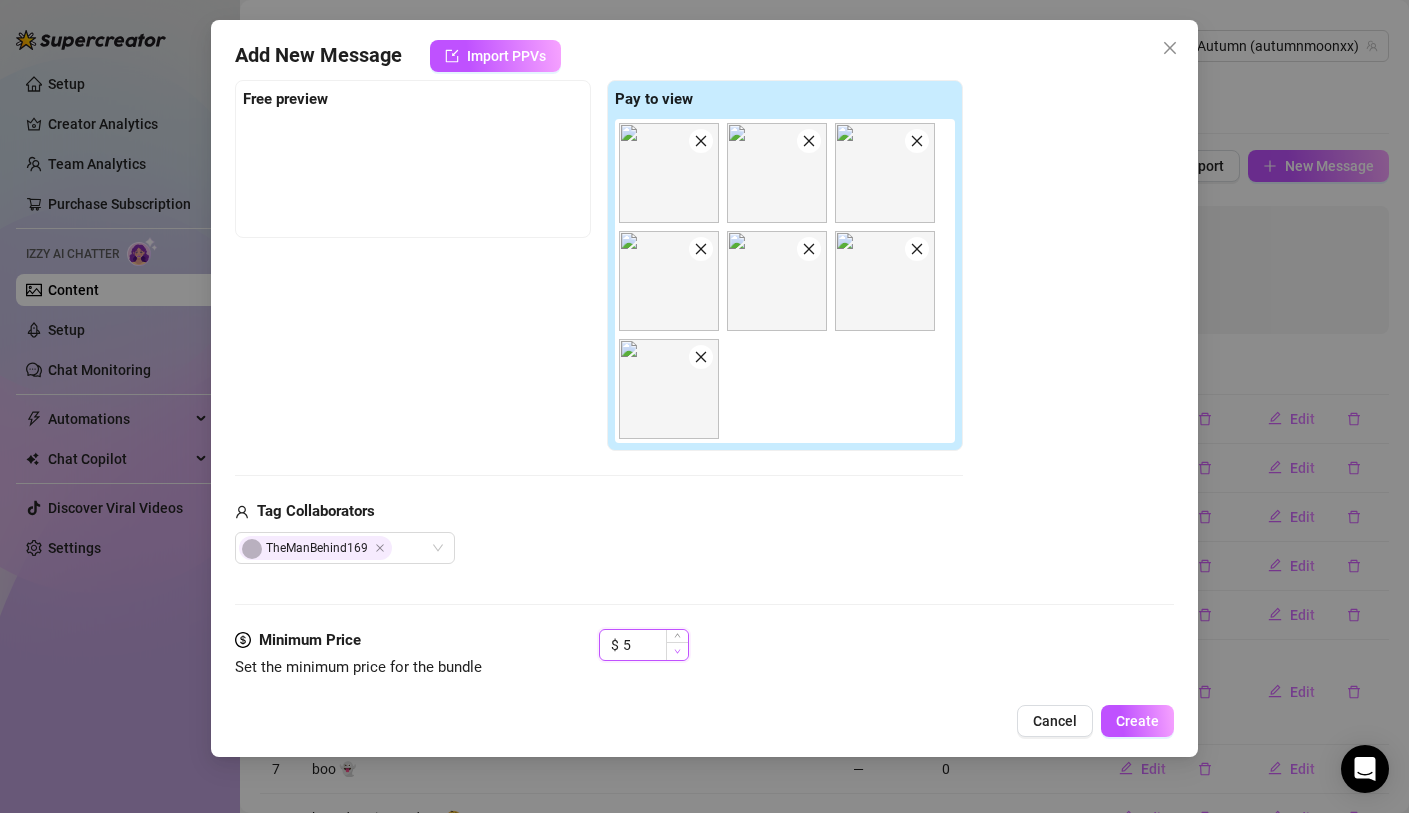 click 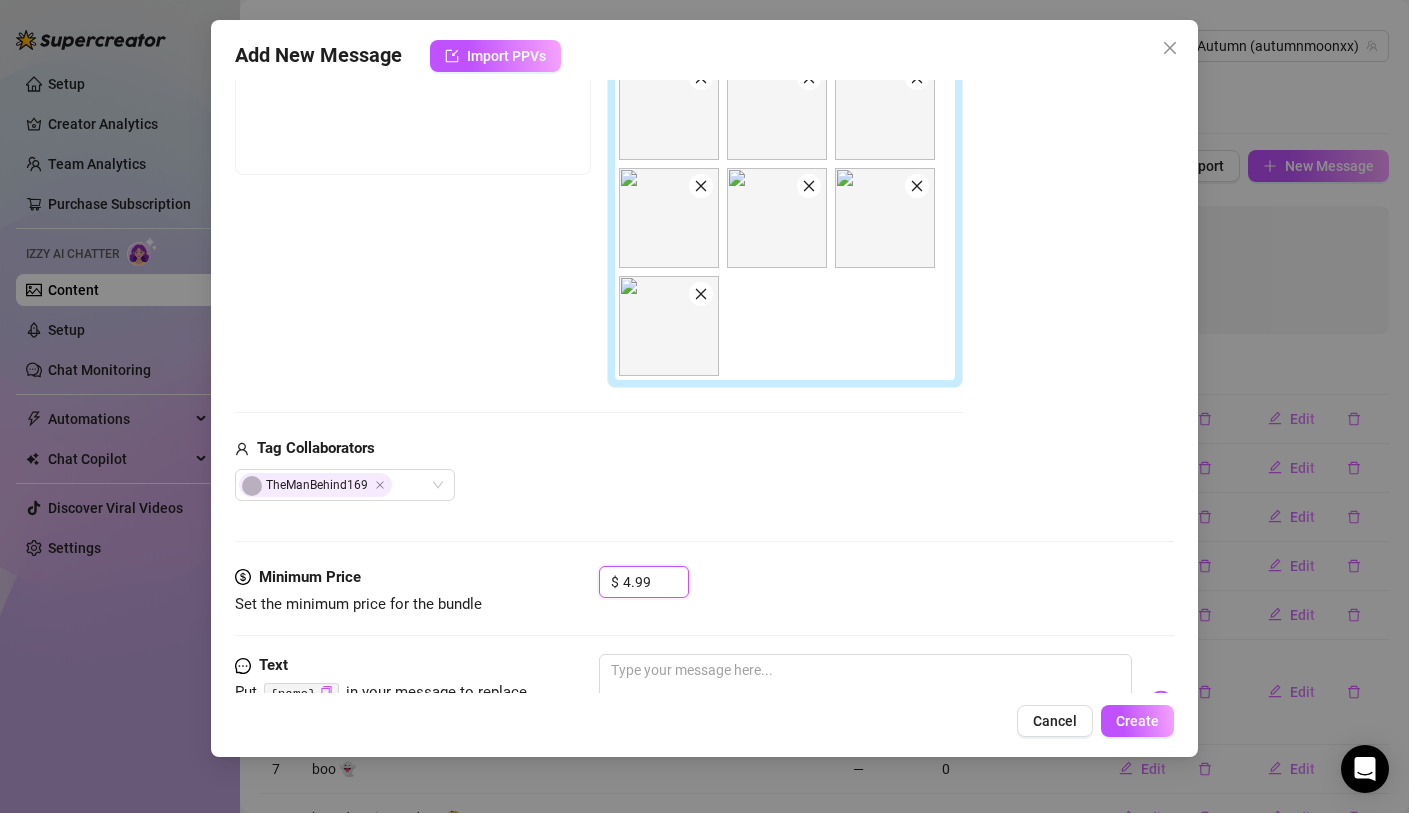 scroll, scrollTop: 382, scrollLeft: 0, axis: vertical 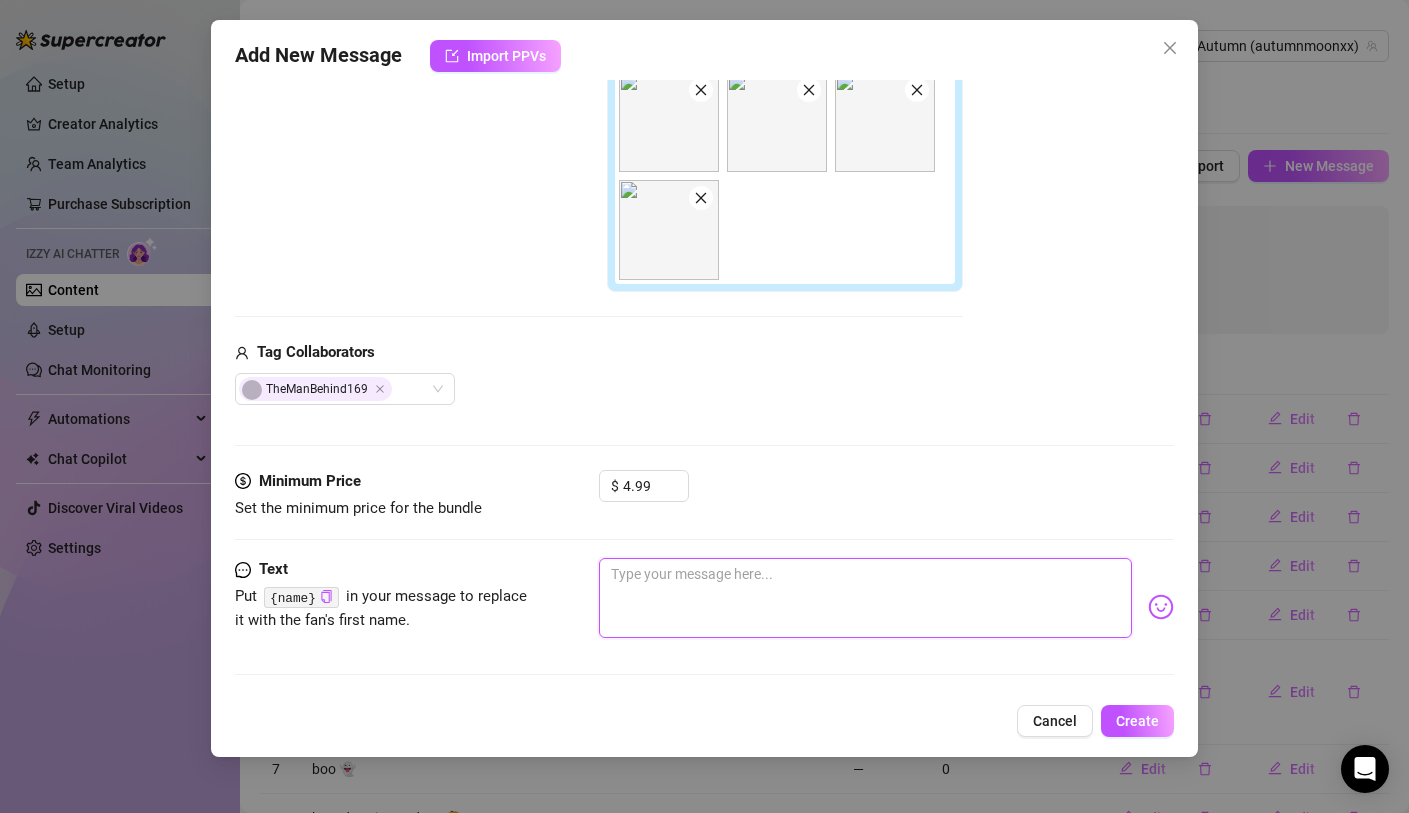 click at bounding box center [865, 598] 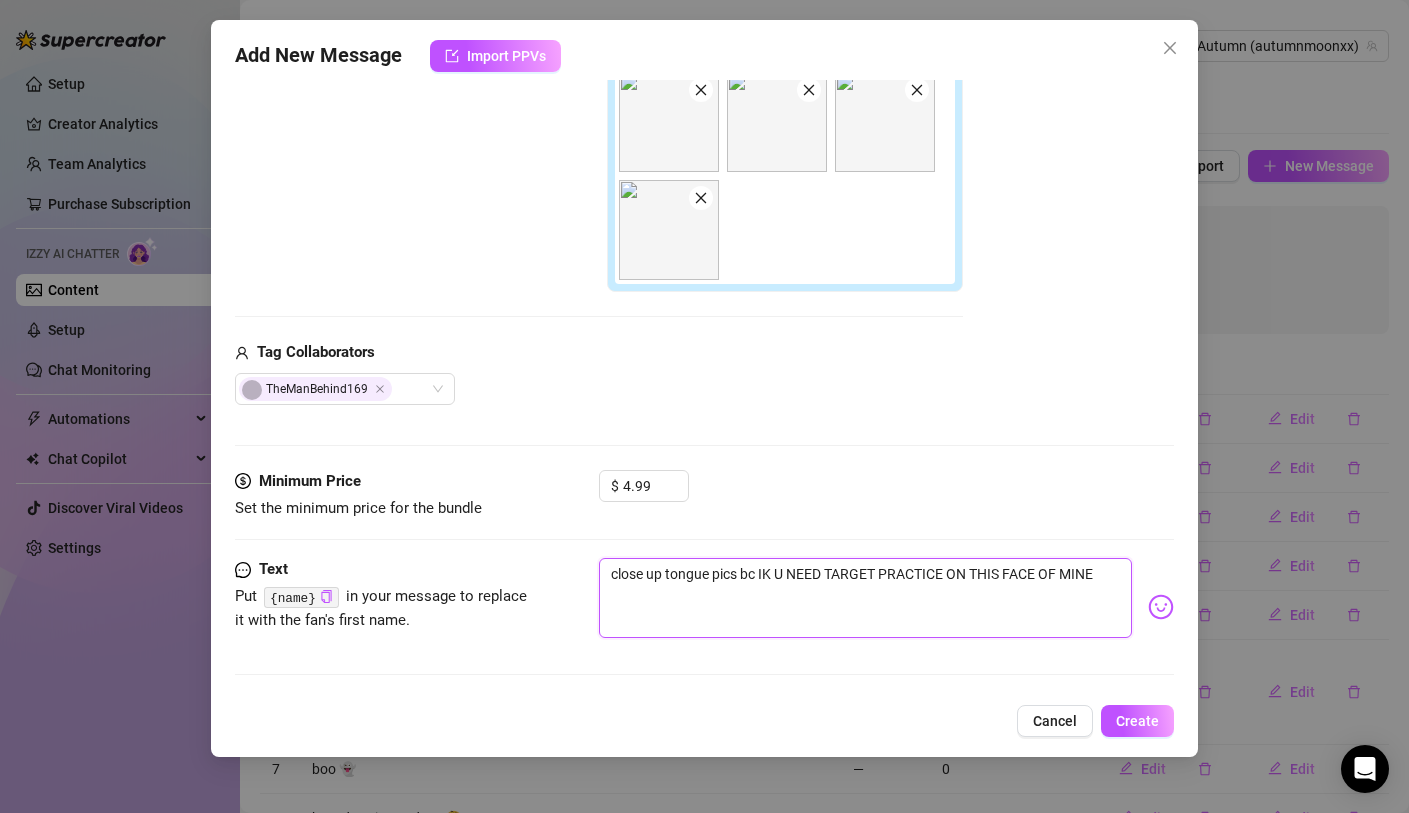 click on "close up tongue pics bc IK U NEED TARGET PRACTICE ON THIS FACE OF MINE" at bounding box center [865, 598] 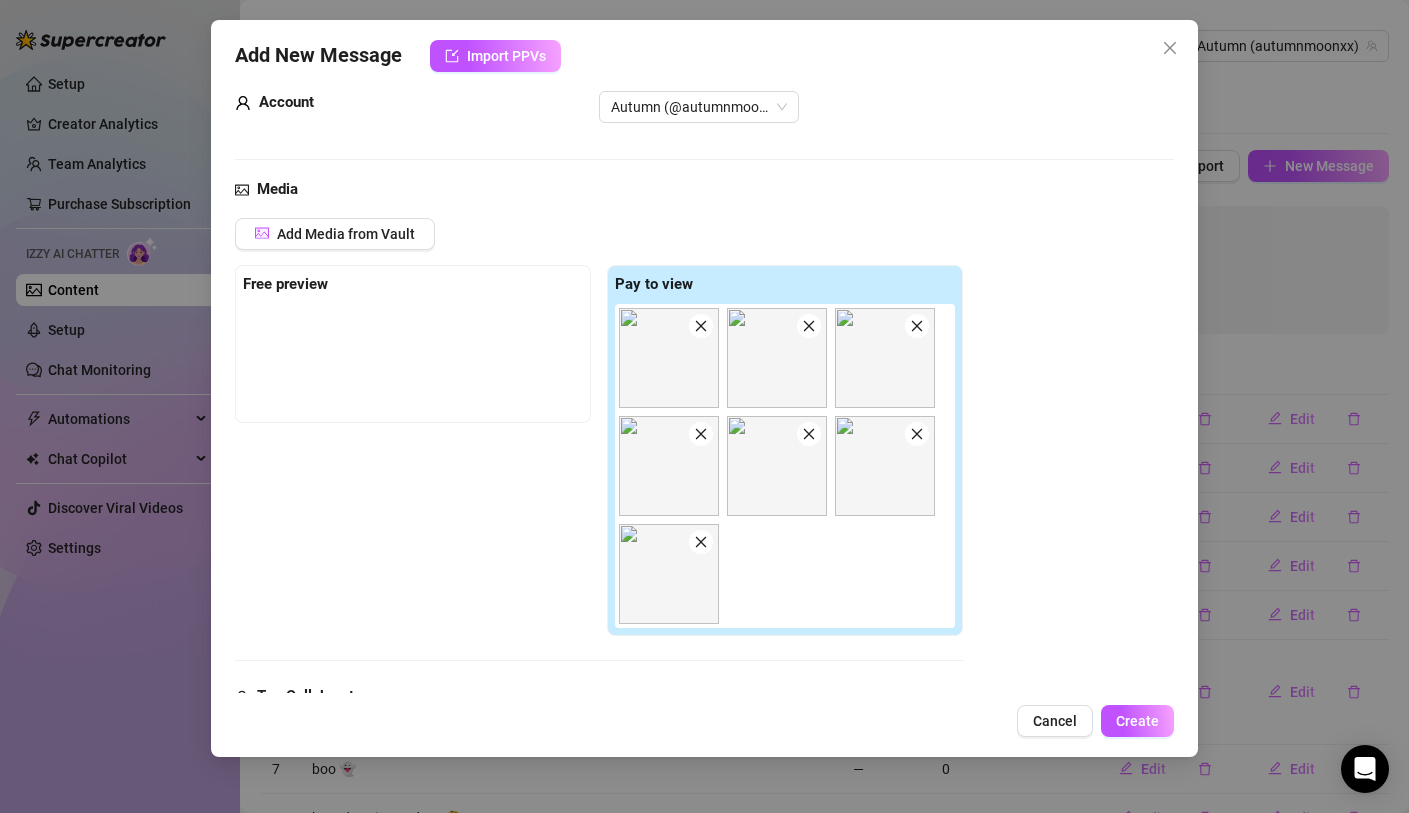 scroll, scrollTop: 382, scrollLeft: 0, axis: vertical 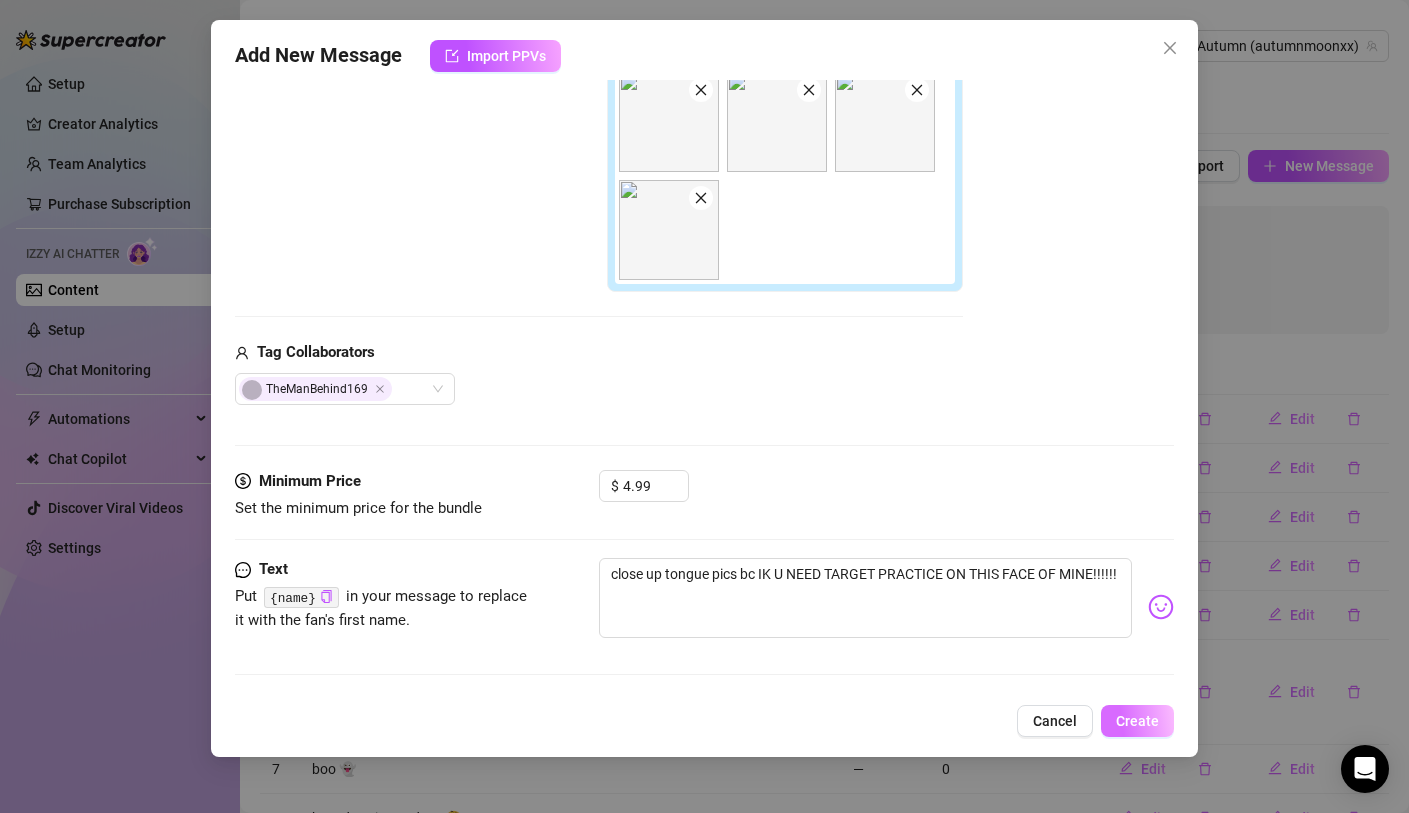 click on "Create" at bounding box center (1137, 721) 